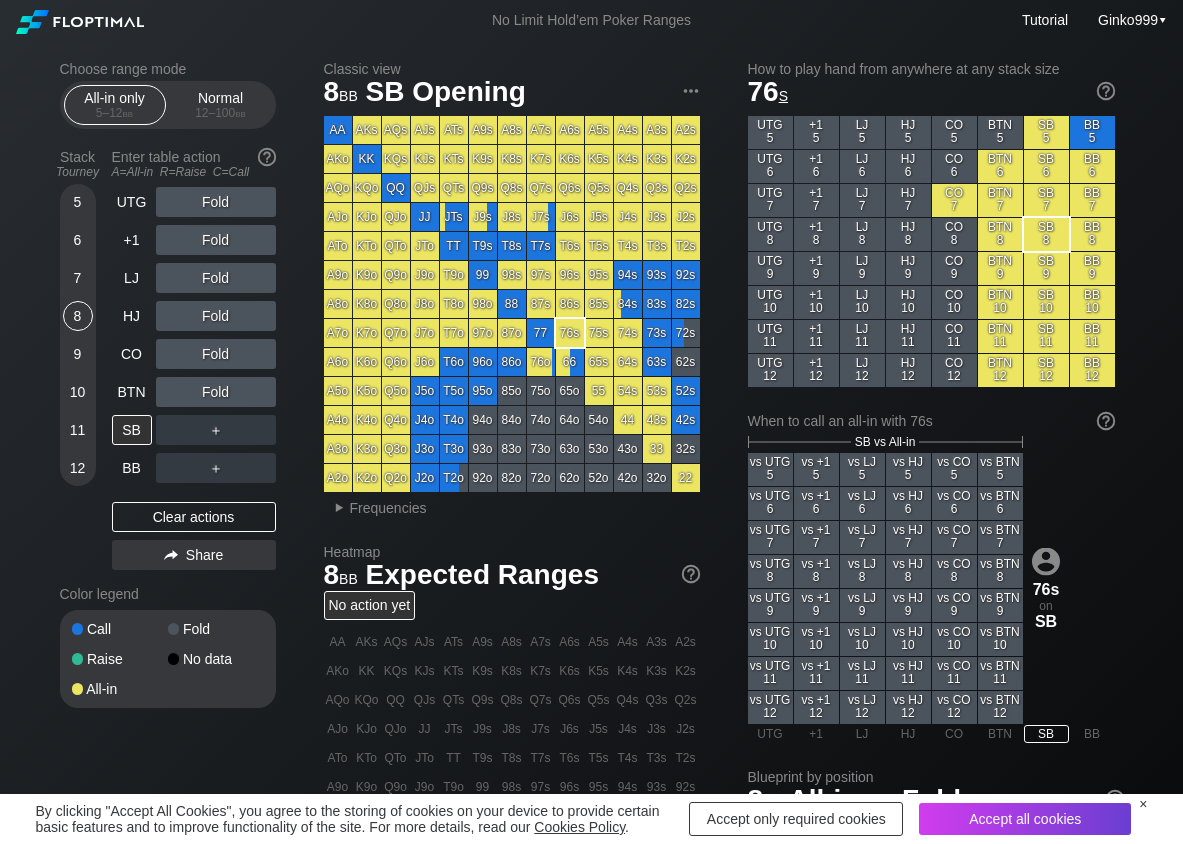 scroll, scrollTop: 0, scrollLeft: 0, axis: both 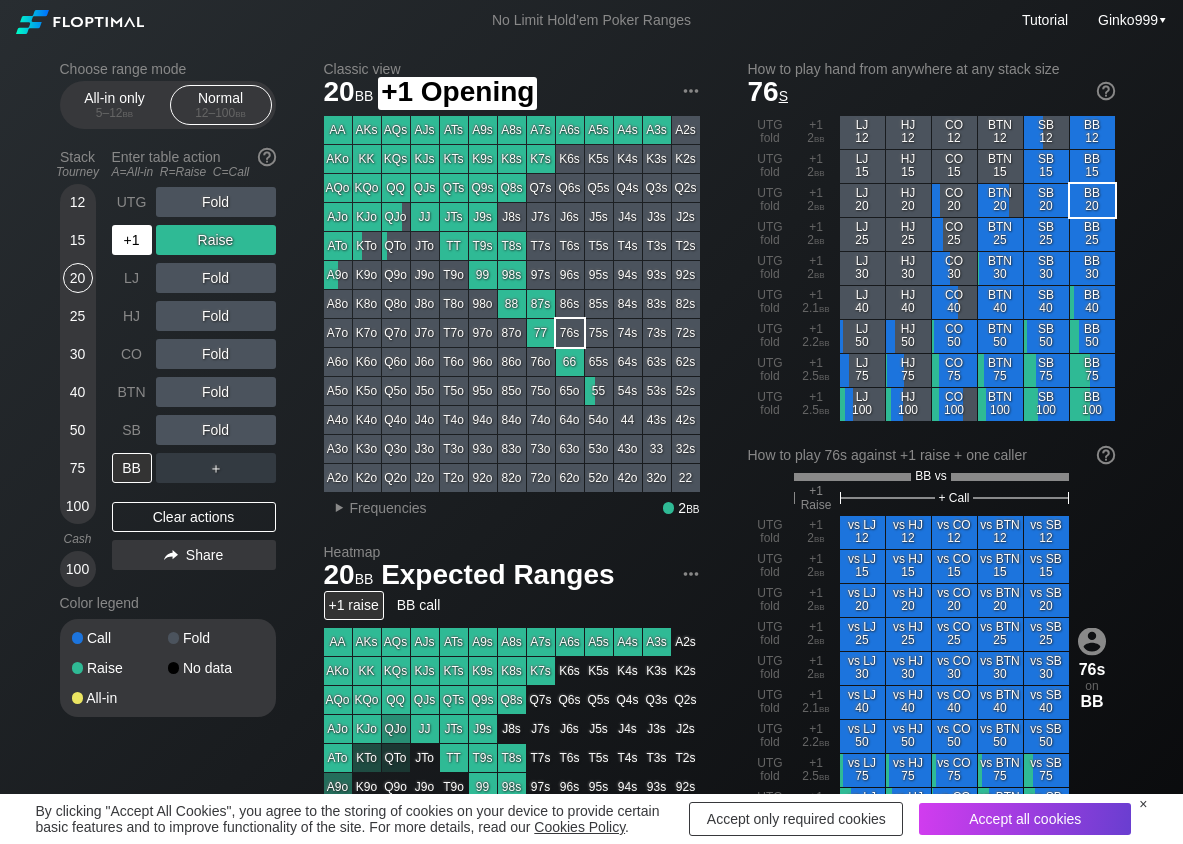 click on "+1" at bounding box center [132, 240] 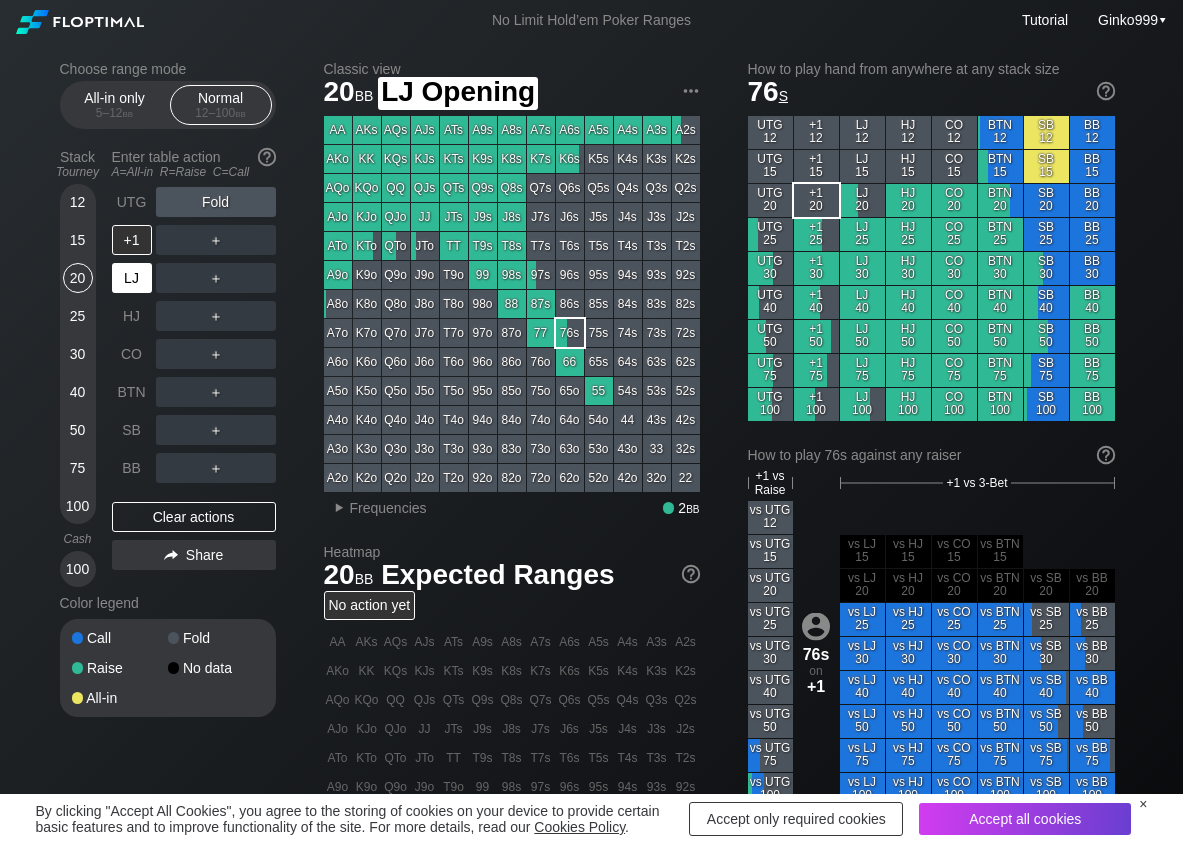 click on "LJ" at bounding box center [132, 278] 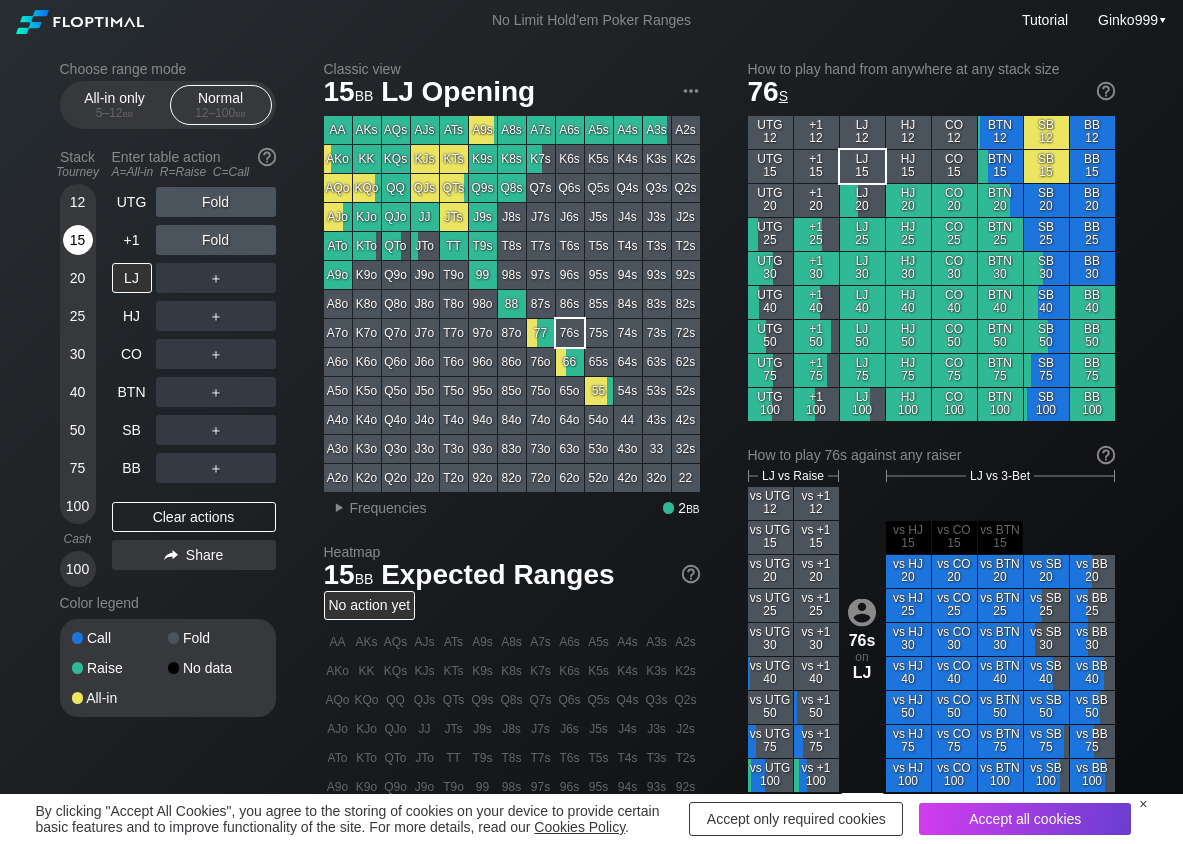 click on "15" at bounding box center (78, 240) 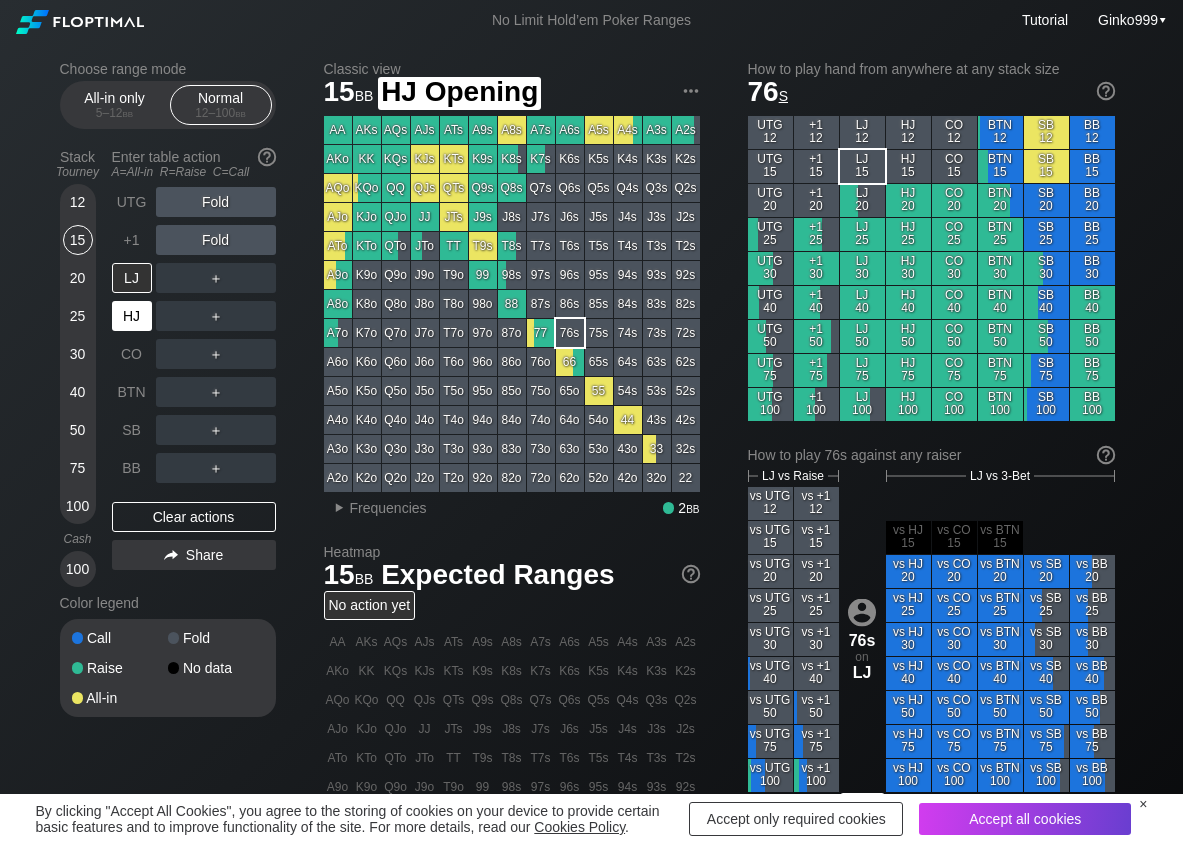 click on "HJ" at bounding box center (134, 316) 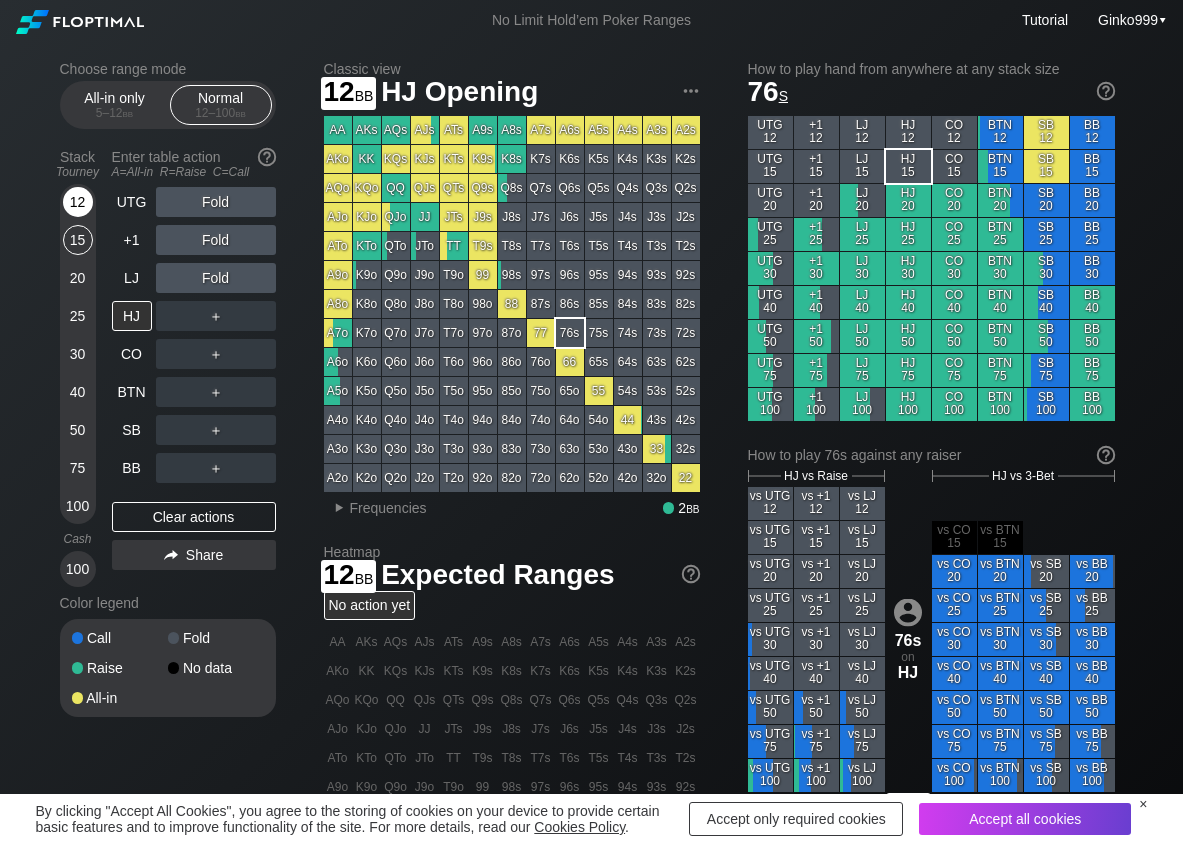 click on "12" at bounding box center (78, 202) 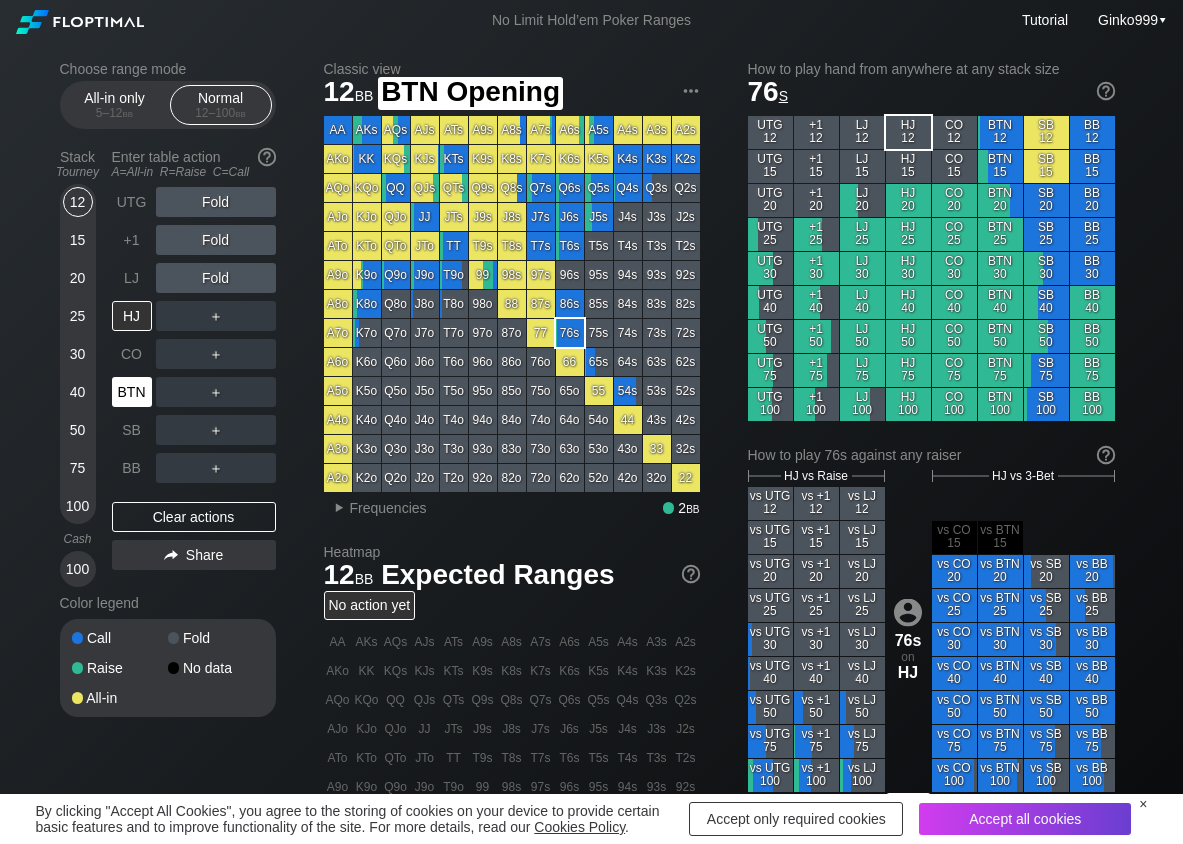 click on "BTN" at bounding box center [132, 392] 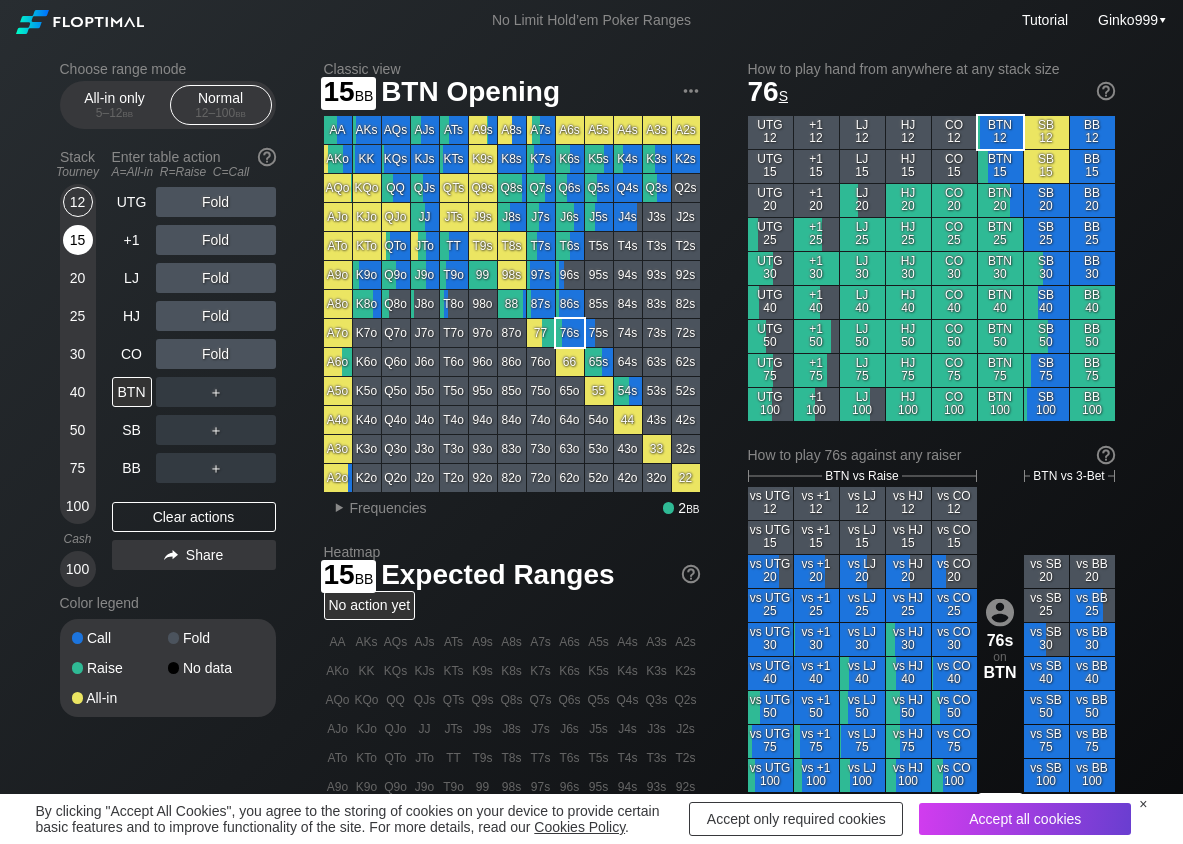 click on "15" at bounding box center (78, 240) 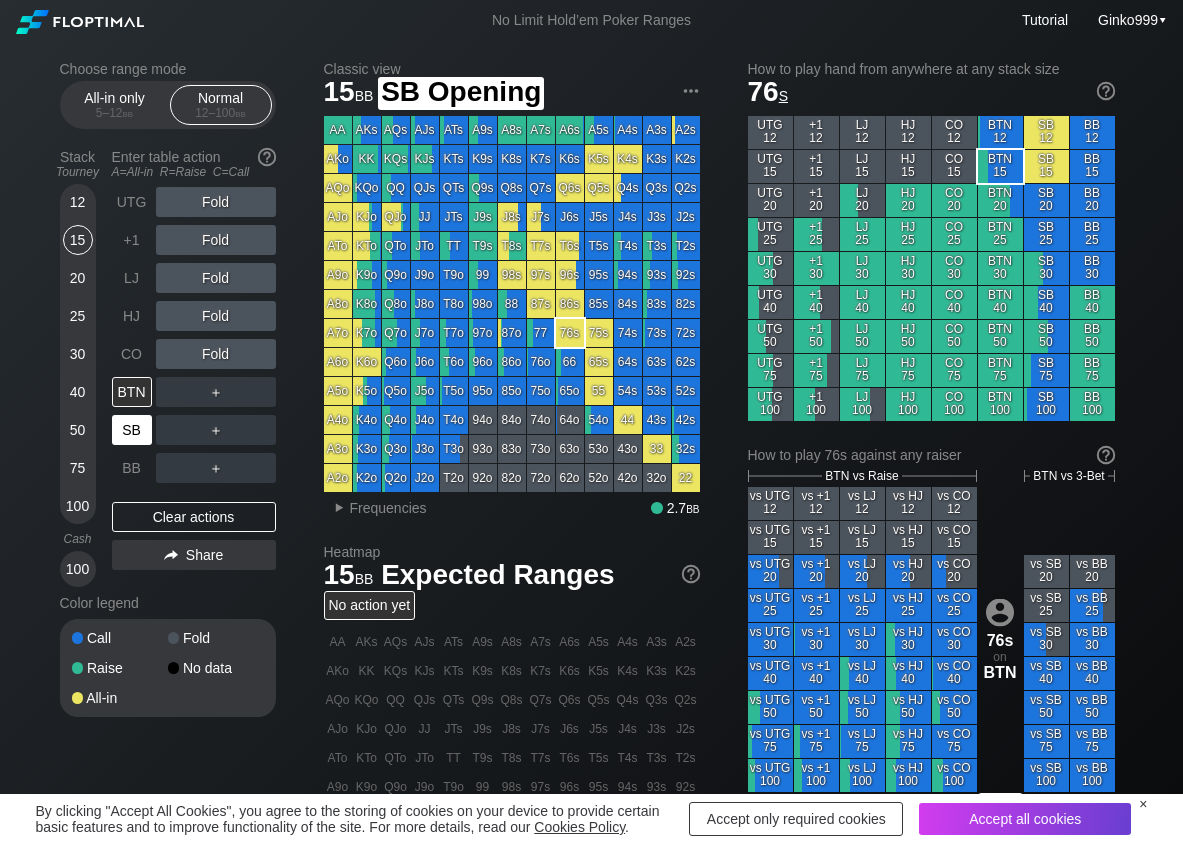 click on "SB" at bounding box center (132, 430) 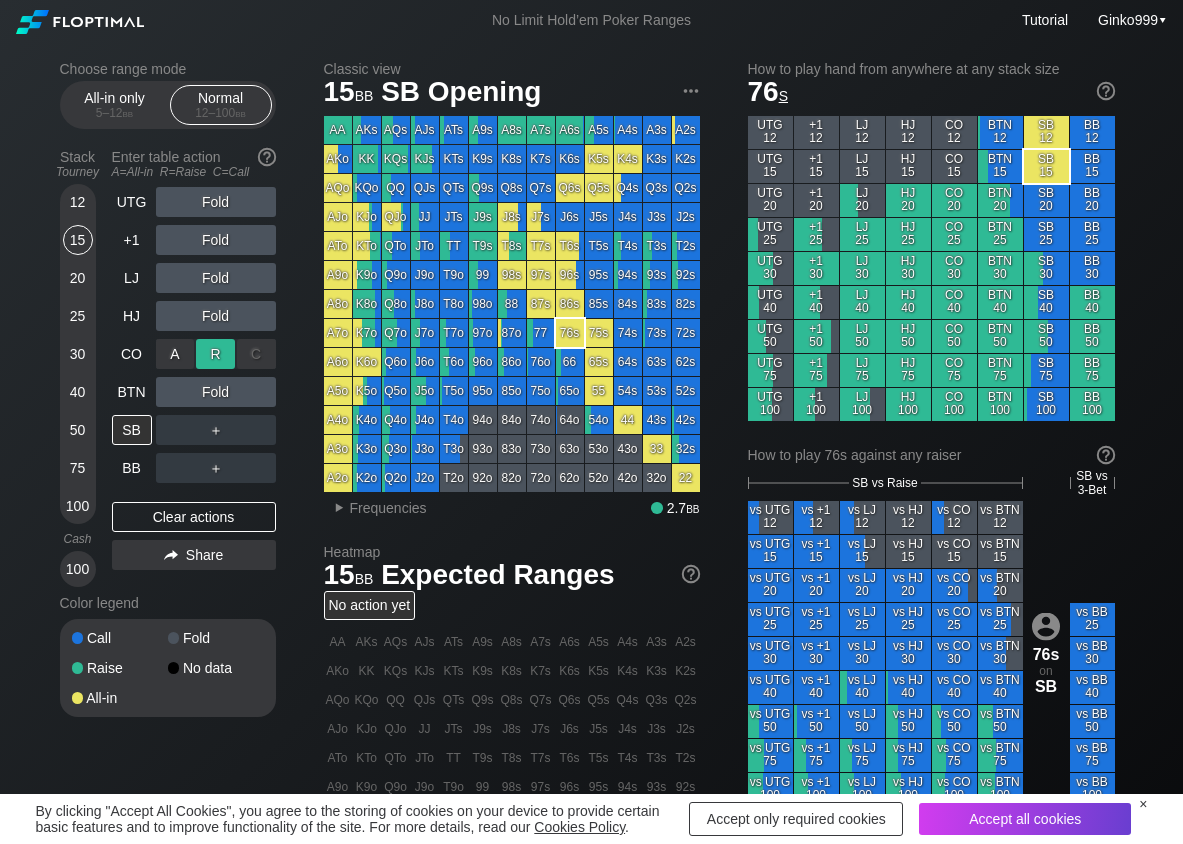 click on "R ✕" at bounding box center (215, 354) 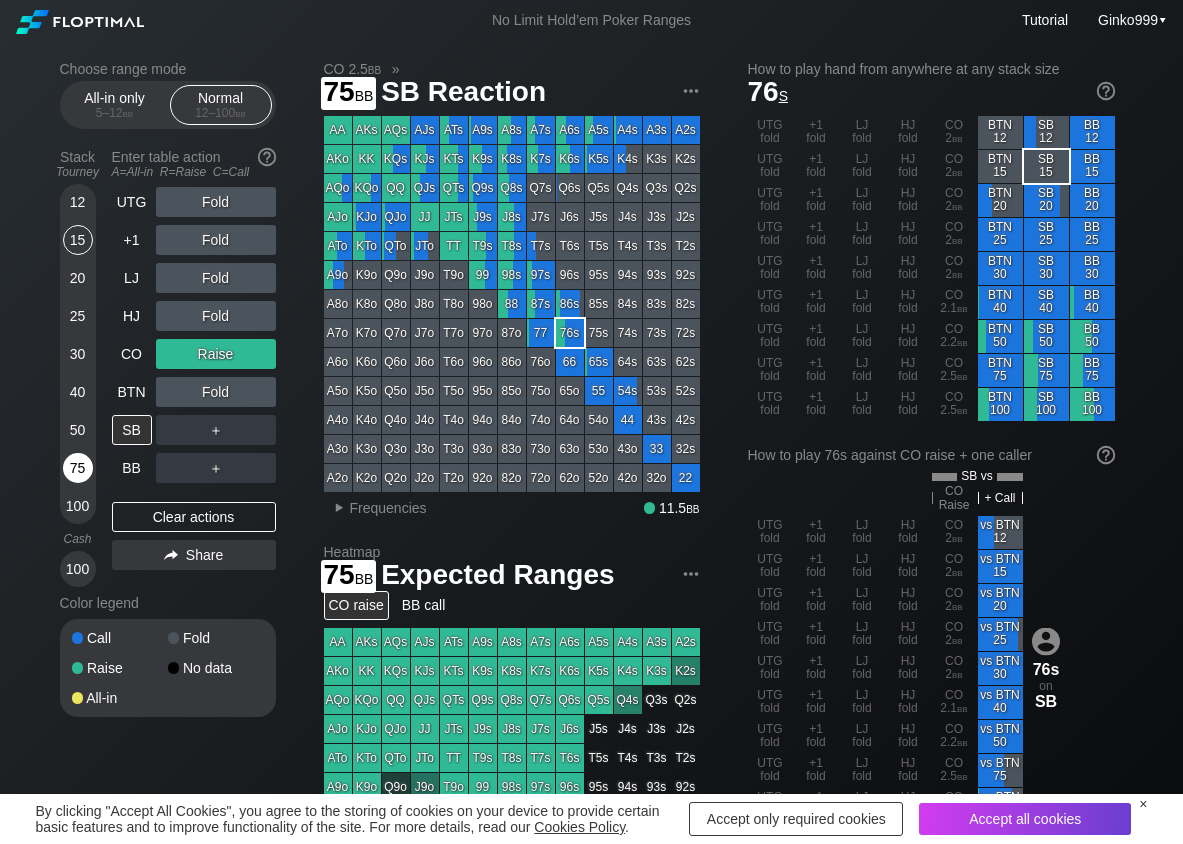 click on "75" at bounding box center (78, 468) 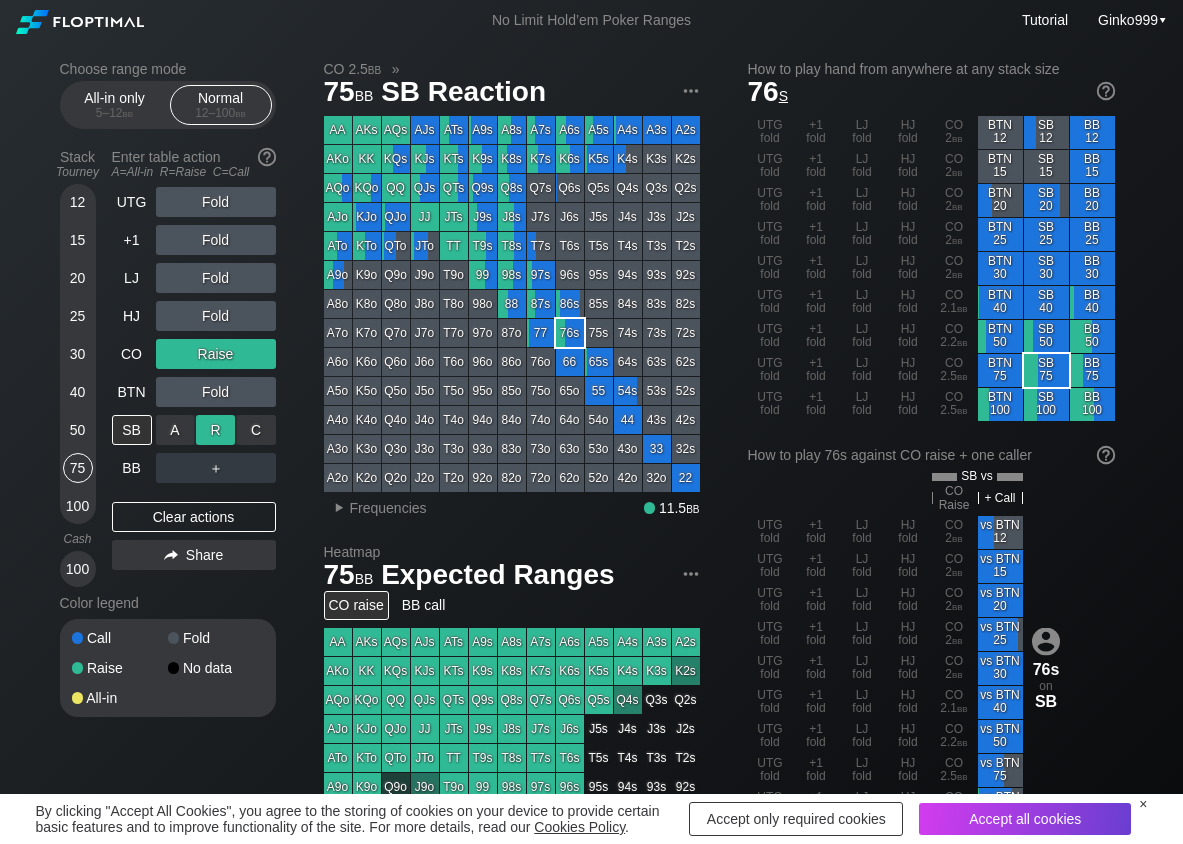click on "R ✕" at bounding box center [215, 430] 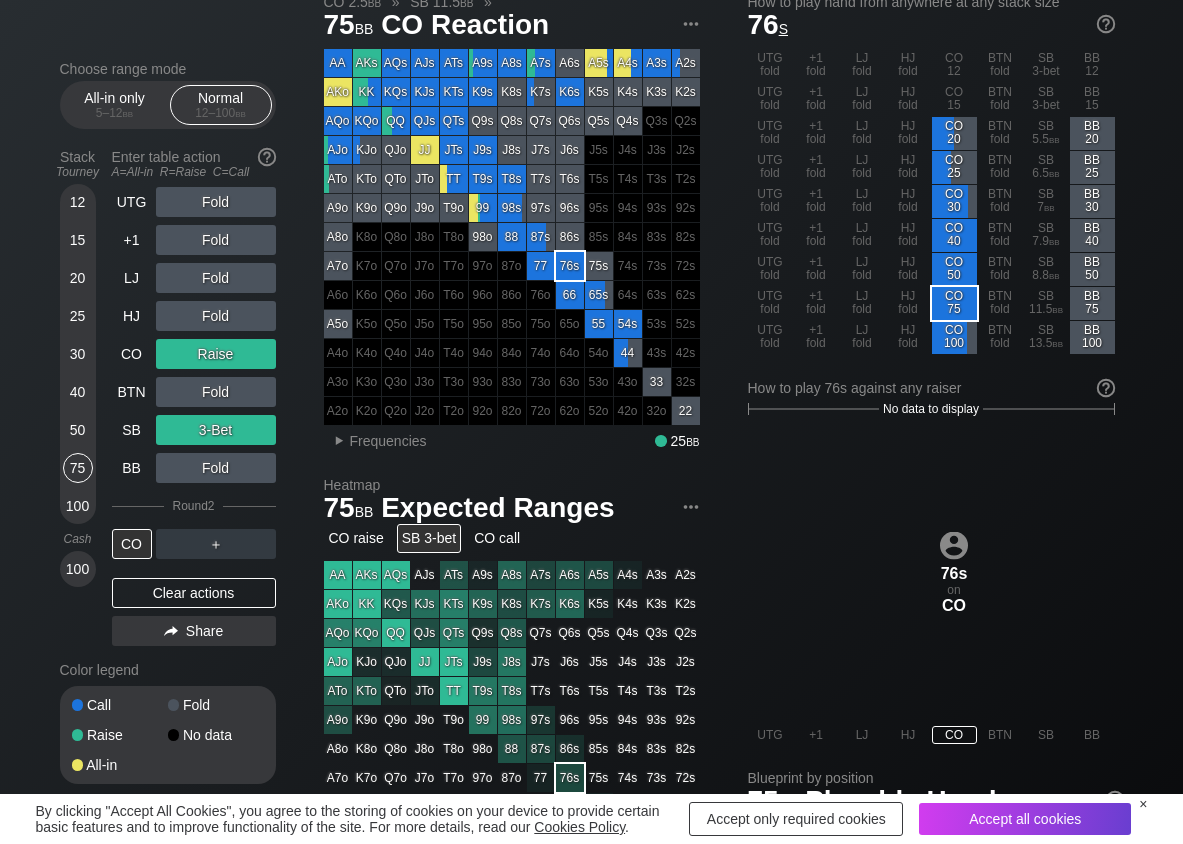 scroll, scrollTop: 100, scrollLeft: 0, axis: vertical 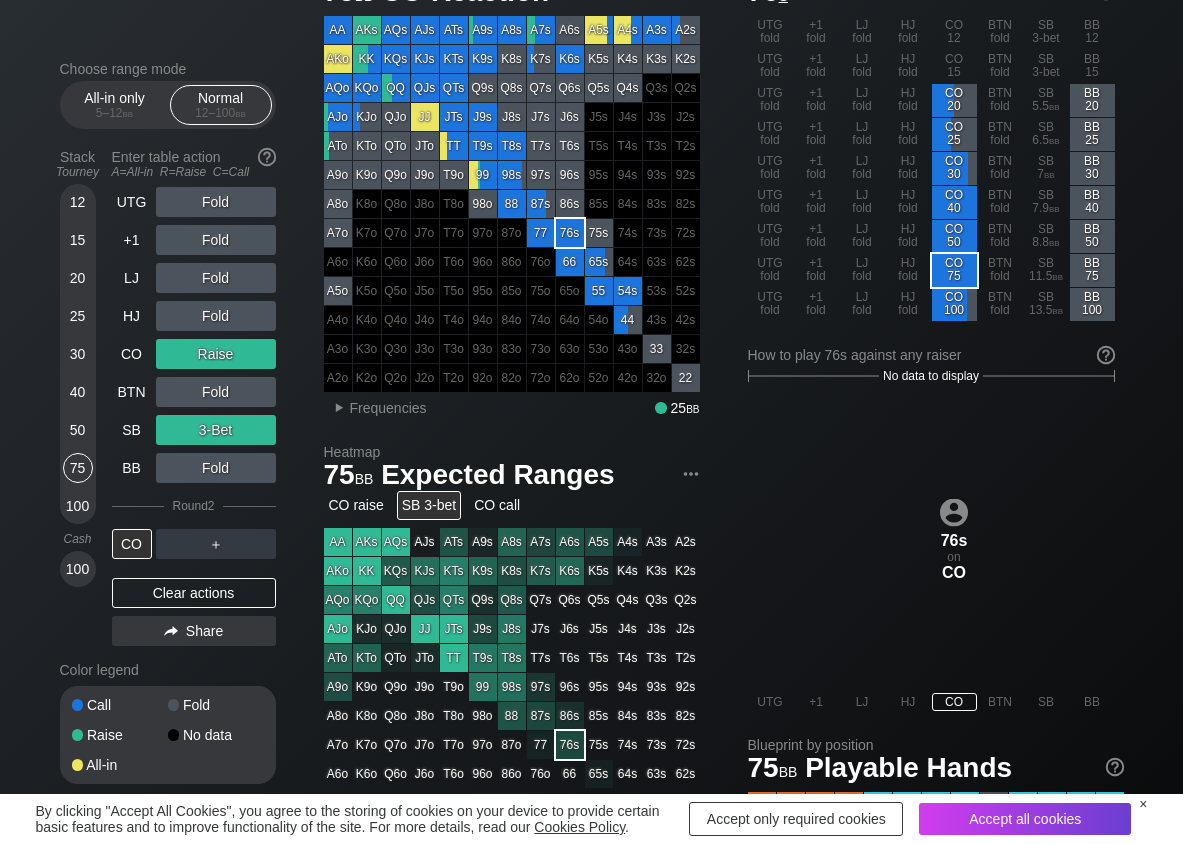 click on "Stack Tourney Enter table action A=All-in  R=Raise  C=Call 12 15 20 25 30 40 50 75 100 Cash 100 UTG Fold +1 Fold LJ Fold HJ Fold CO Raise BTN Fold SB 3-Bet BB Fold Round  2 CO ＋ Clear actions Share" at bounding box center [168, 397] 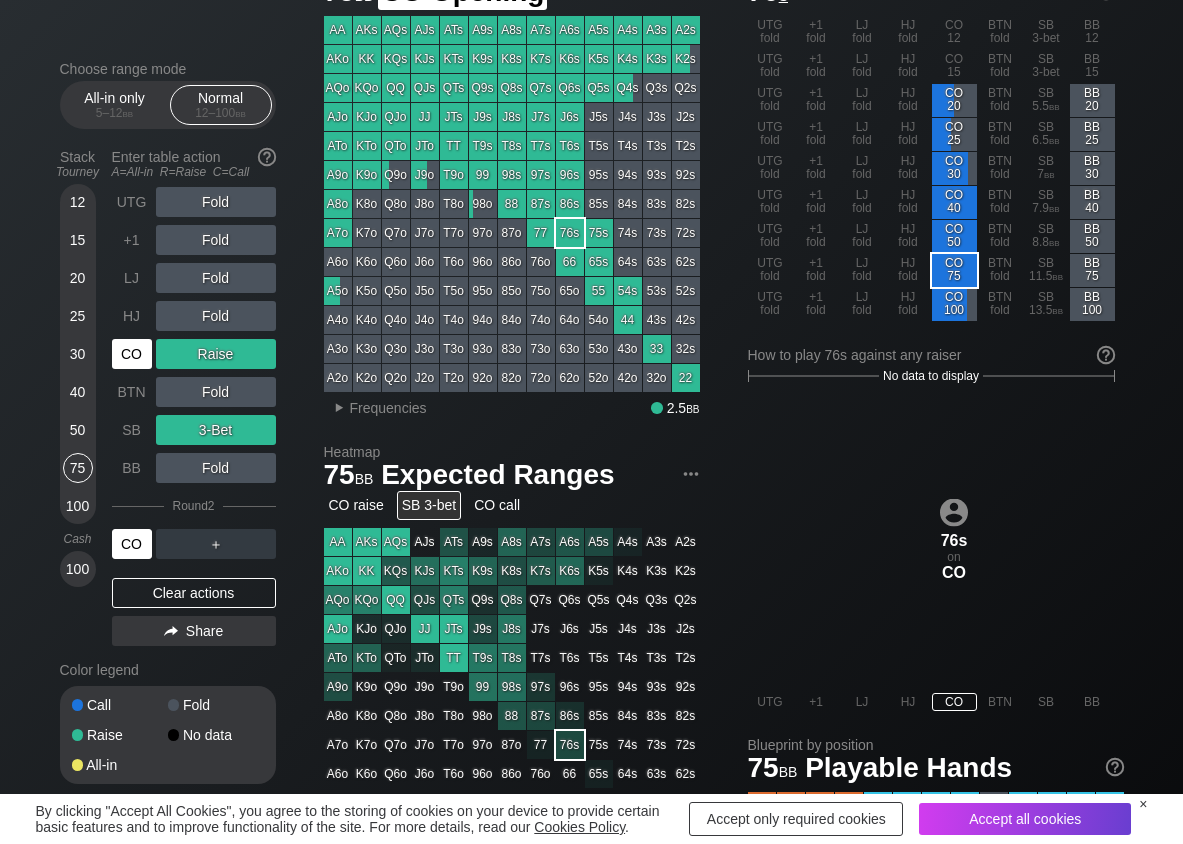 click on "CO" at bounding box center [132, 354] 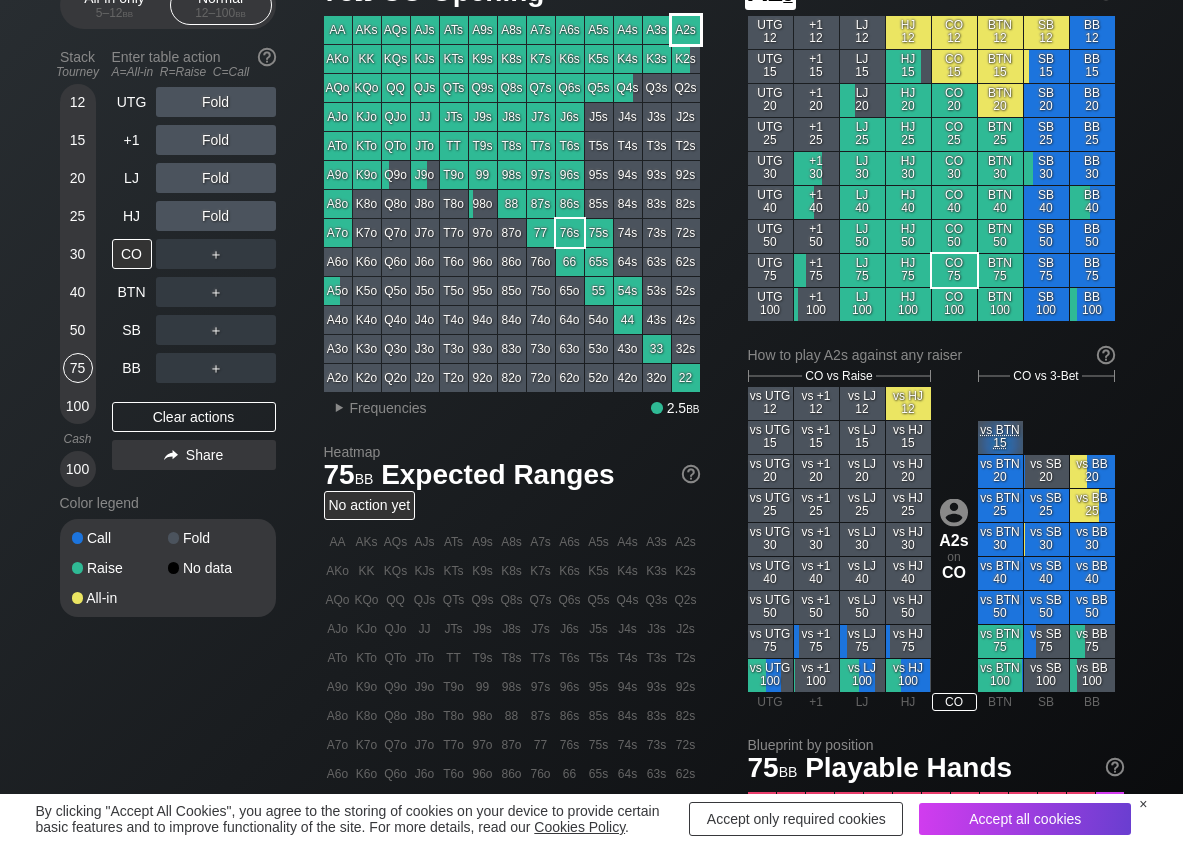 scroll, scrollTop: 0, scrollLeft: 0, axis: both 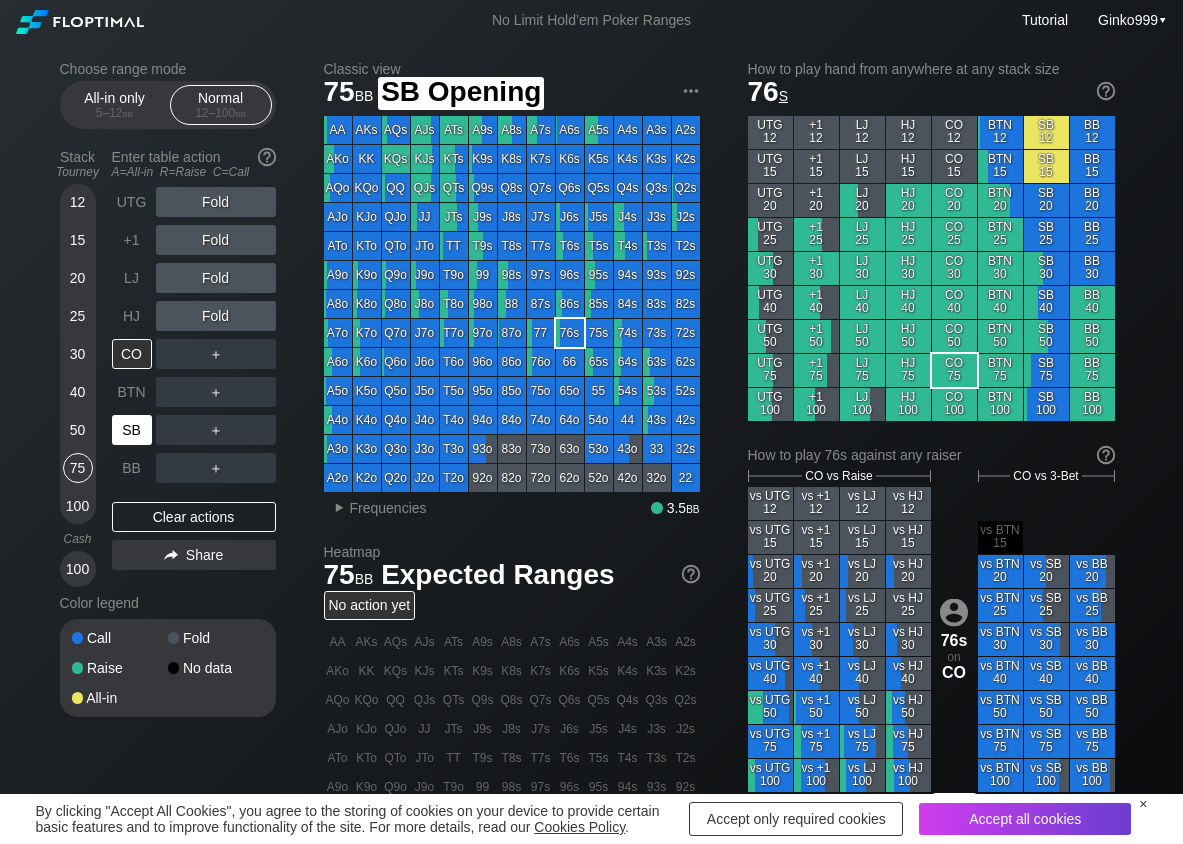 click on "SB" at bounding box center [132, 430] 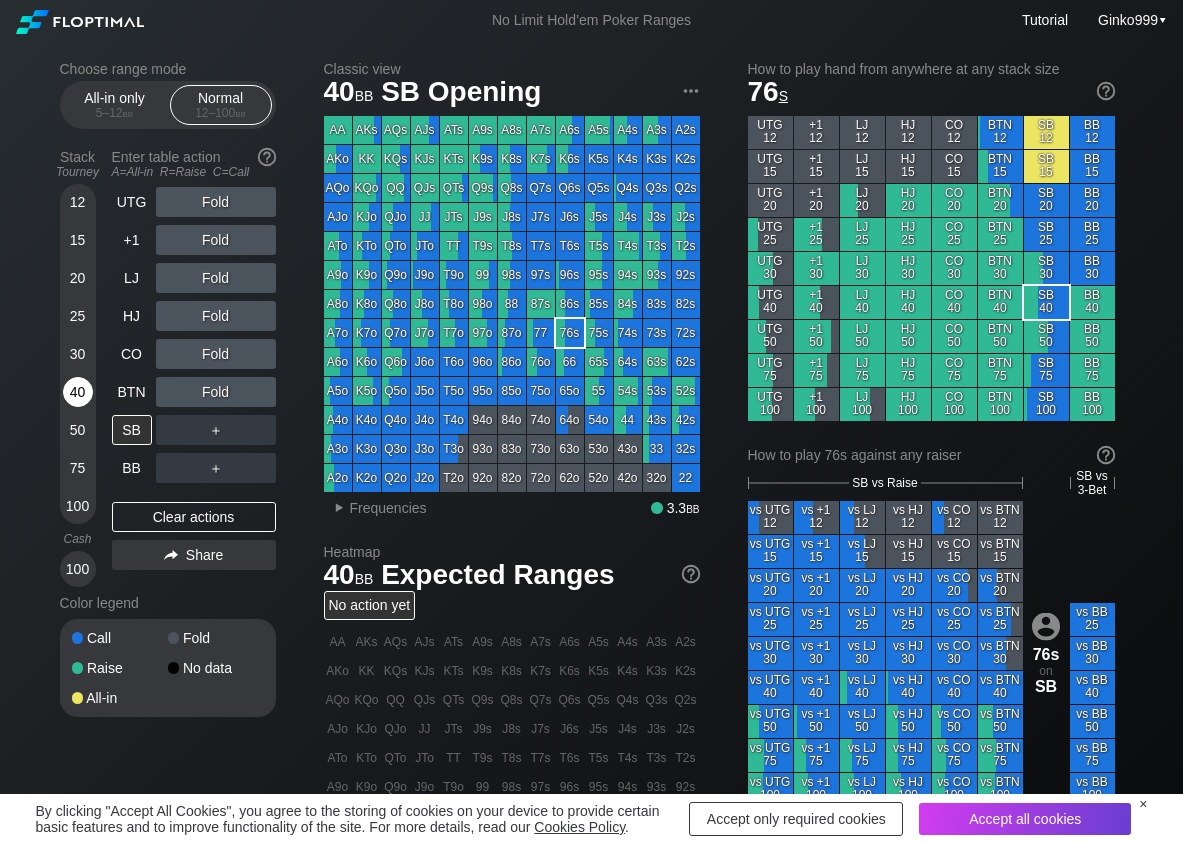 click on "40" at bounding box center [78, 392] 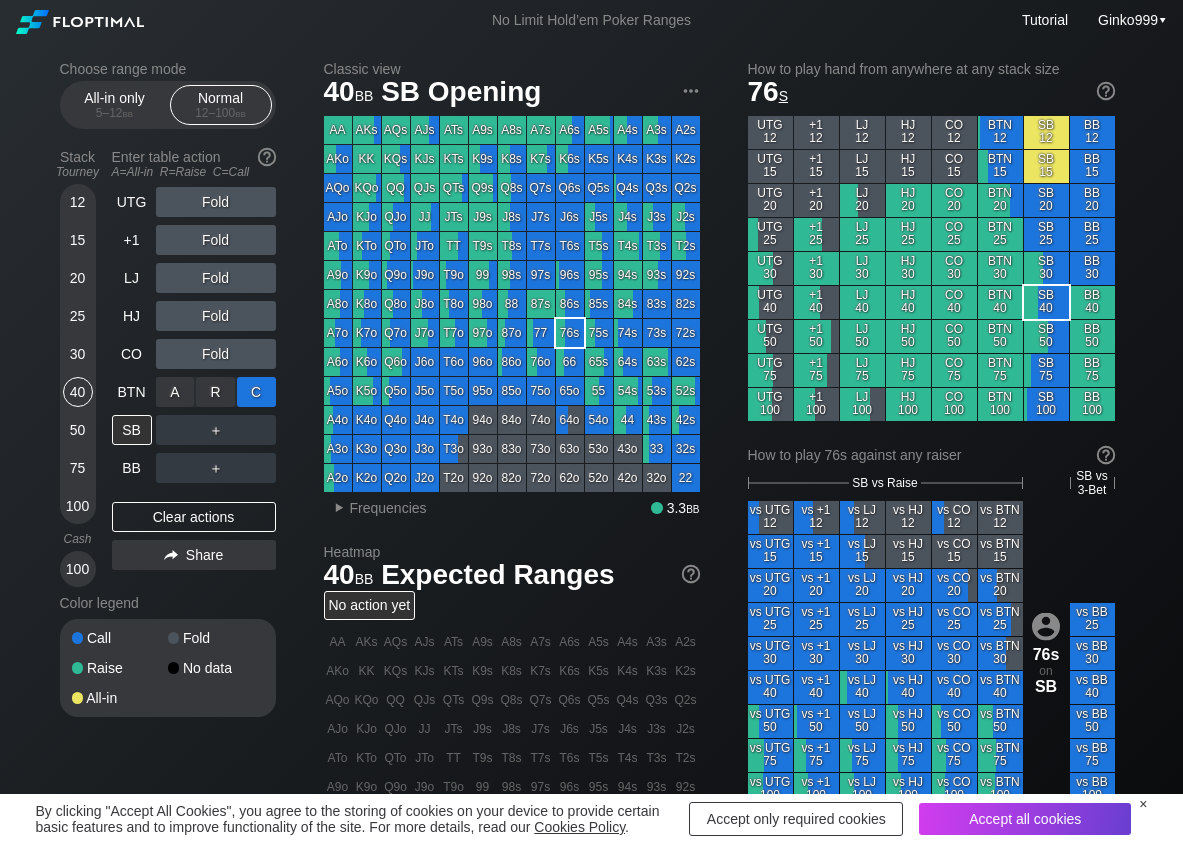 click on "C ✕" at bounding box center (256, 392) 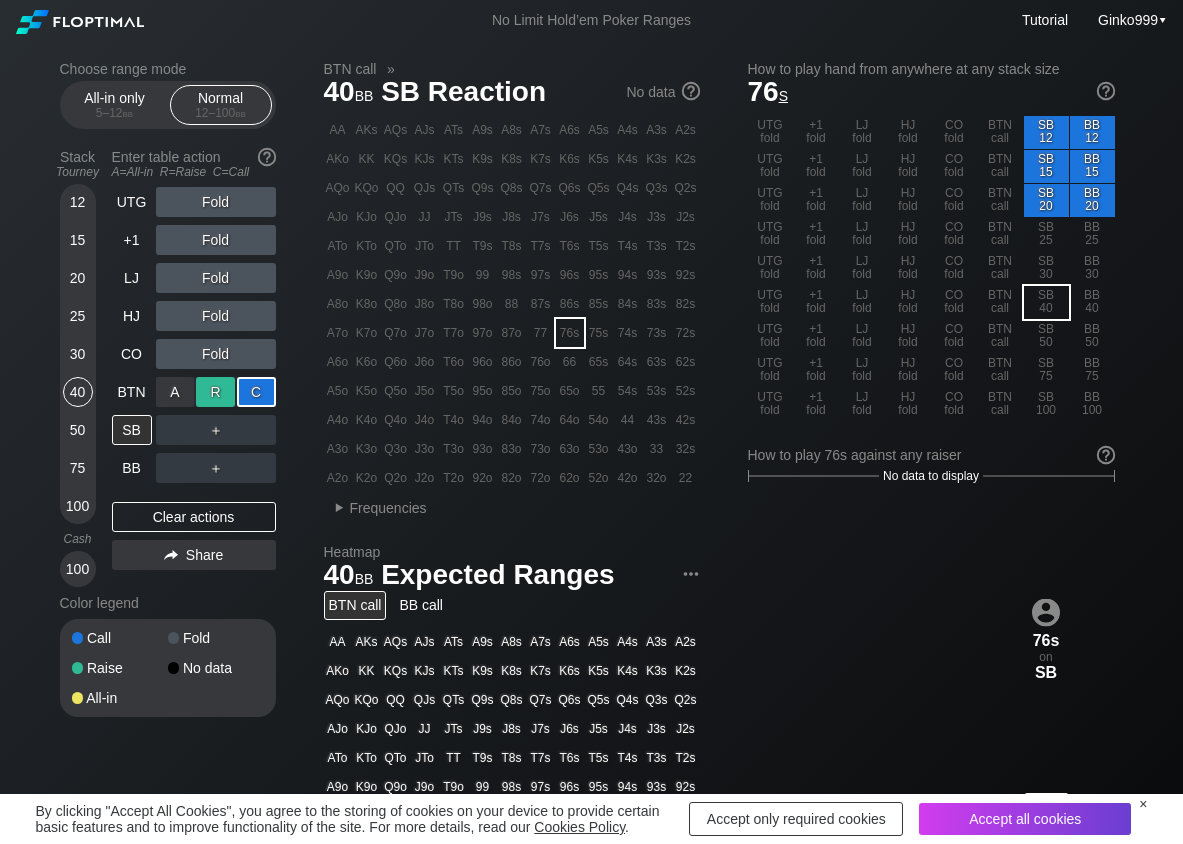 click on "R ✕" at bounding box center [215, 392] 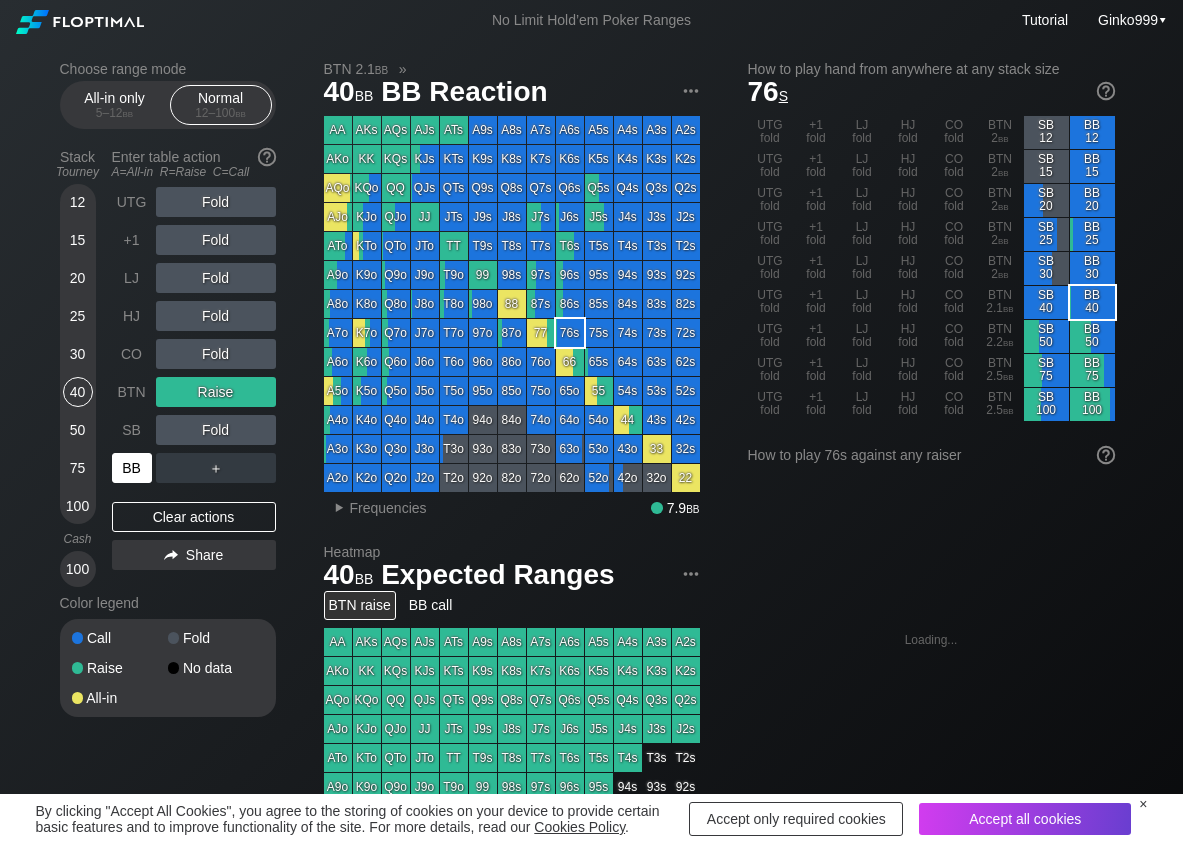 click on "BB" at bounding box center [132, 468] 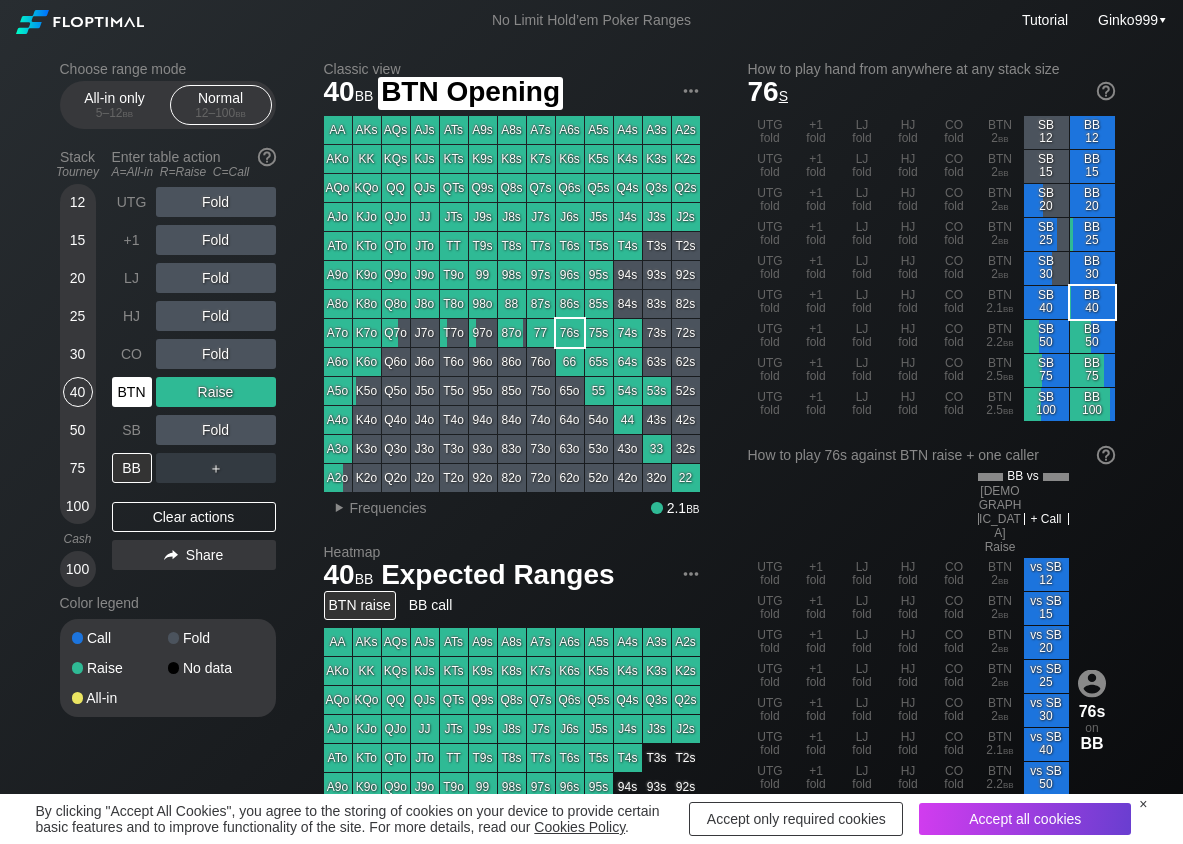 click on "BTN" at bounding box center [132, 392] 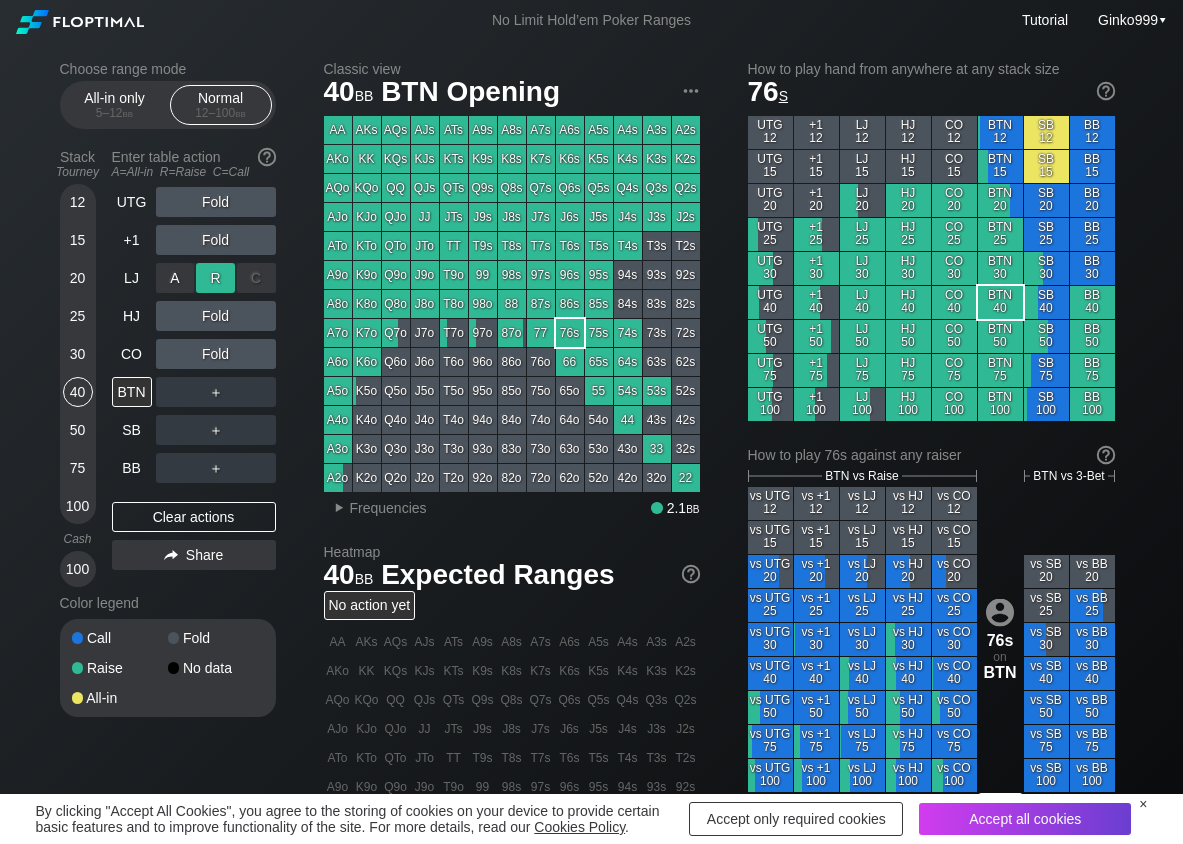 click on "R ✕" at bounding box center [215, 278] 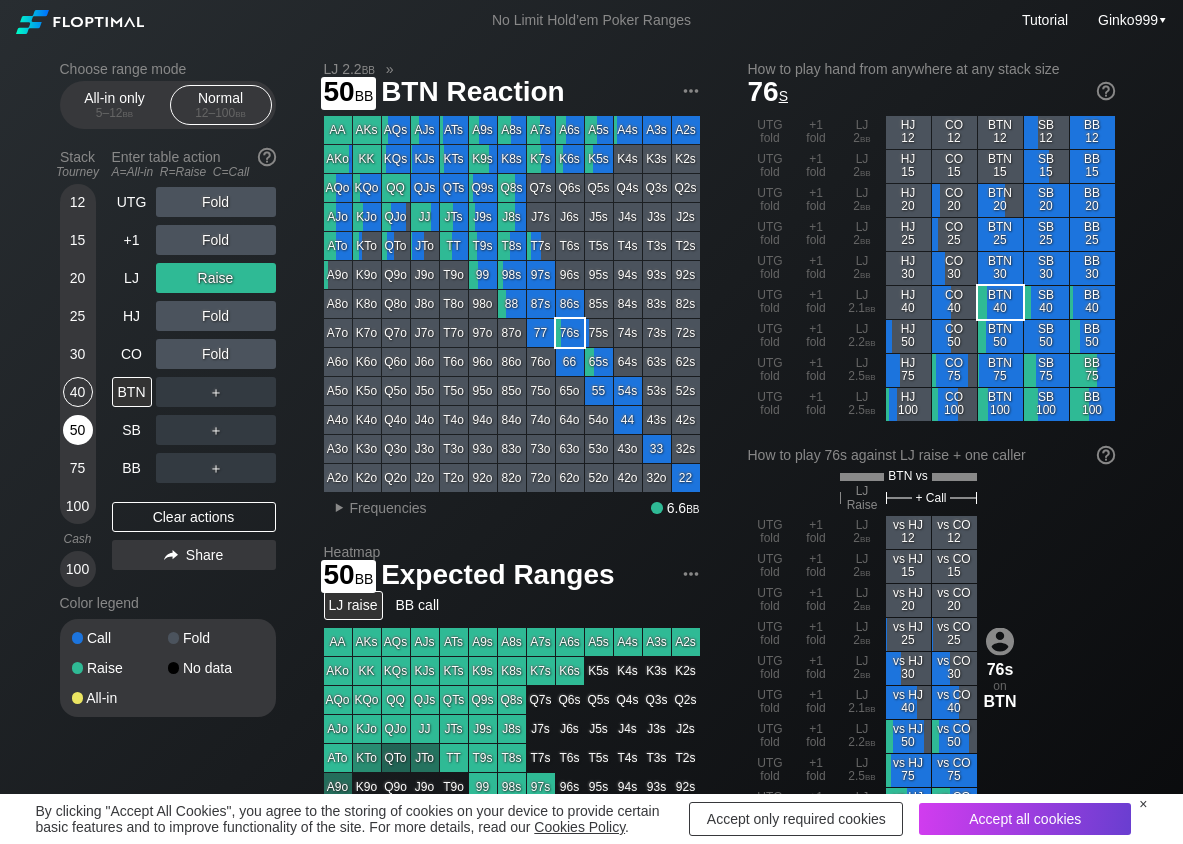 click on "50" at bounding box center (78, 430) 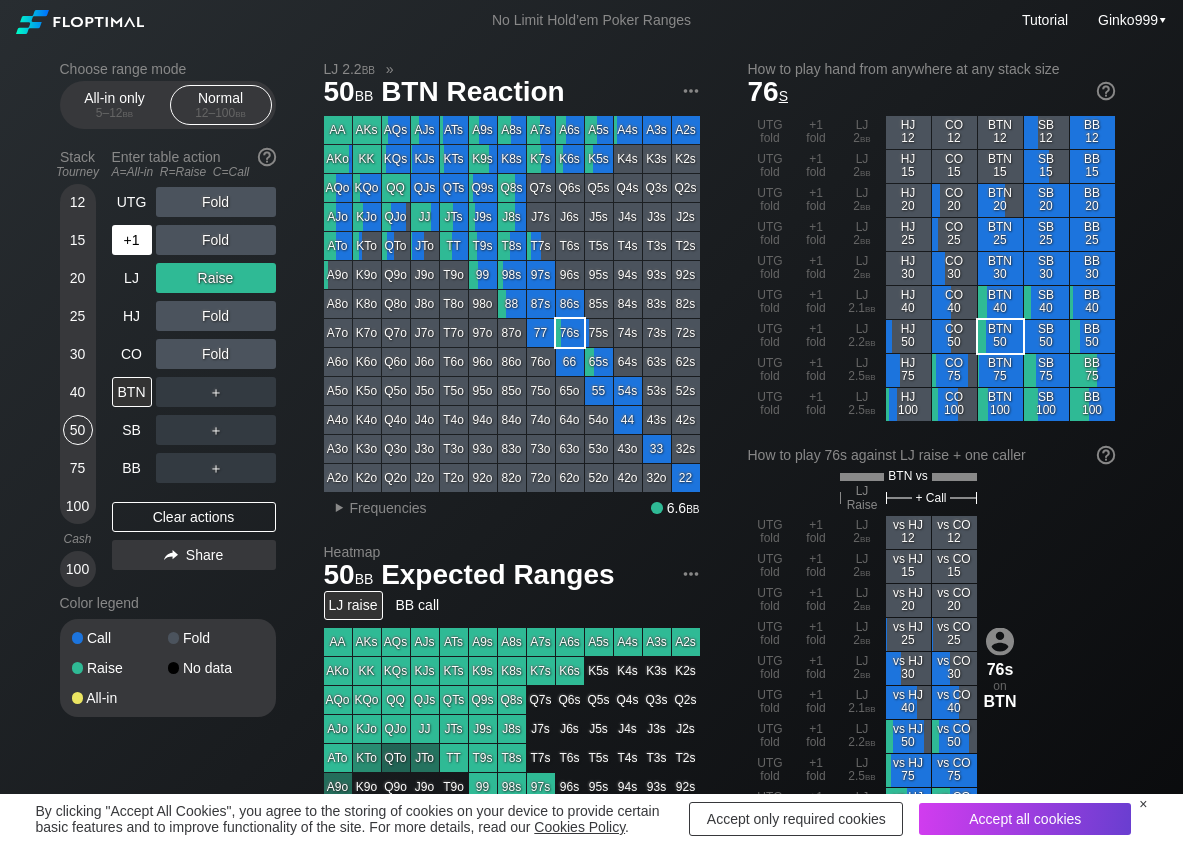 click on "+1" at bounding box center (132, 240) 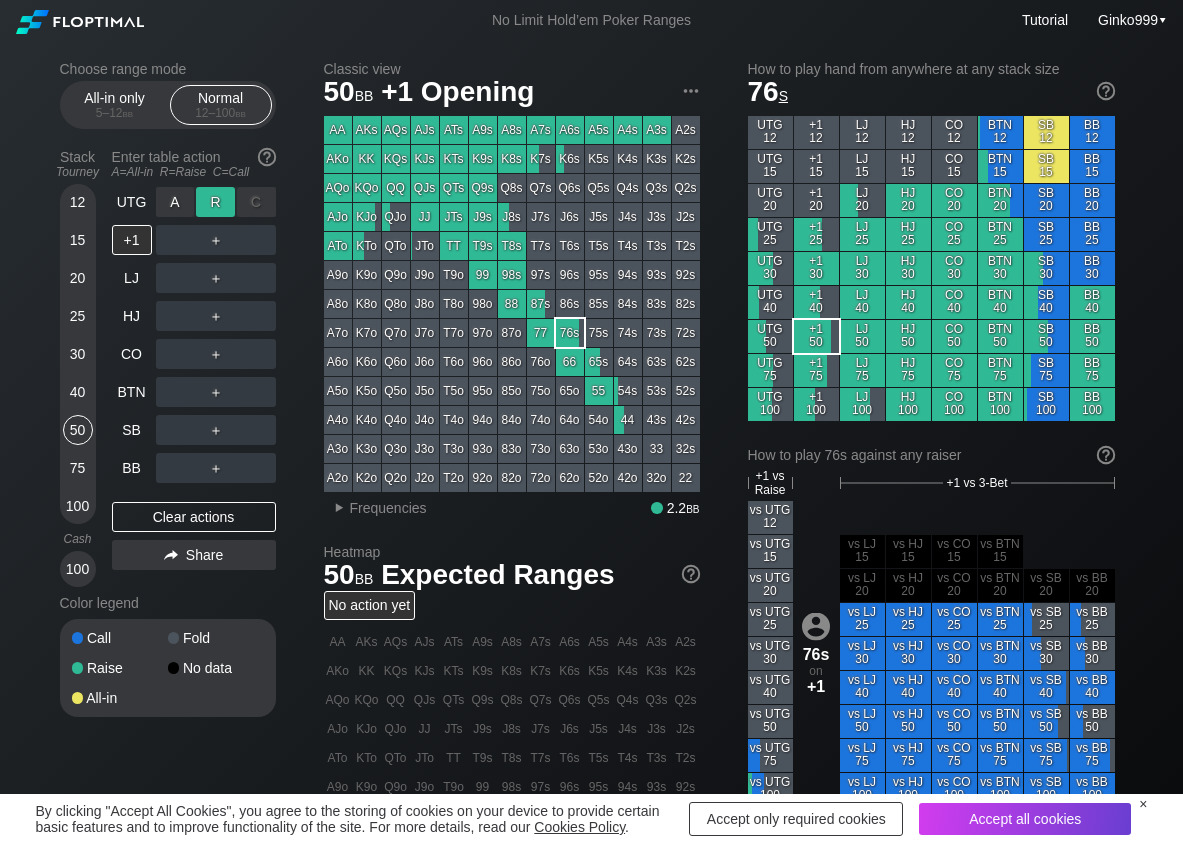 click on "R ✕" at bounding box center [215, 202] 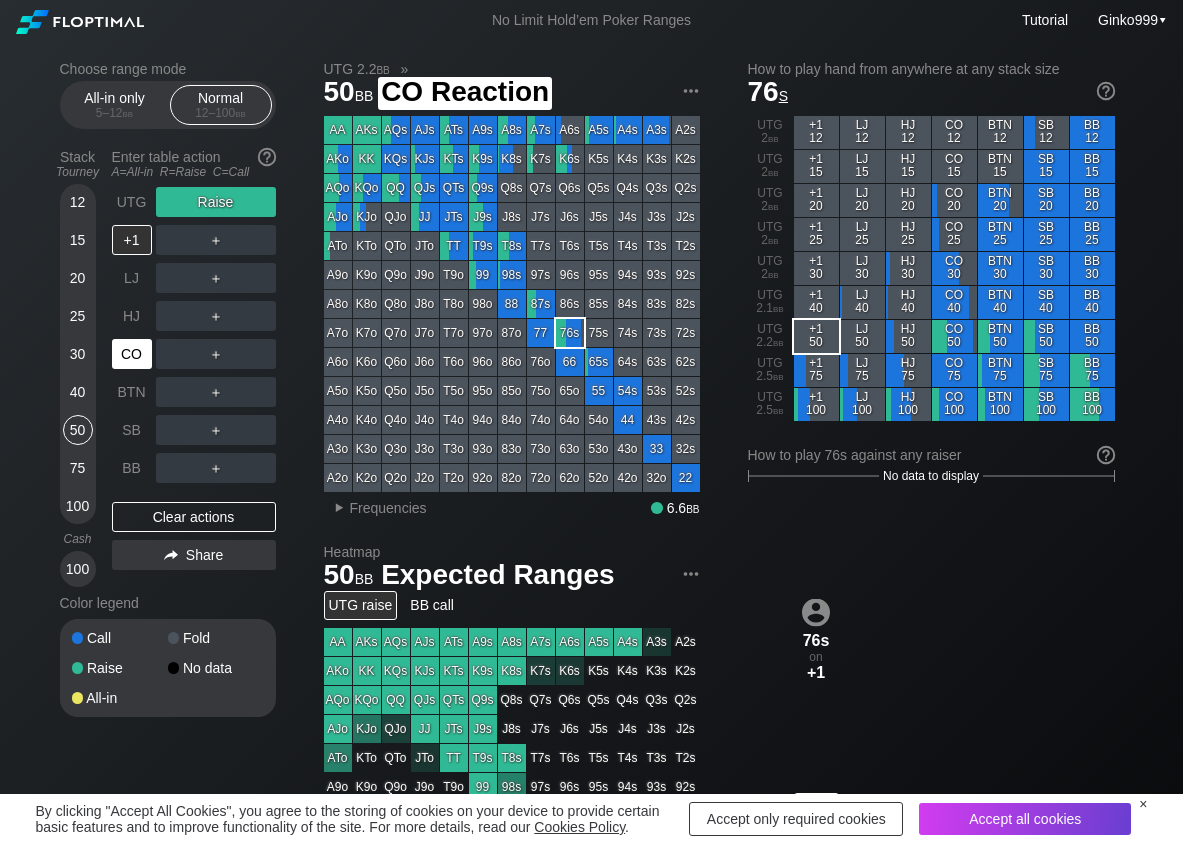 click on "CO" at bounding box center (132, 354) 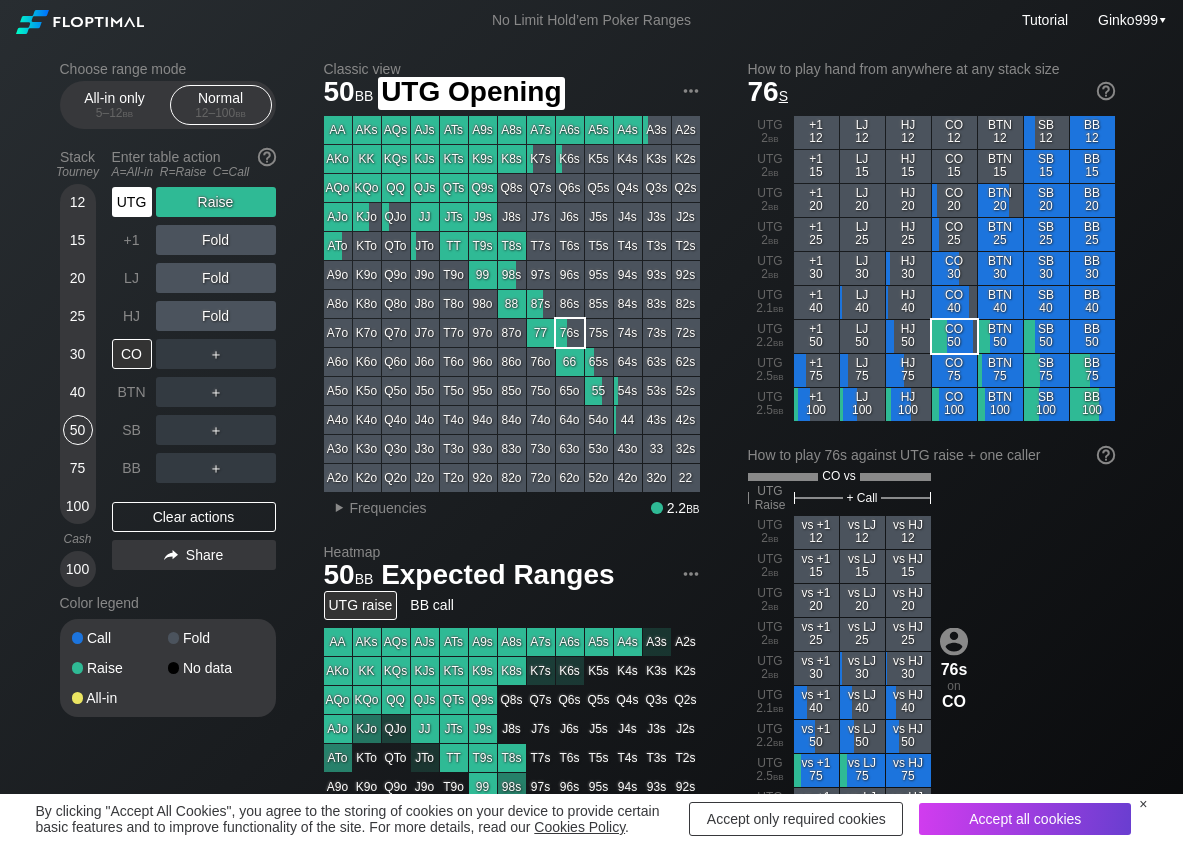 drag, startPoint x: 141, startPoint y: 202, endPoint x: 213, endPoint y: 246, distance: 84.38009 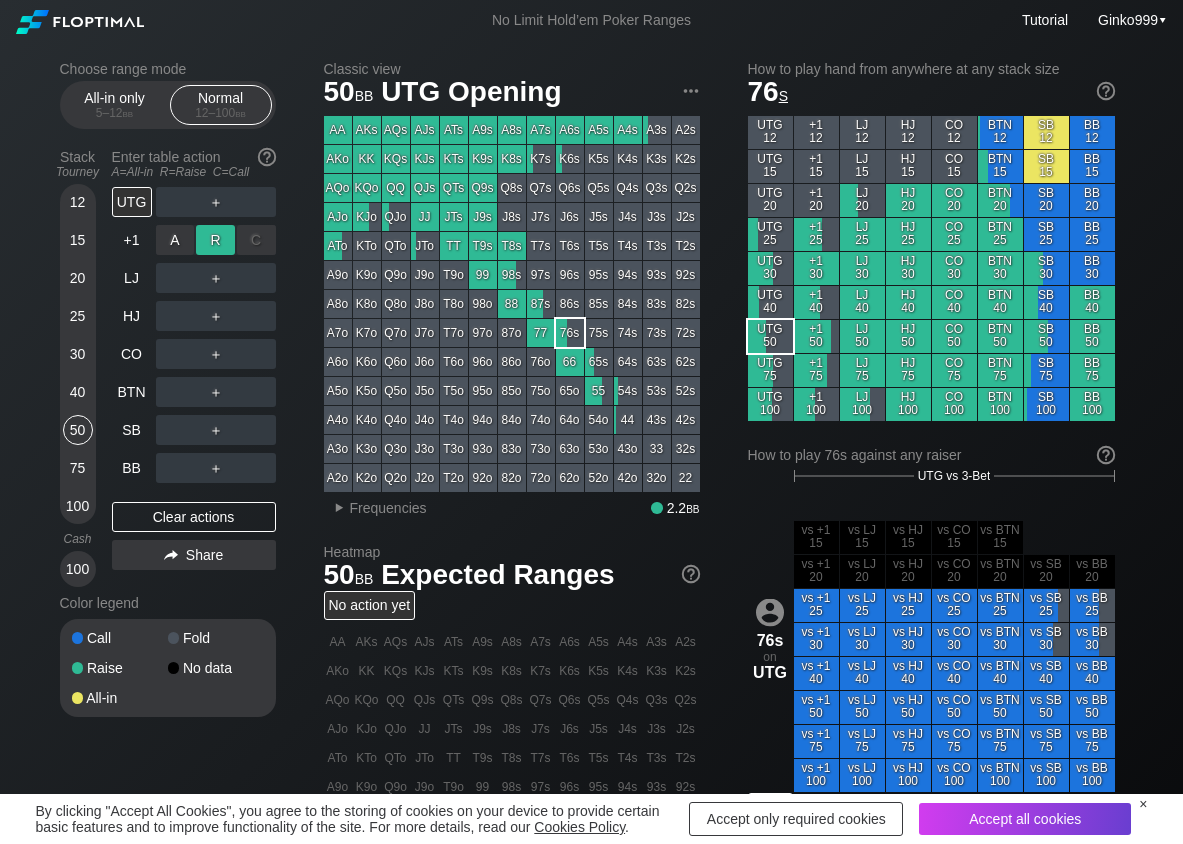 click on "R ✕" at bounding box center [215, 240] 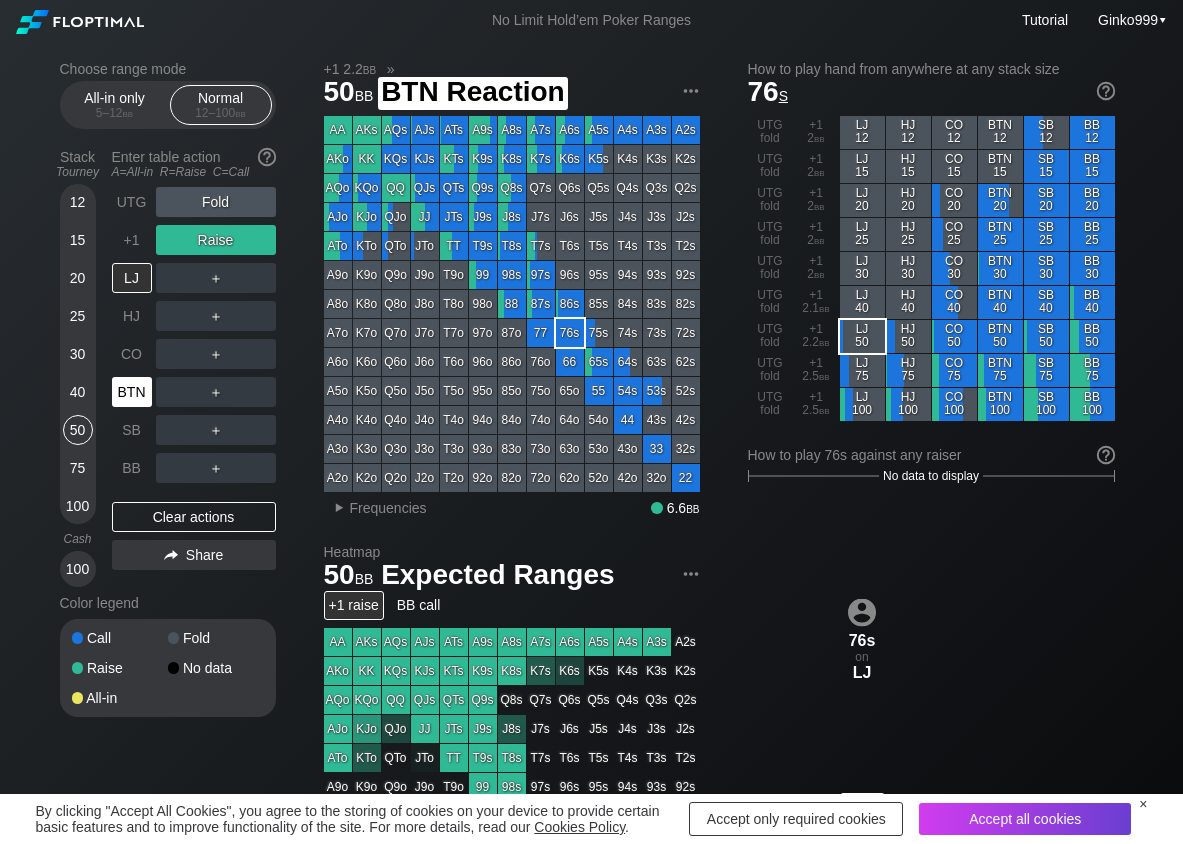 click on "BTN" at bounding box center [132, 392] 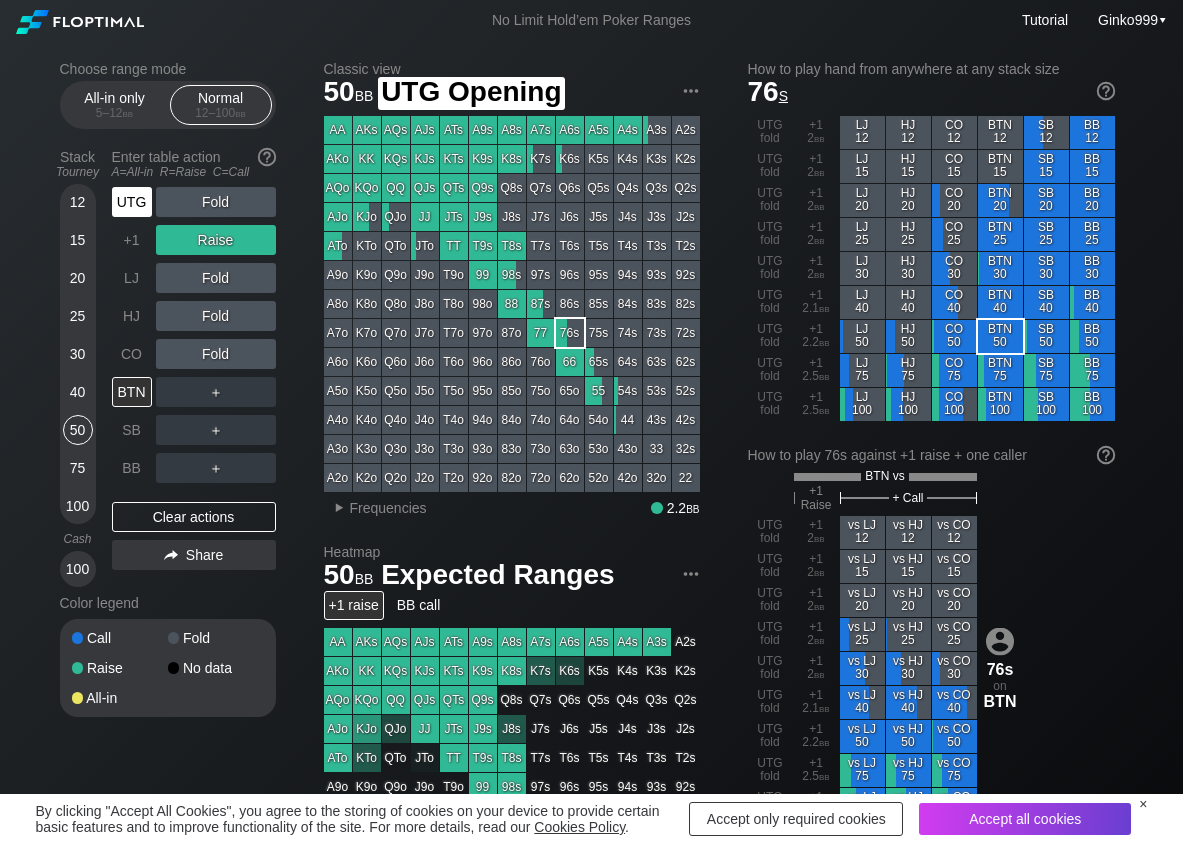 drag, startPoint x: 126, startPoint y: 204, endPoint x: 194, endPoint y: 213, distance: 68.593 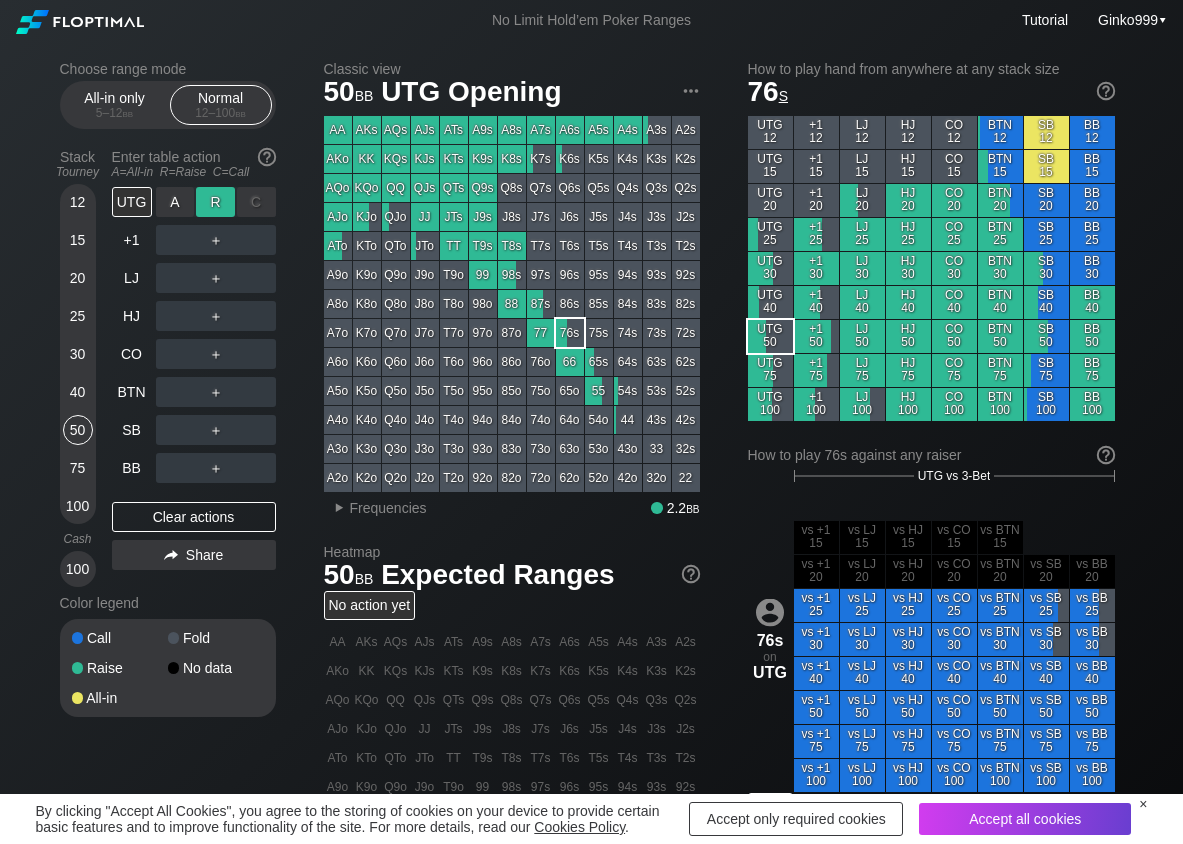 click on "R ✕" at bounding box center [215, 202] 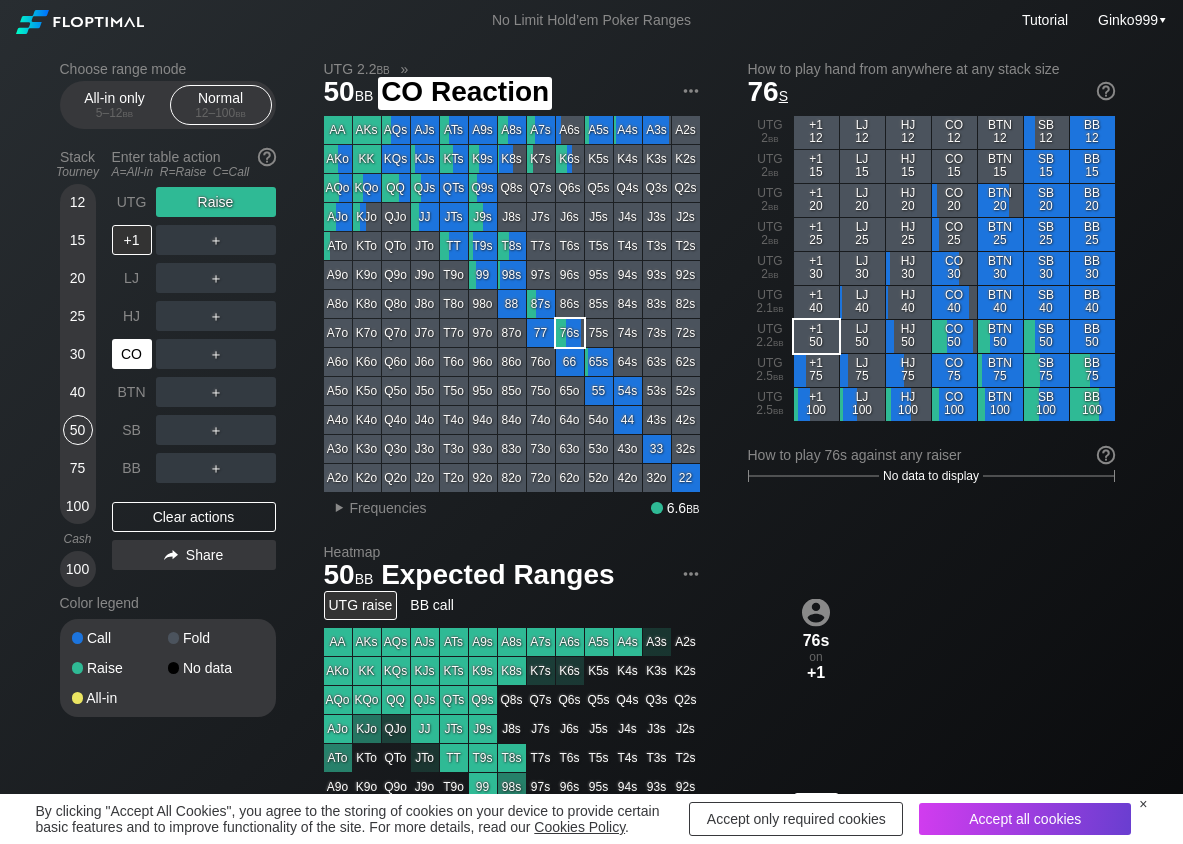click on "CO" at bounding box center (132, 354) 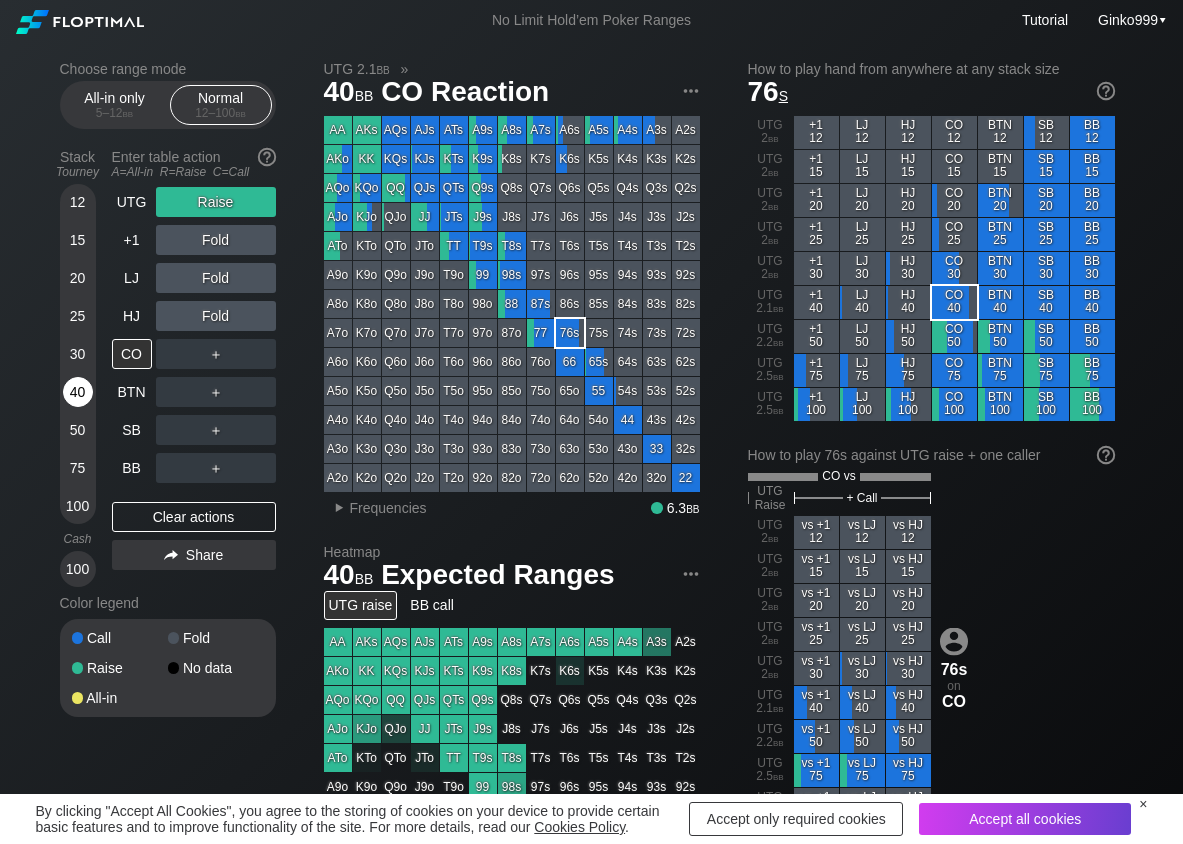 click on "40" at bounding box center (78, 392) 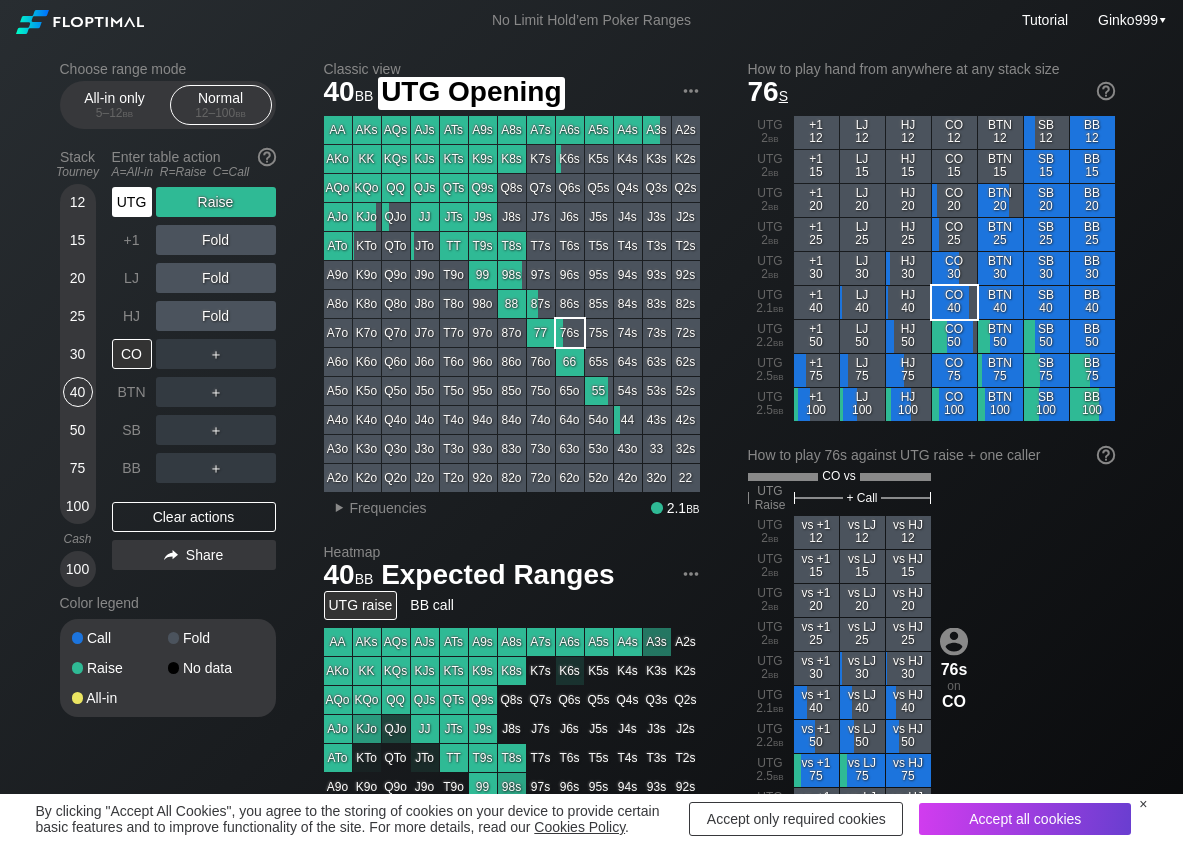 drag, startPoint x: 137, startPoint y: 201, endPoint x: 134, endPoint y: 222, distance: 21.213203 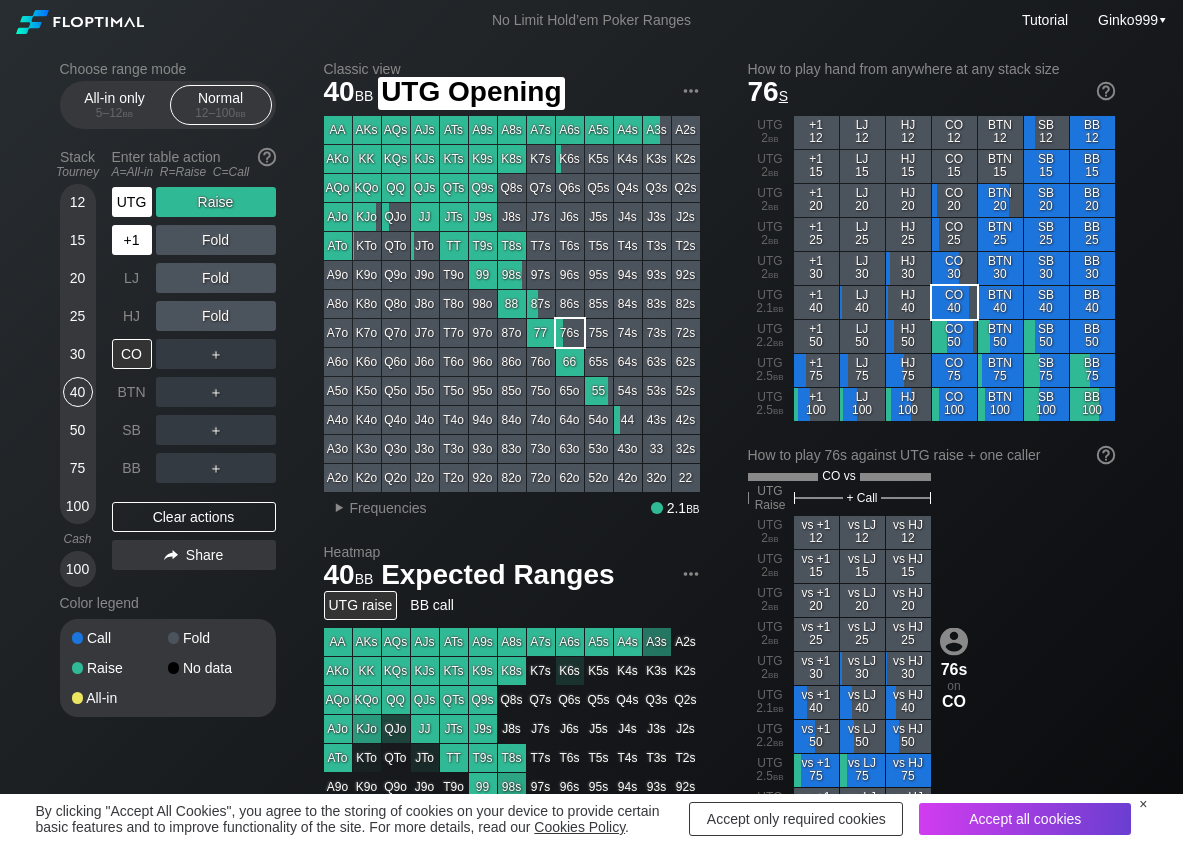 click on "UTG" at bounding box center [132, 202] 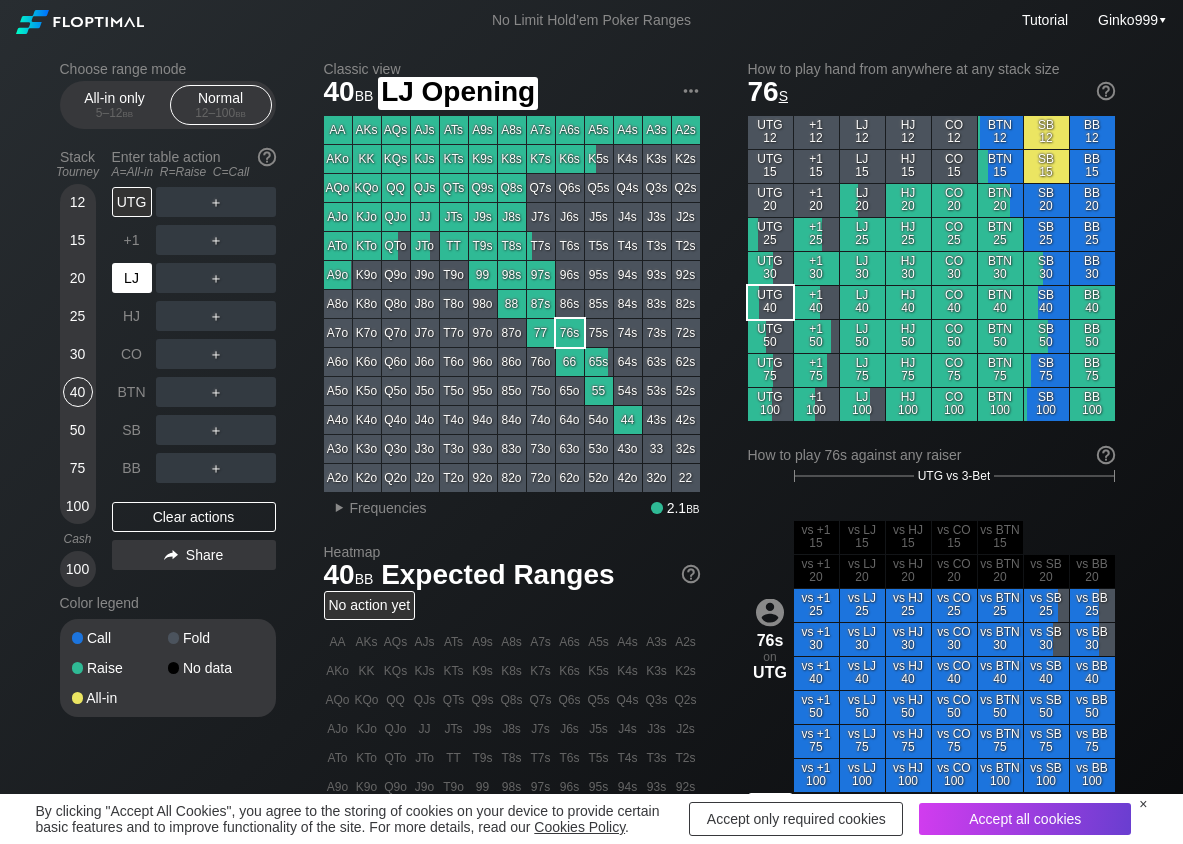 click on "LJ" at bounding box center [132, 278] 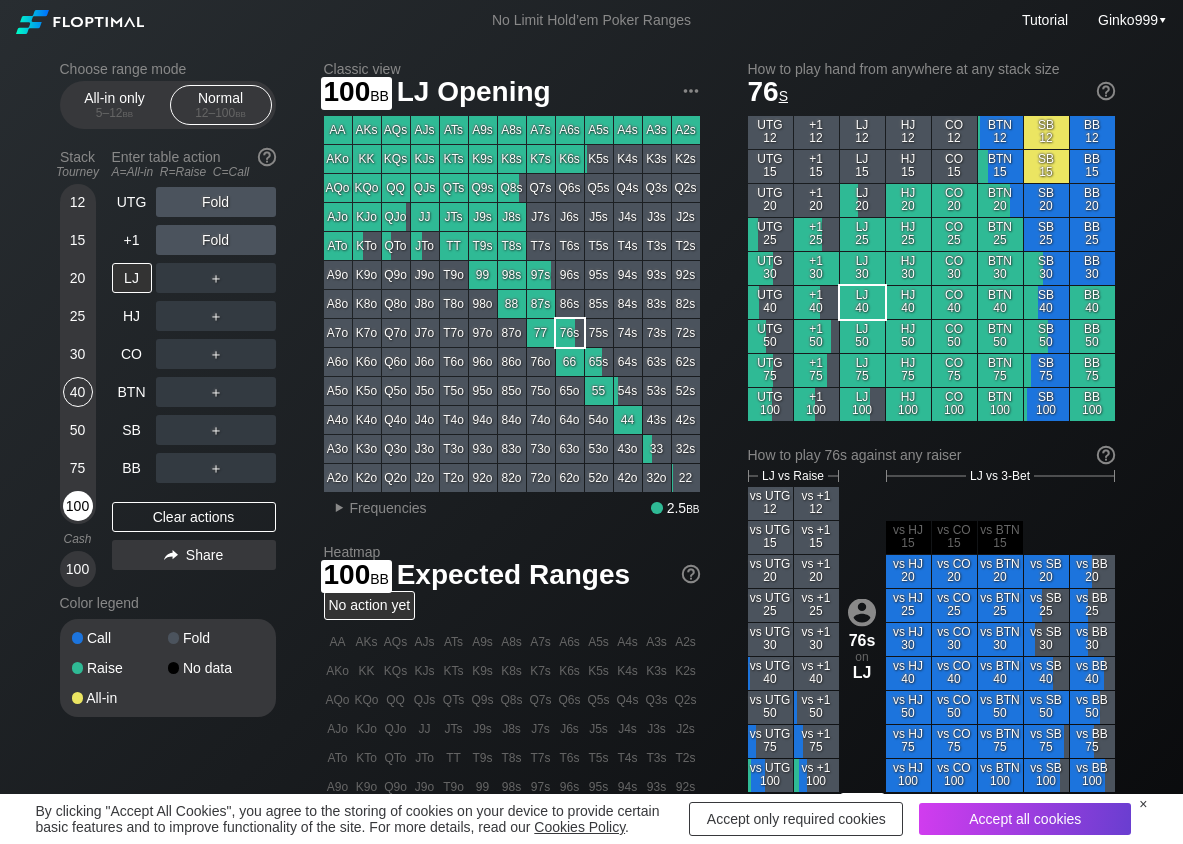 click on "100" at bounding box center (78, 506) 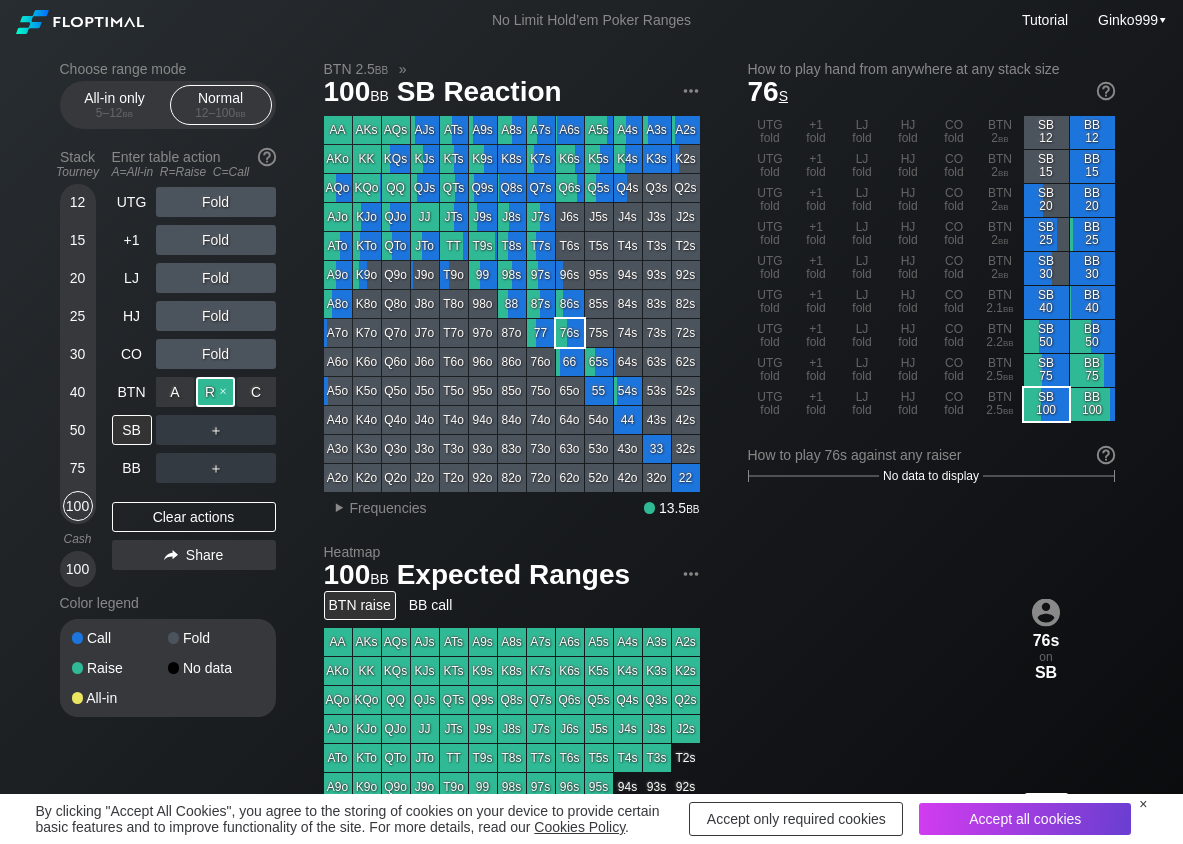 click on "R ✕" at bounding box center (215, 392) 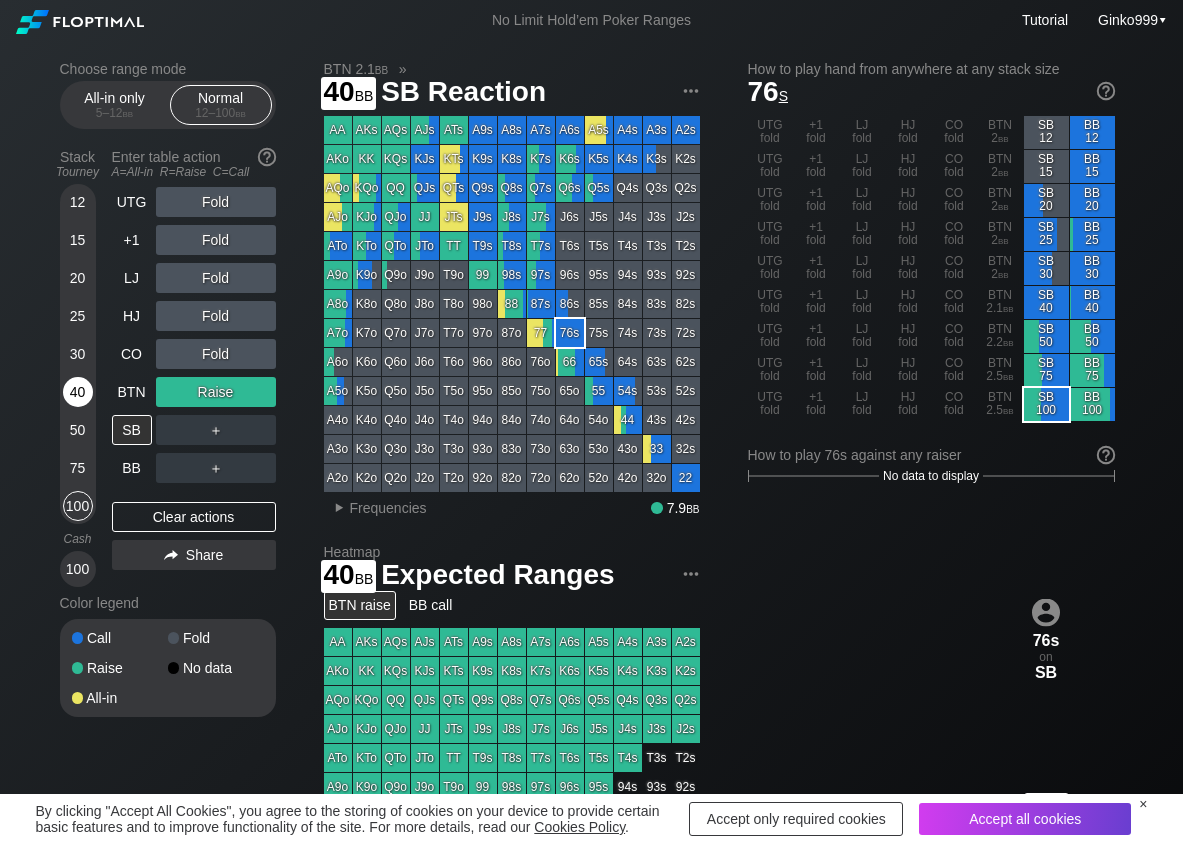 click on "40" at bounding box center [78, 392] 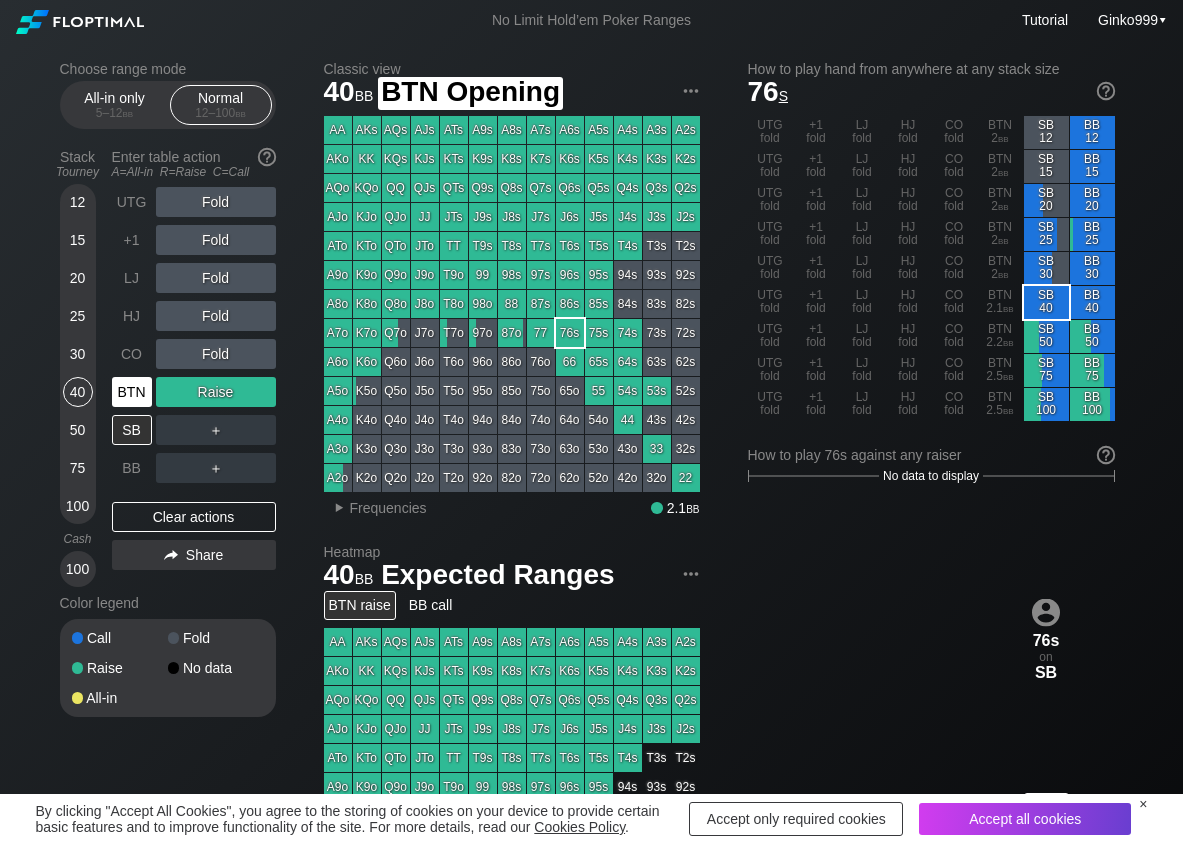 click on "BTN" at bounding box center [132, 392] 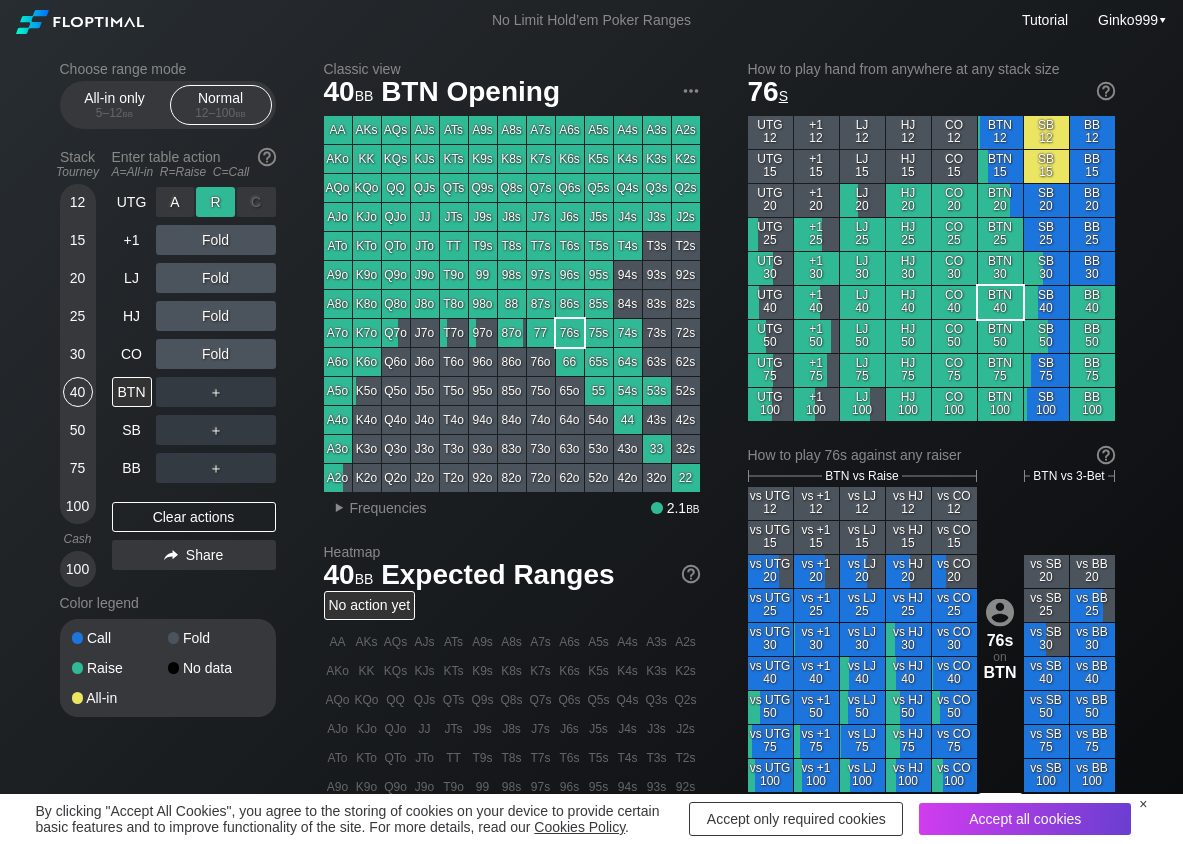 click on "R ✕" at bounding box center (215, 202) 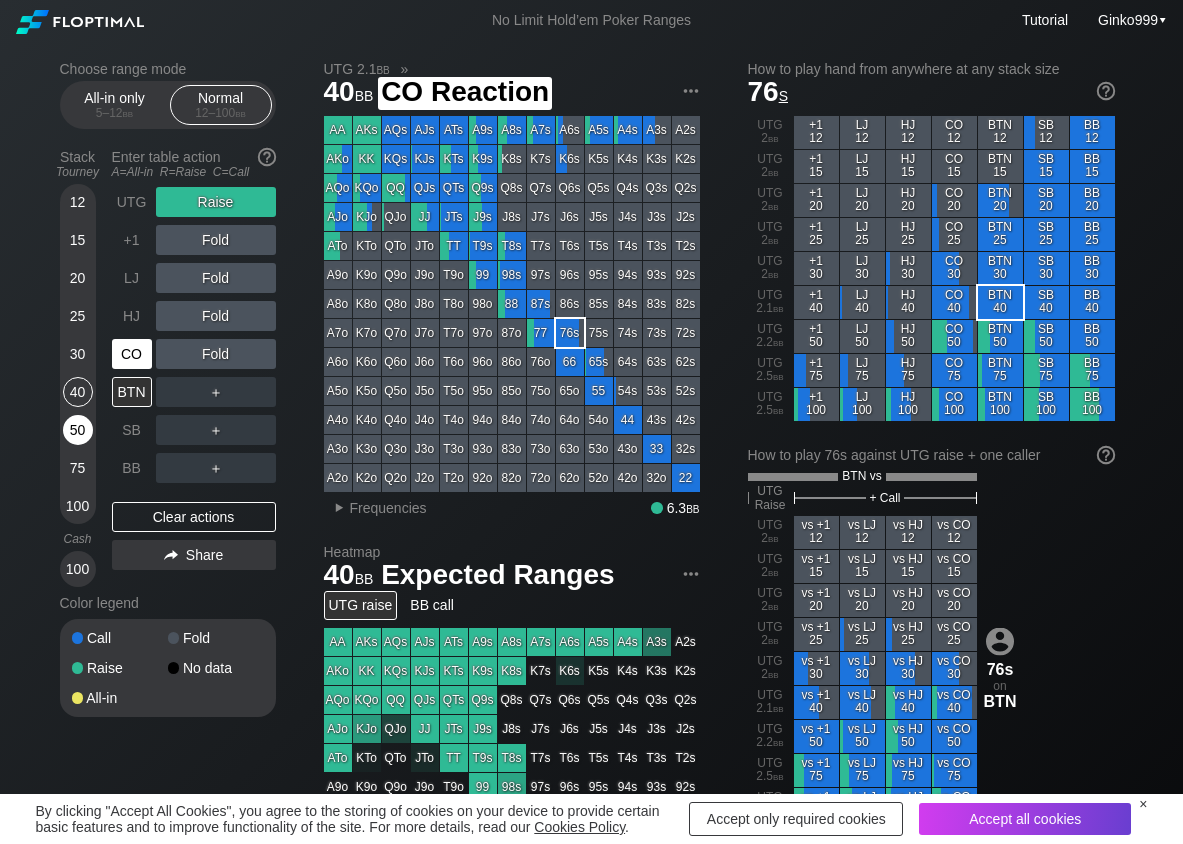 drag, startPoint x: 147, startPoint y: 350, endPoint x: 87, endPoint y: 447, distance: 114.05701 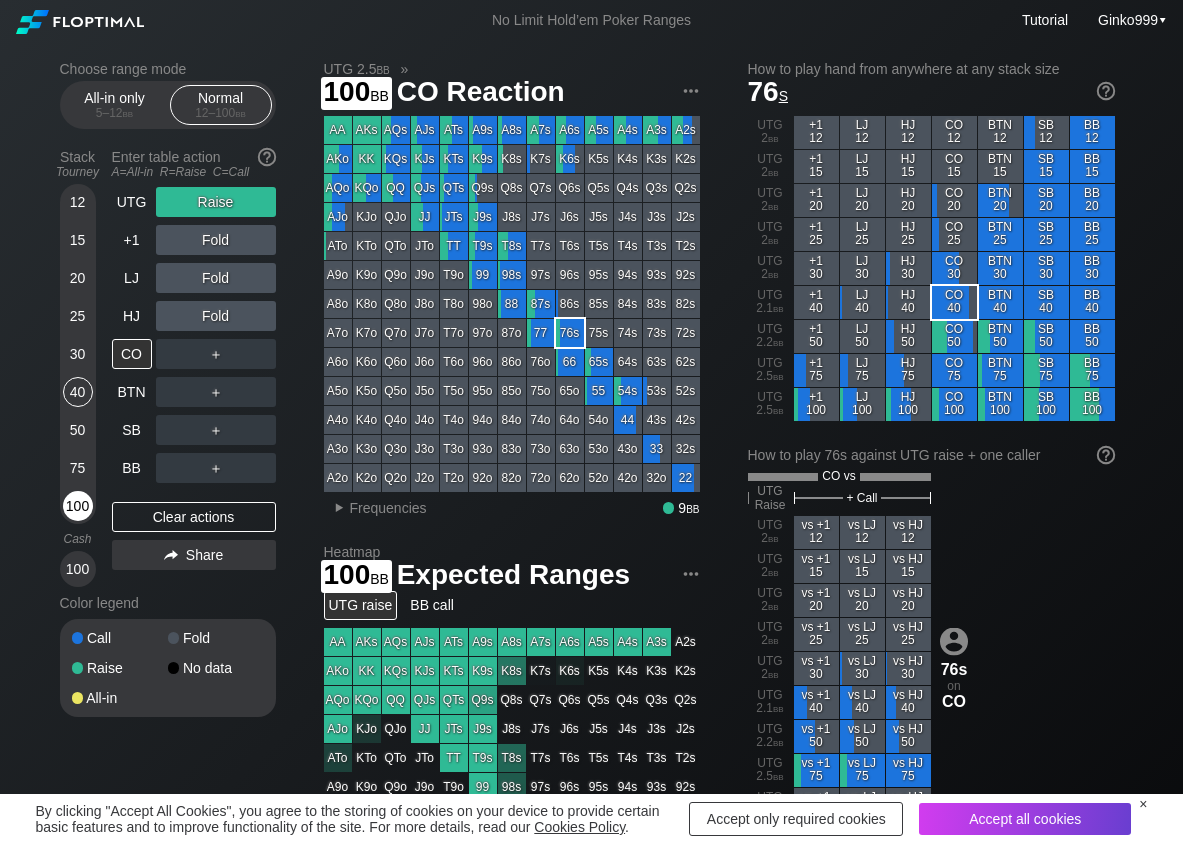 click on "100" at bounding box center [78, 506] 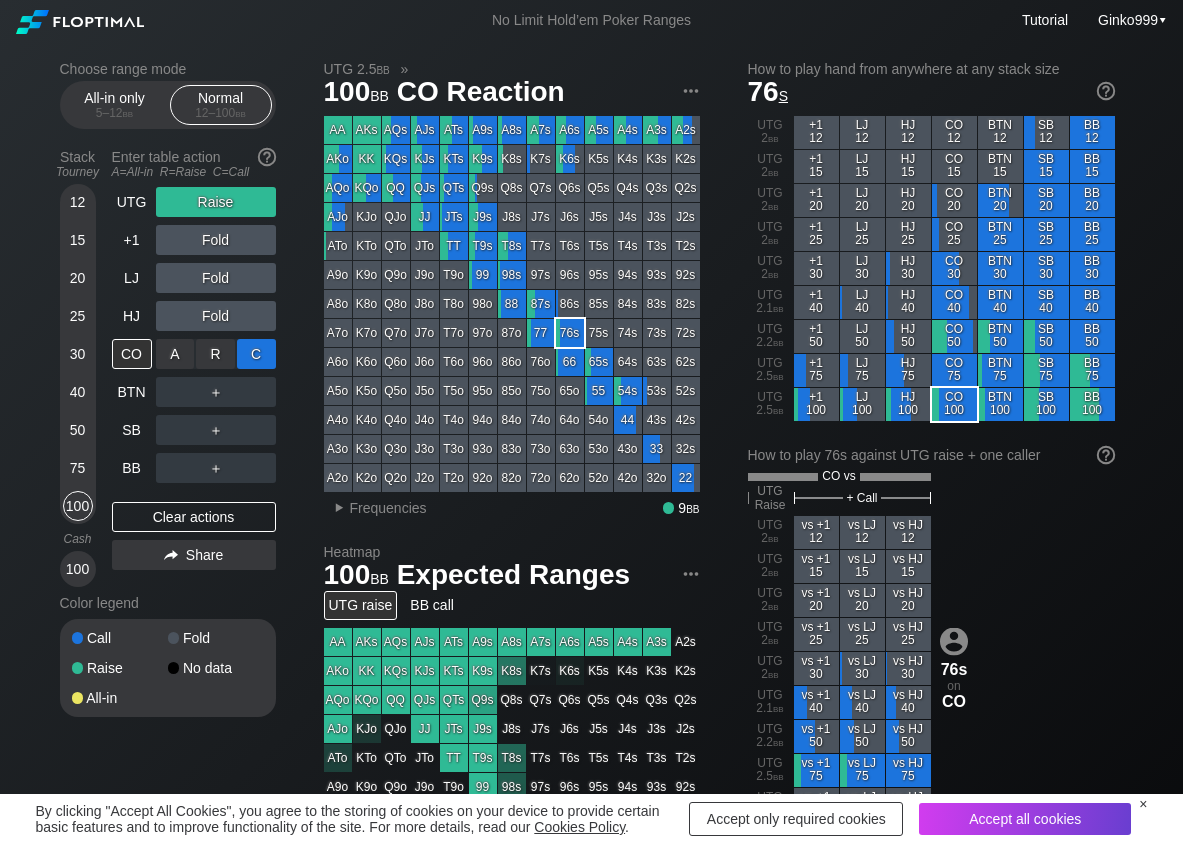 click on "C ✕" at bounding box center [256, 354] 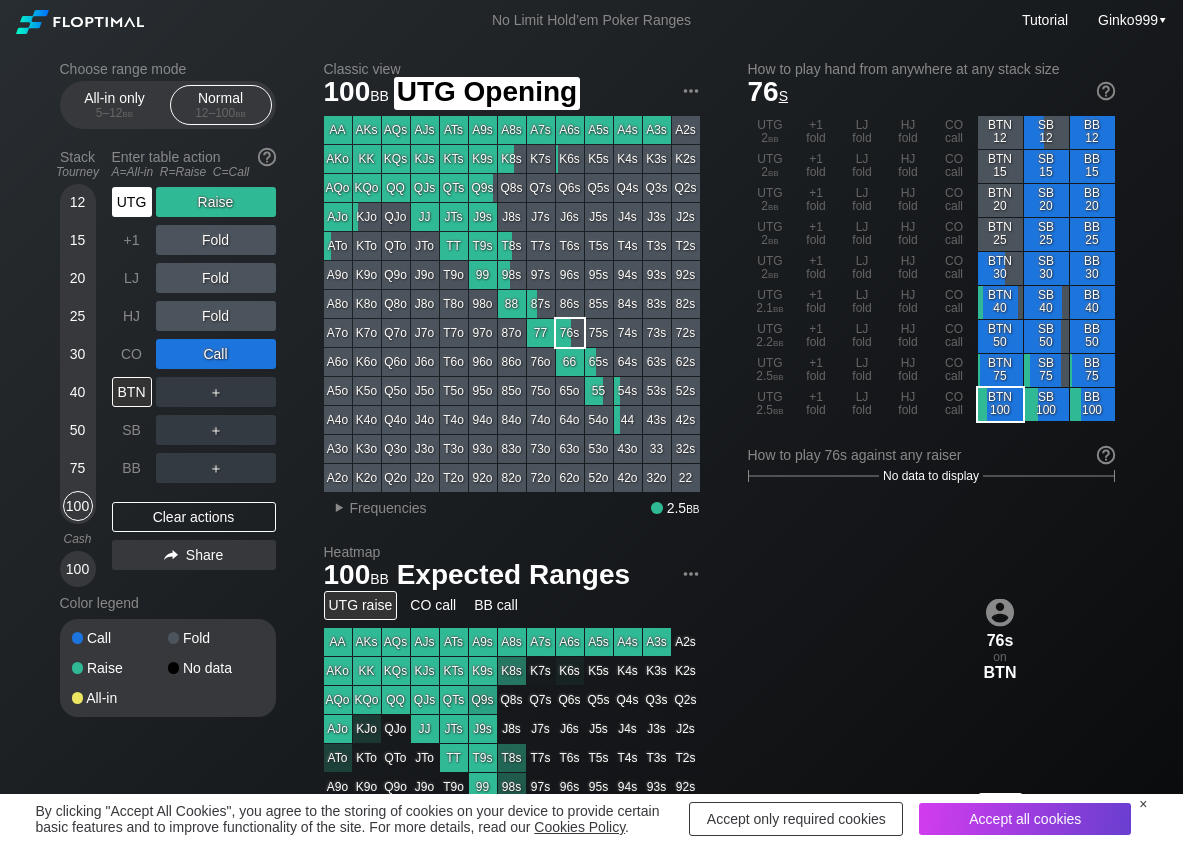 click on "UTG" at bounding box center [132, 202] 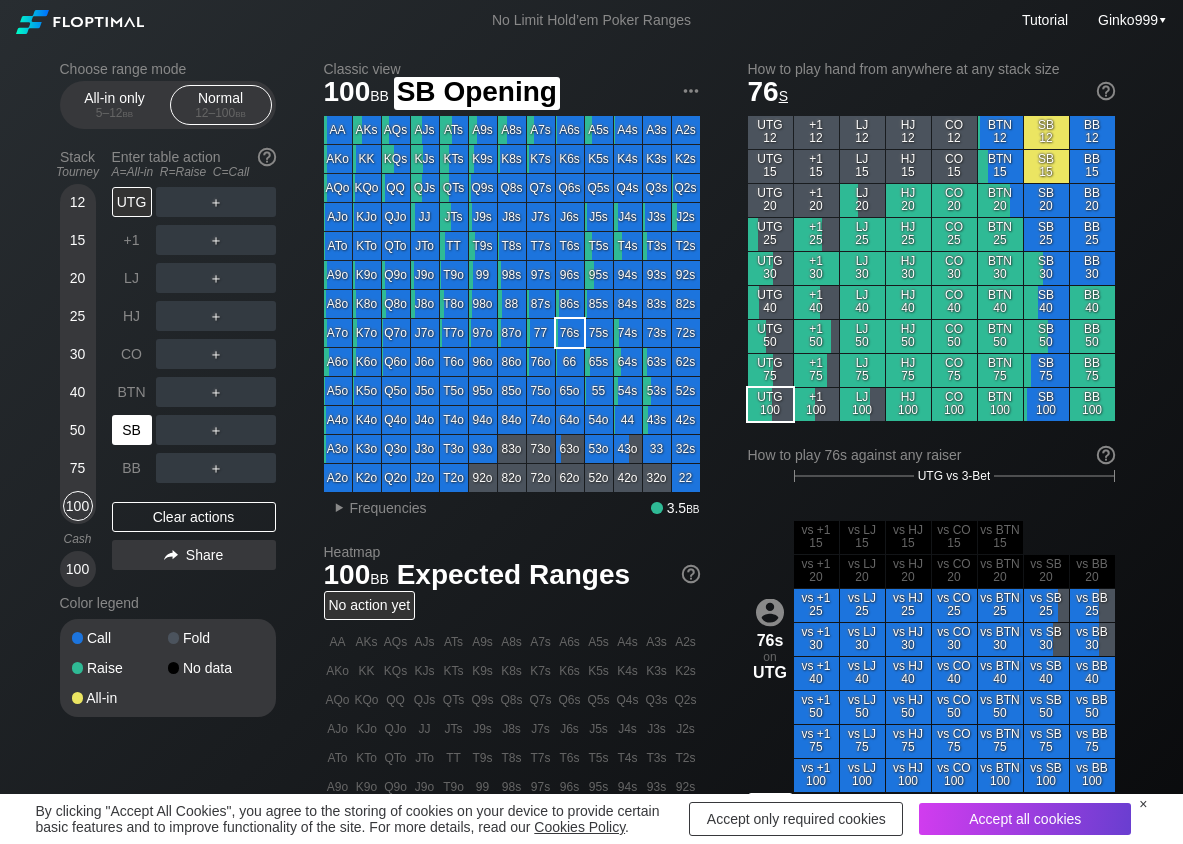 click on "SB" at bounding box center (132, 430) 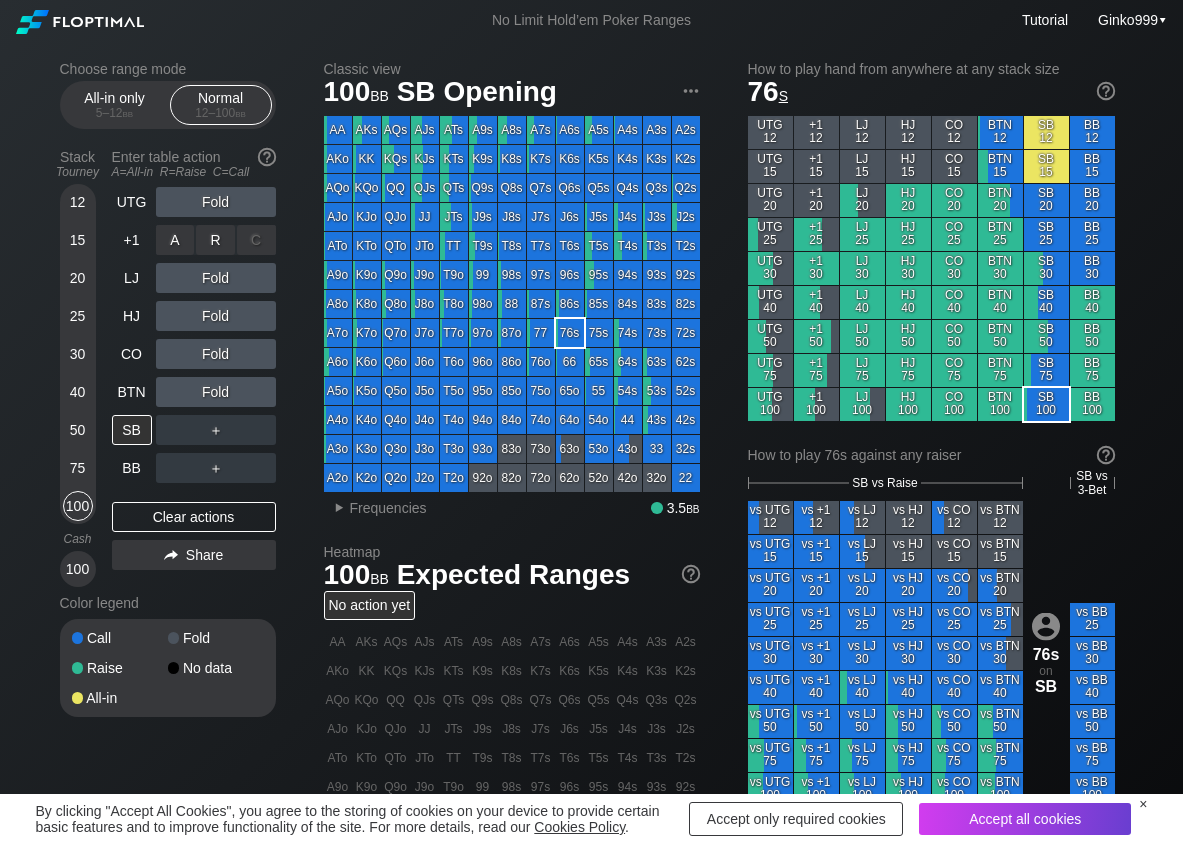 click on "R ✕" at bounding box center (215, 240) 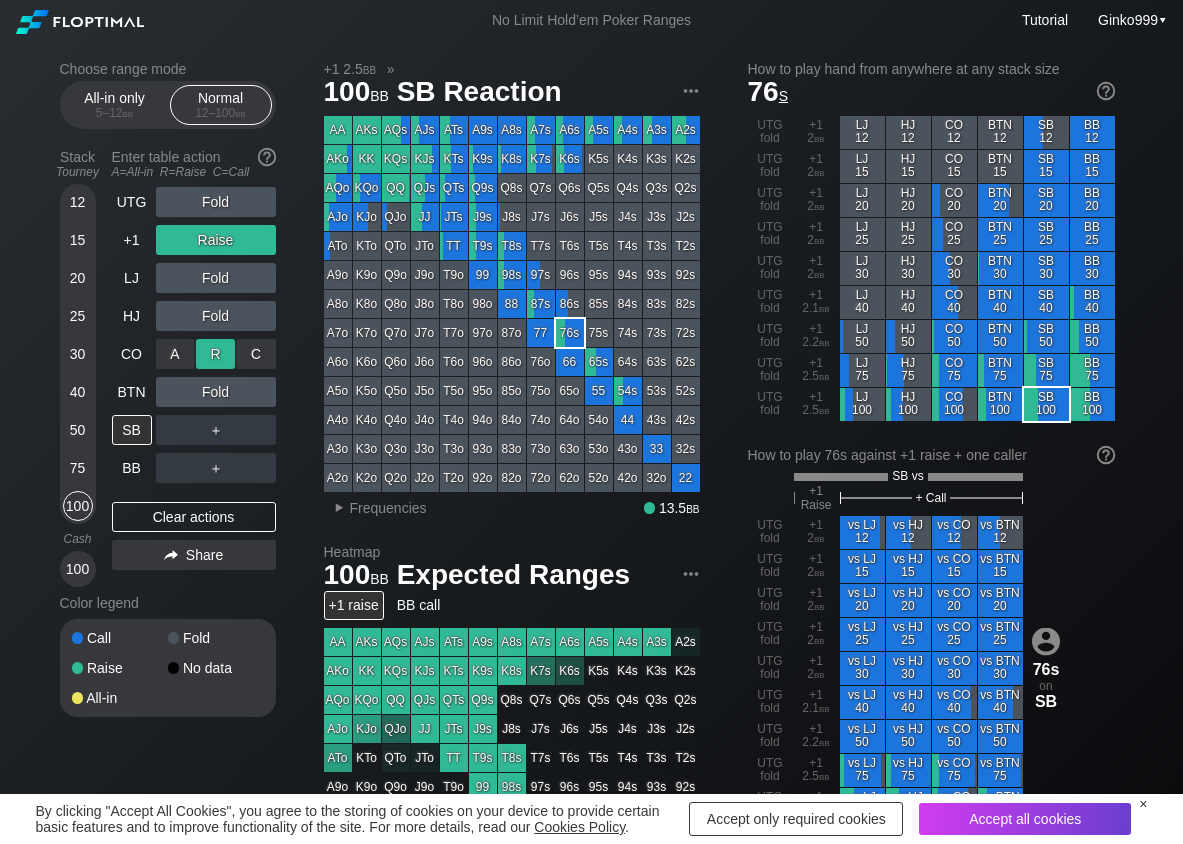 click on "R ✕" at bounding box center [215, 354] 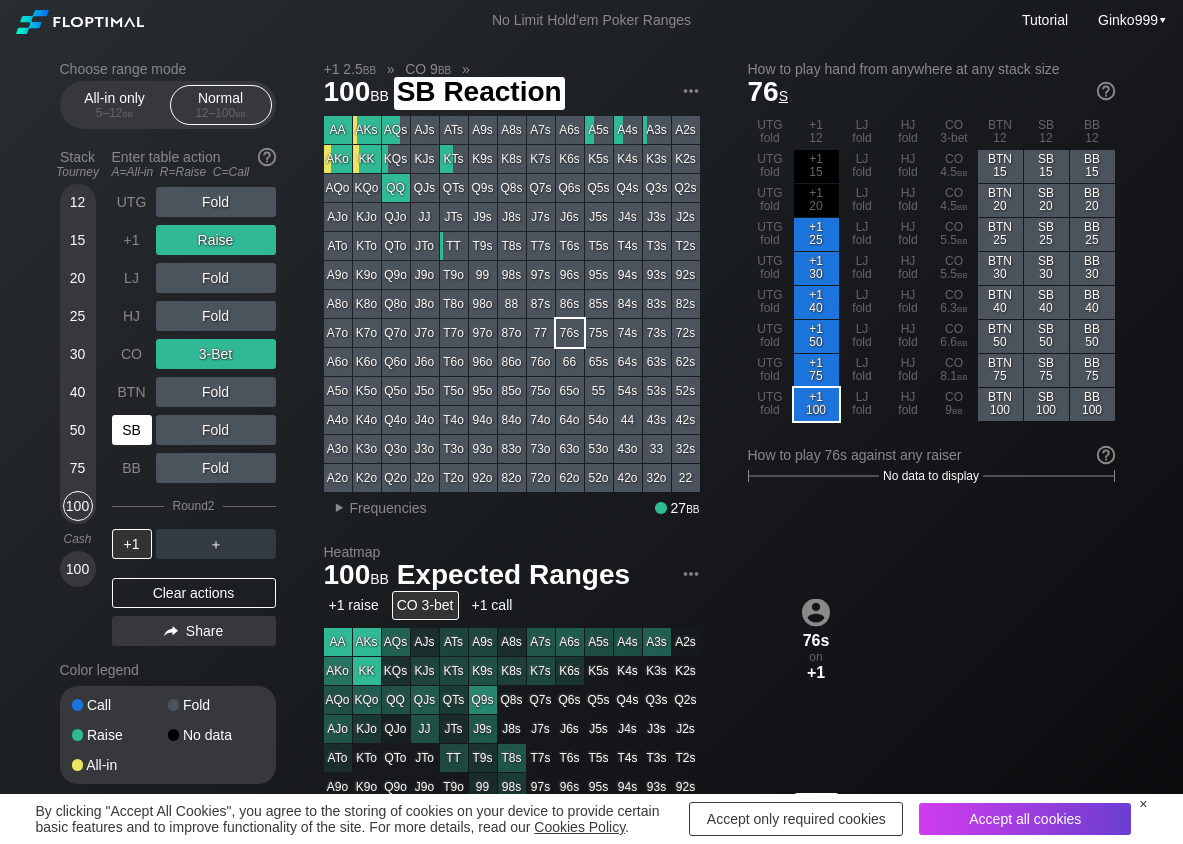 click on "SB" at bounding box center [132, 430] 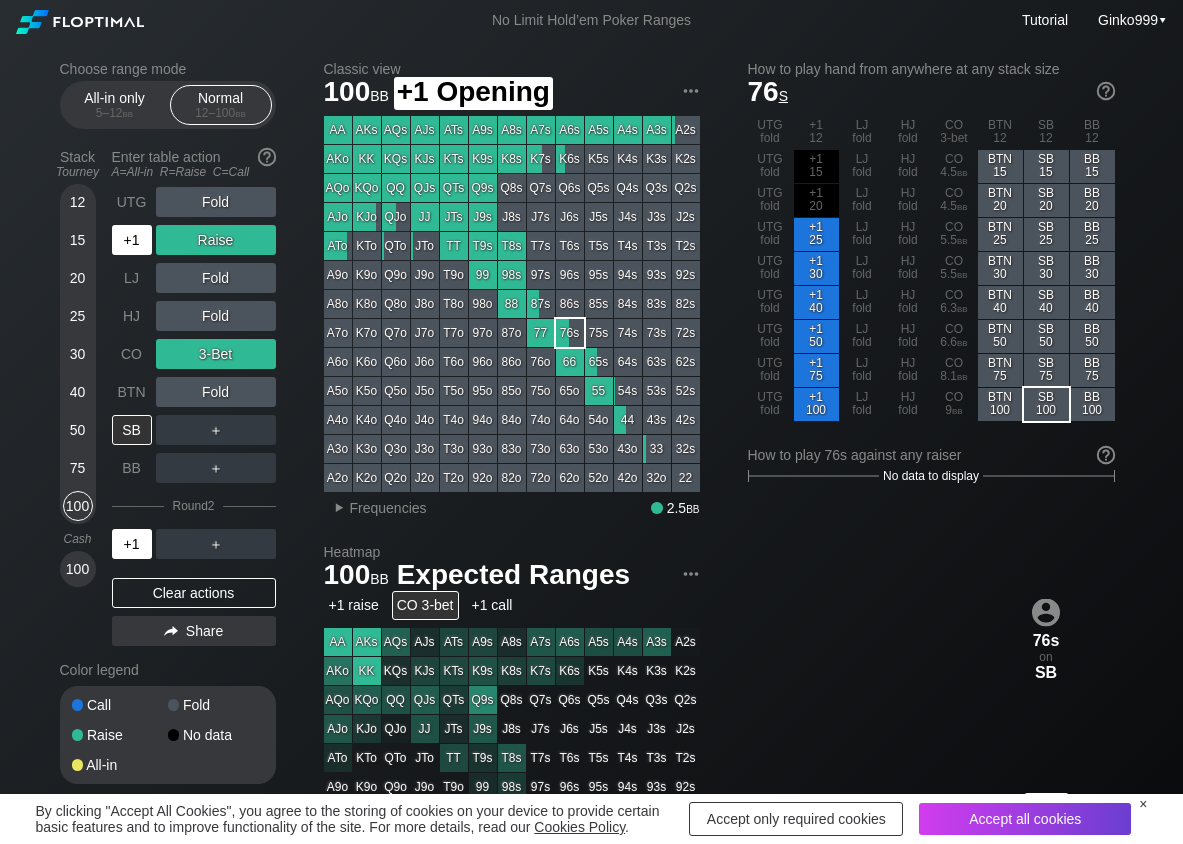 click on "+1" at bounding box center (132, 240) 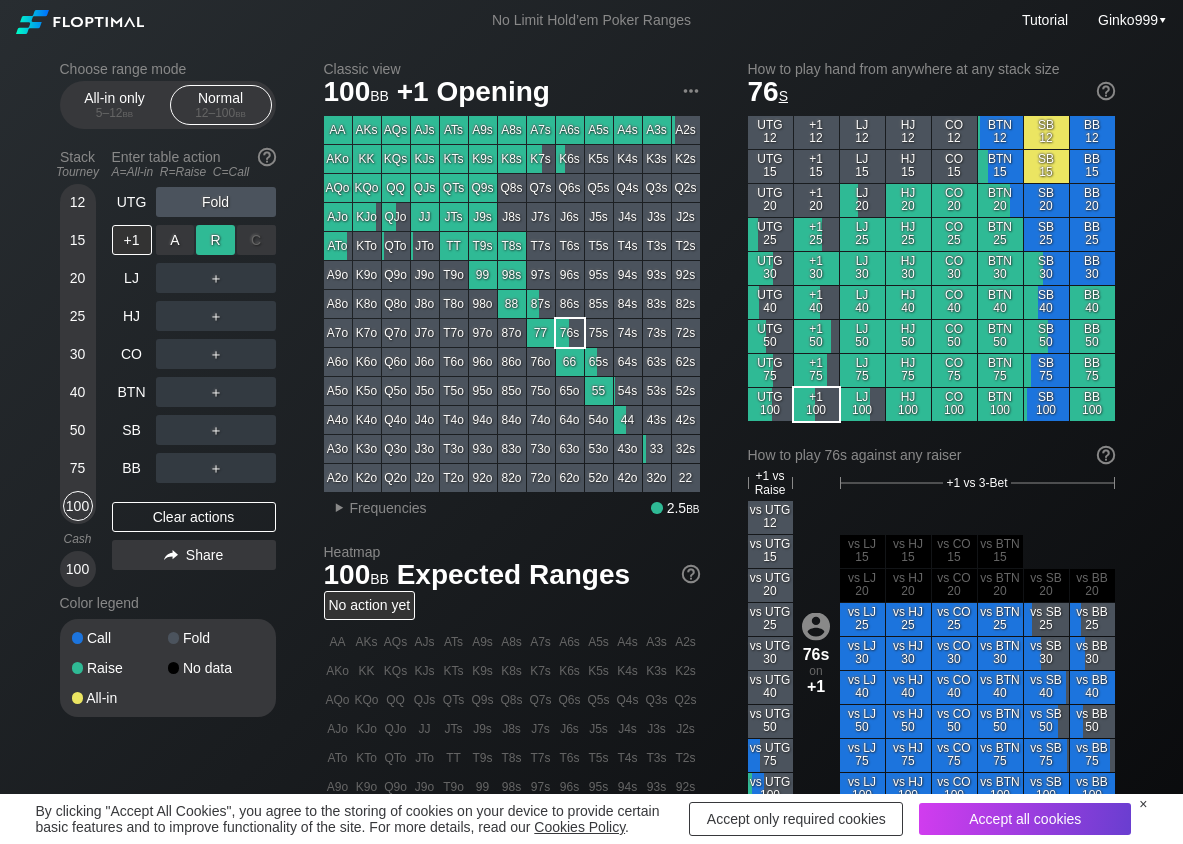drag, startPoint x: 209, startPoint y: 235, endPoint x: 214, endPoint y: 261, distance: 26.476404 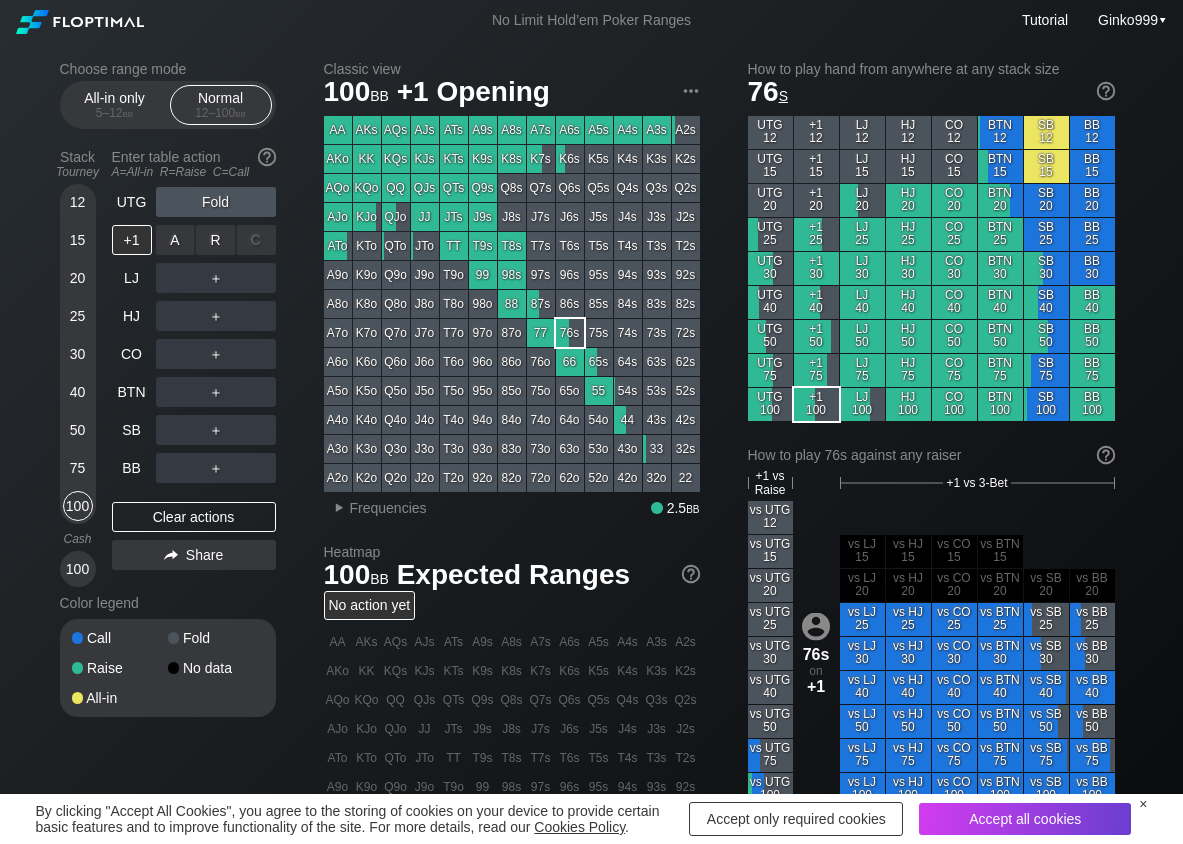 click on "R ✕" at bounding box center (215, 240) 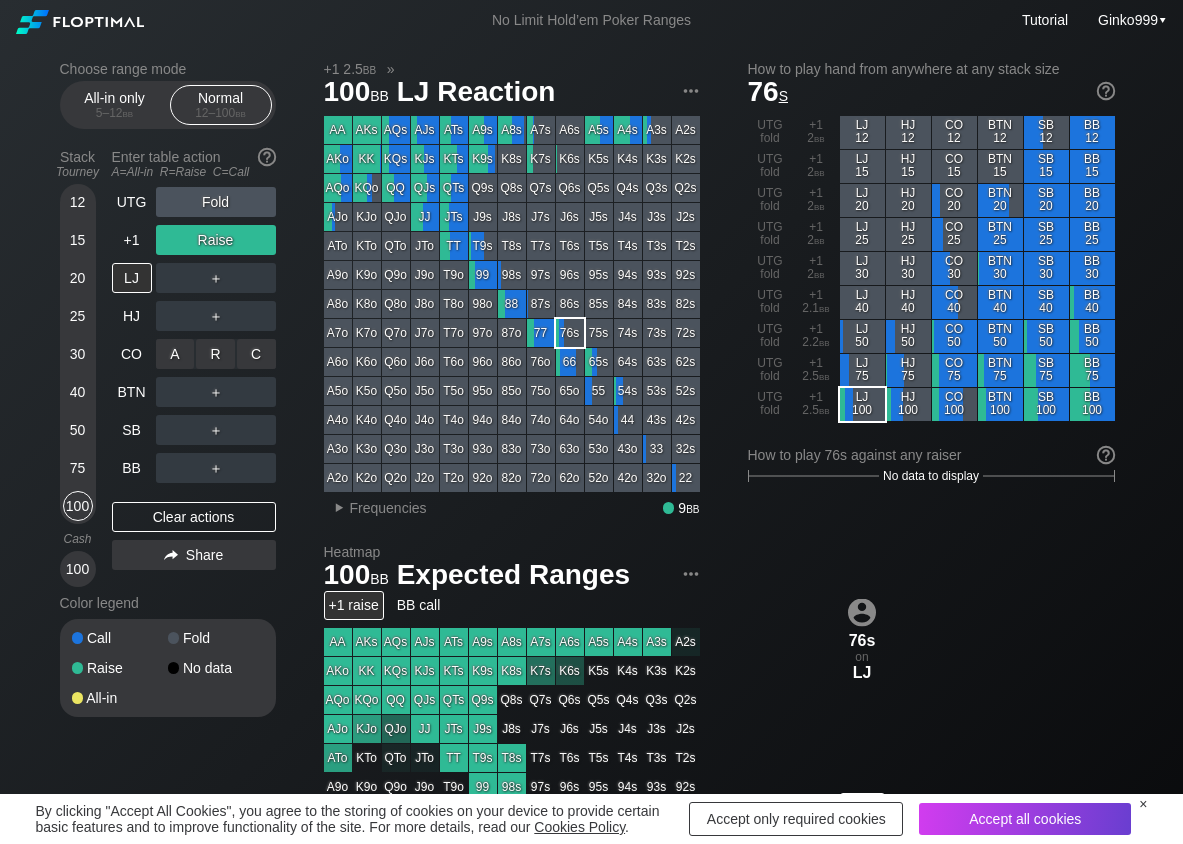 click on "R ✕" at bounding box center (215, 354) 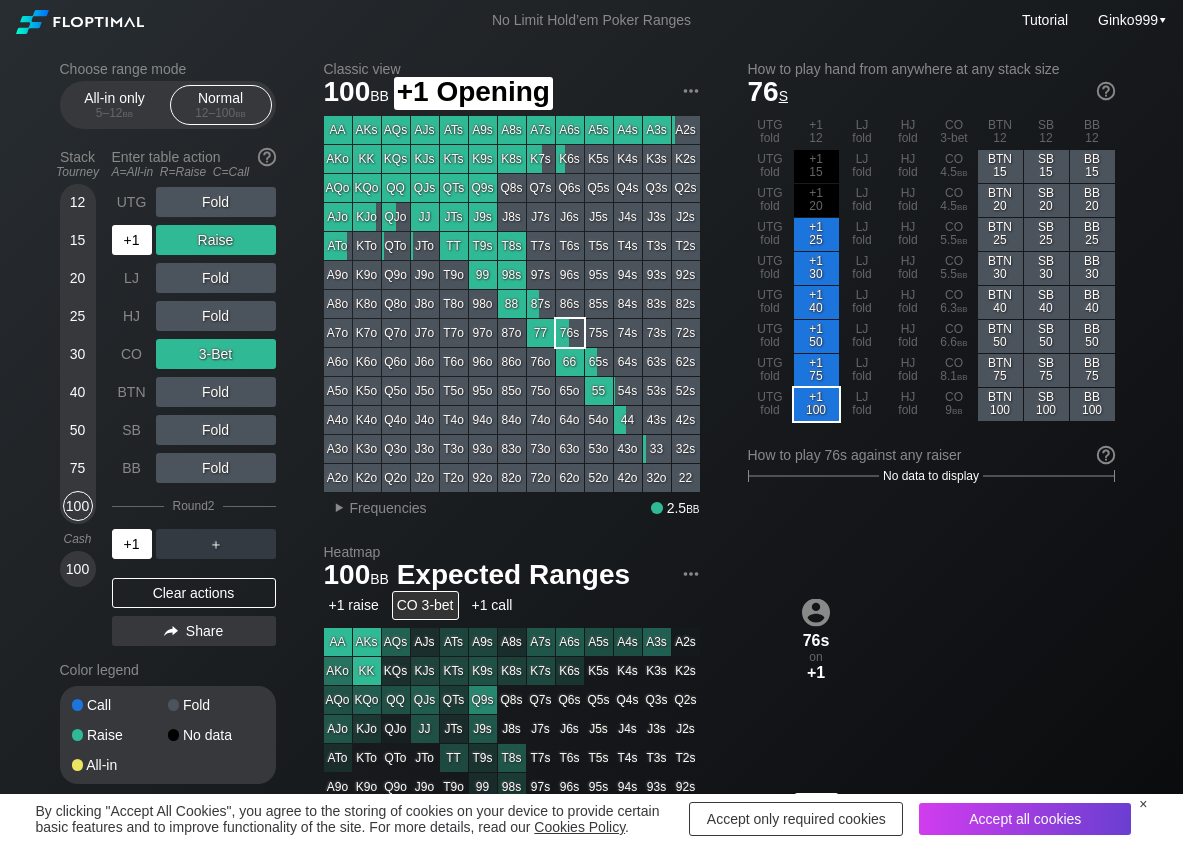click on "+1" at bounding box center [132, 240] 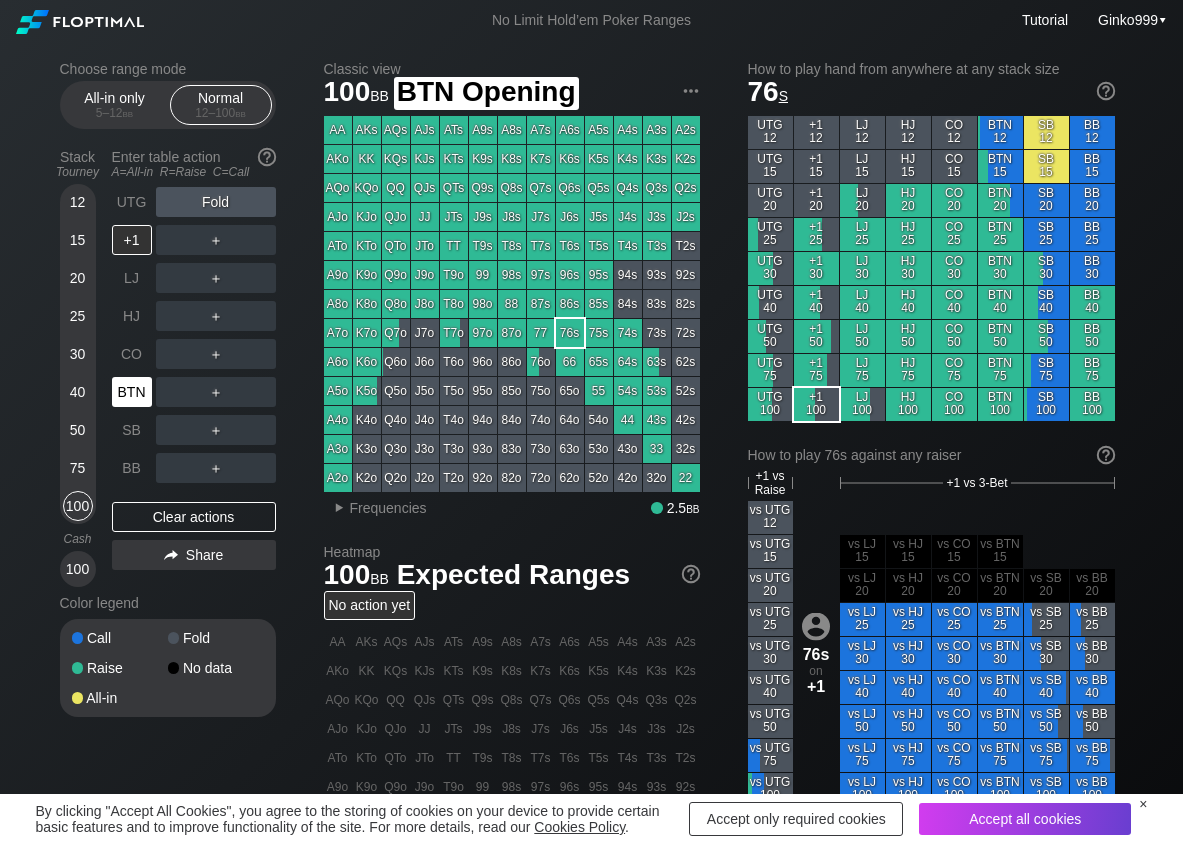 click on "BTN" at bounding box center [132, 392] 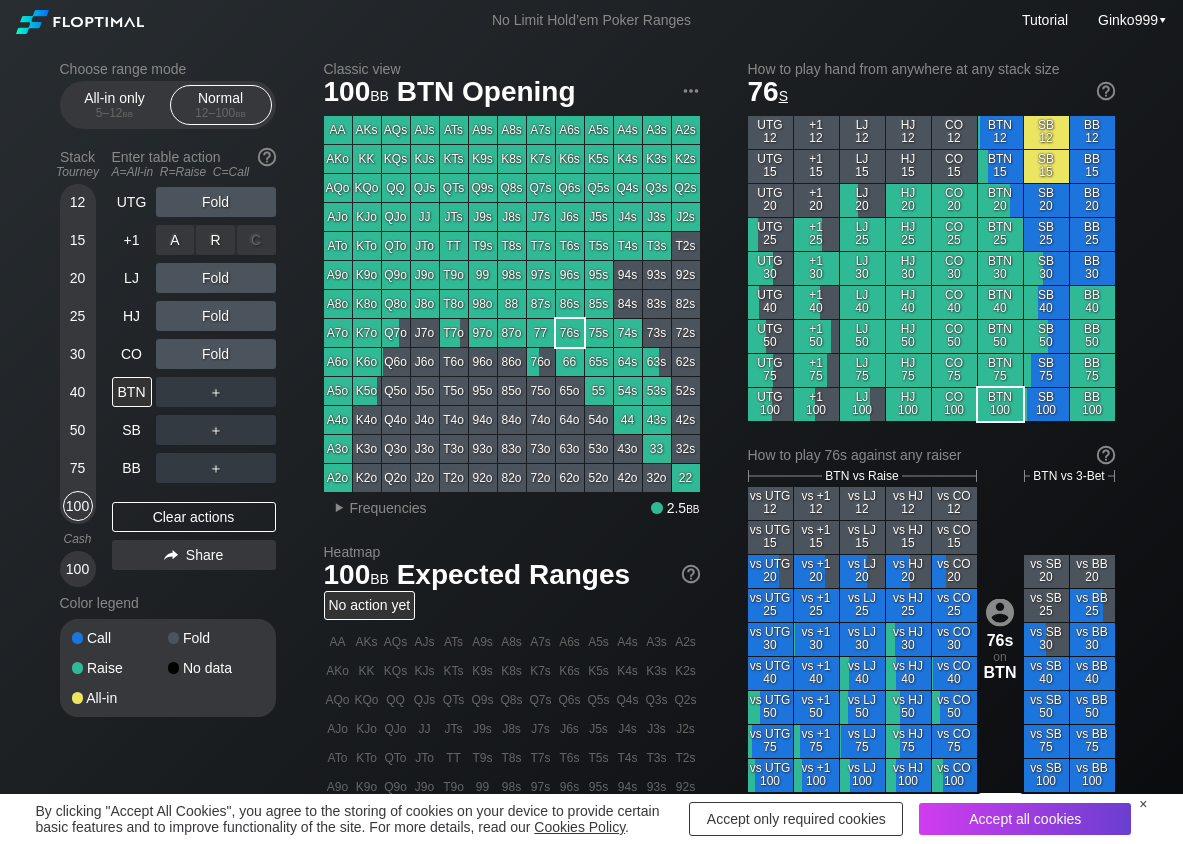 click on "R ✕" at bounding box center [215, 240] 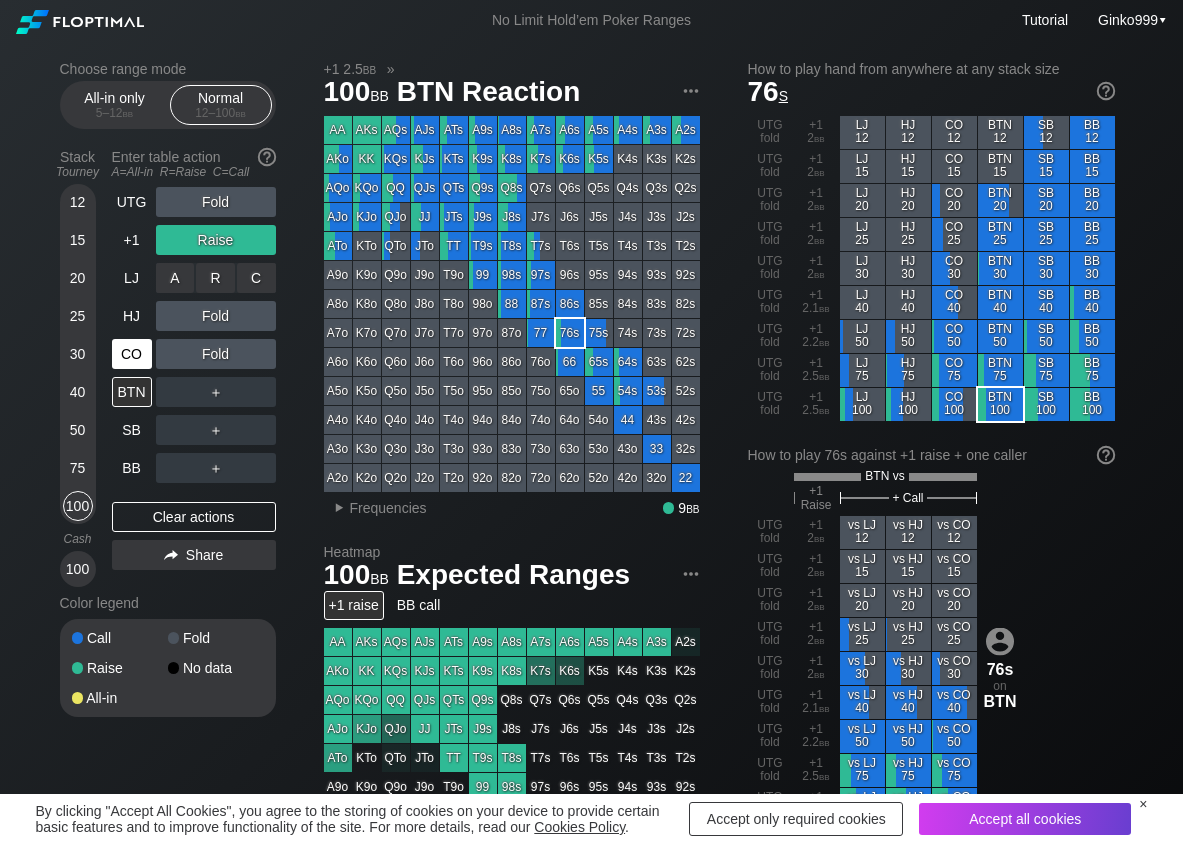 click on "C ✕" at bounding box center (256, 278) 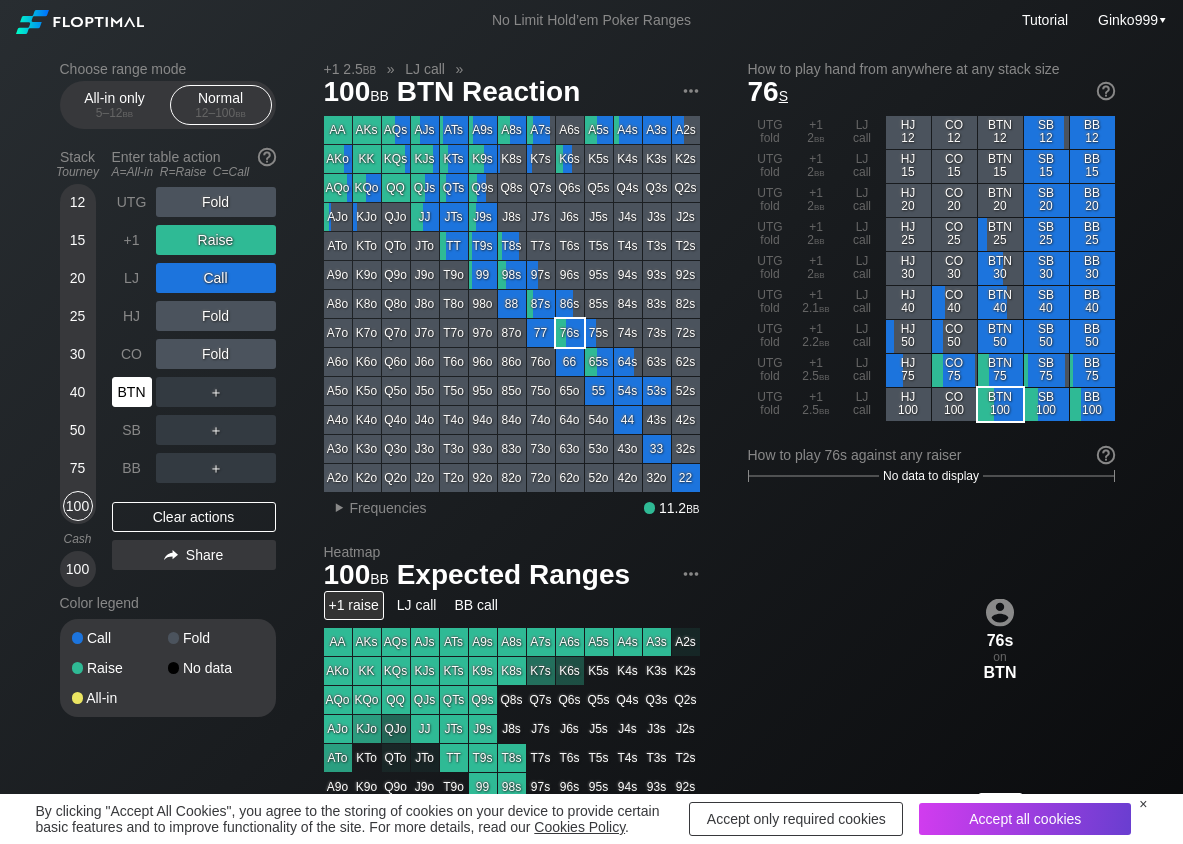click on "BTN" at bounding box center [132, 392] 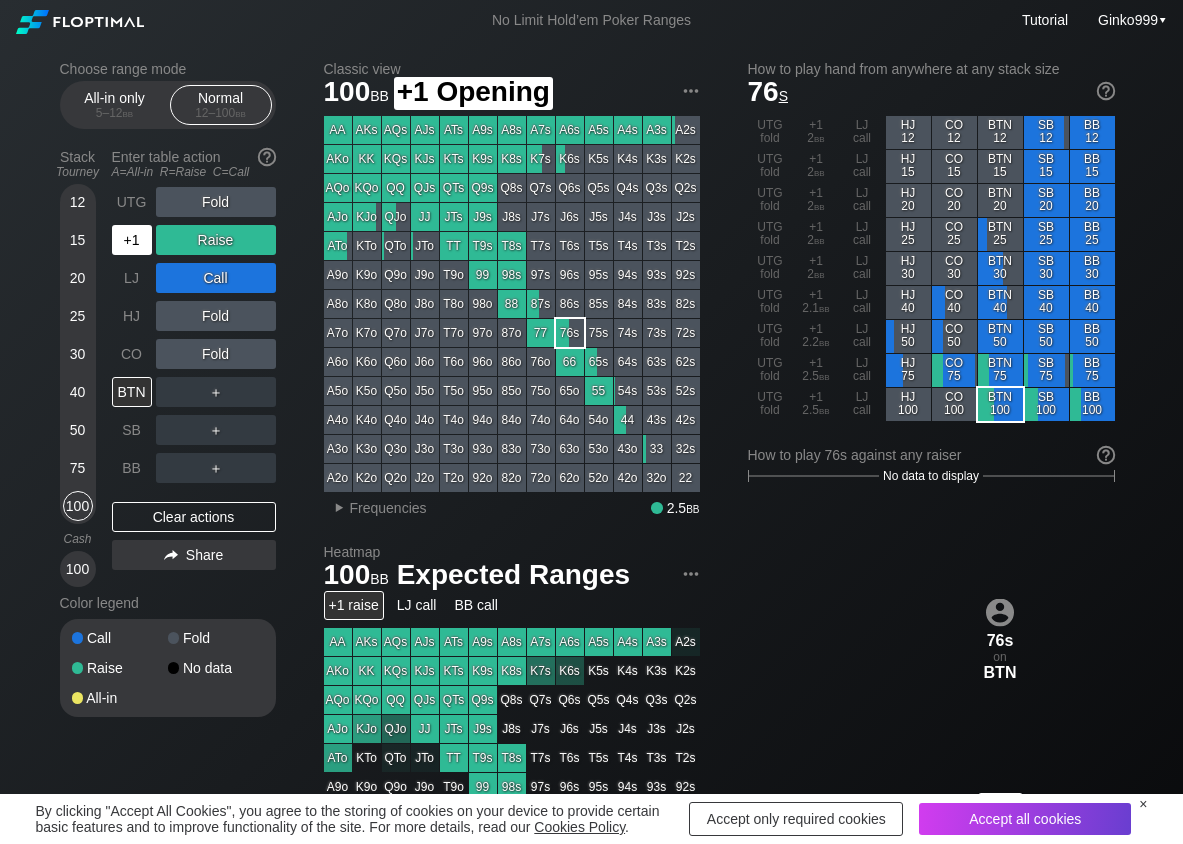 click on "+1" at bounding box center [132, 240] 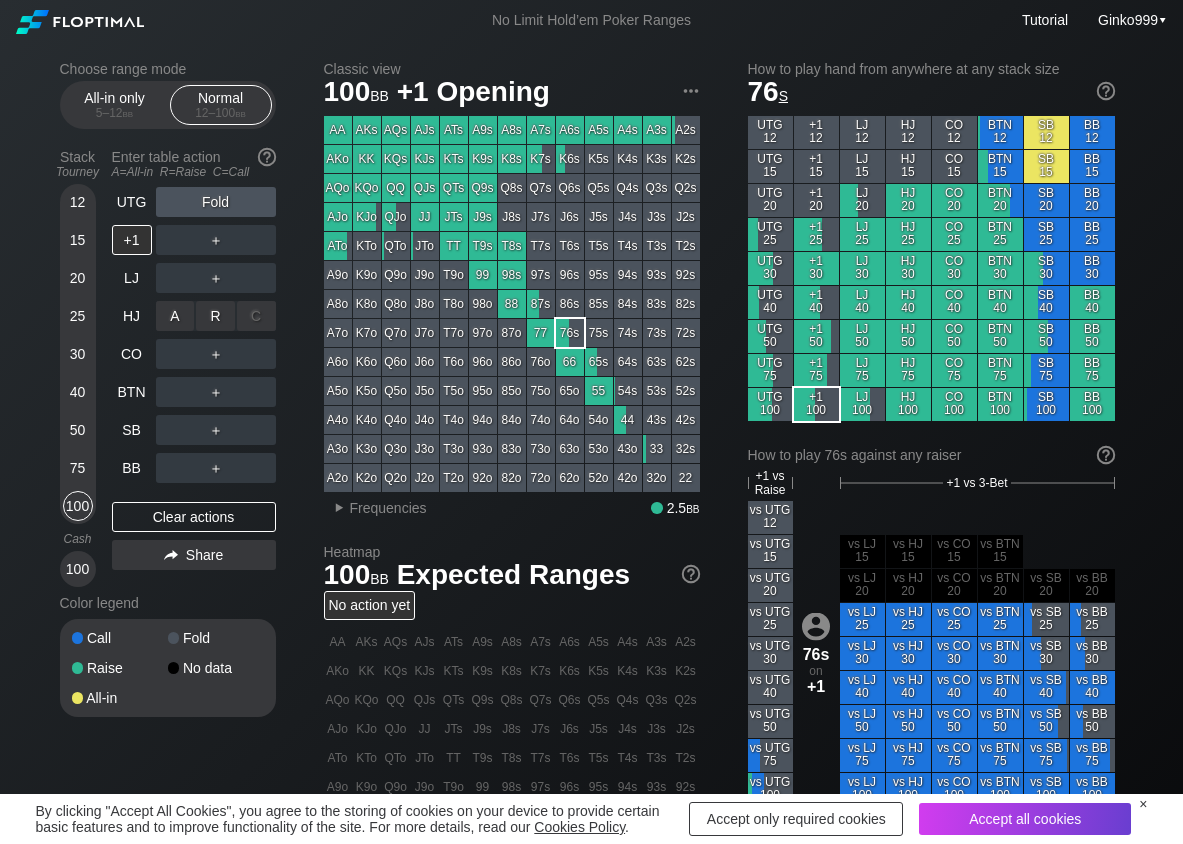 click on "R ✕" at bounding box center (215, 316) 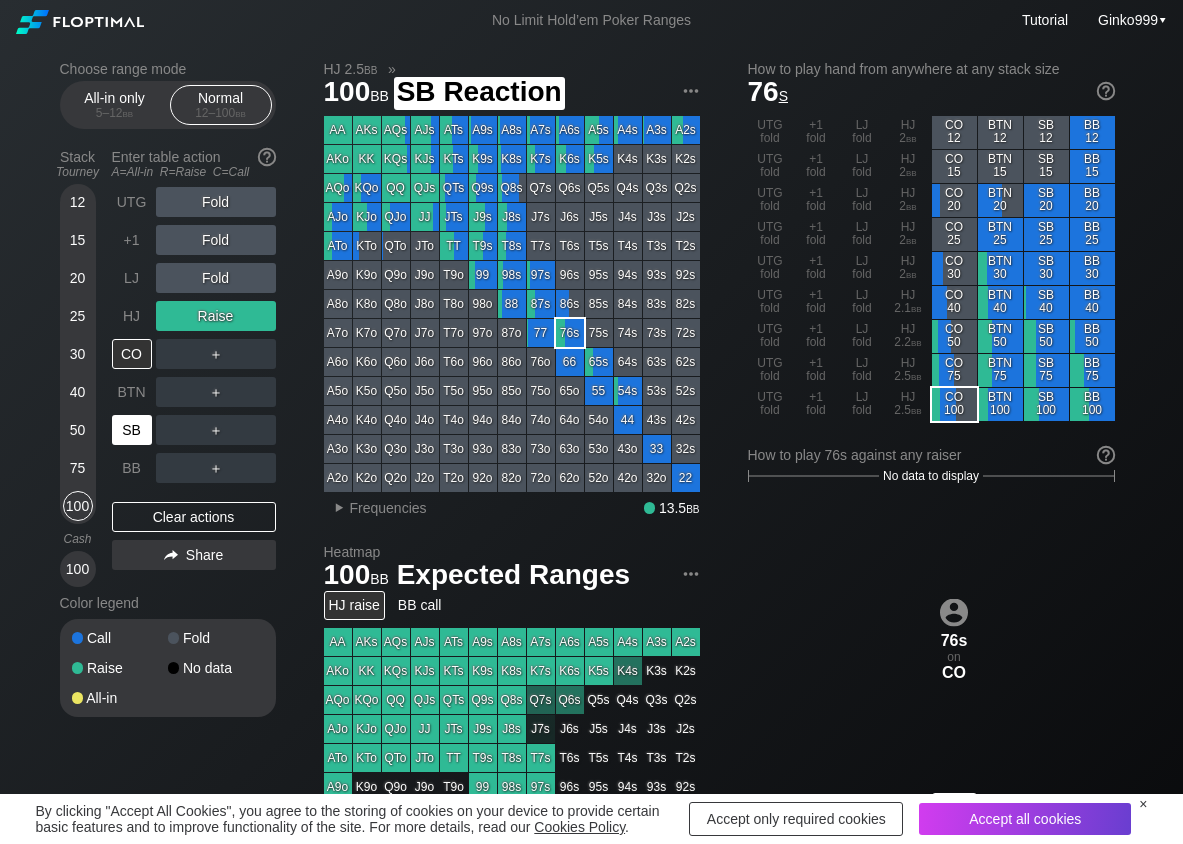 click on "SB" at bounding box center [132, 430] 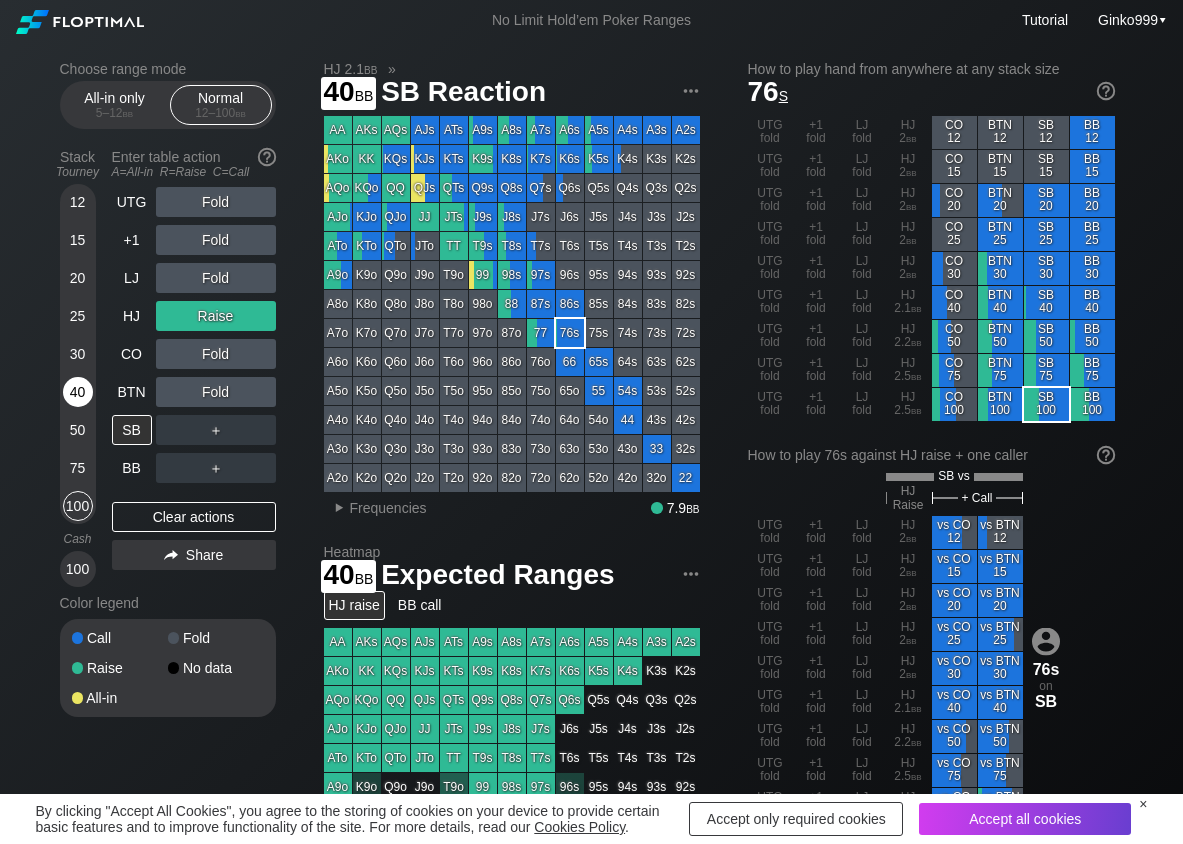 click on "40" at bounding box center [78, 392] 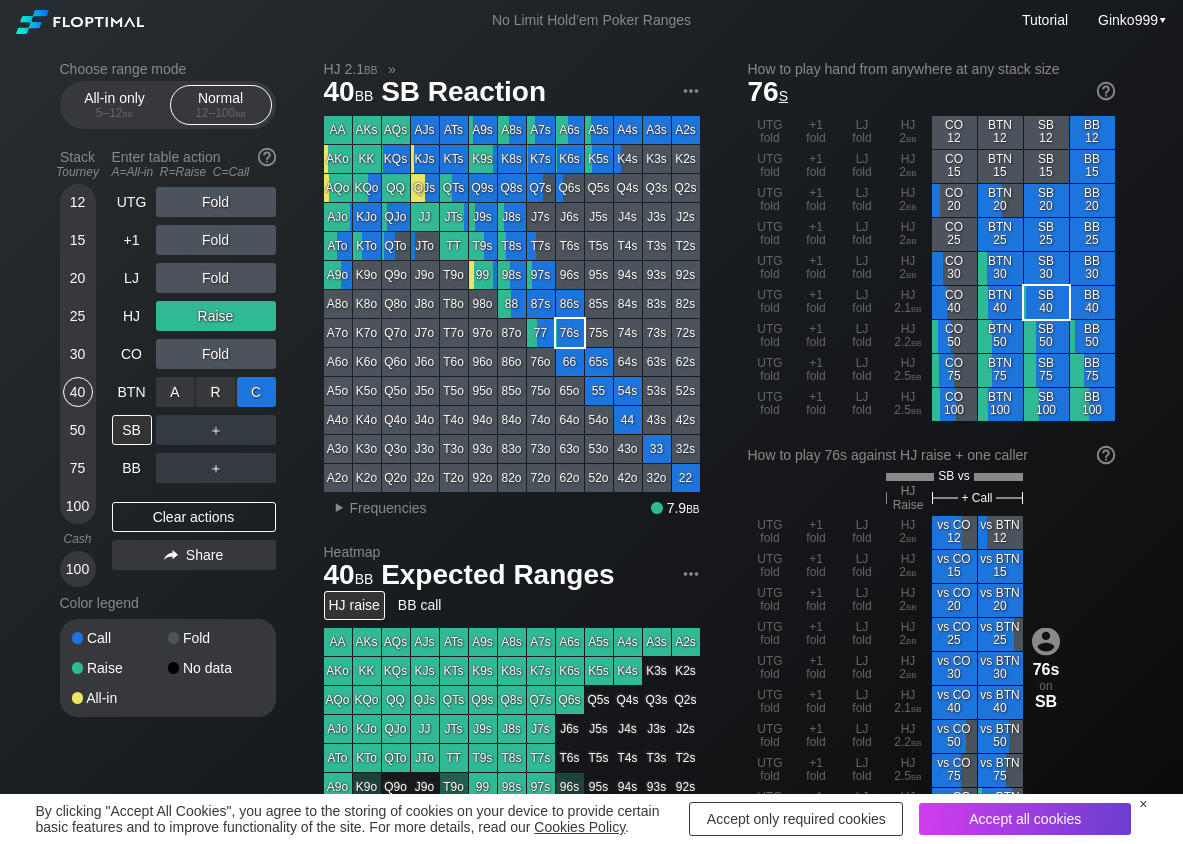 click on "C ✕" at bounding box center [256, 392] 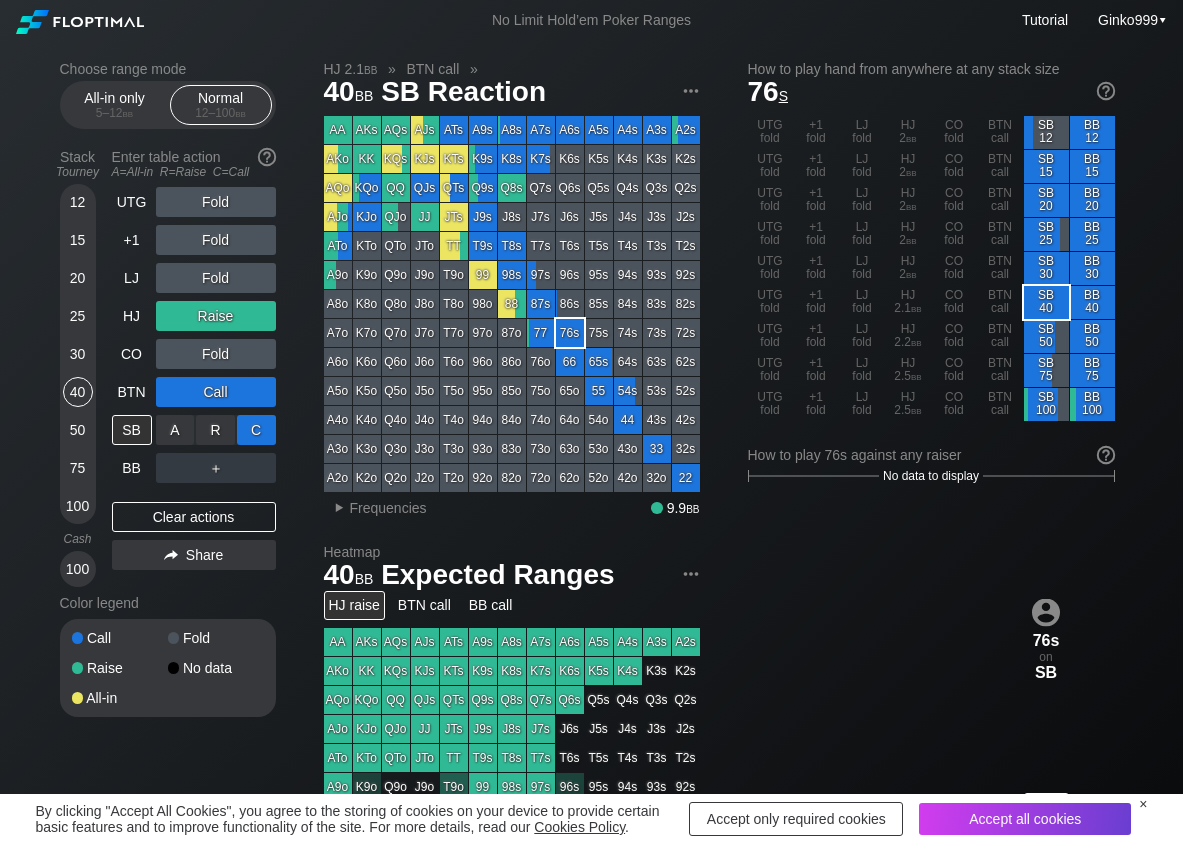 click on "C ✕" at bounding box center [256, 430] 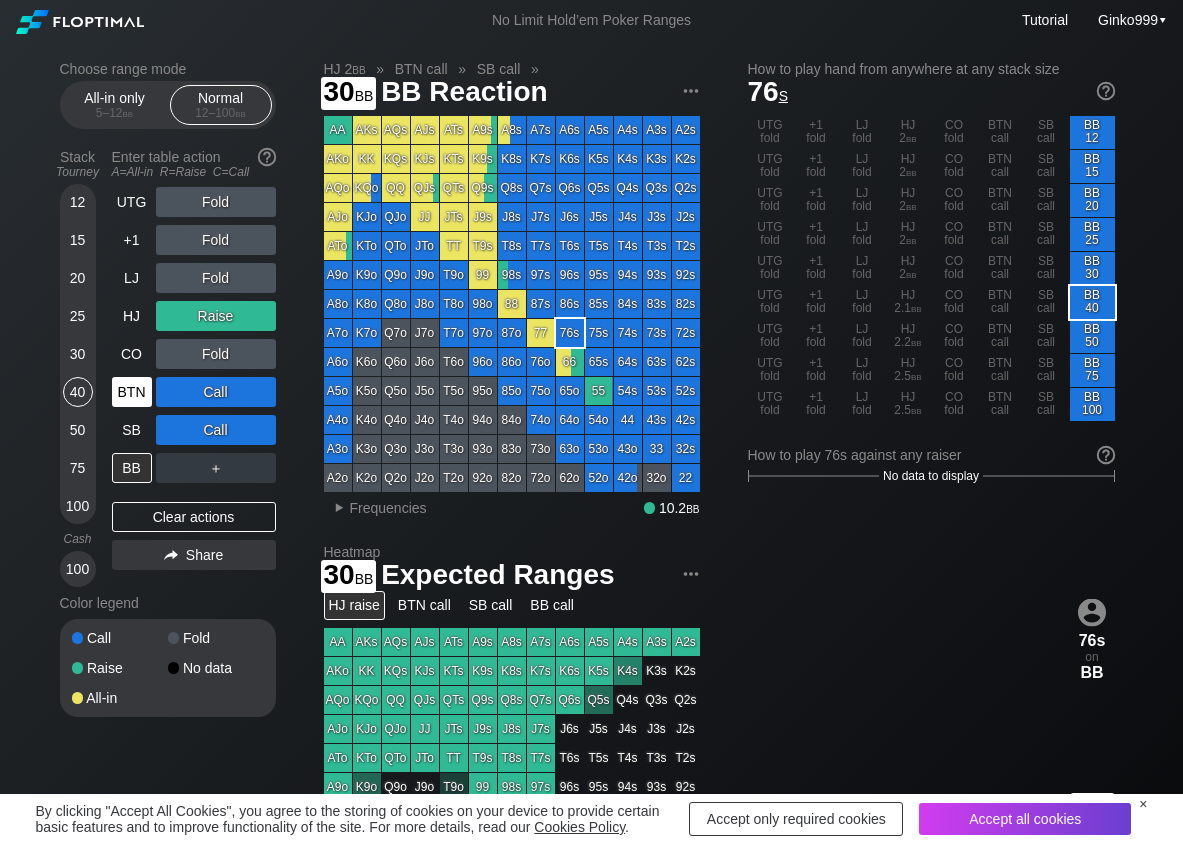 drag, startPoint x: 82, startPoint y: 365, endPoint x: 124, endPoint y: 399, distance: 54.037025 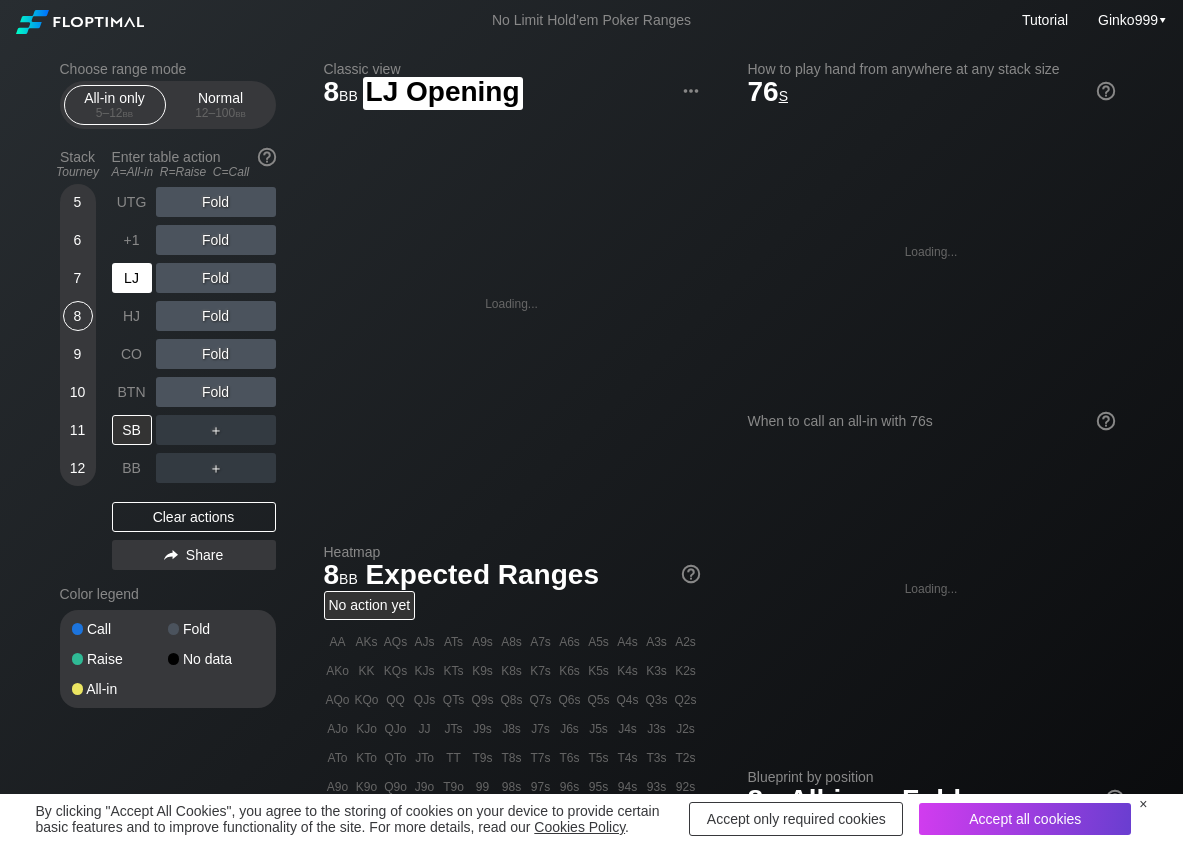 scroll, scrollTop: 0, scrollLeft: 0, axis: both 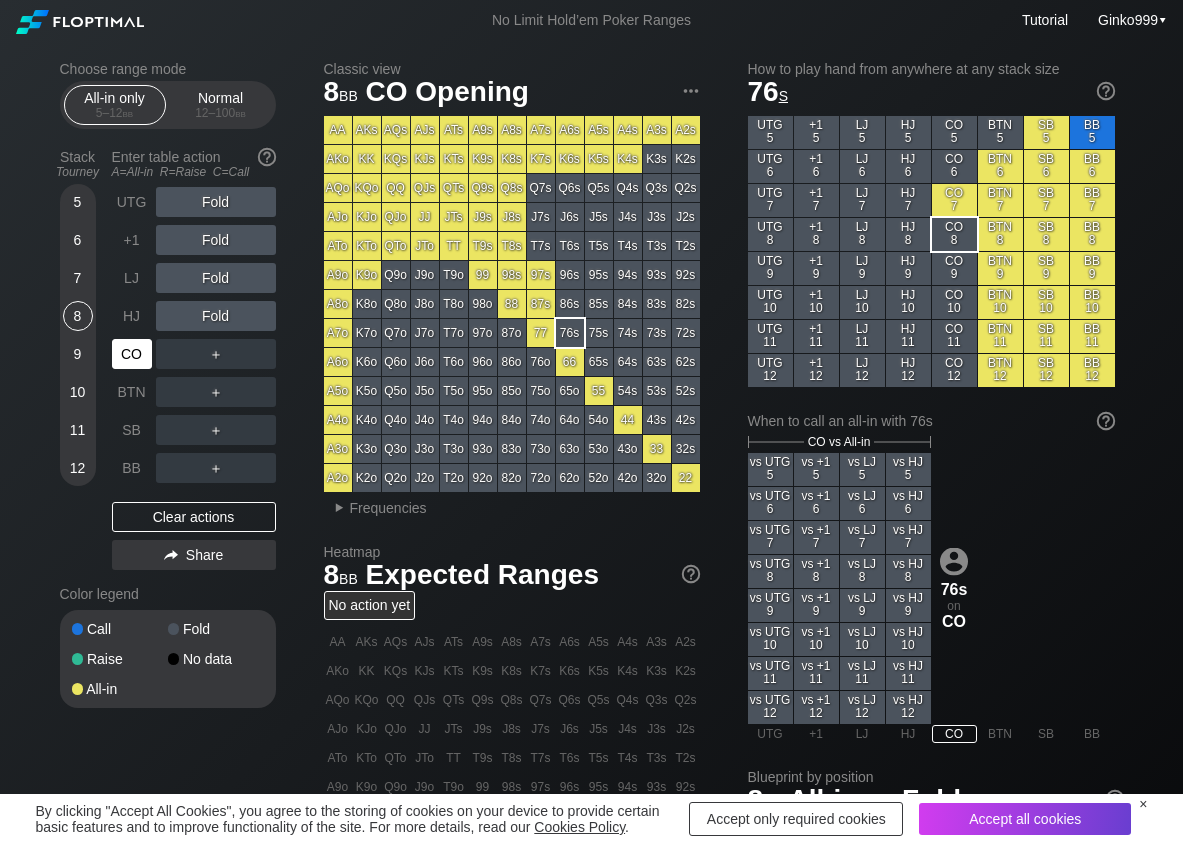click on "CO" at bounding box center [132, 354] 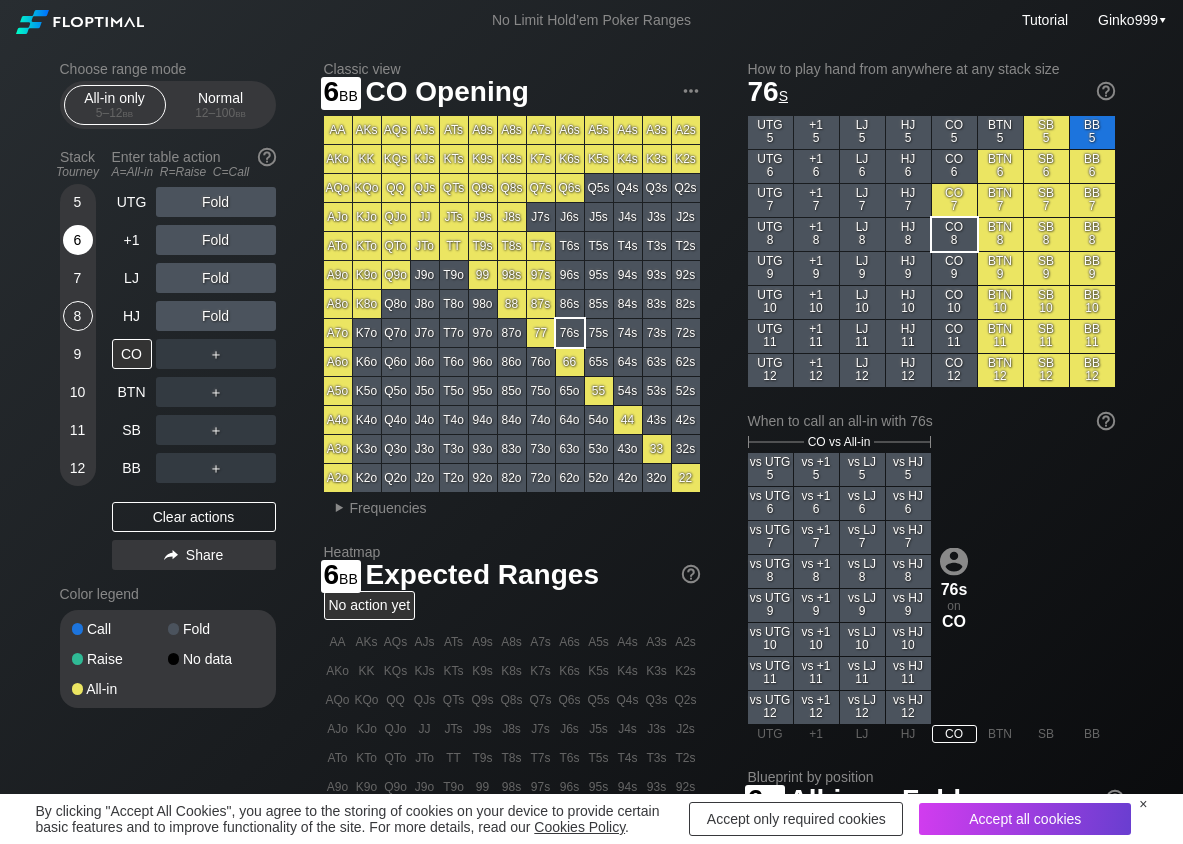 click on "6" at bounding box center [78, 240] 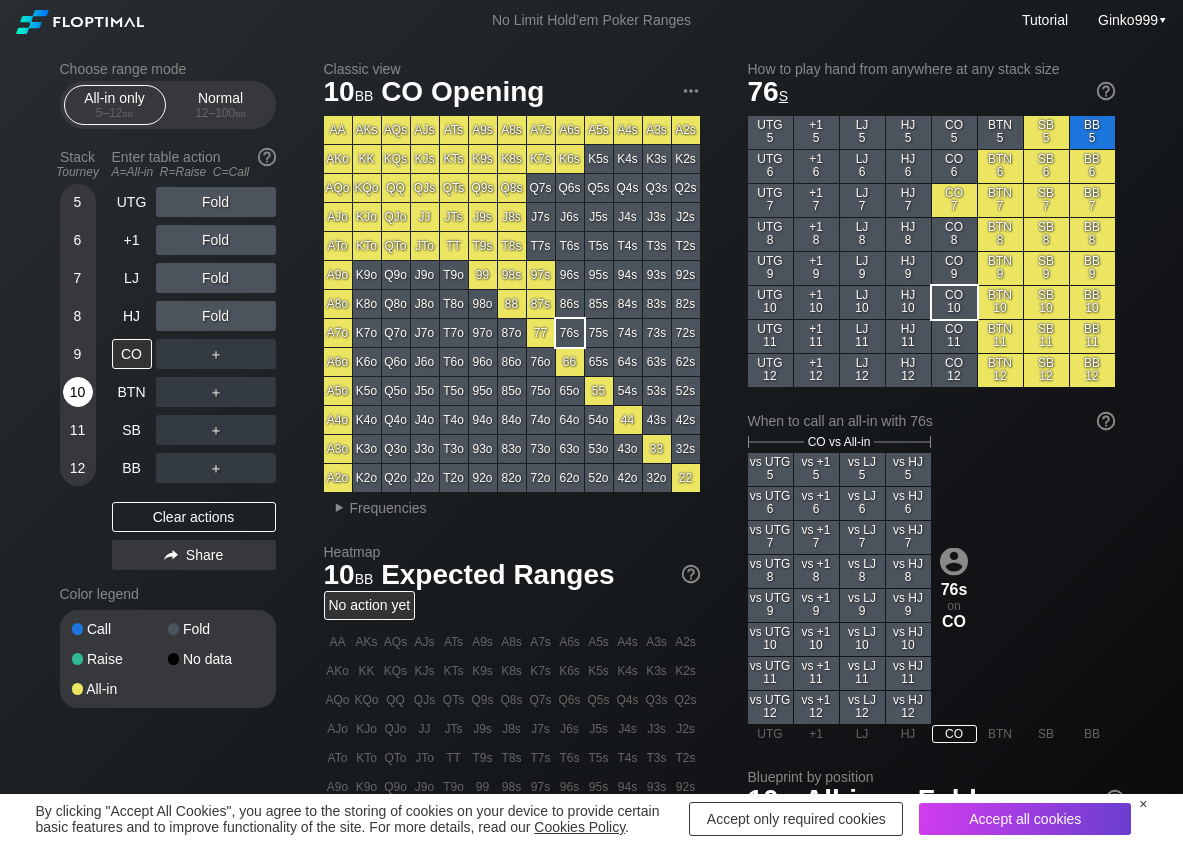 click on "10" at bounding box center [78, 392] 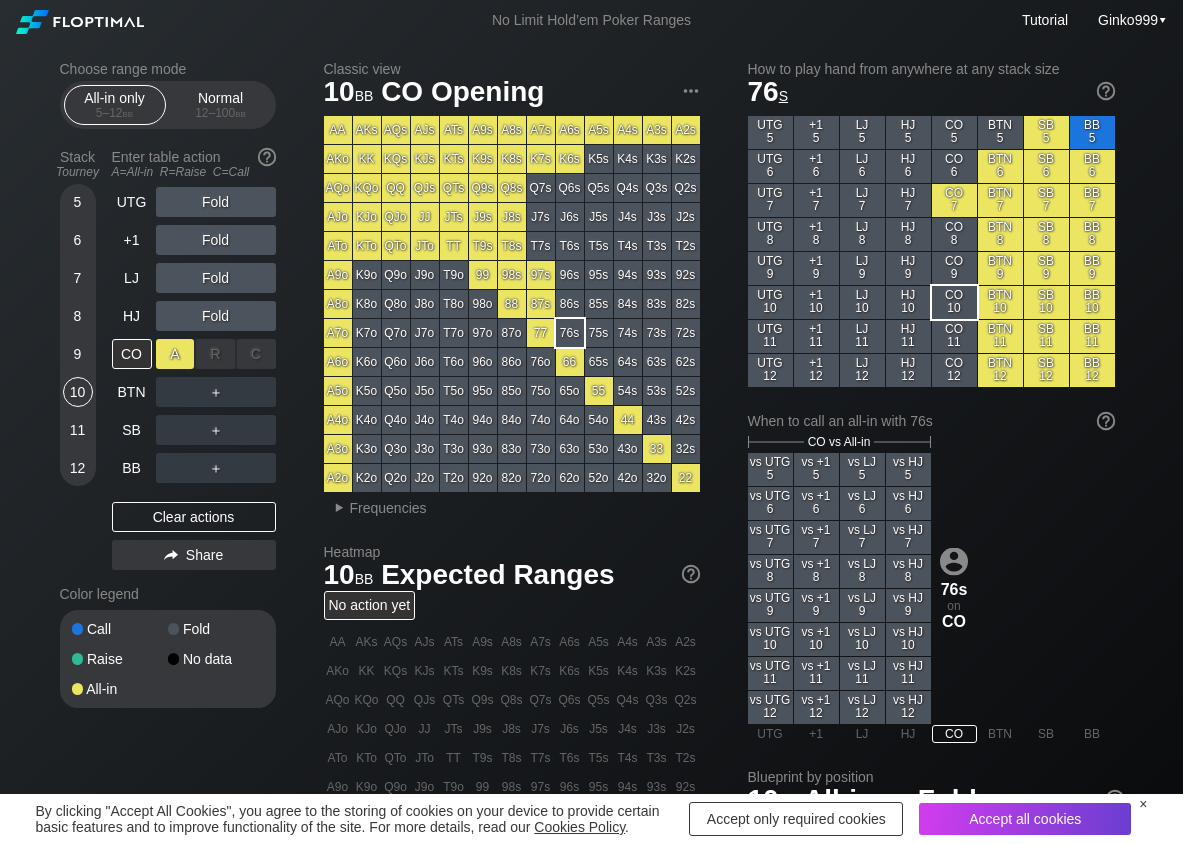 click on "A ✕" at bounding box center (175, 354) 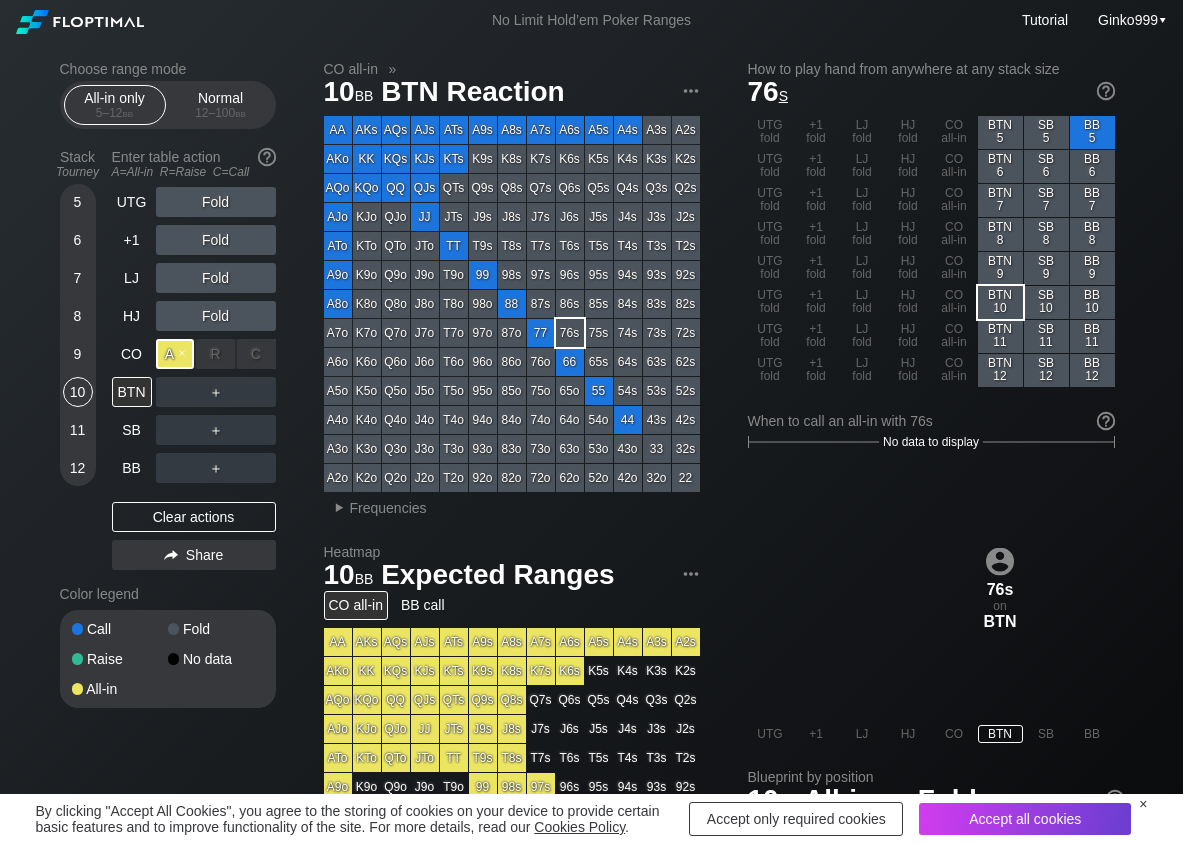 click on "A ✕" at bounding box center [175, 354] 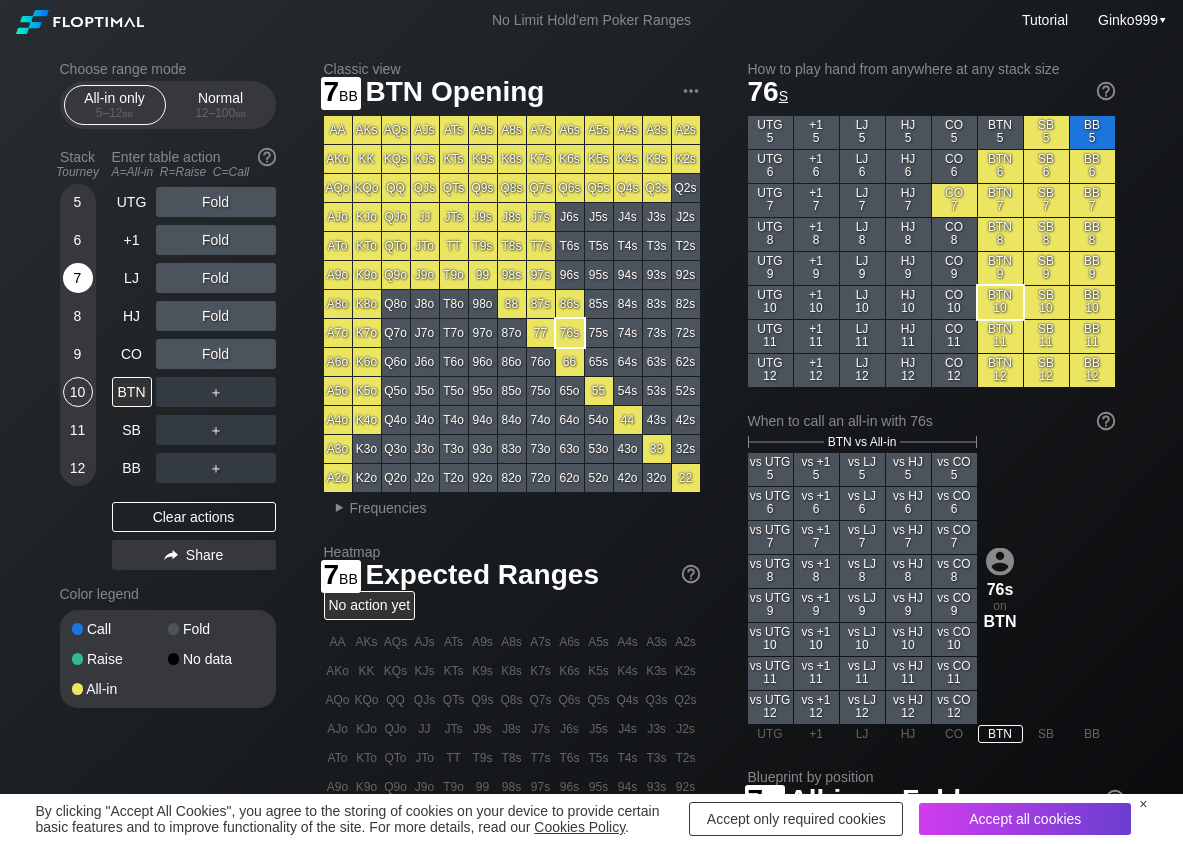 click on "7" at bounding box center [78, 278] 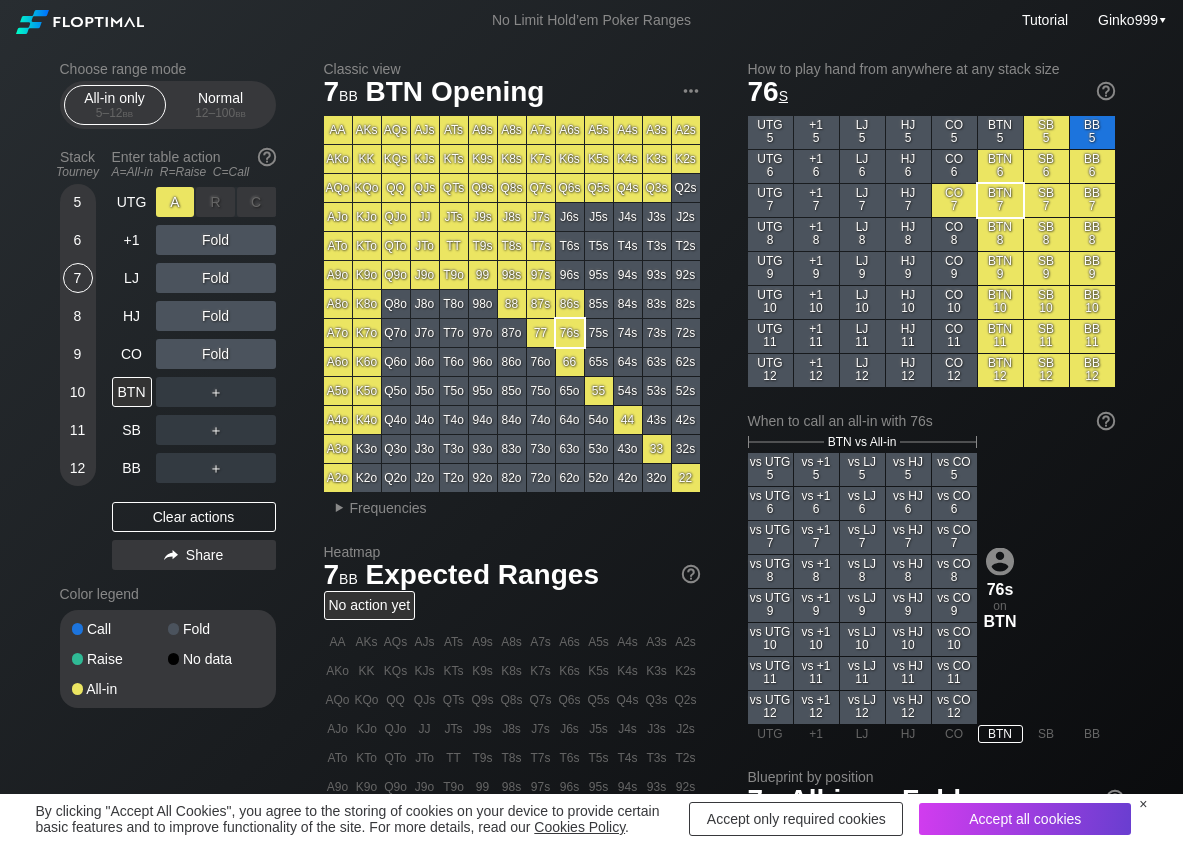 click on "A ✕" at bounding box center (175, 202) 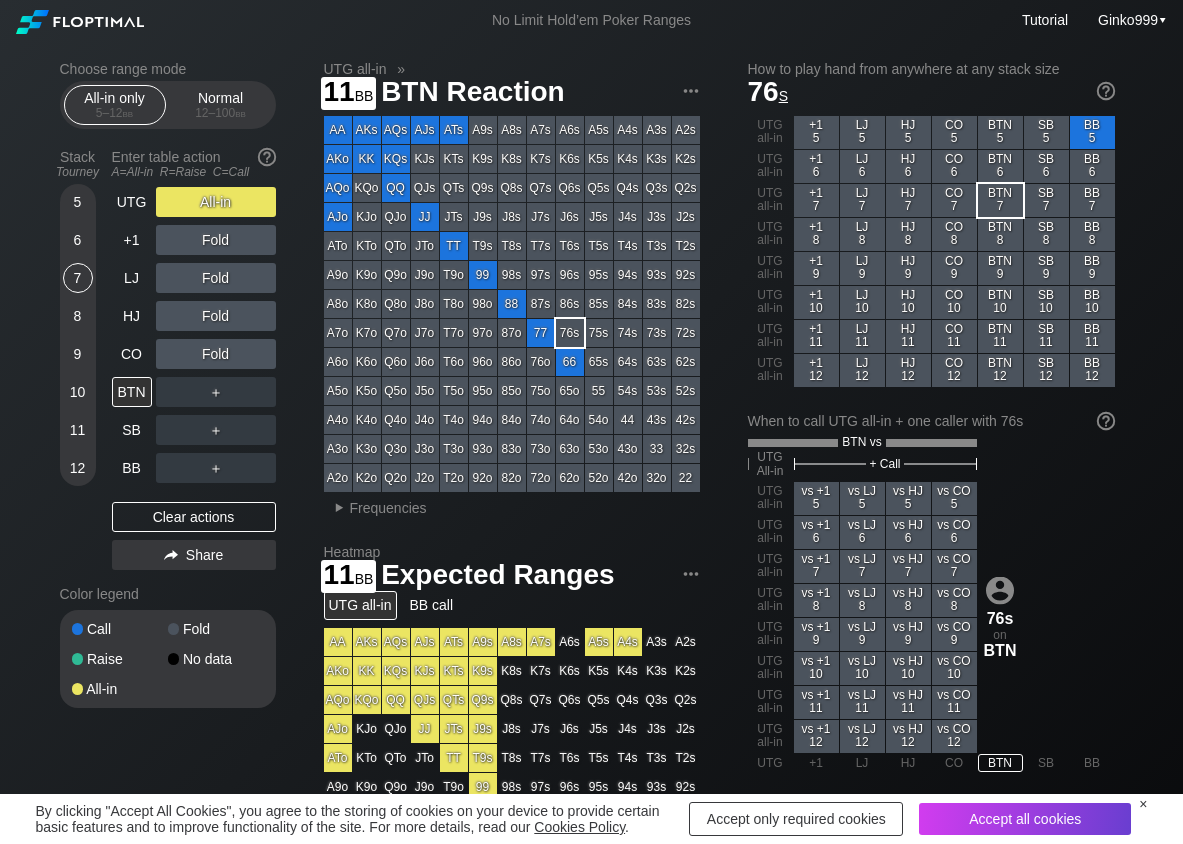 drag, startPoint x: 76, startPoint y: 421, endPoint x: 106, endPoint y: 379, distance: 51.613953 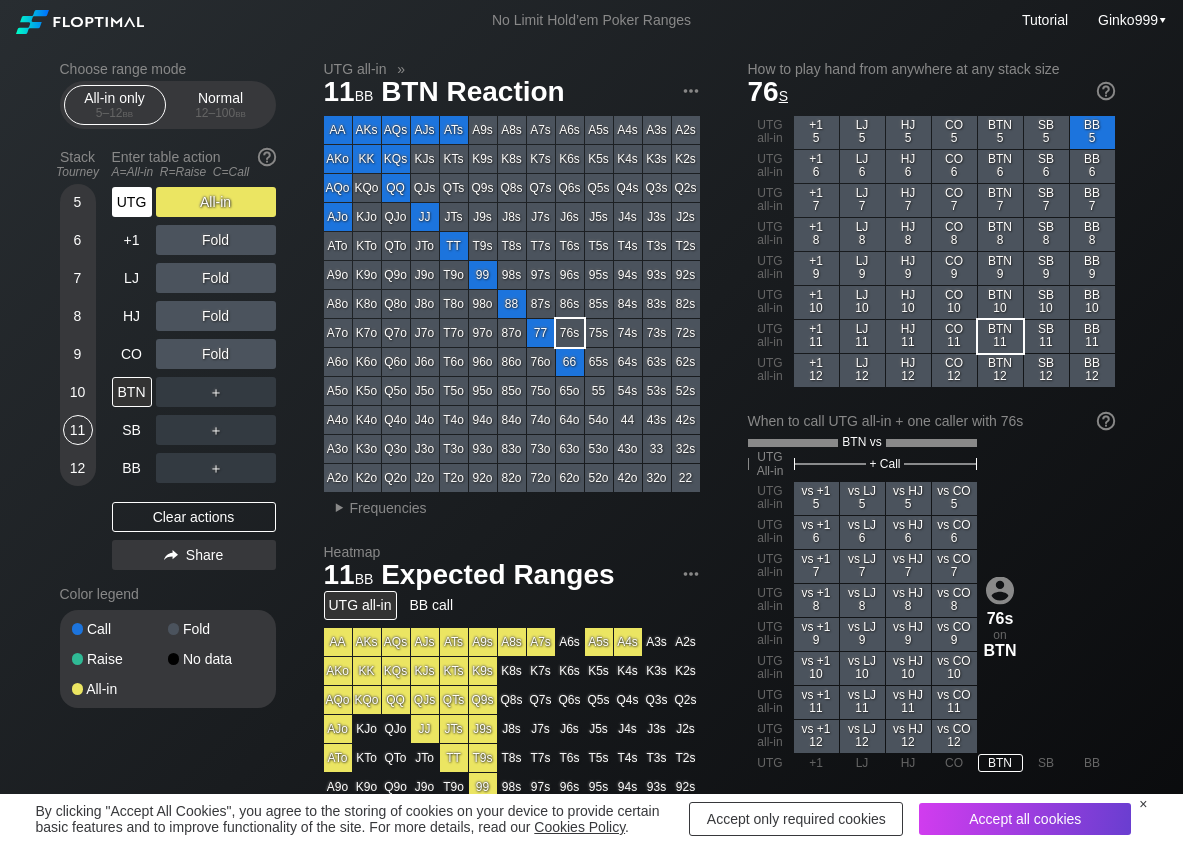 click on "Stack Tourney Enter table action A=All-in  R=Raise  C=Call 5 6 7 8 9 10 11 12 UTG All-in +1 Fold LJ Fold HJ Fold CO Fold BTN ＋ SB ＋ BB ＋ Clear actions Share" at bounding box center (168, 359) 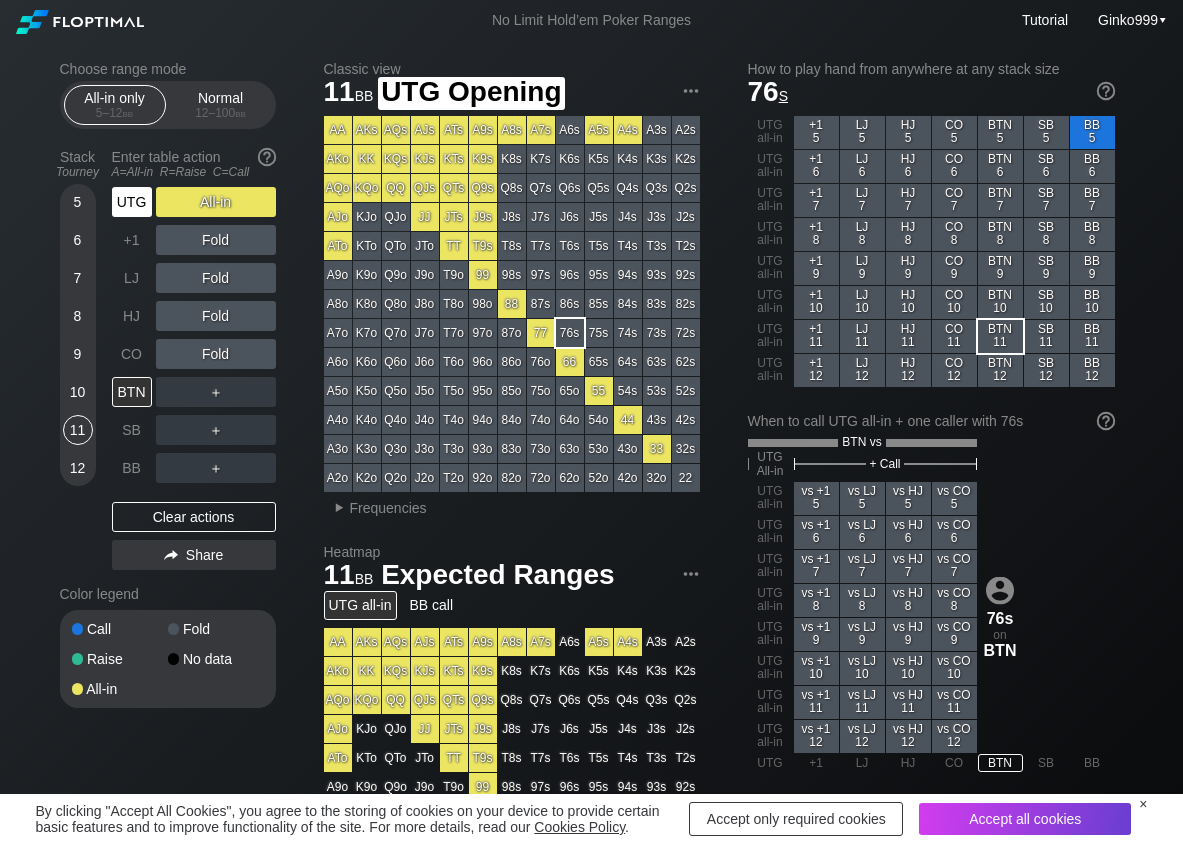 click on "UTG" at bounding box center [132, 202] 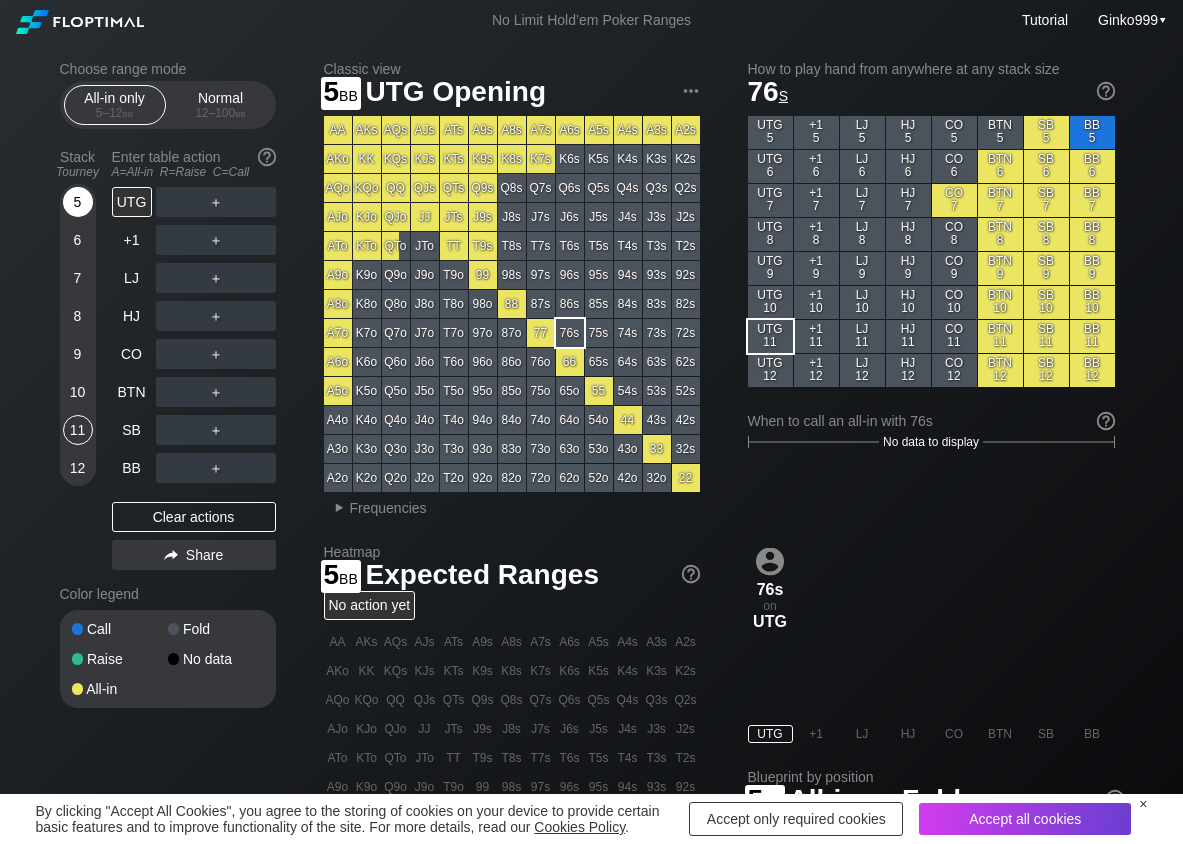 click on "5" at bounding box center [78, 202] 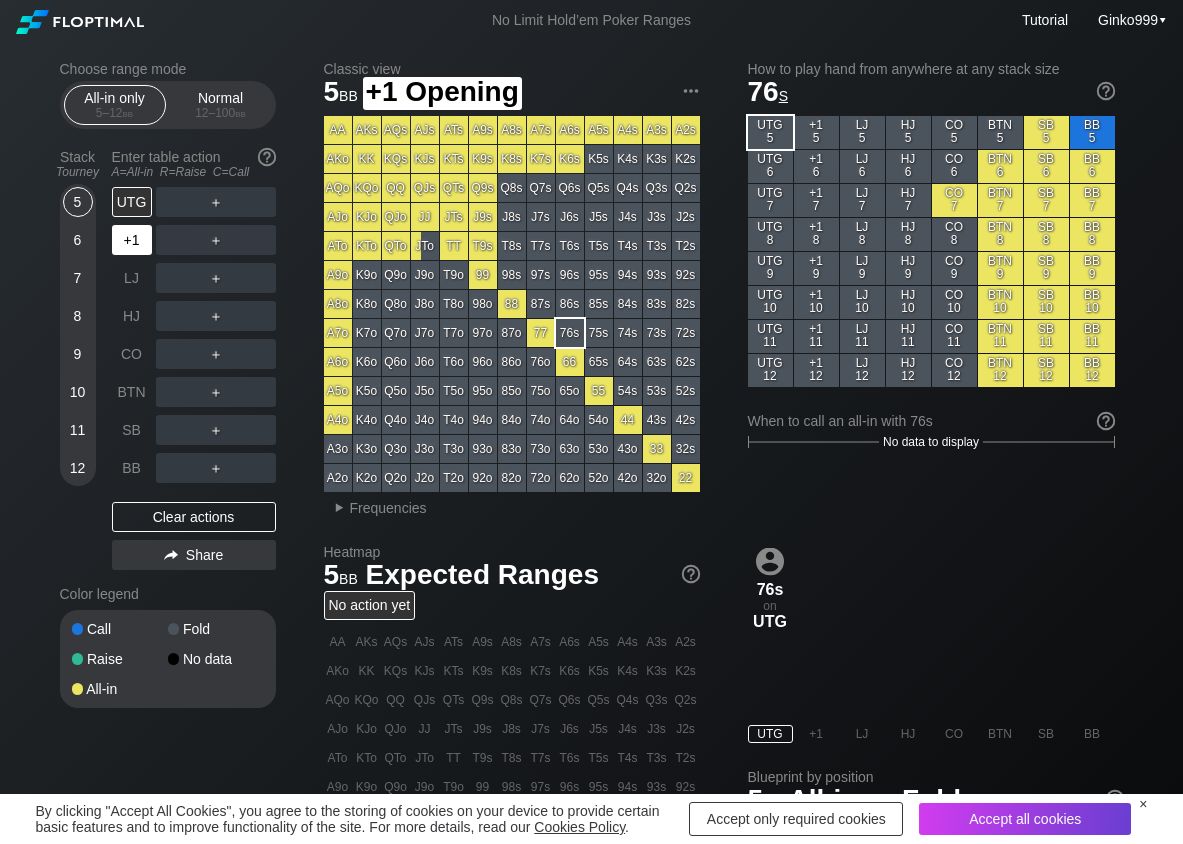 click on "+1" at bounding box center (132, 240) 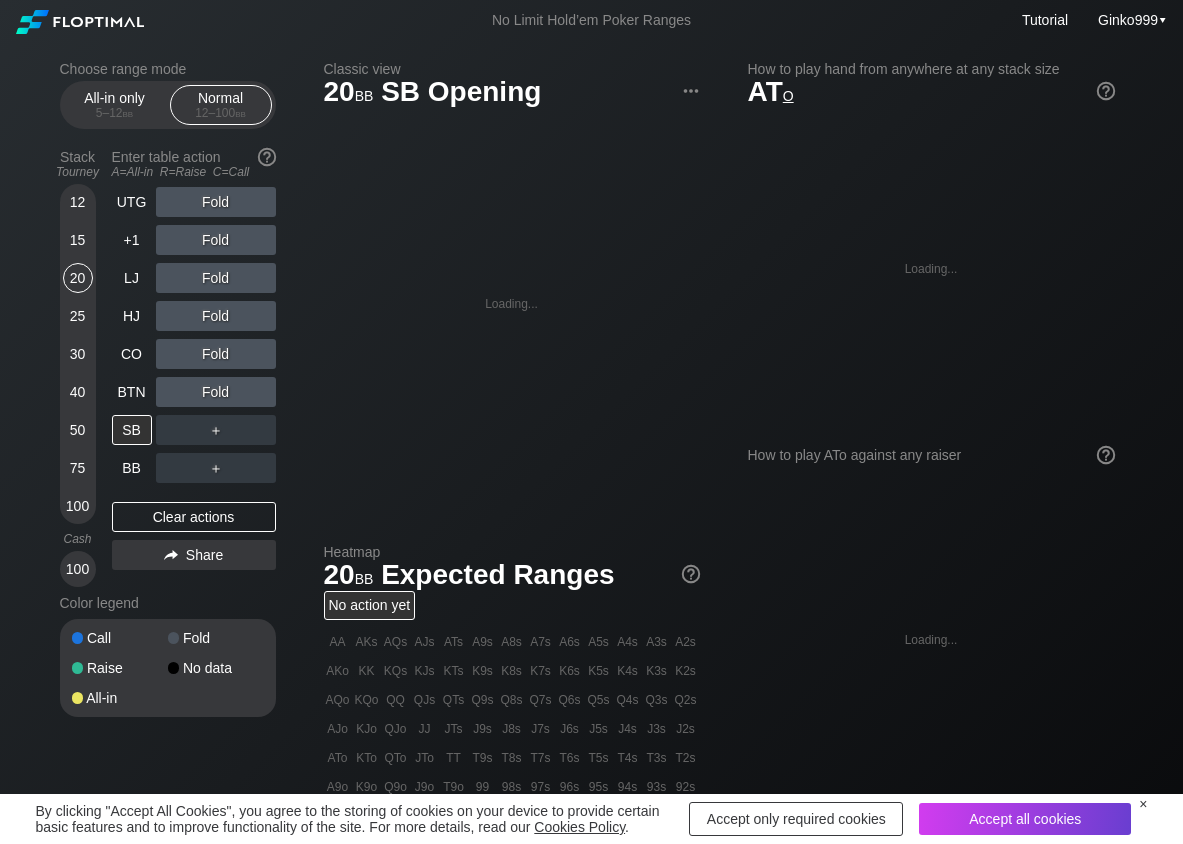 scroll, scrollTop: 0, scrollLeft: 0, axis: both 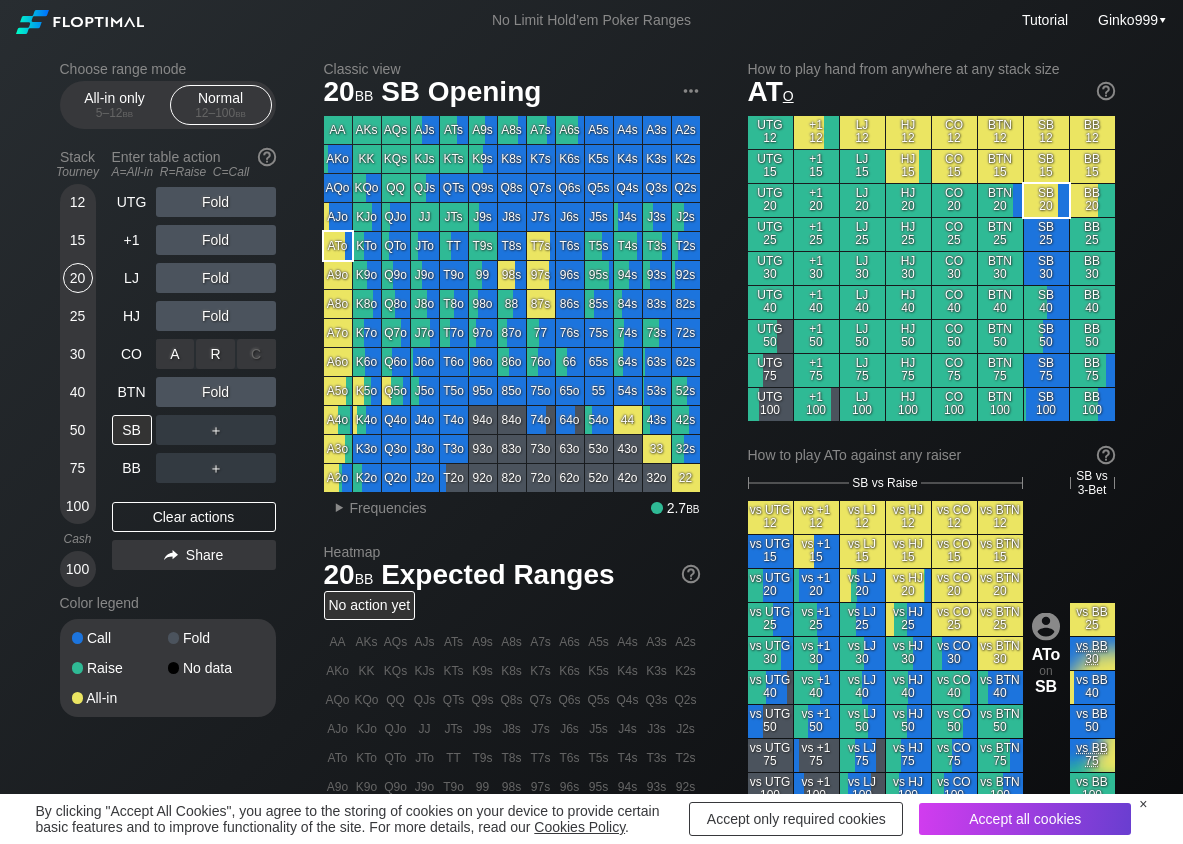 click on "R ✕" at bounding box center [215, 354] 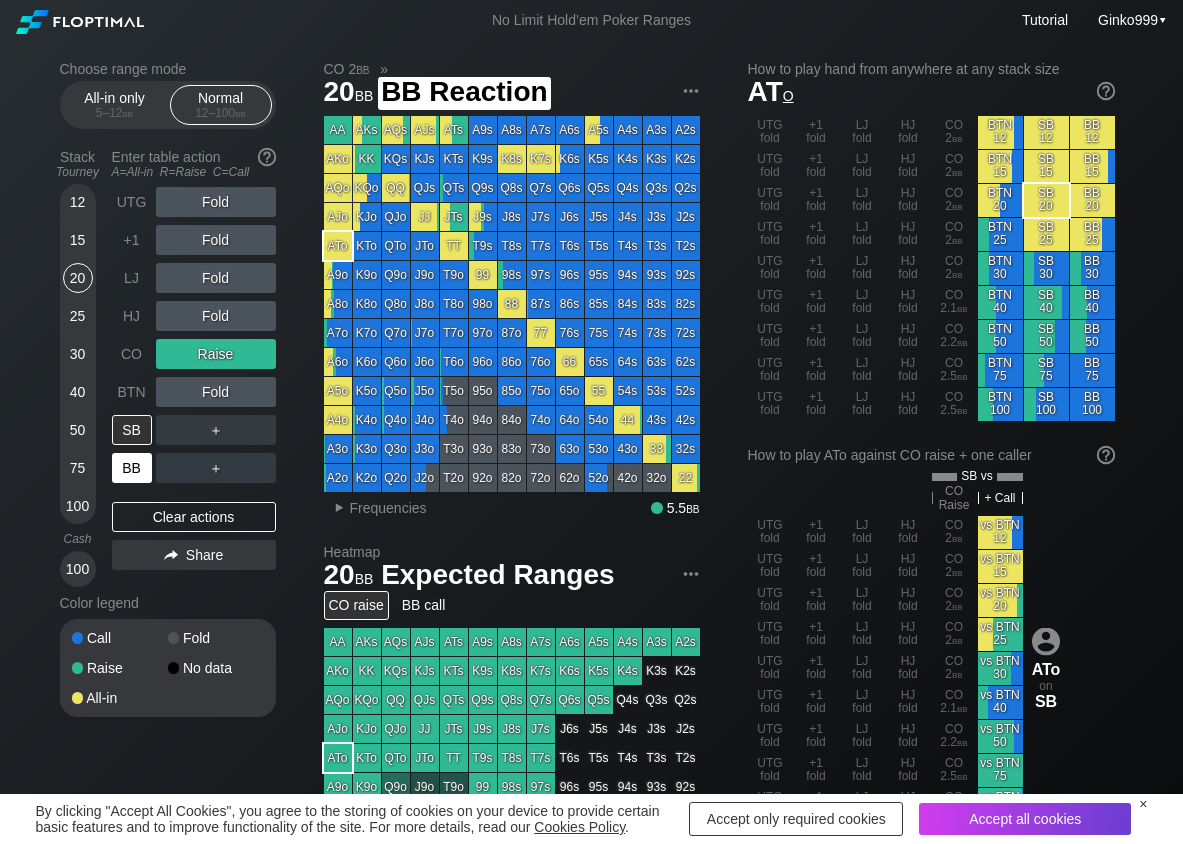 click on "BB" at bounding box center (132, 468) 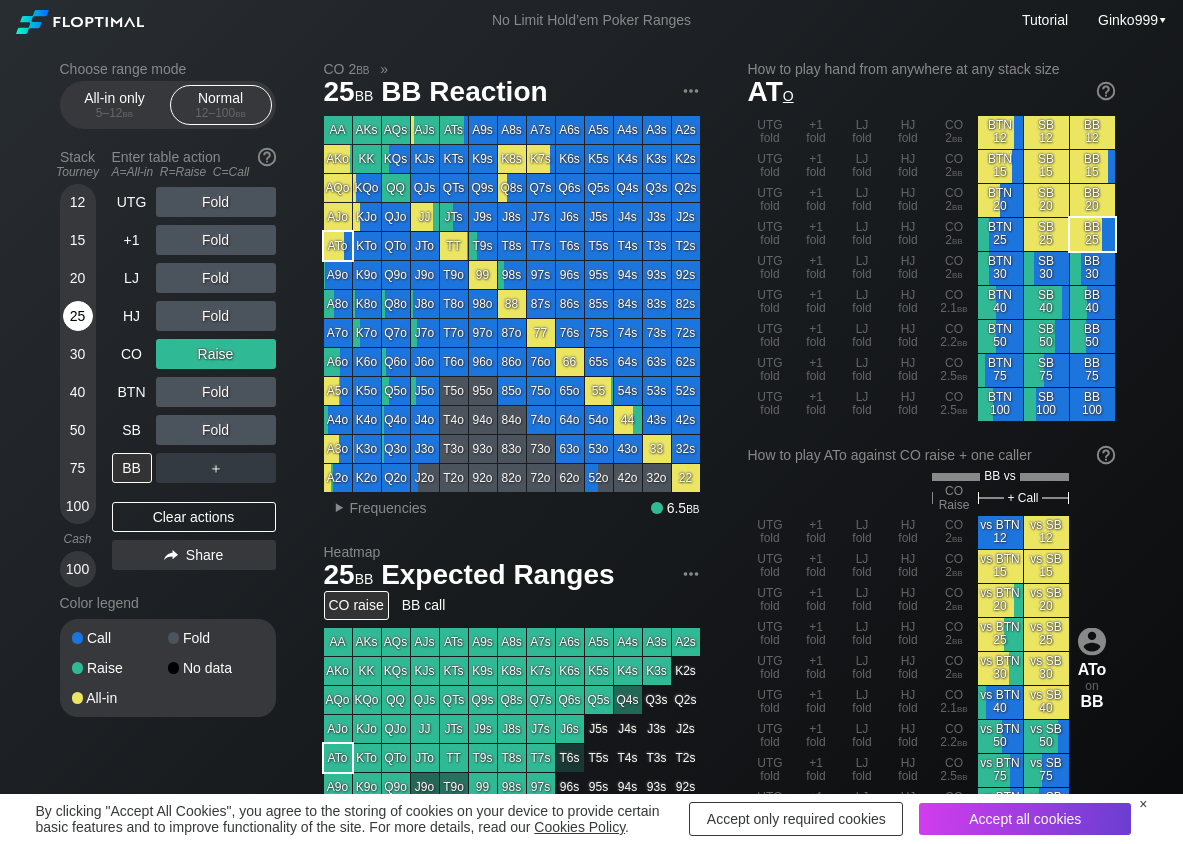 click on "25" at bounding box center (78, 316) 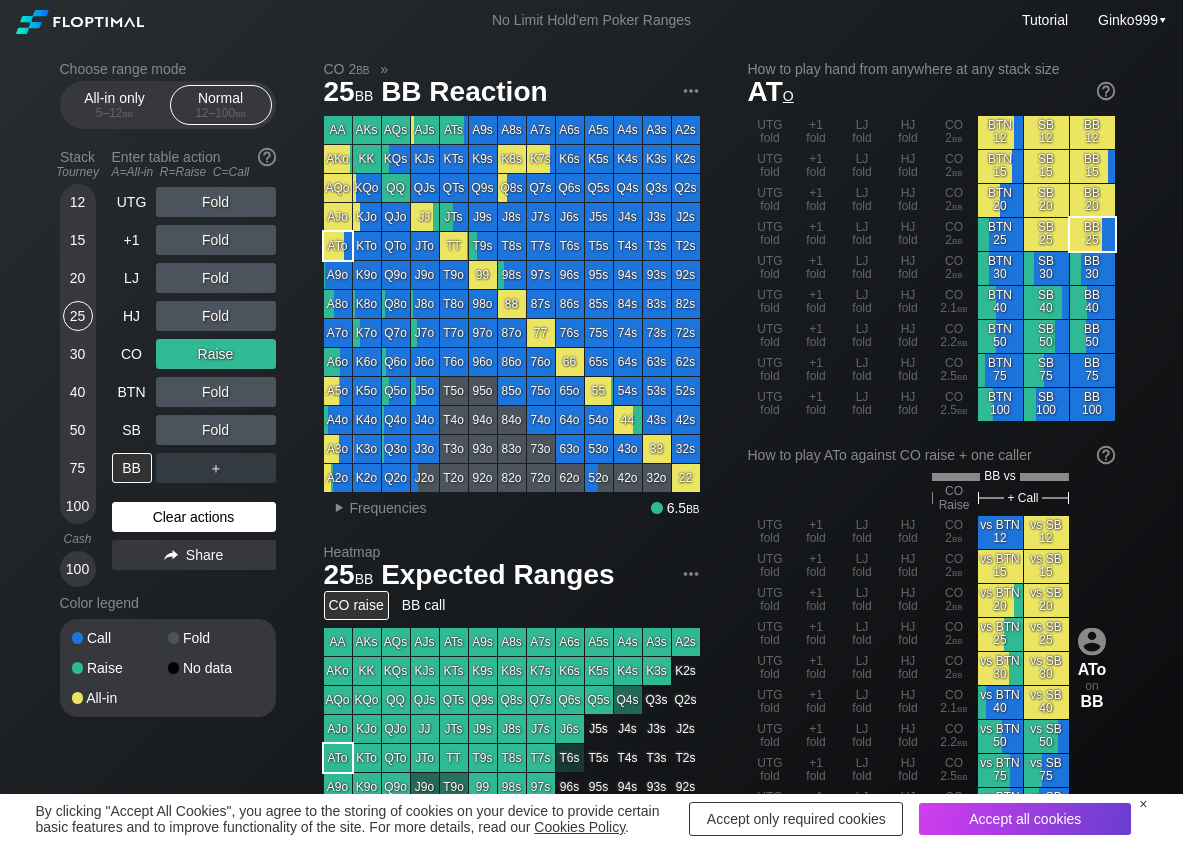 click on "Clear actions" at bounding box center (194, 517) 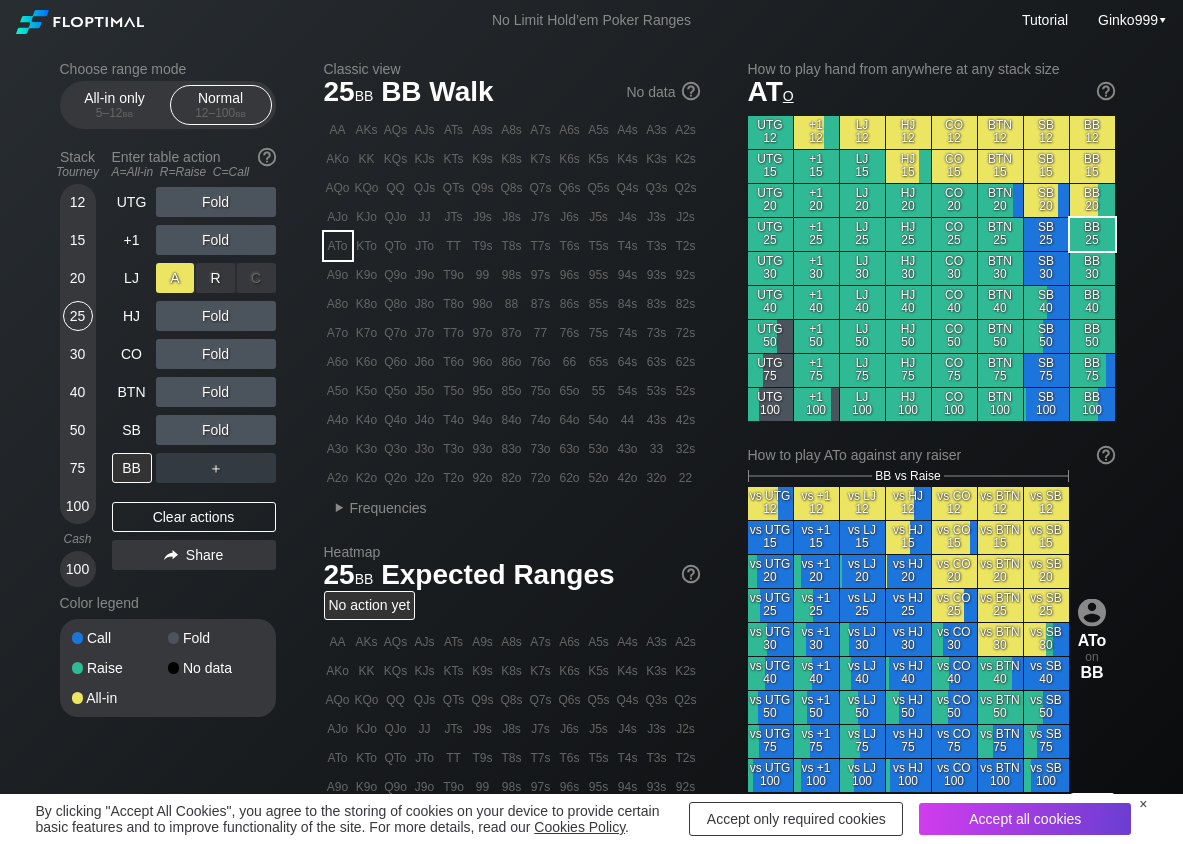 click on "A ✕" at bounding box center [175, 278] 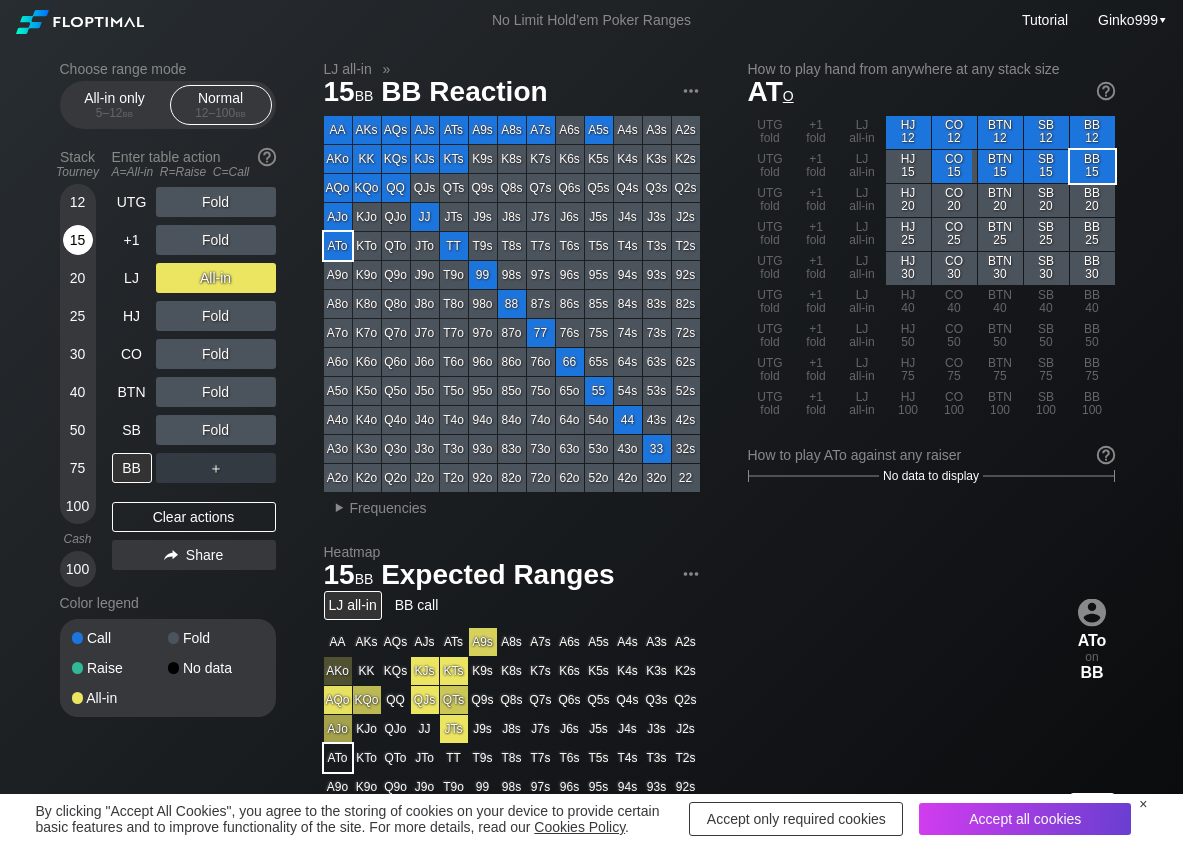 click on "15" at bounding box center [78, 240] 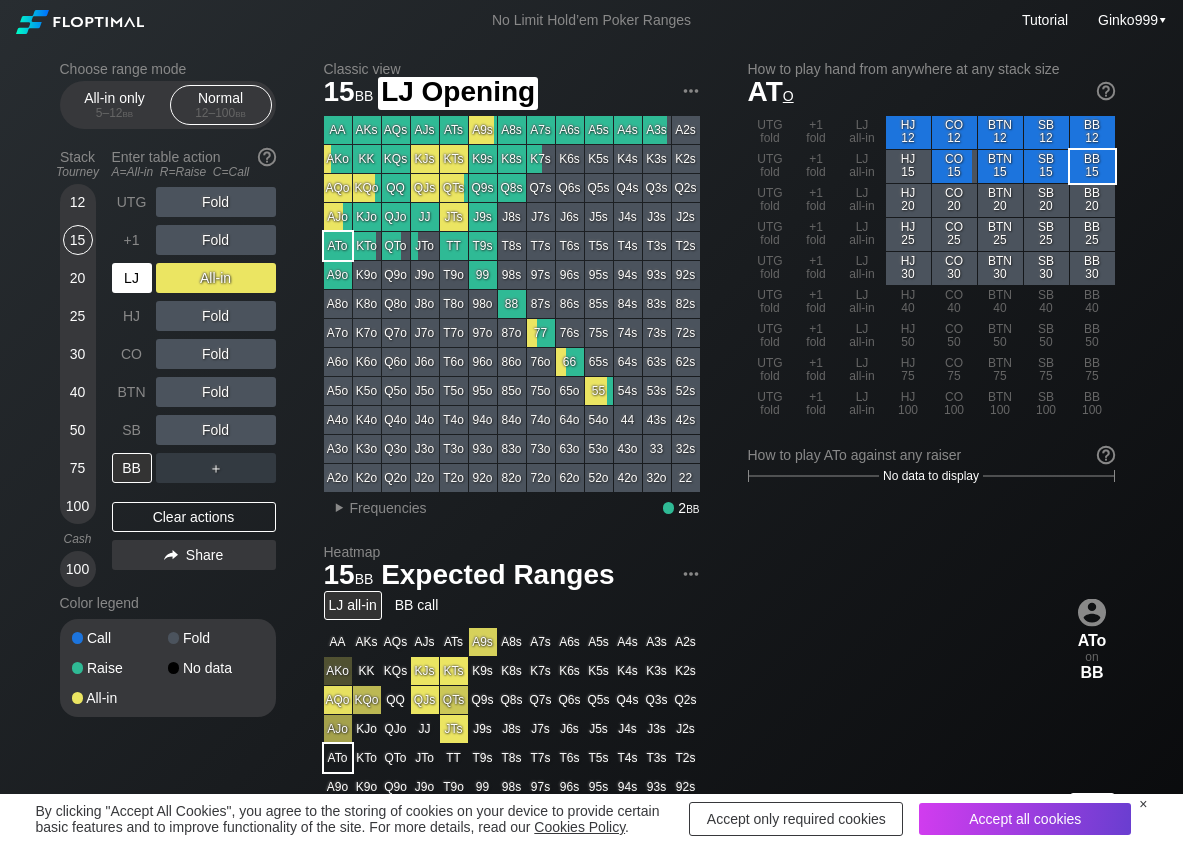 click on "LJ" at bounding box center (132, 278) 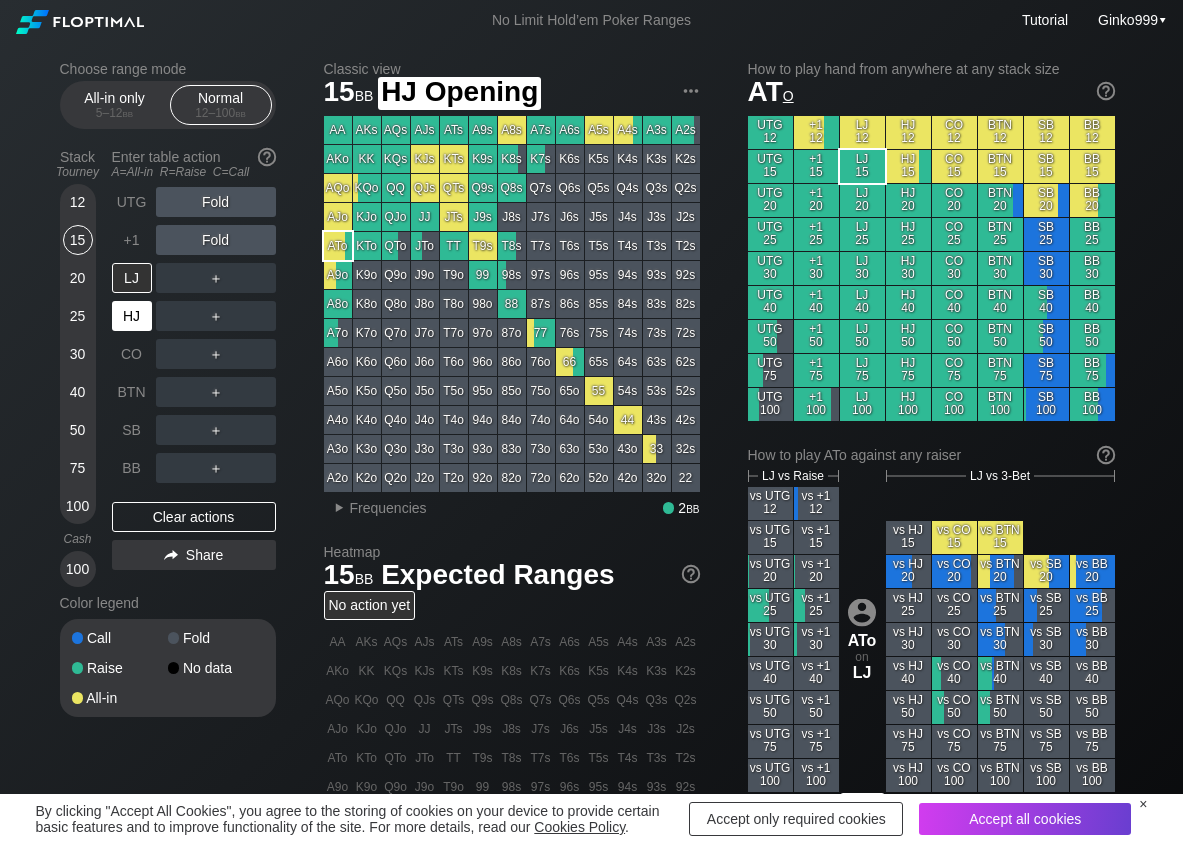 click on "HJ" at bounding box center [132, 316] 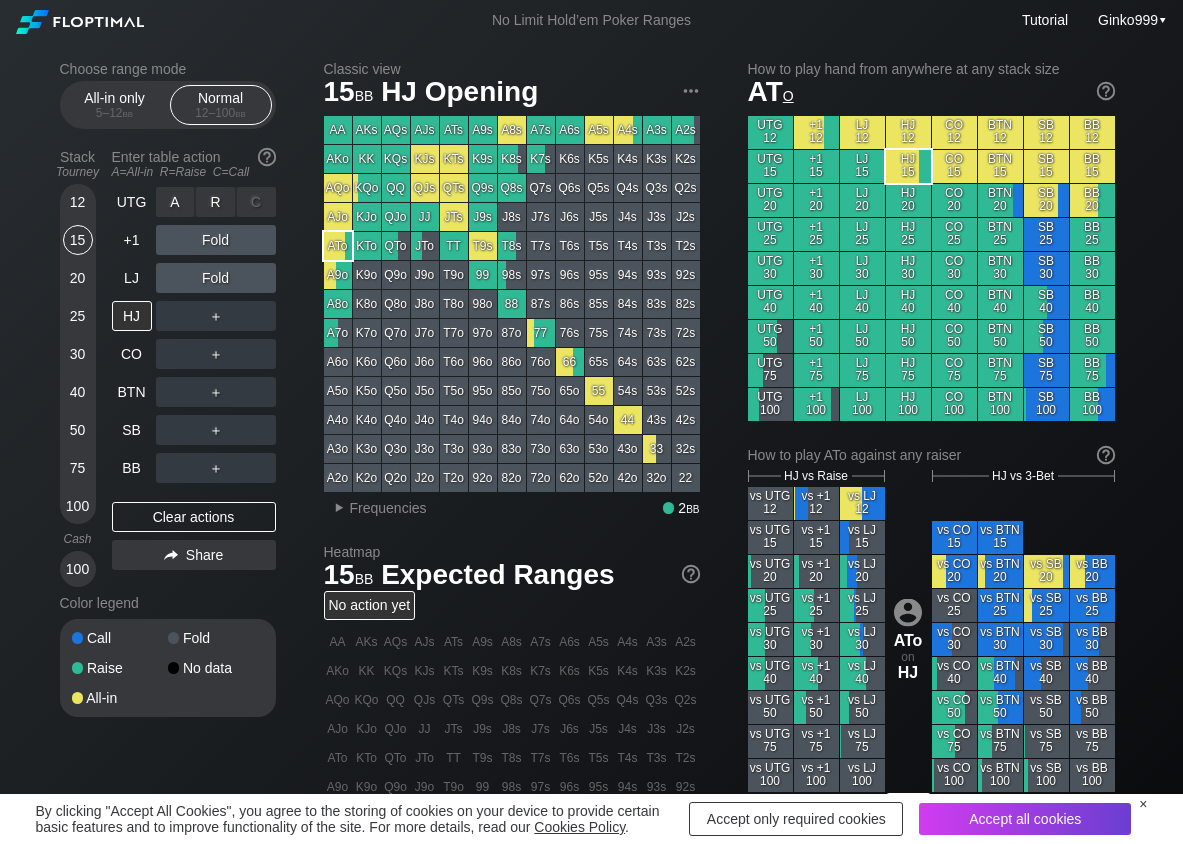 click on "R ✕" at bounding box center (215, 202) 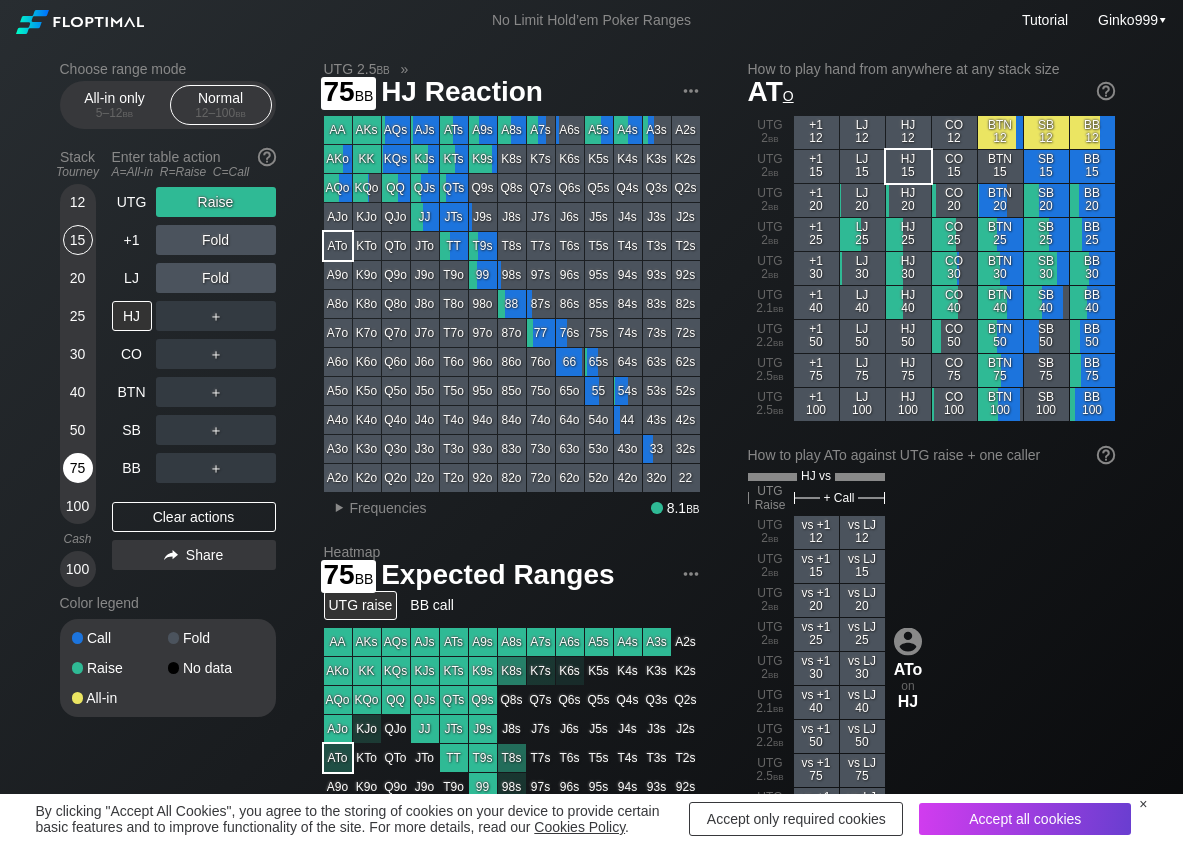click on "75" at bounding box center (78, 468) 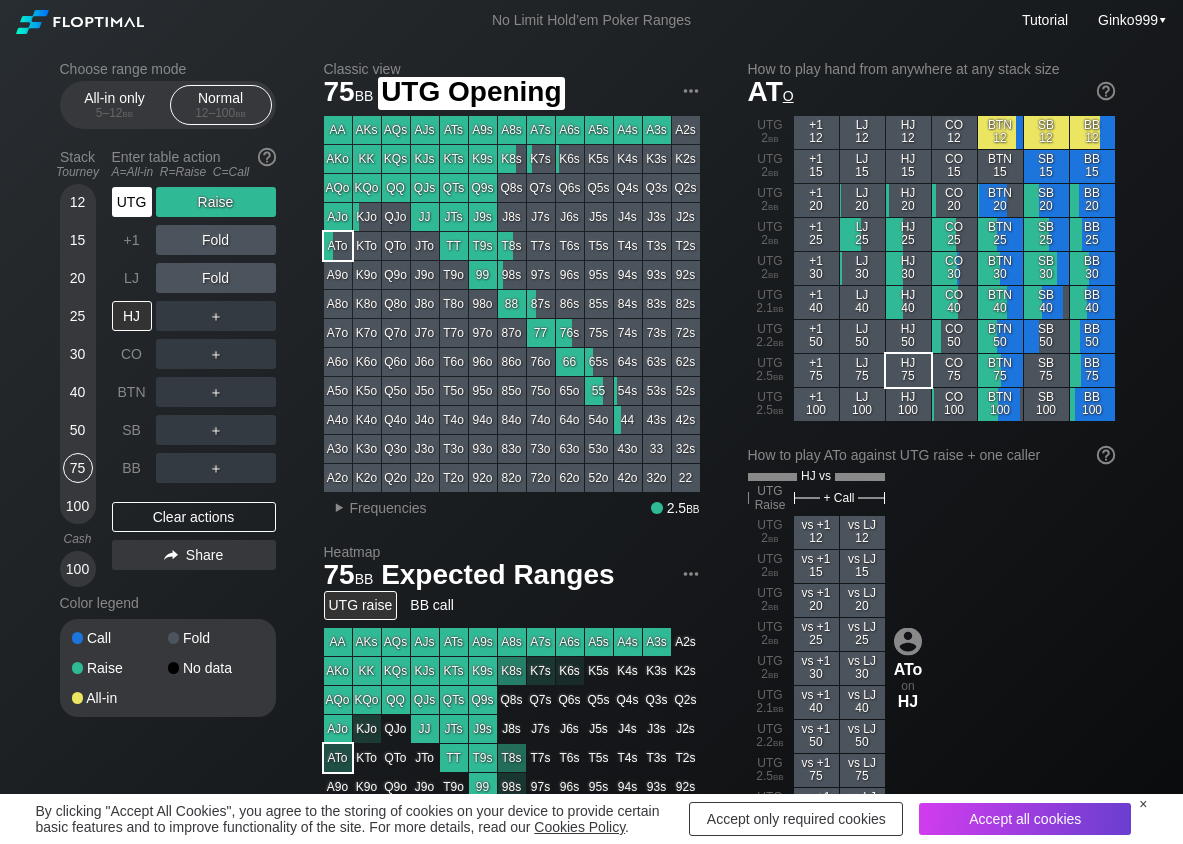 click on "UTG" at bounding box center [134, 202] 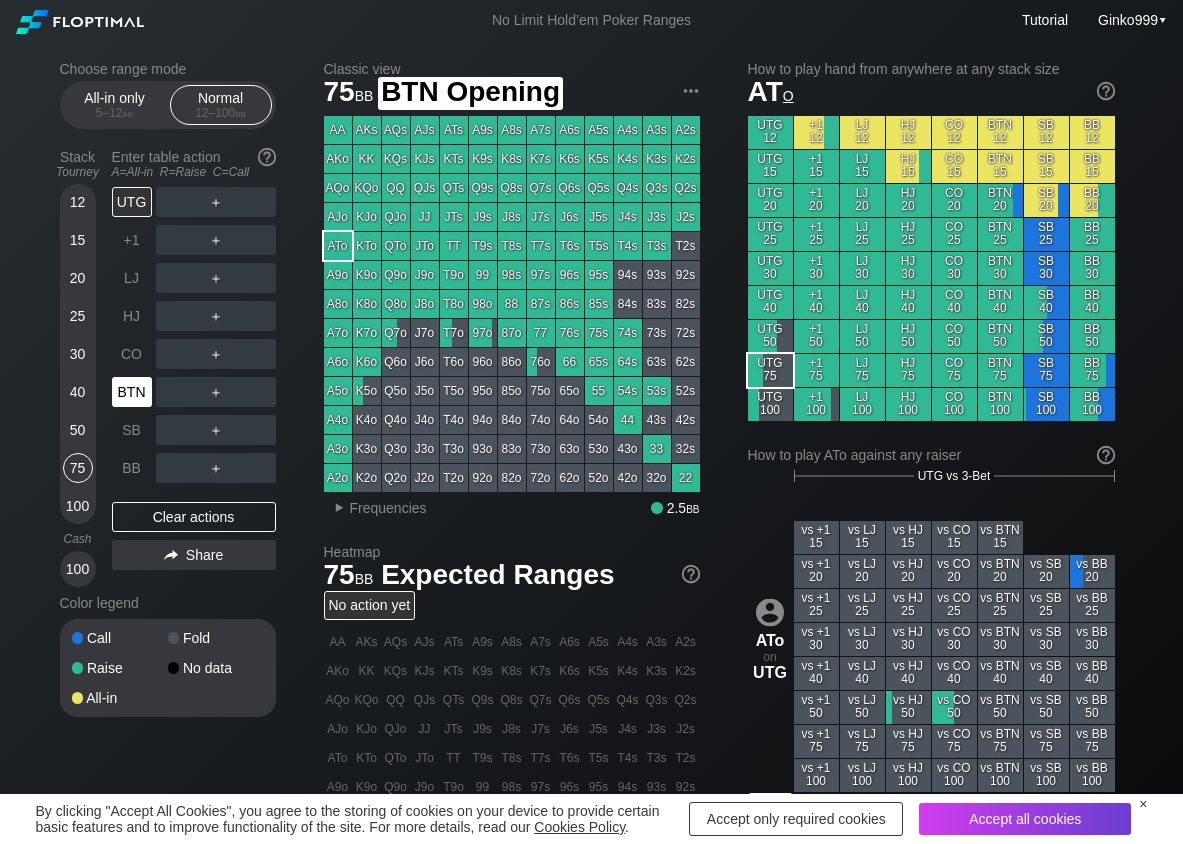 click on "BTN" at bounding box center [132, 392] 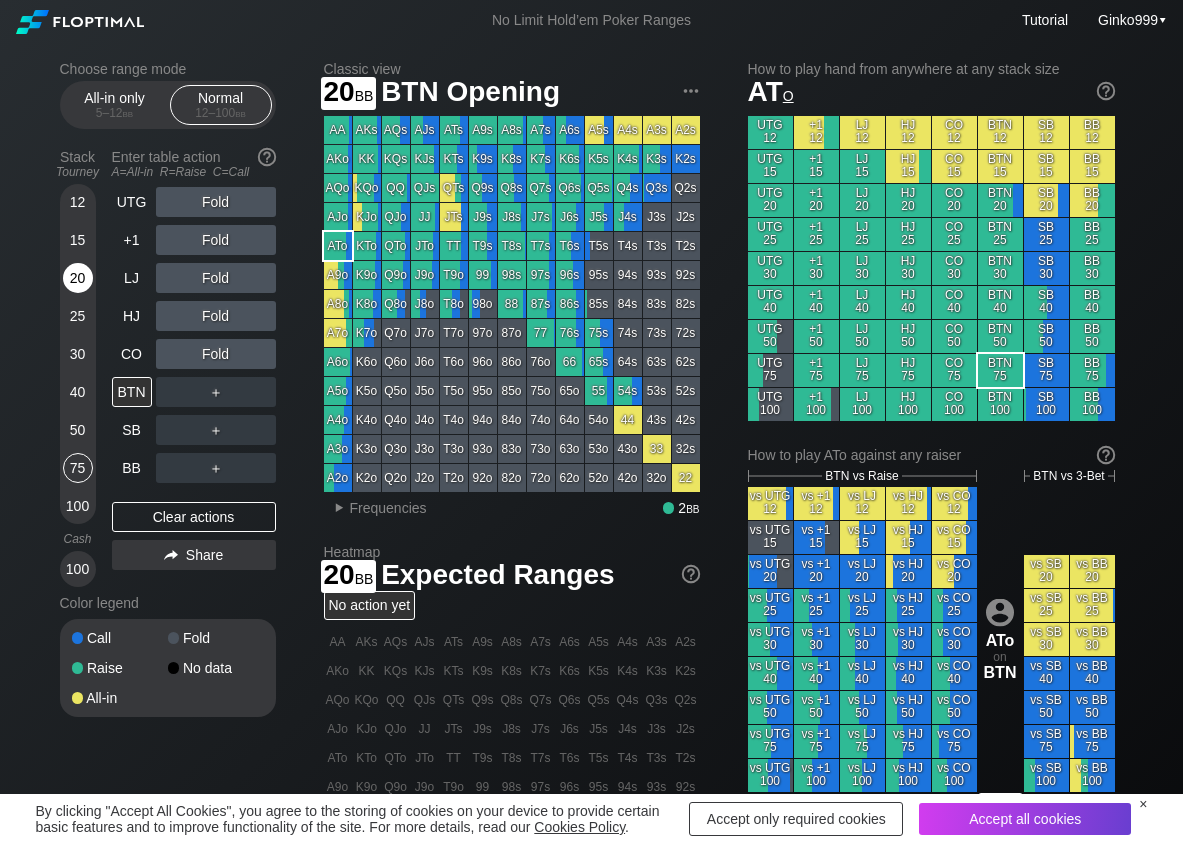 click on "20" at bounding box center (78, 278) 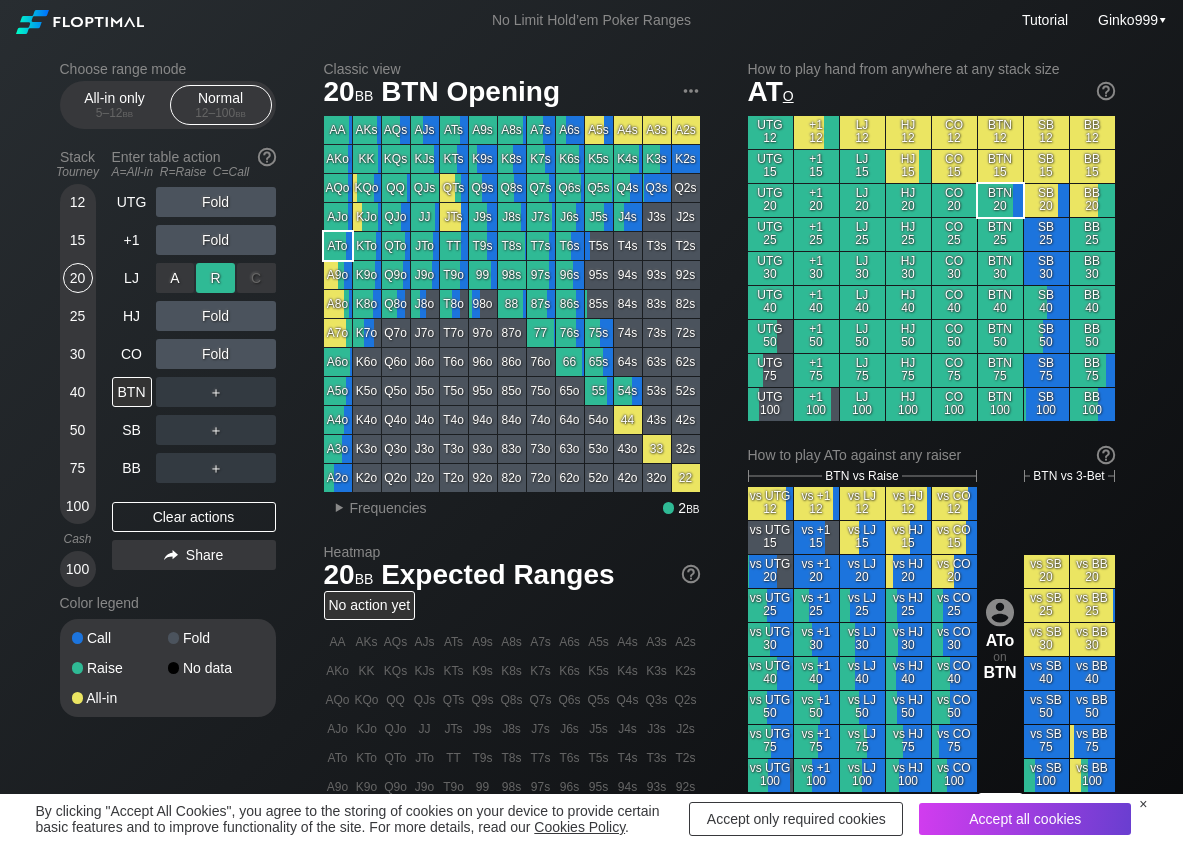 click on "R ✕" at bounding box center [215, 278] 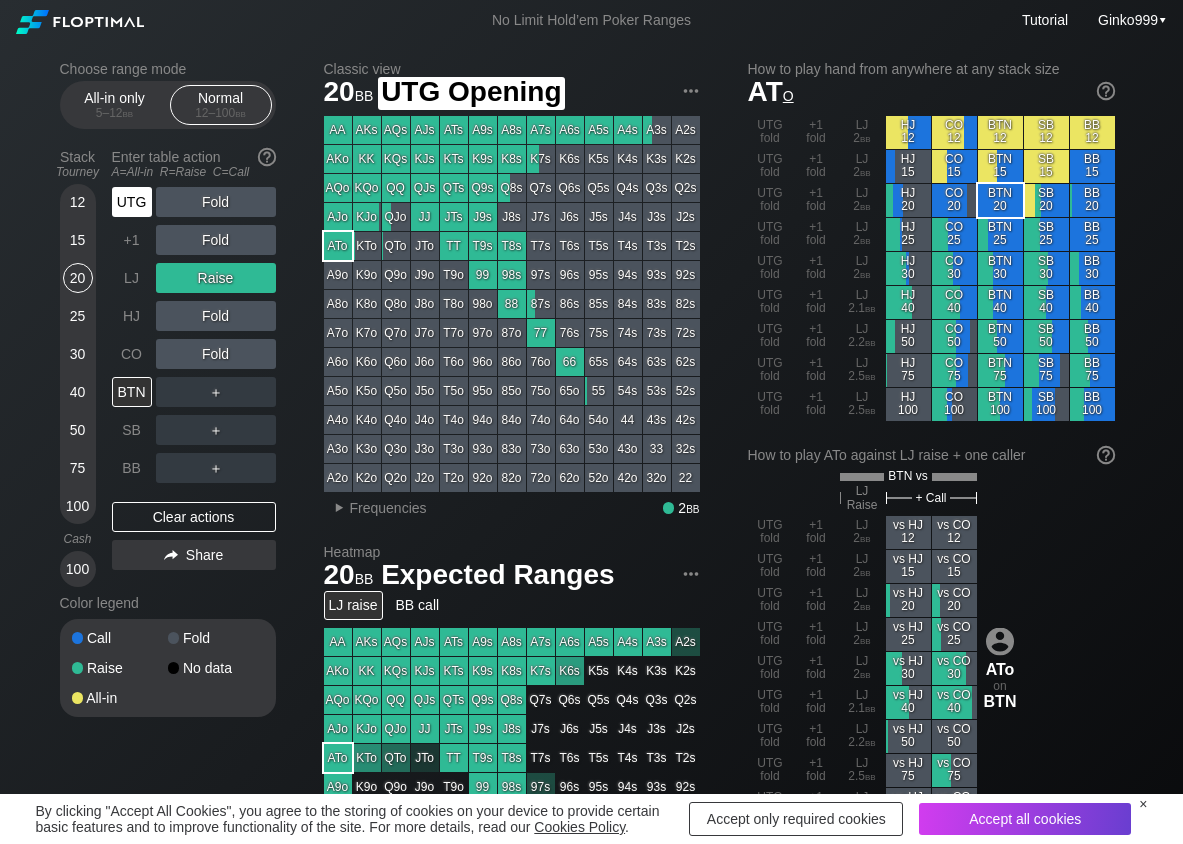 click on "UTG" at bounding box center [132, 202] 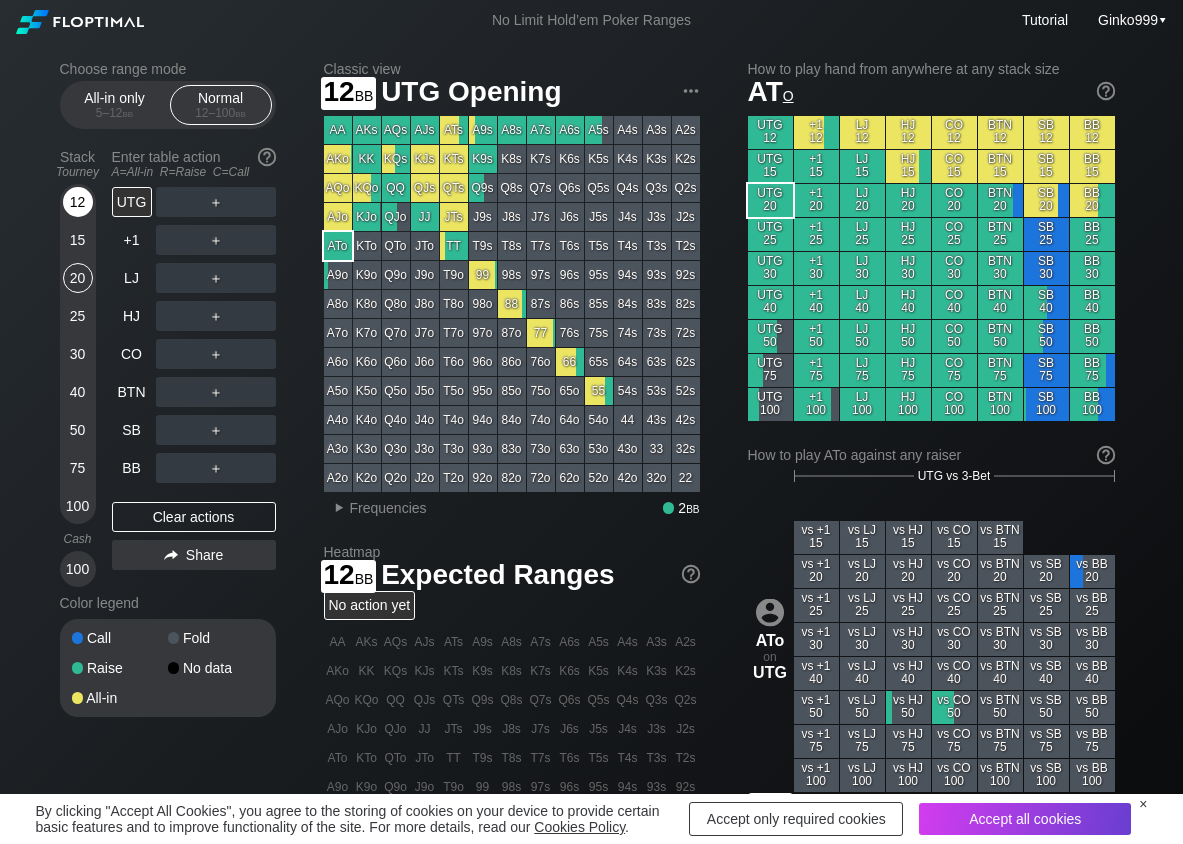click on "12" at bounding box center (78, 202) 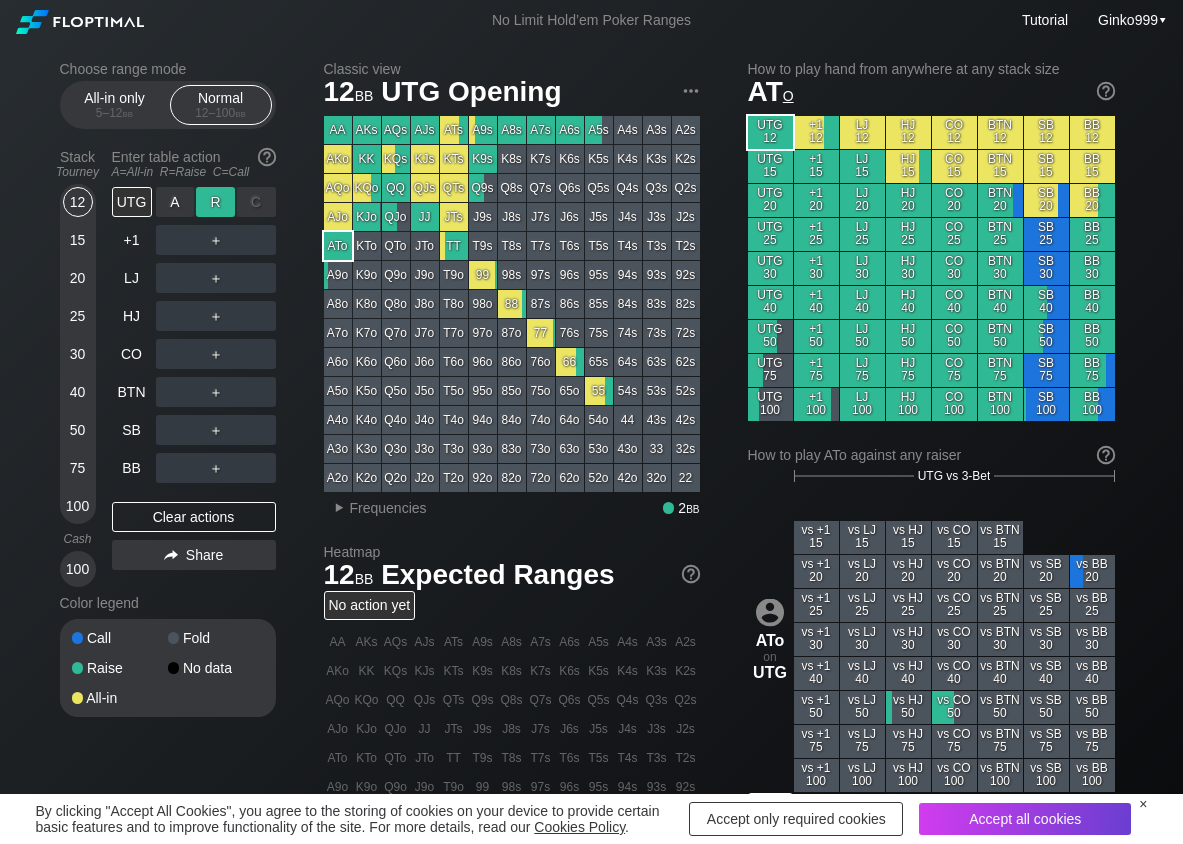click on "R ✕" at bounding box center [215, 202] 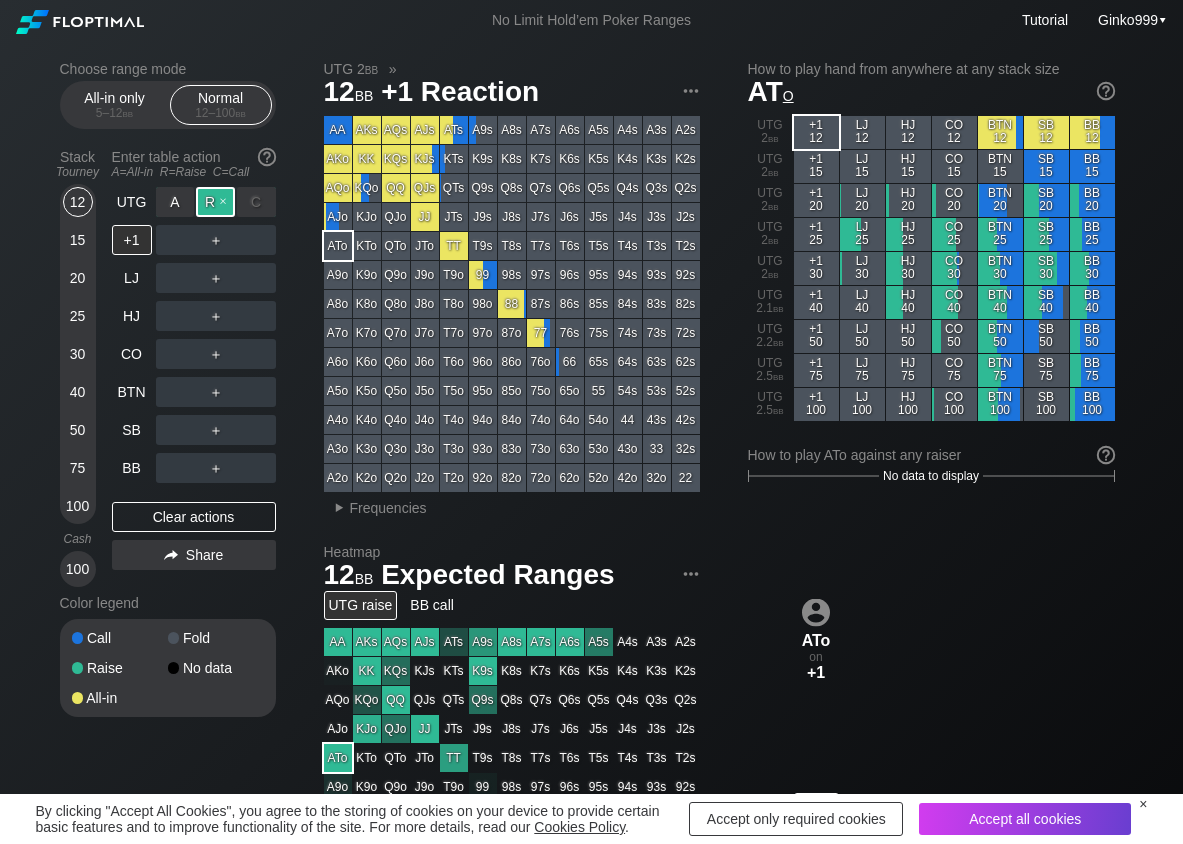 click on "R ✕" at bounding box center (215, 202) 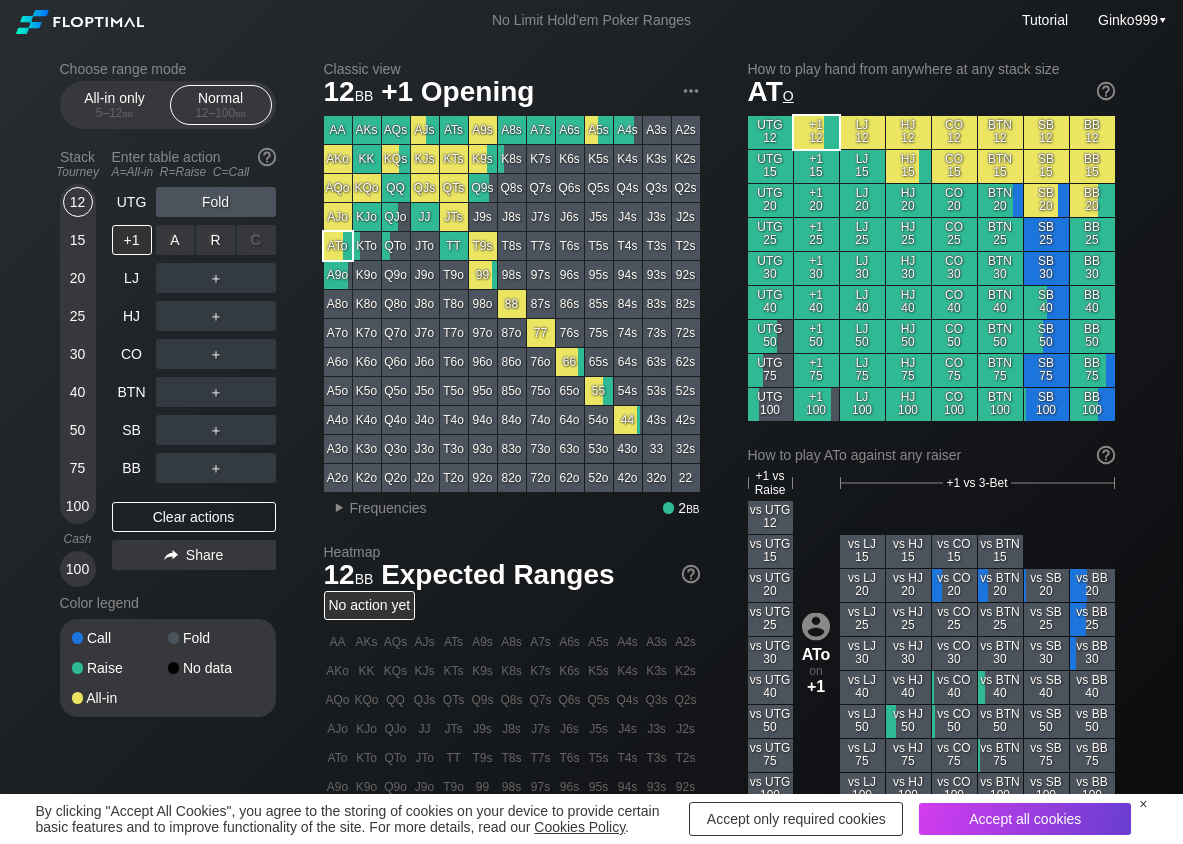 click on "R ✕" at bounding box center [215, 240] 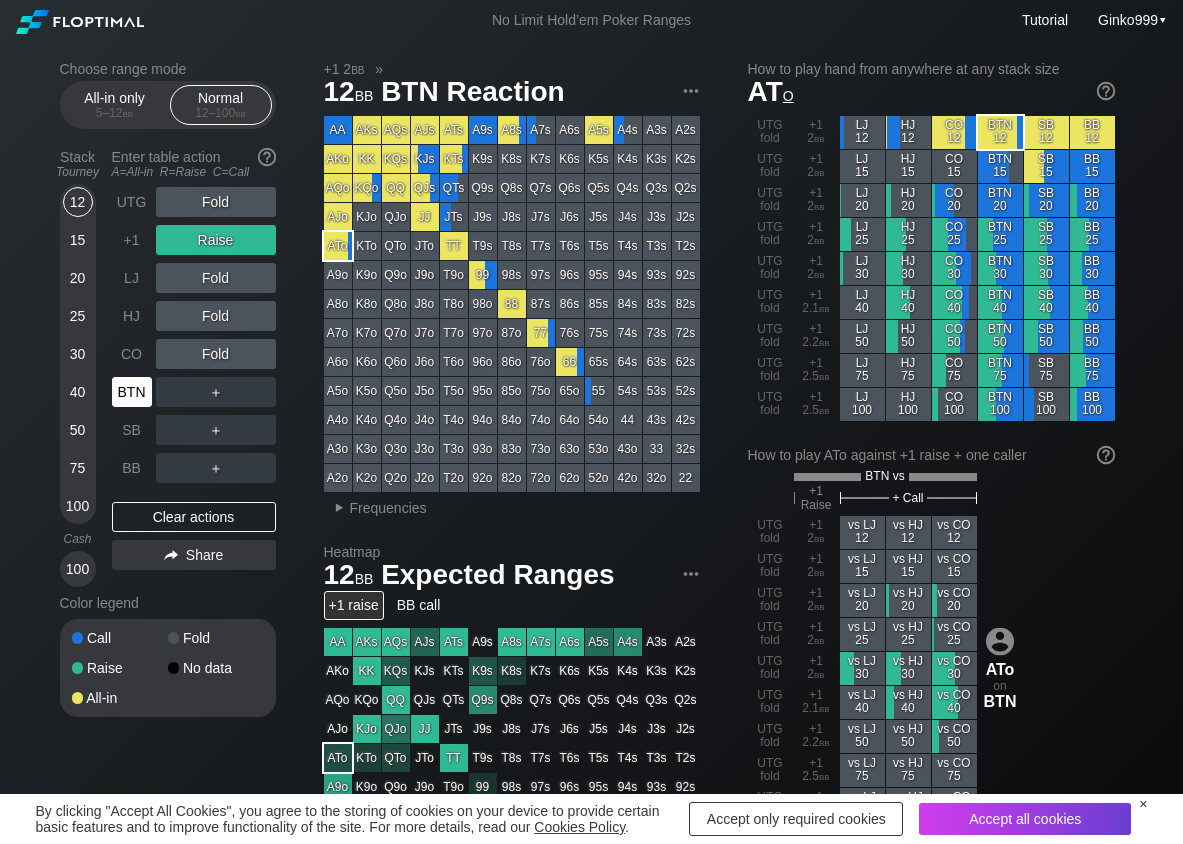 click on "BTN" at bounding box center (132, 392) 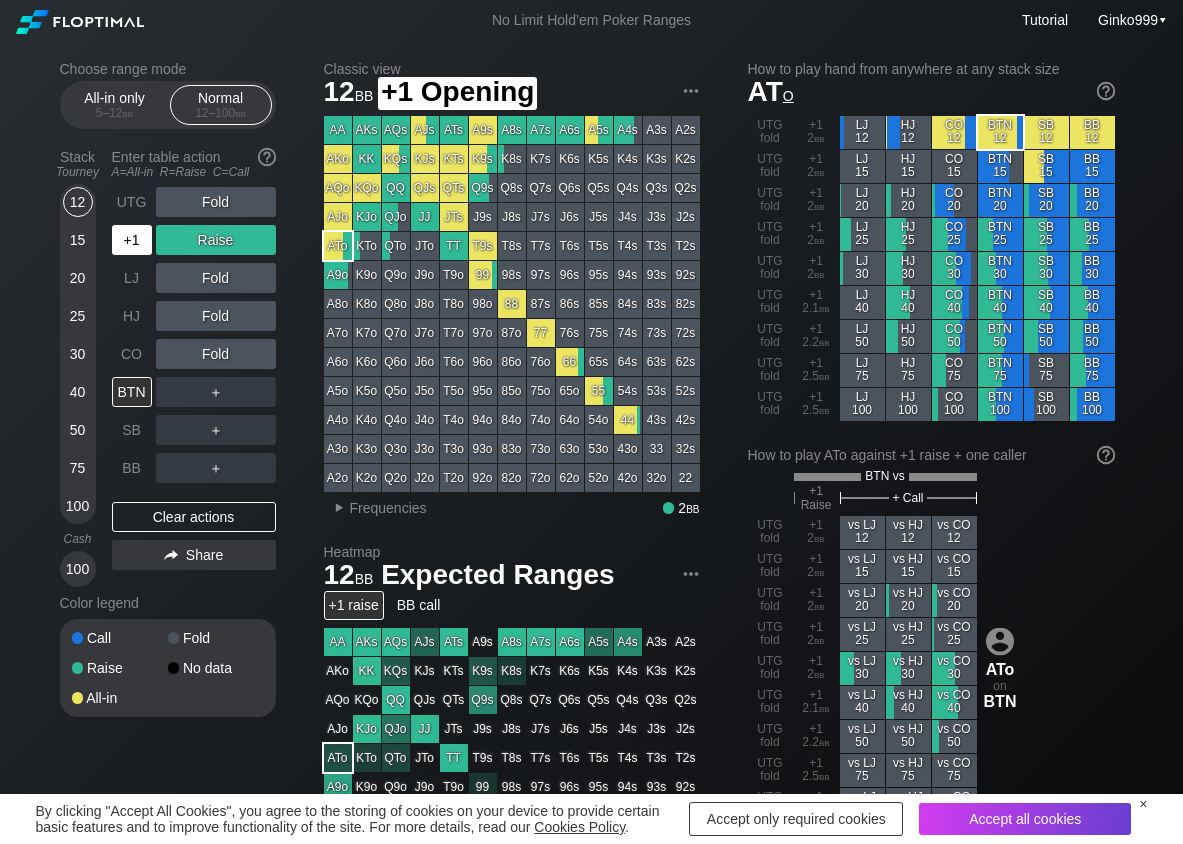 click on "+1" at bounding box center [132, 240] 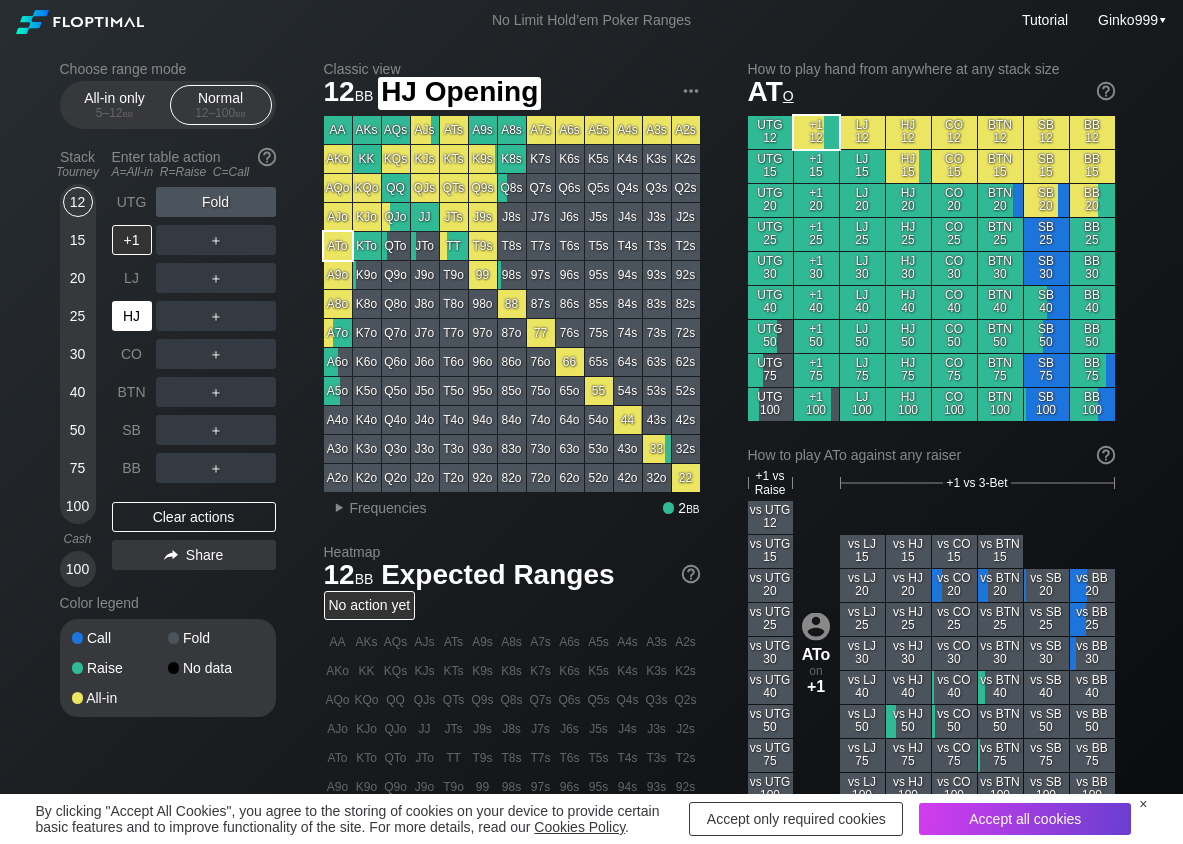 click on "HJ" at bounding box center (132, 316) 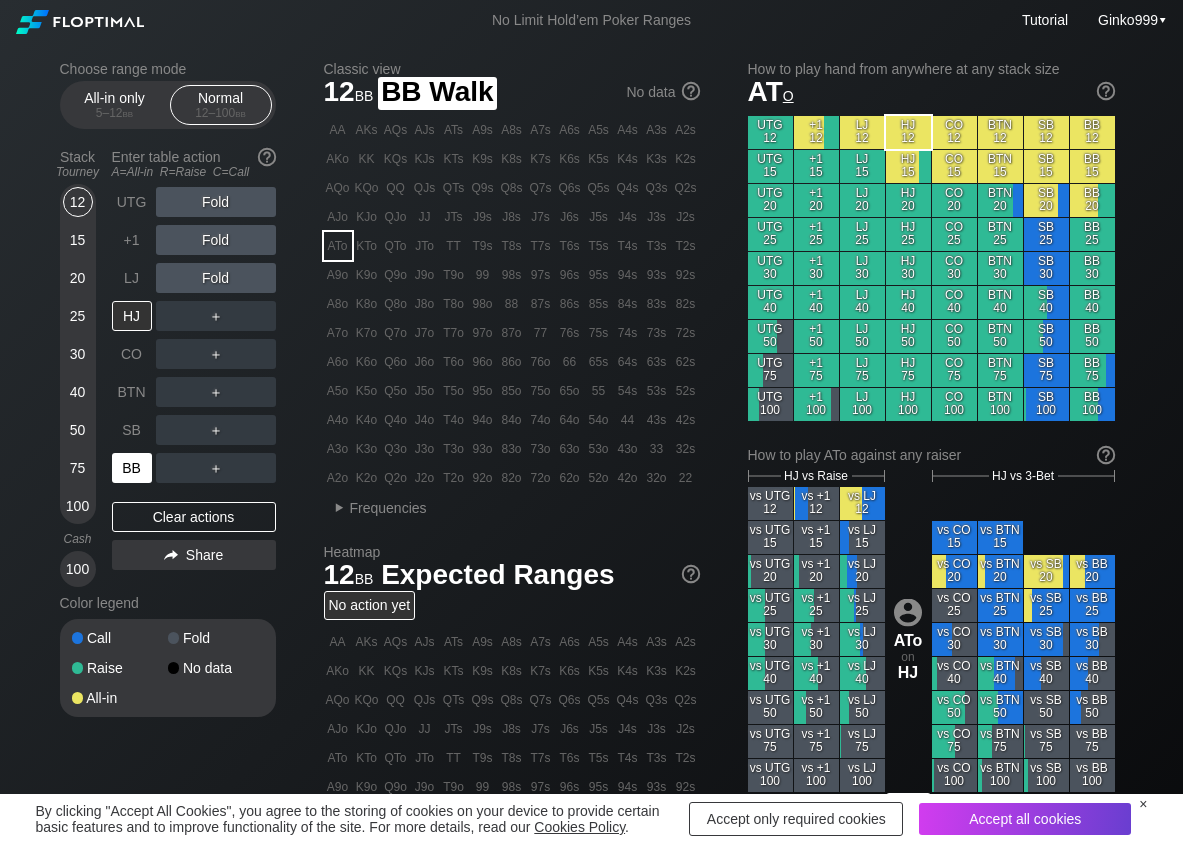 click on "BB" at bounding box center [132, 468] 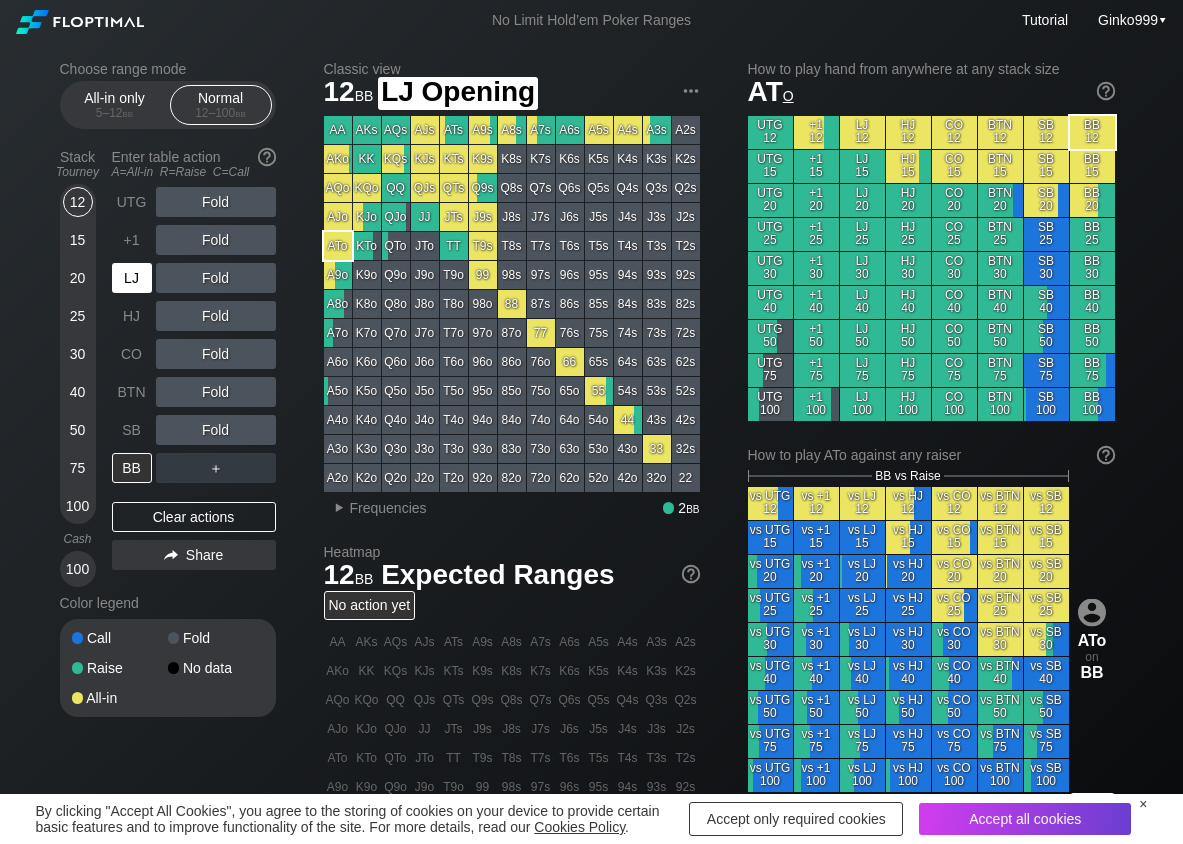 click on "LJ" at bounding box center [132, 278] 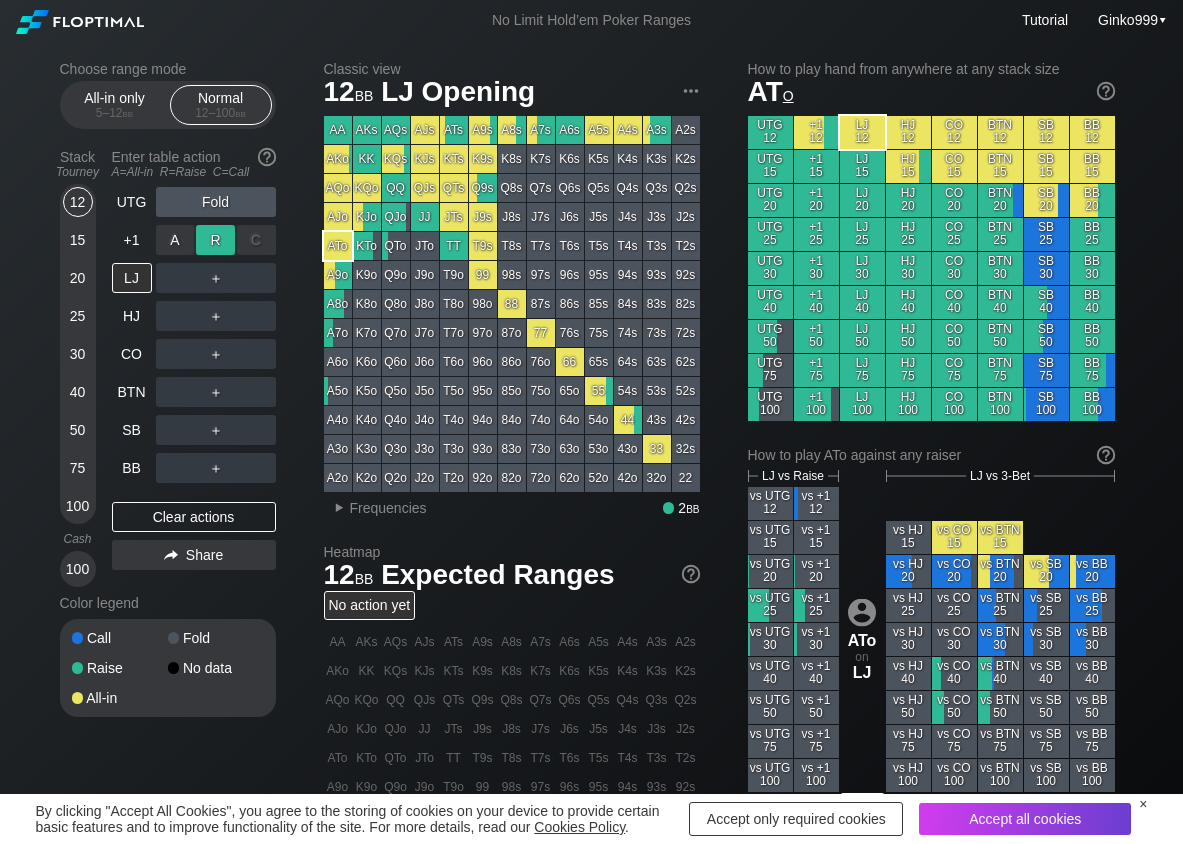 click on "R ✕" at bounding box center [215, 240] 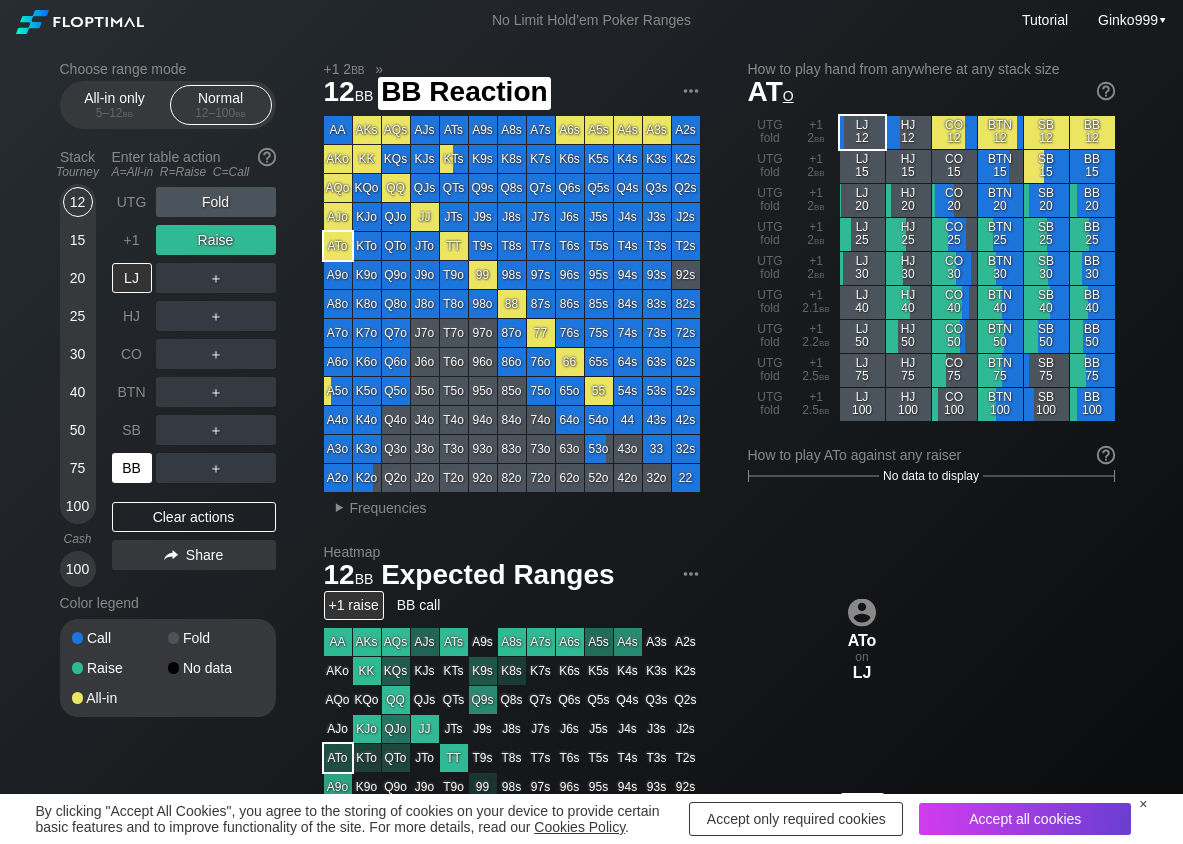 click on "BB" at bounding box center (132, 468) 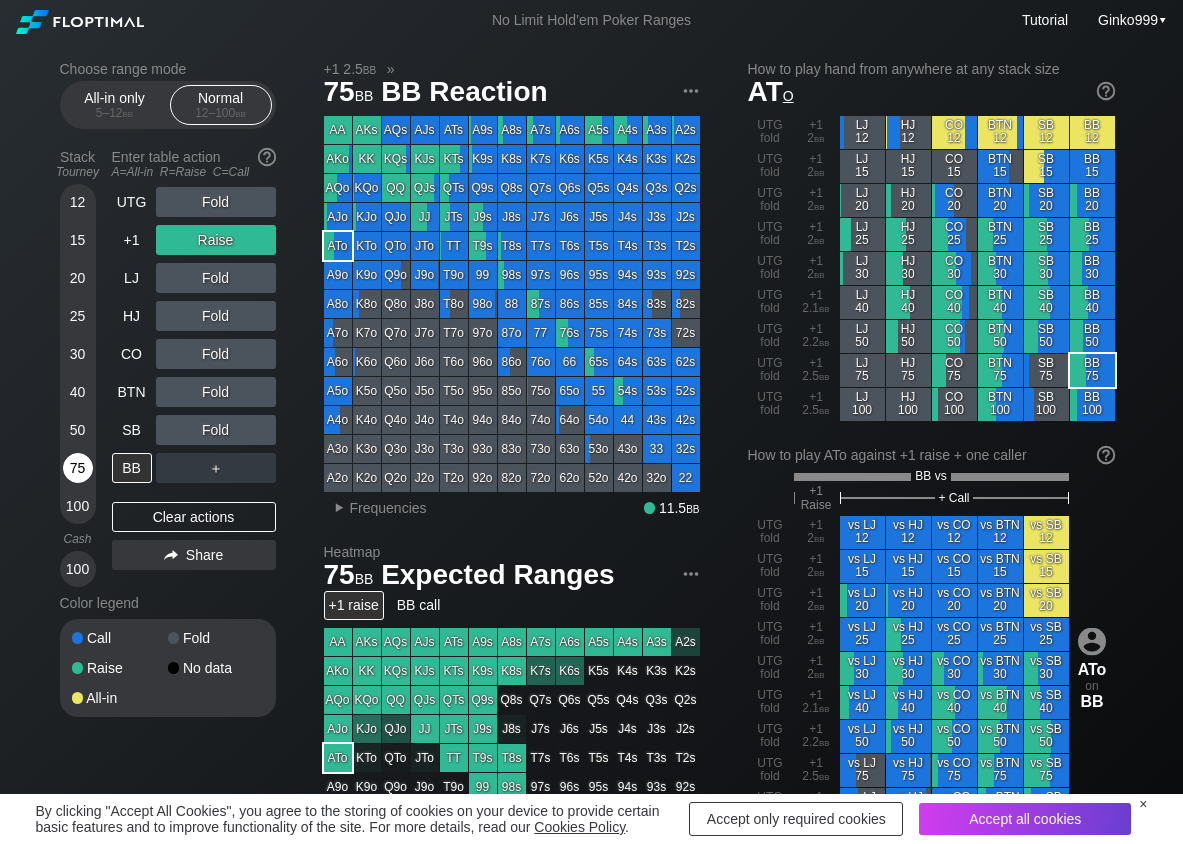 click on "75" at bounding box center (78, 468) 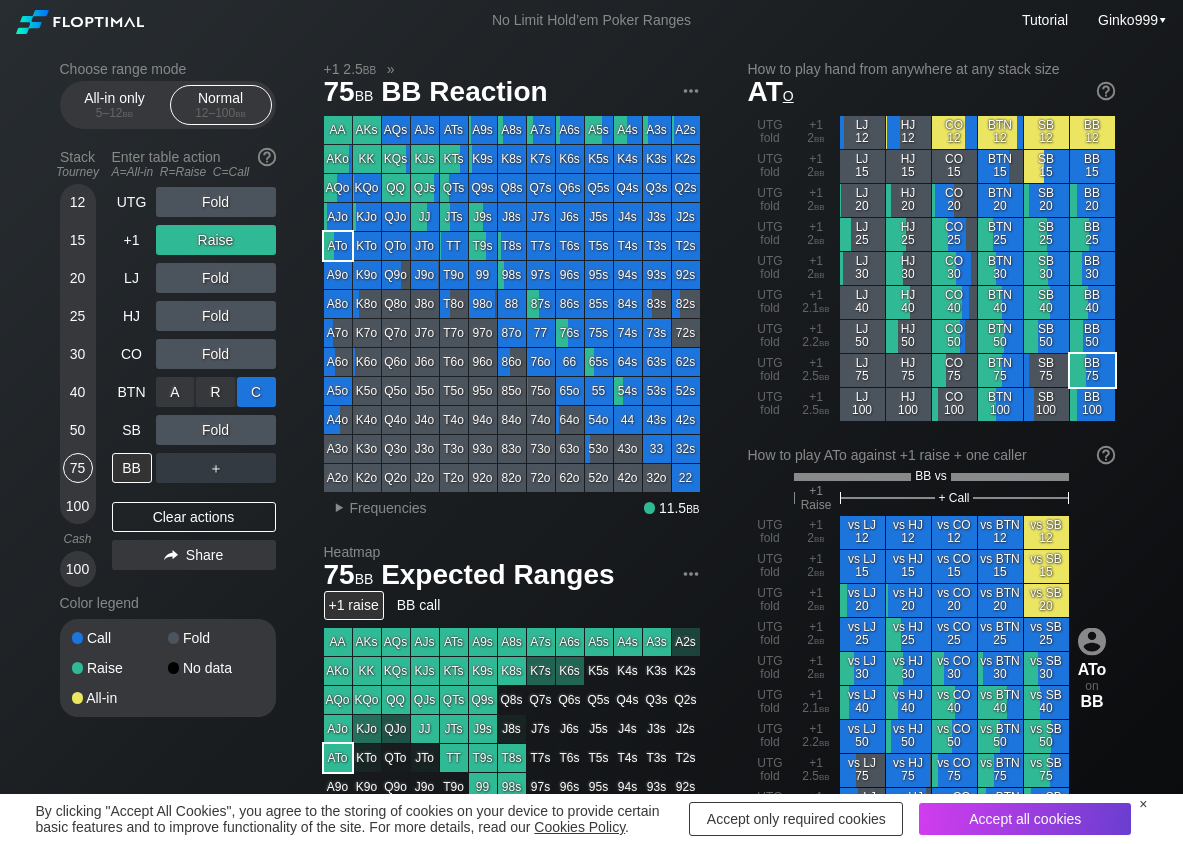 click on "C ✕" at bounding box center [256, 392] 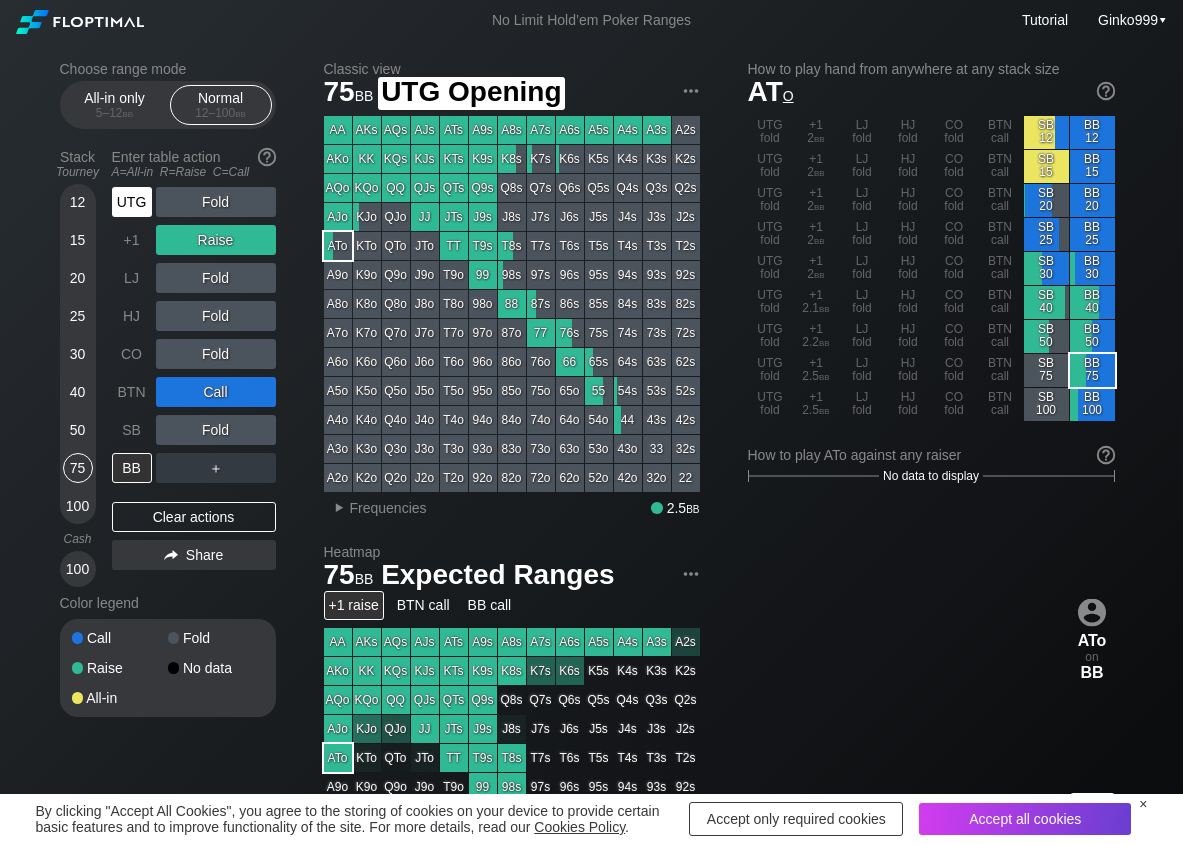 click on "UTG" at bounding box center [132, 202] 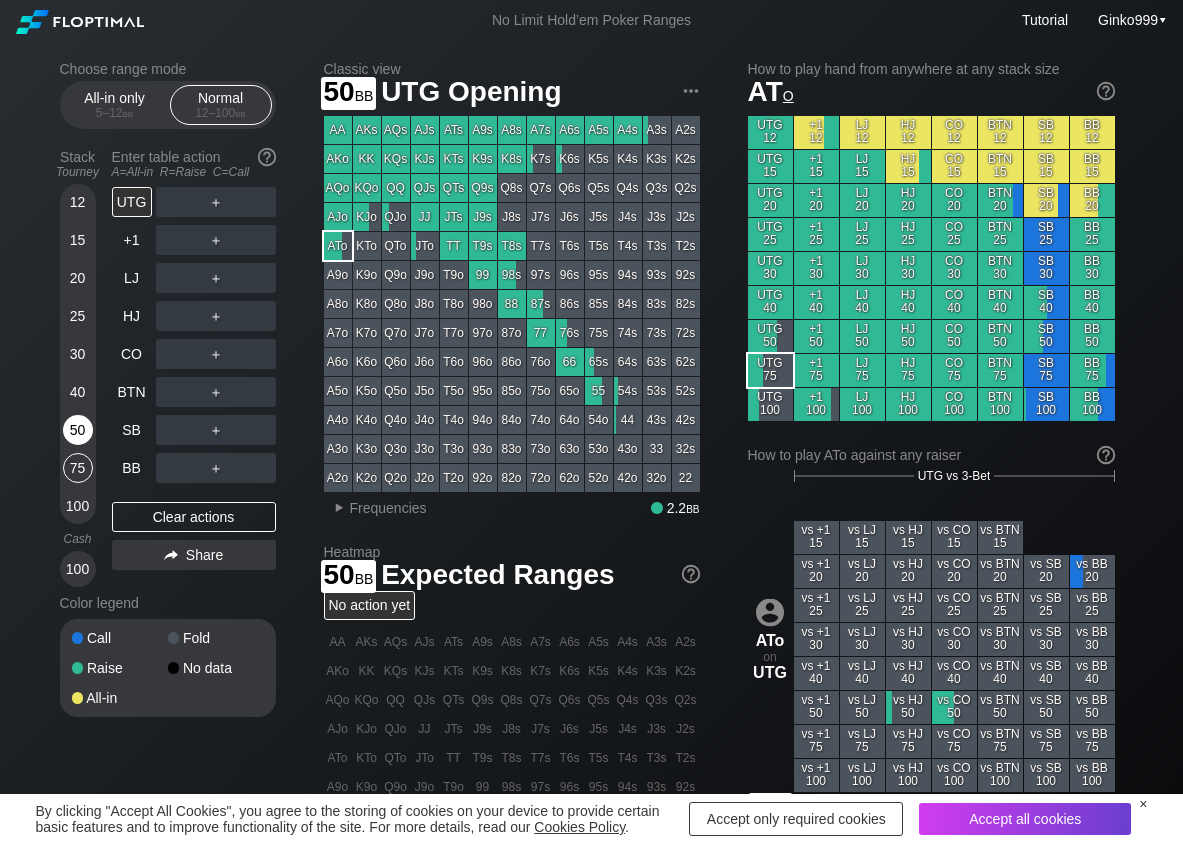 click on "50" at bounding box center (78, 430) 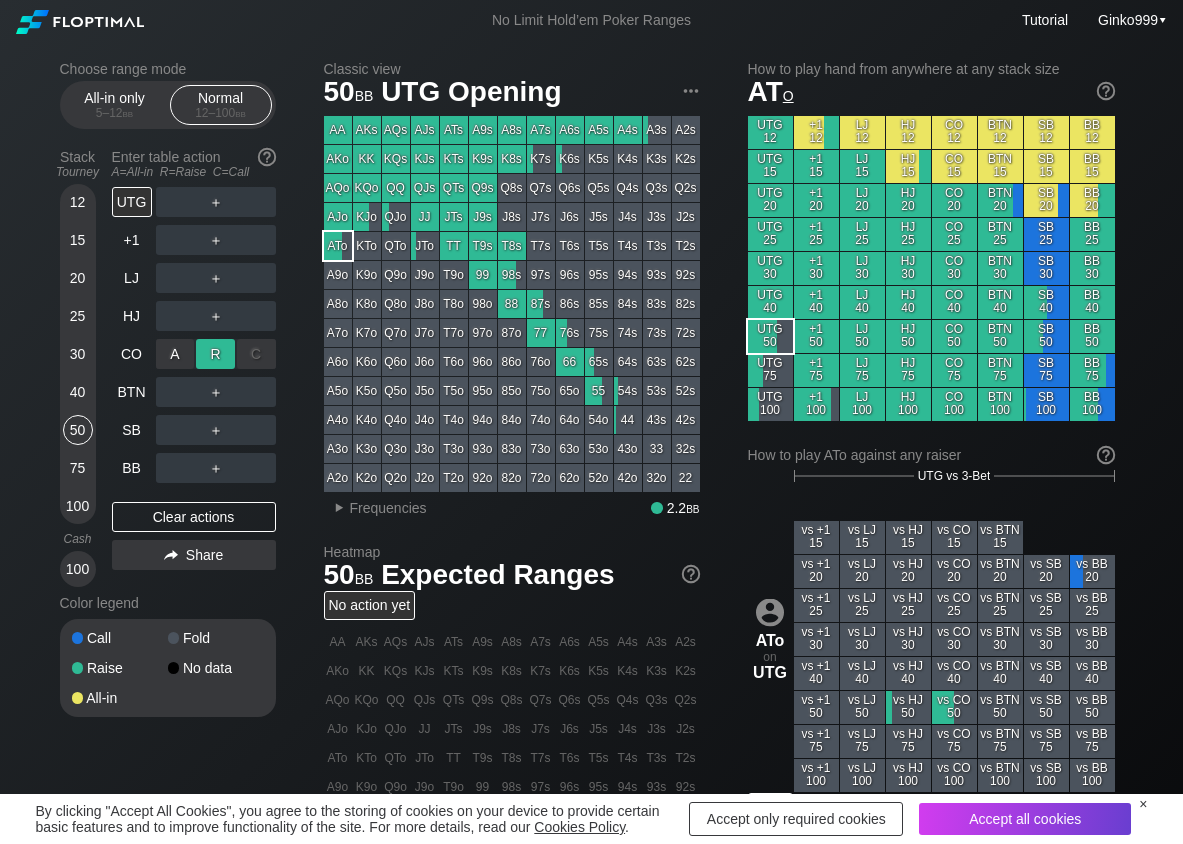 click on "R ✕" at bounding box center [215, 354] 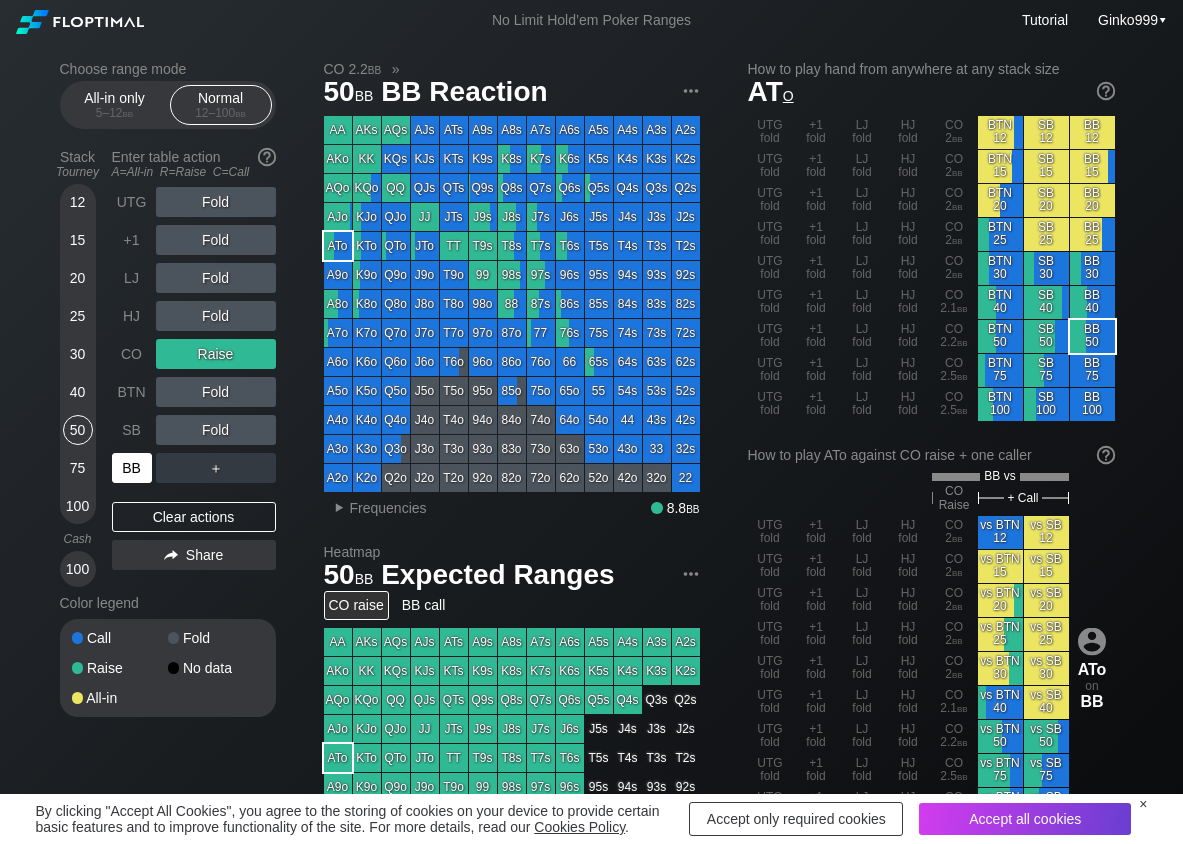 click on "BB" at bounding box center [132, 468] 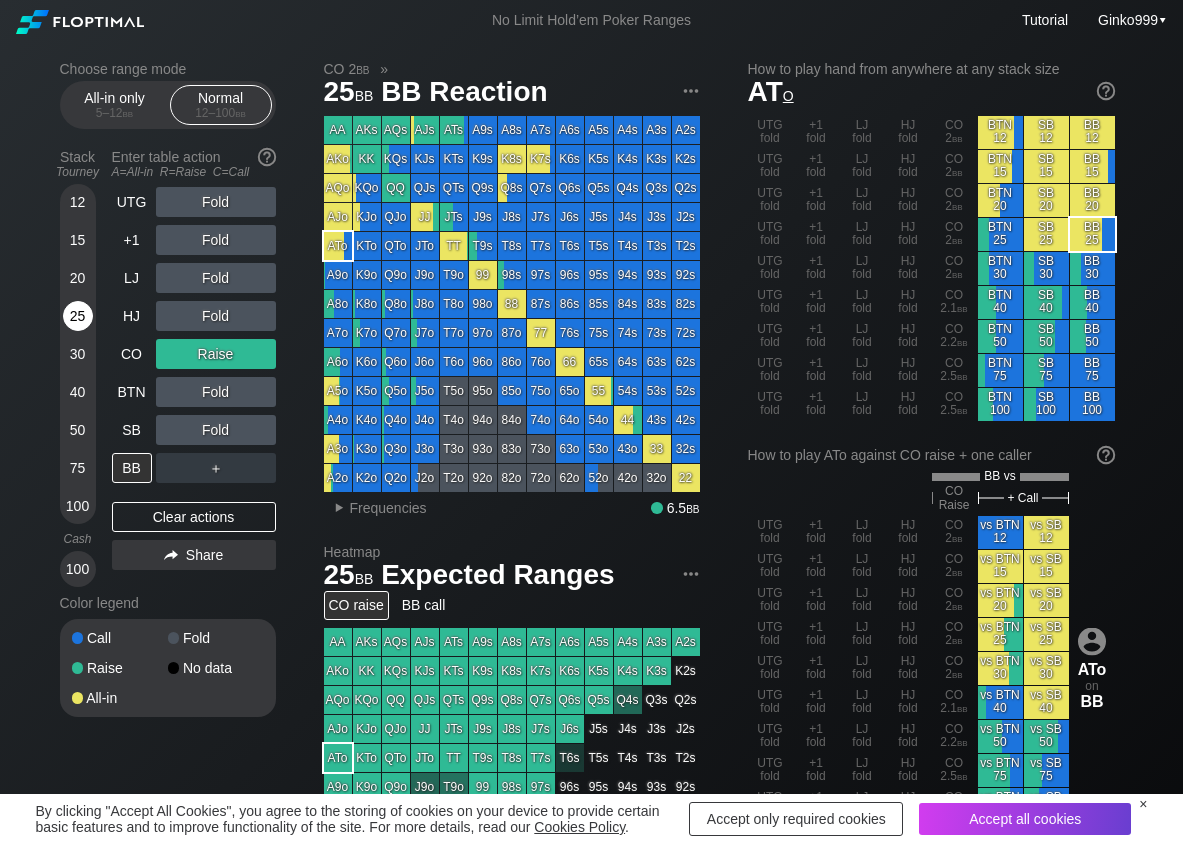 click on "25" at bounding box center (78, 316) 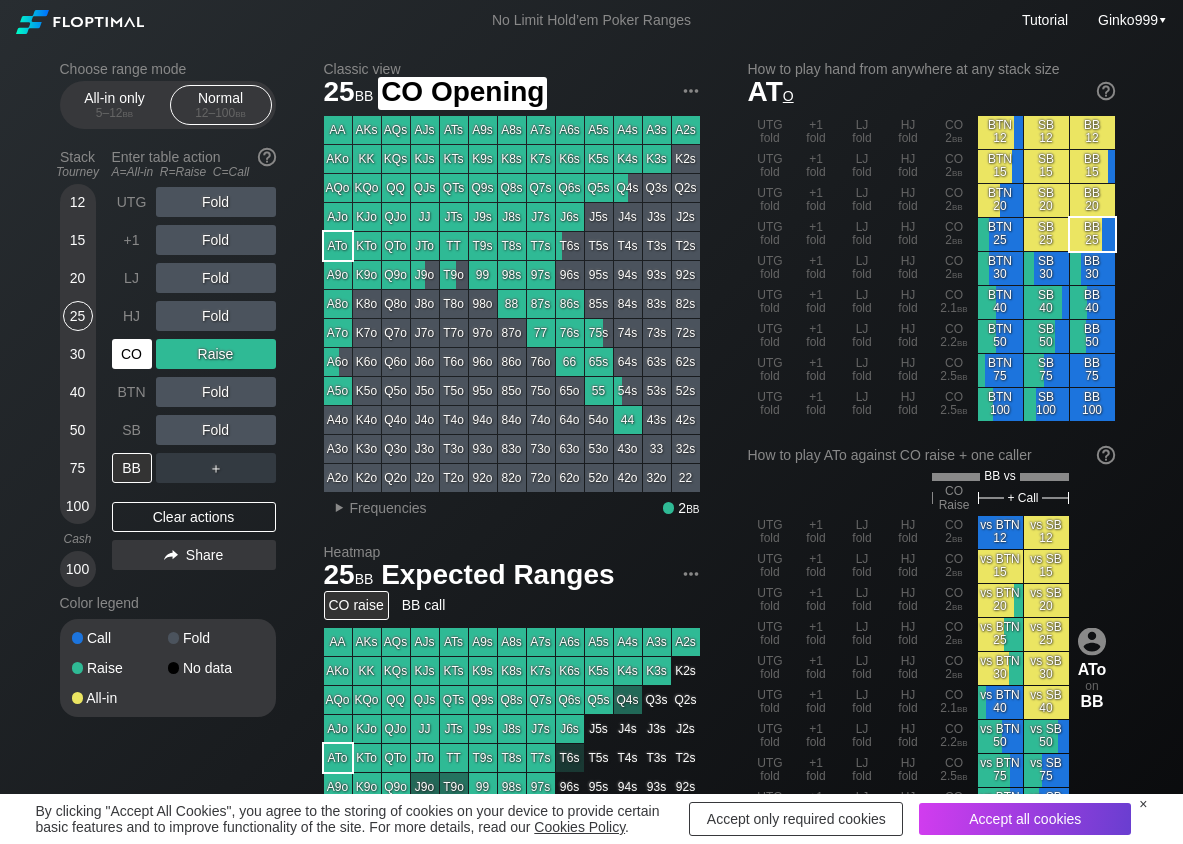 click on "CO" at bounding box center [134, 354] 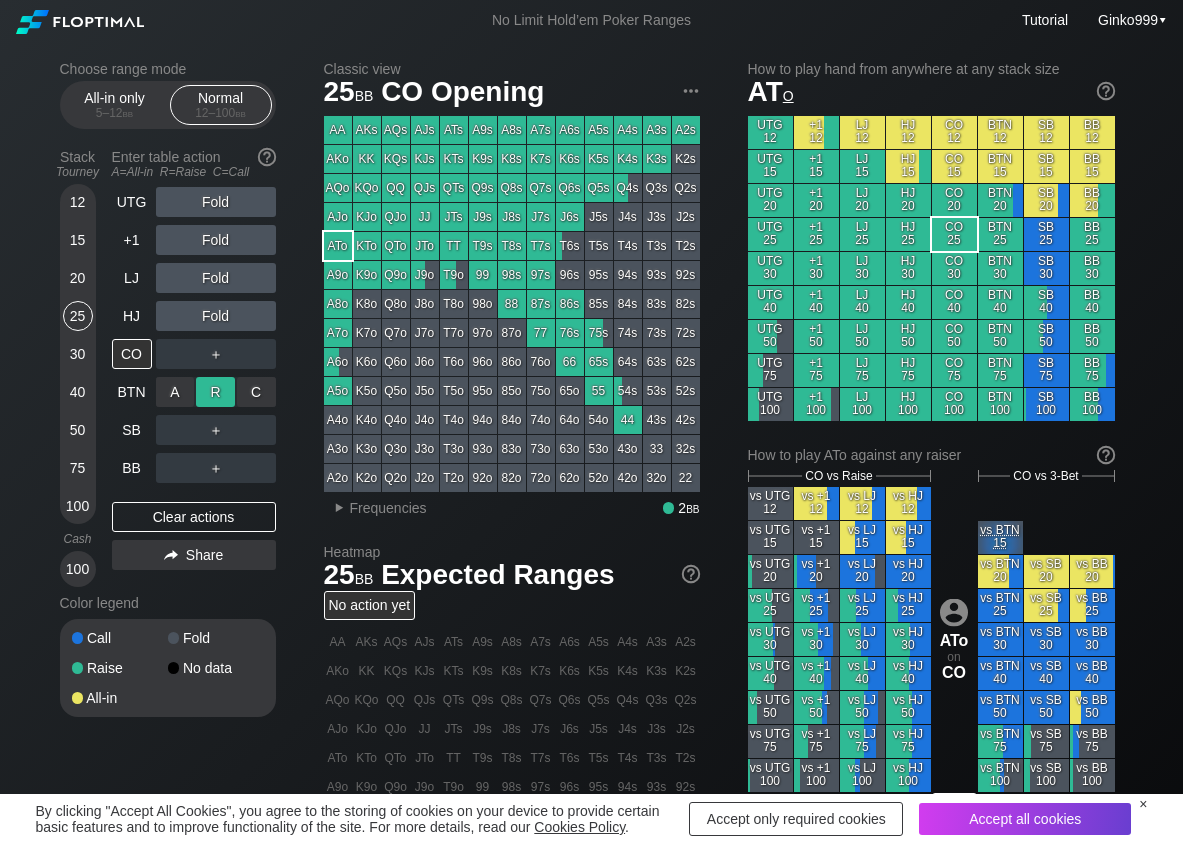 click on "R ✕" at bounding box center [215, 392] 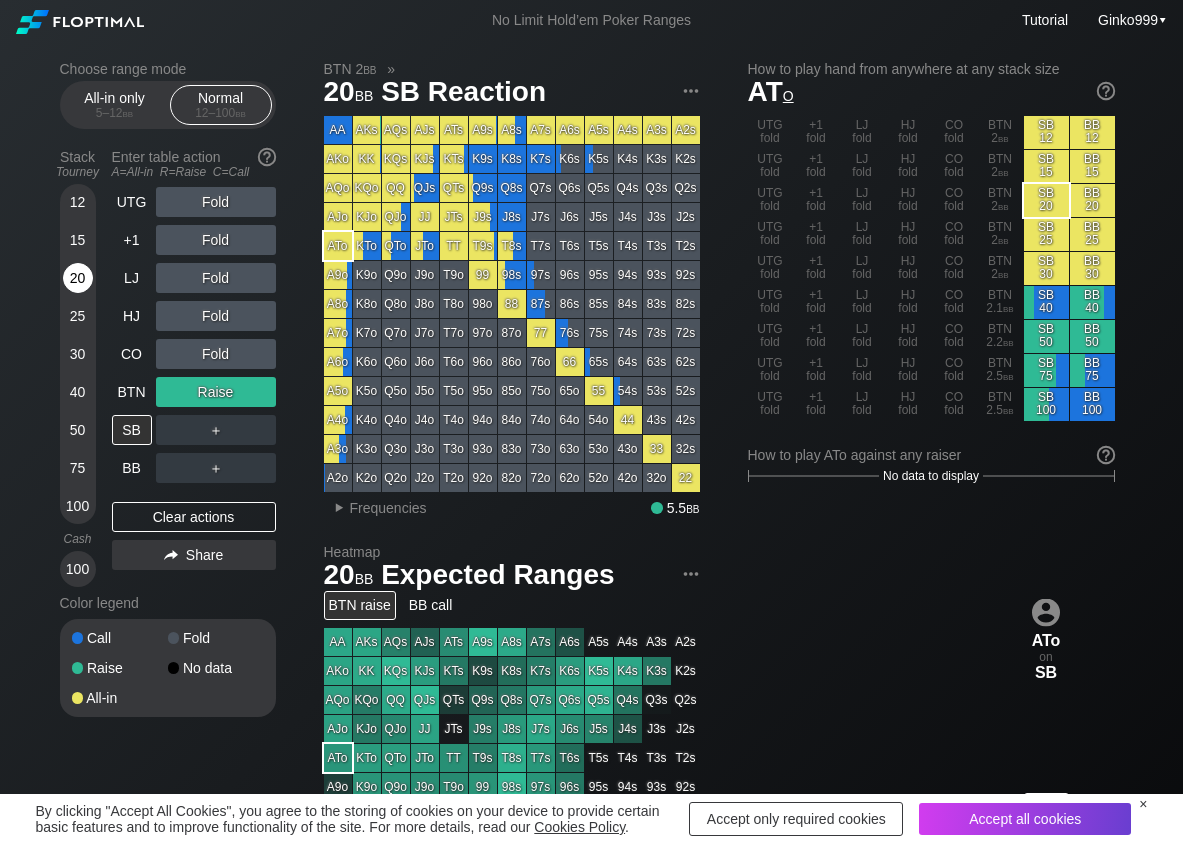 click on "20" at bounding box center [78, 278] 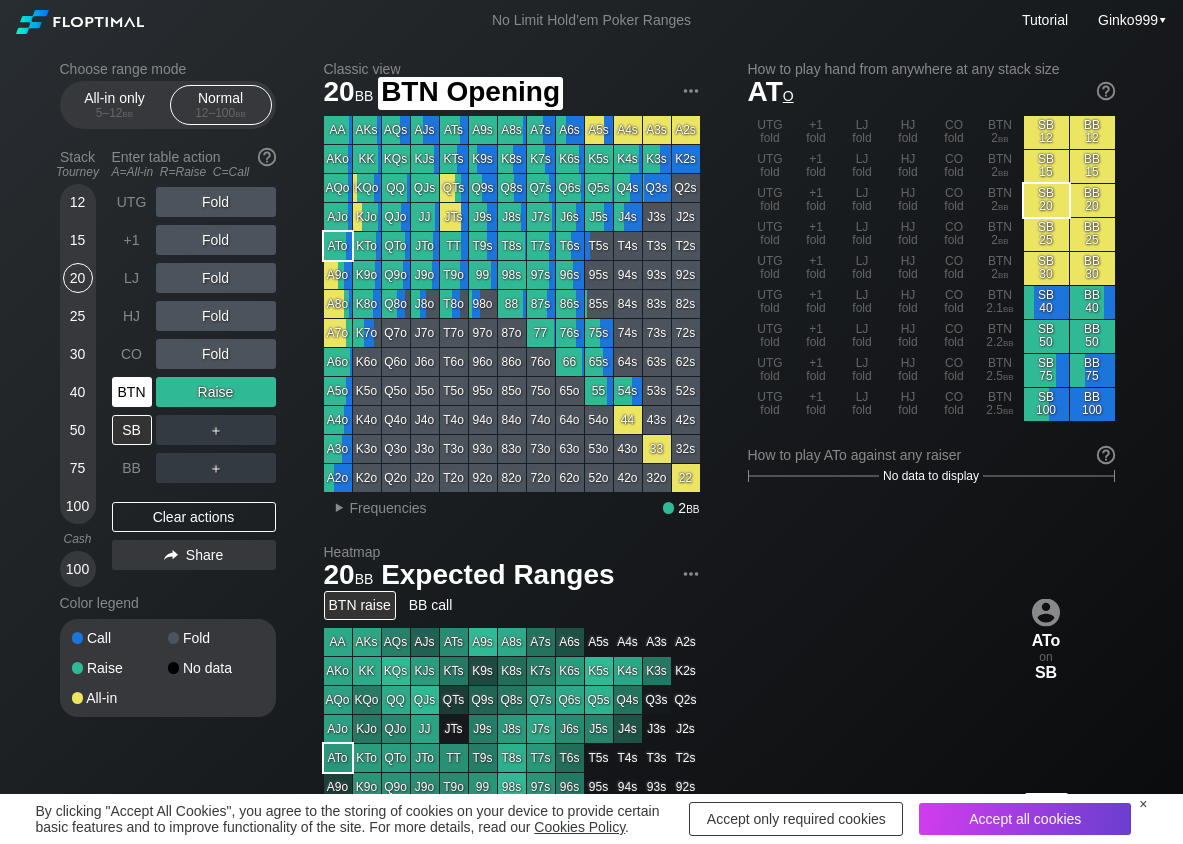 click on "BTN" at bounding box center (132, 392) 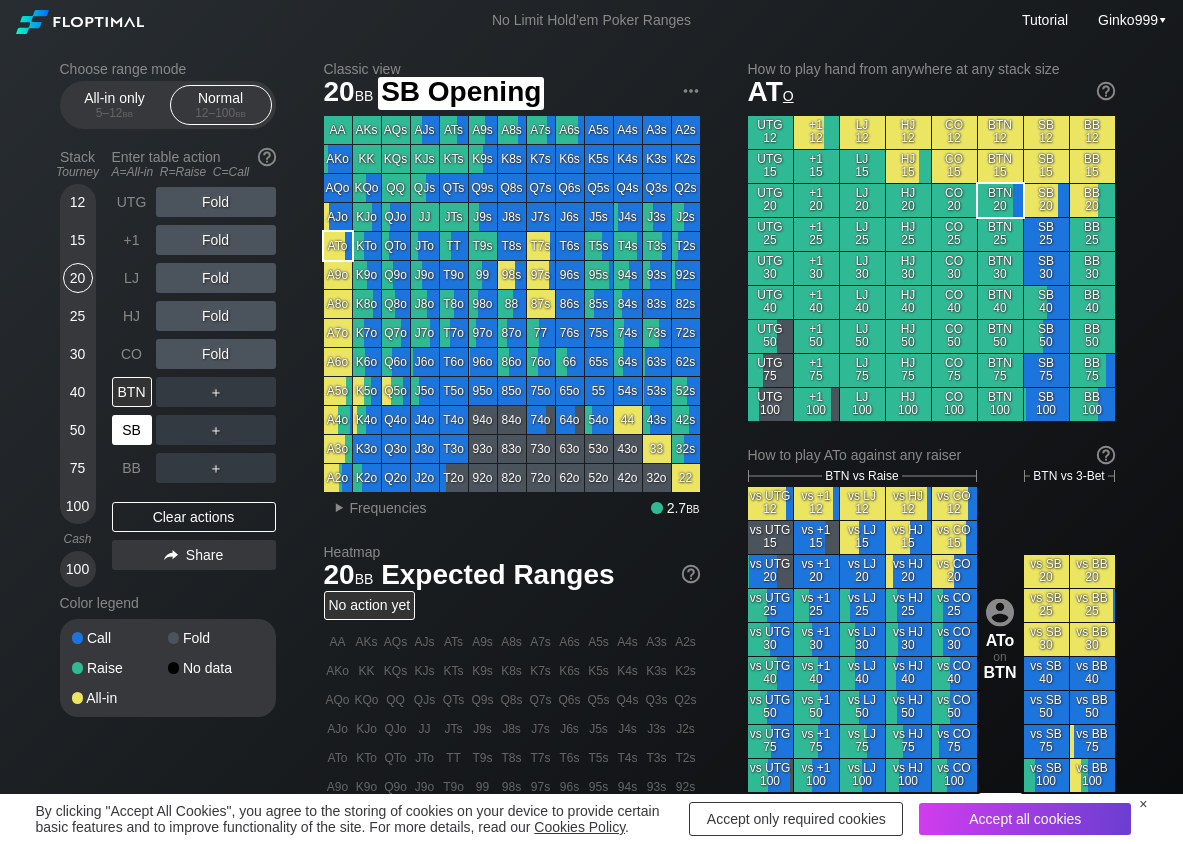 click on "SB" at bounding box center (132, 430) 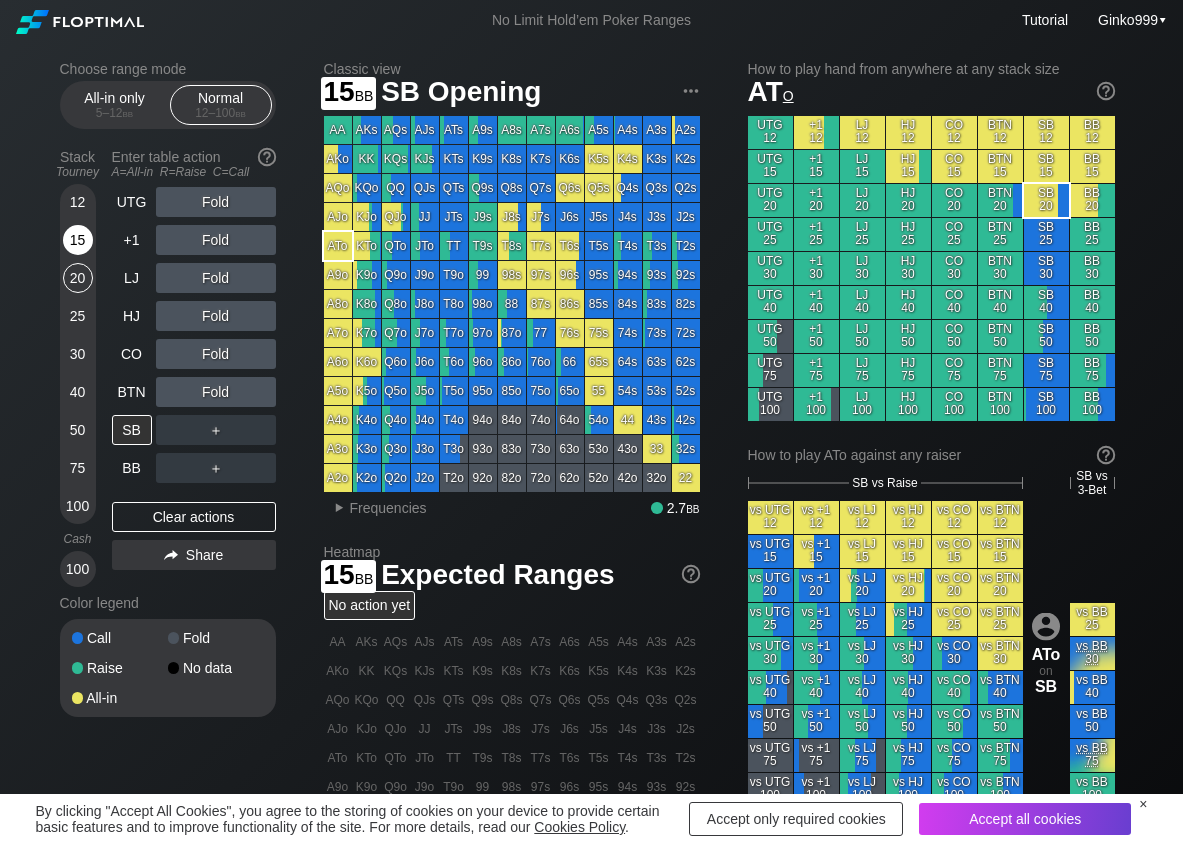 click on "15" at bounding box center (78, 240) 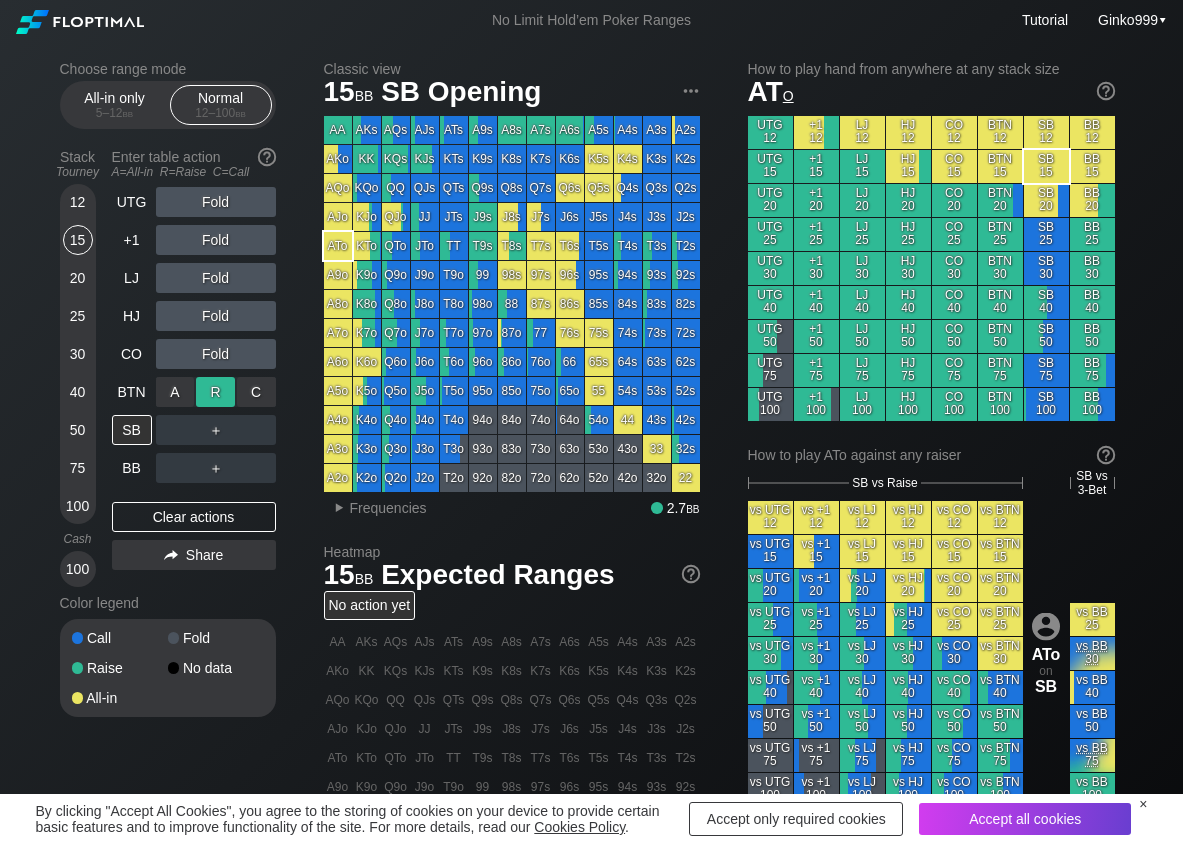 click on "R ✕" at bounding box center [215, 392] 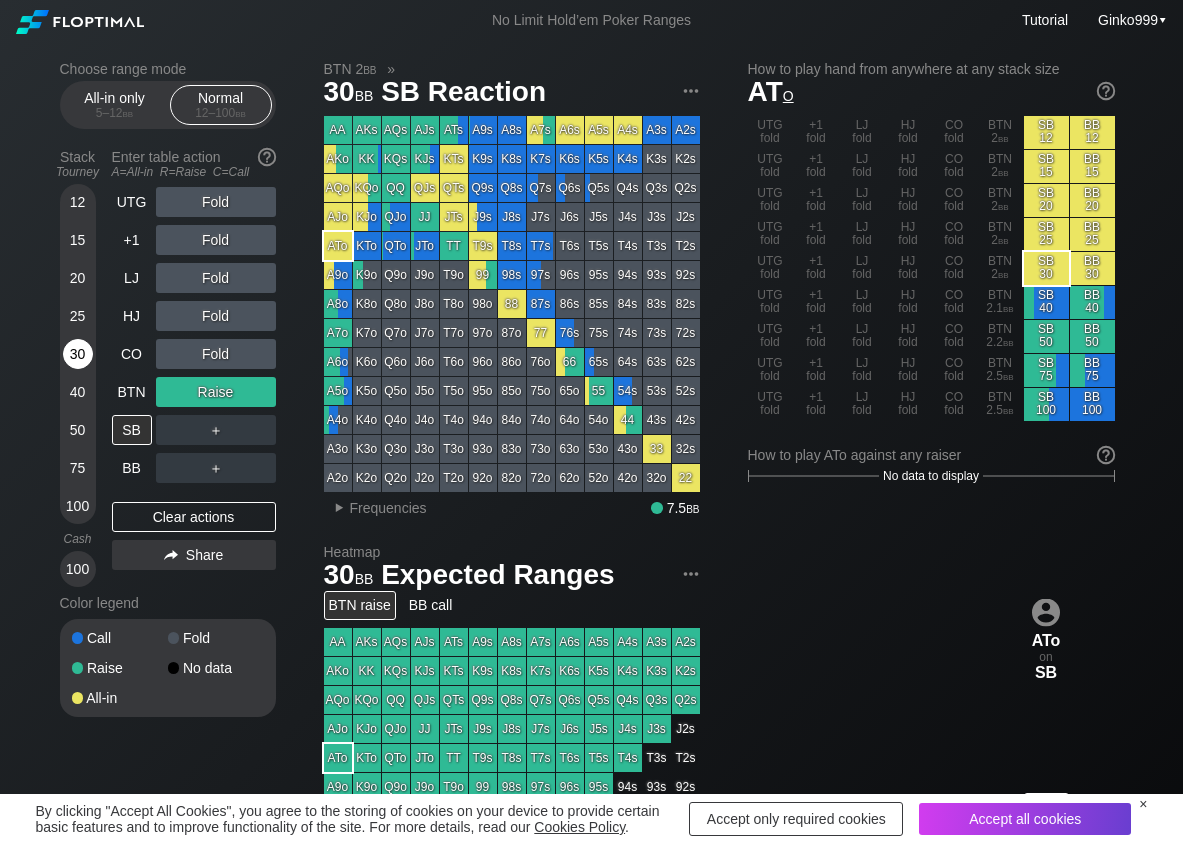 click on "30" at bounding box center [78, 354] 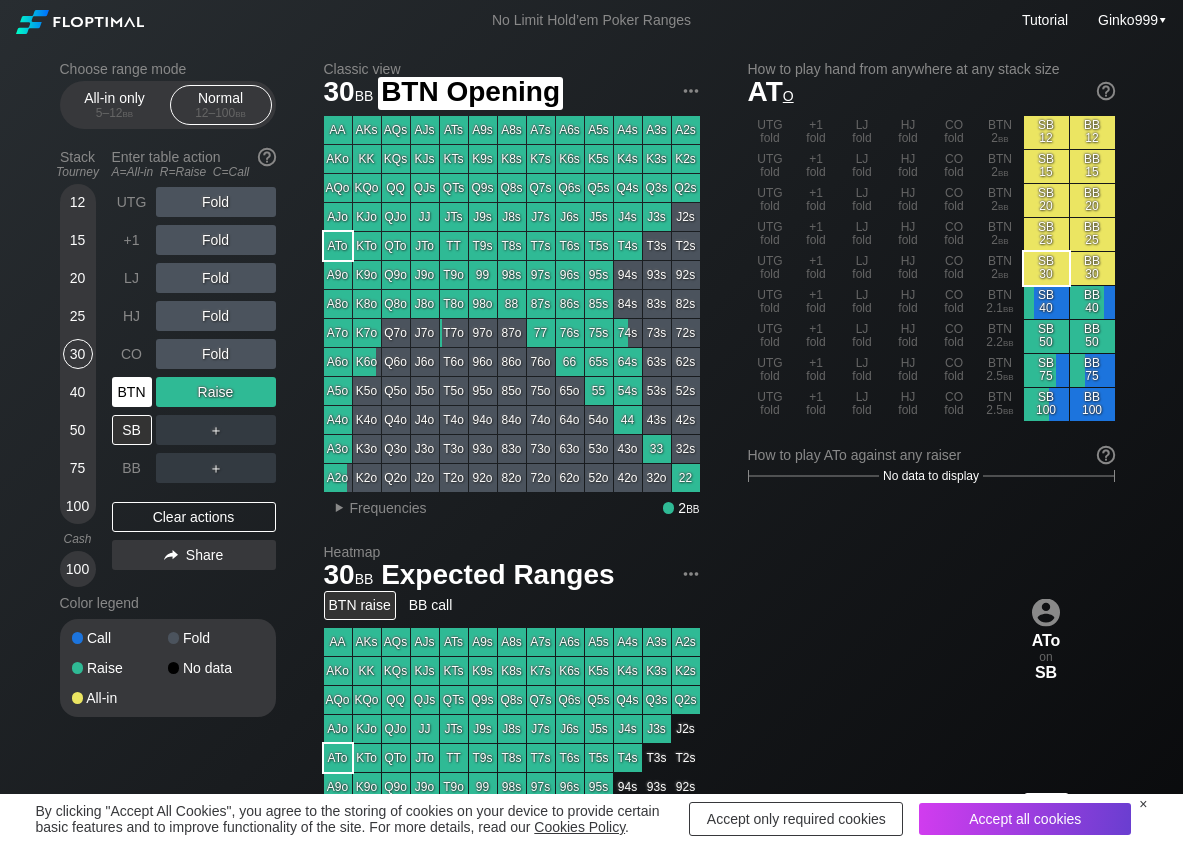 click on "BTN" at bounding box center (132, 392) 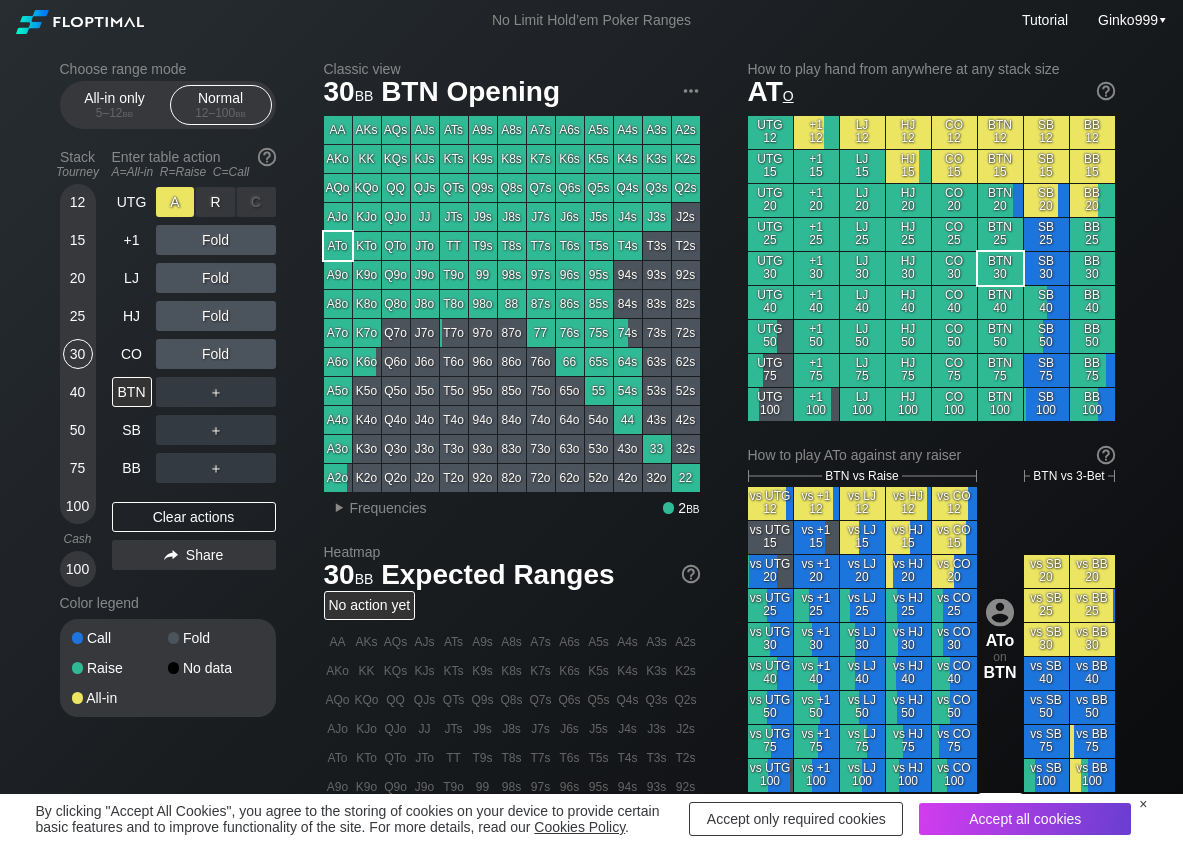 click on "R ✕" at bounding box center [215, 202] 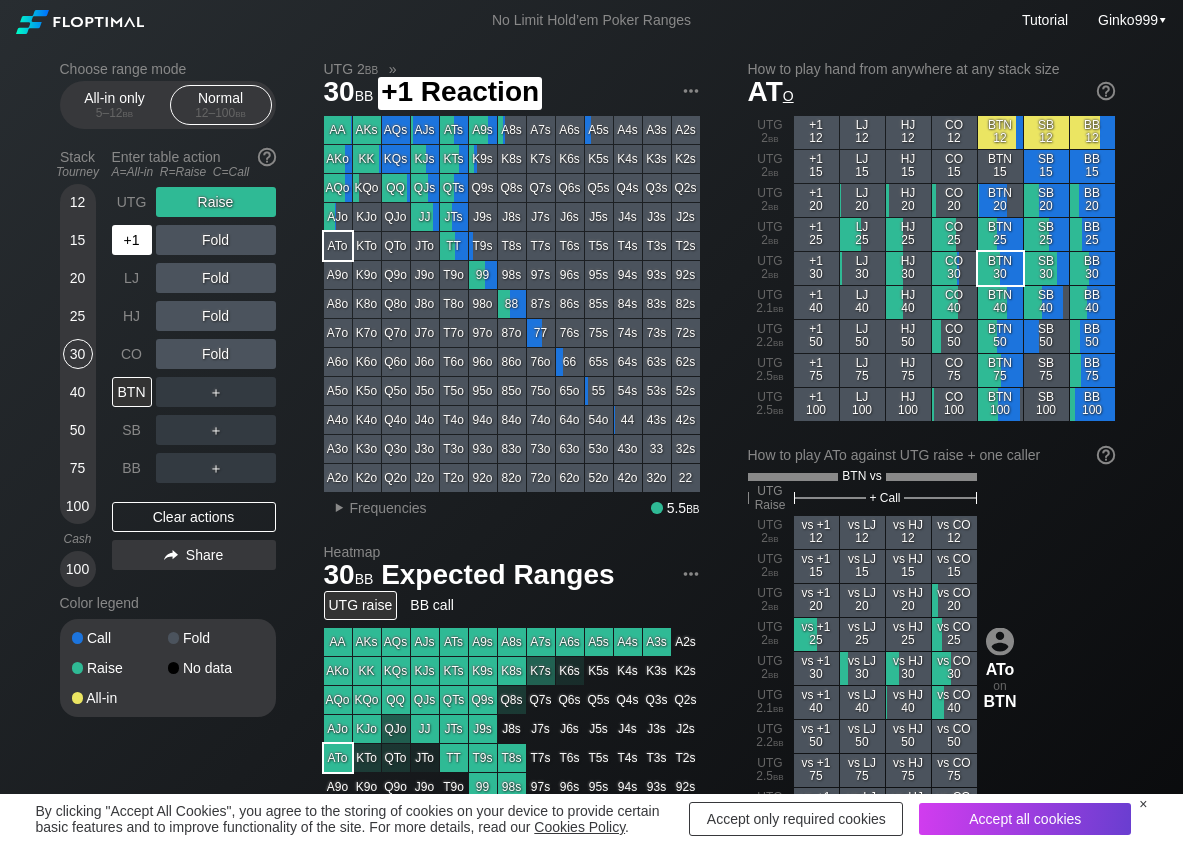 click on "+1" at bounding box center [132, 240] 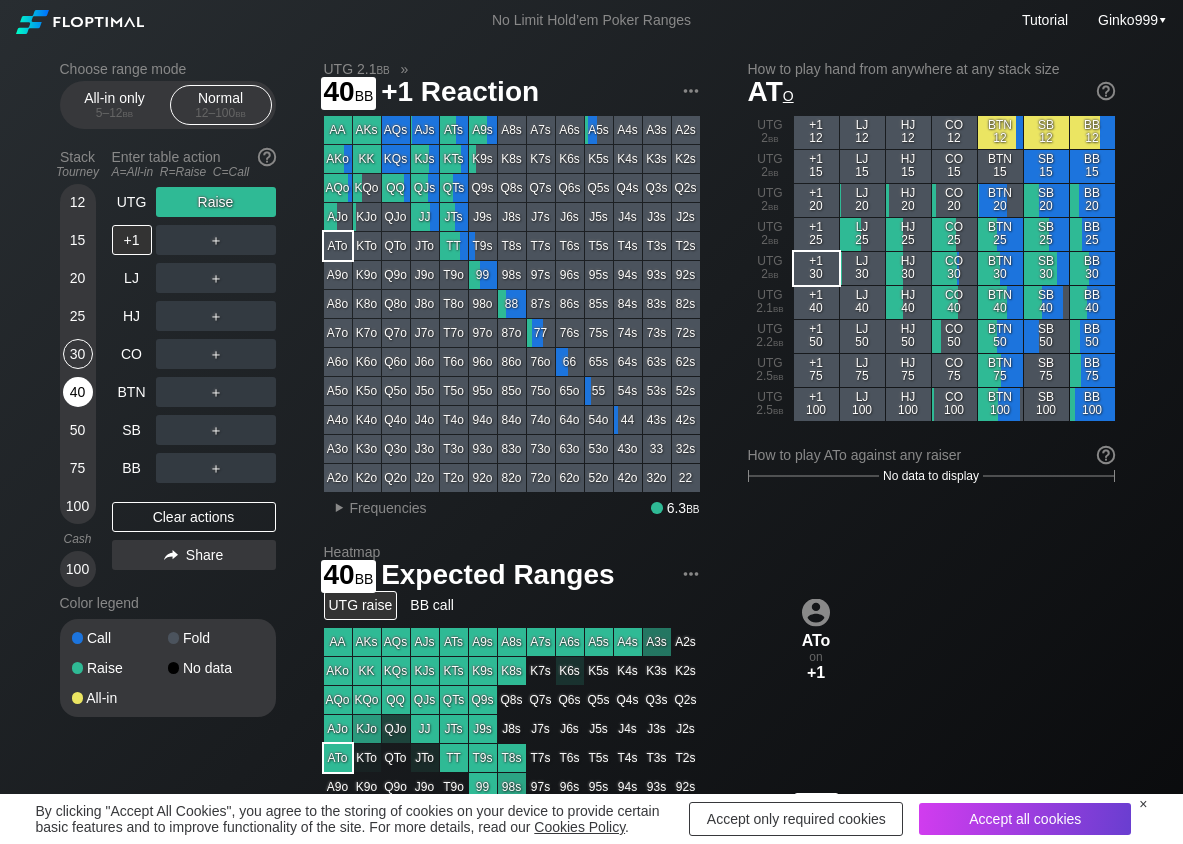 click on "40" at bounding box center (78, 392) 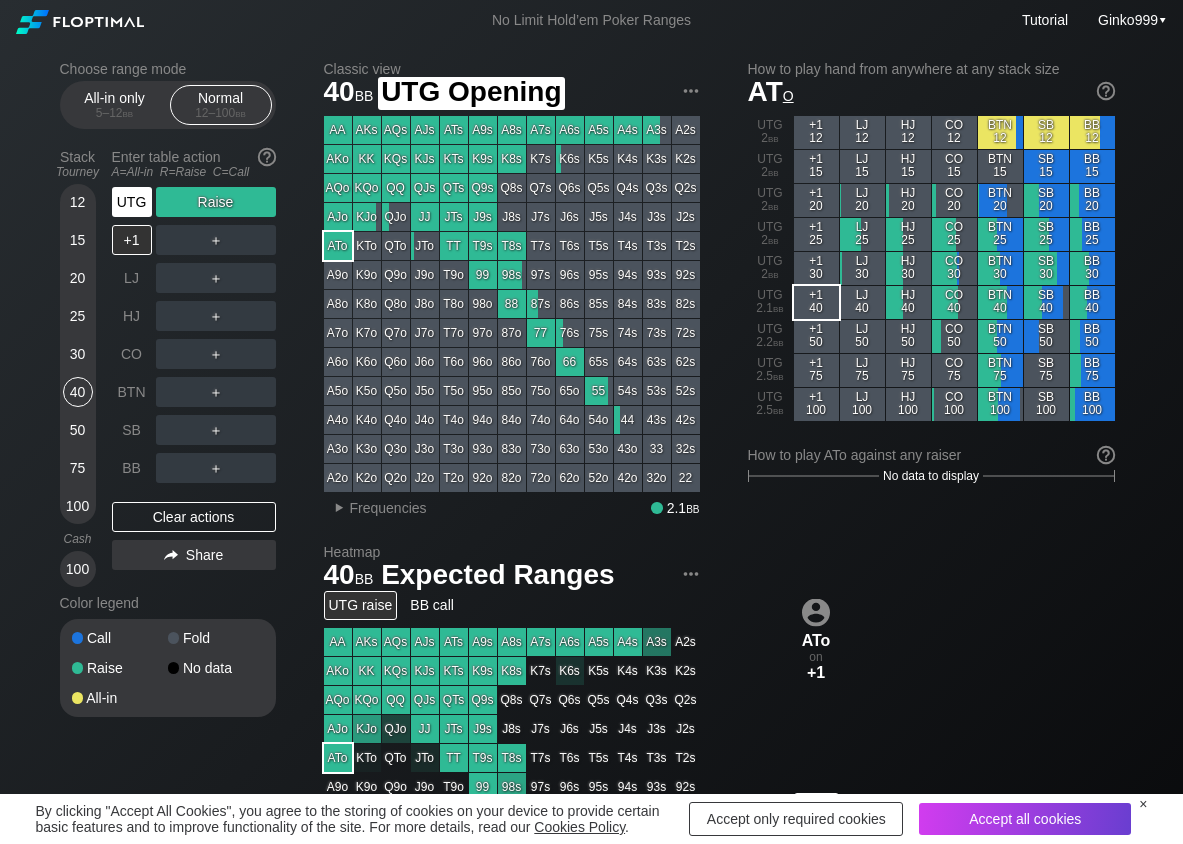 click on "UTG" at bounding box center [132, 202] 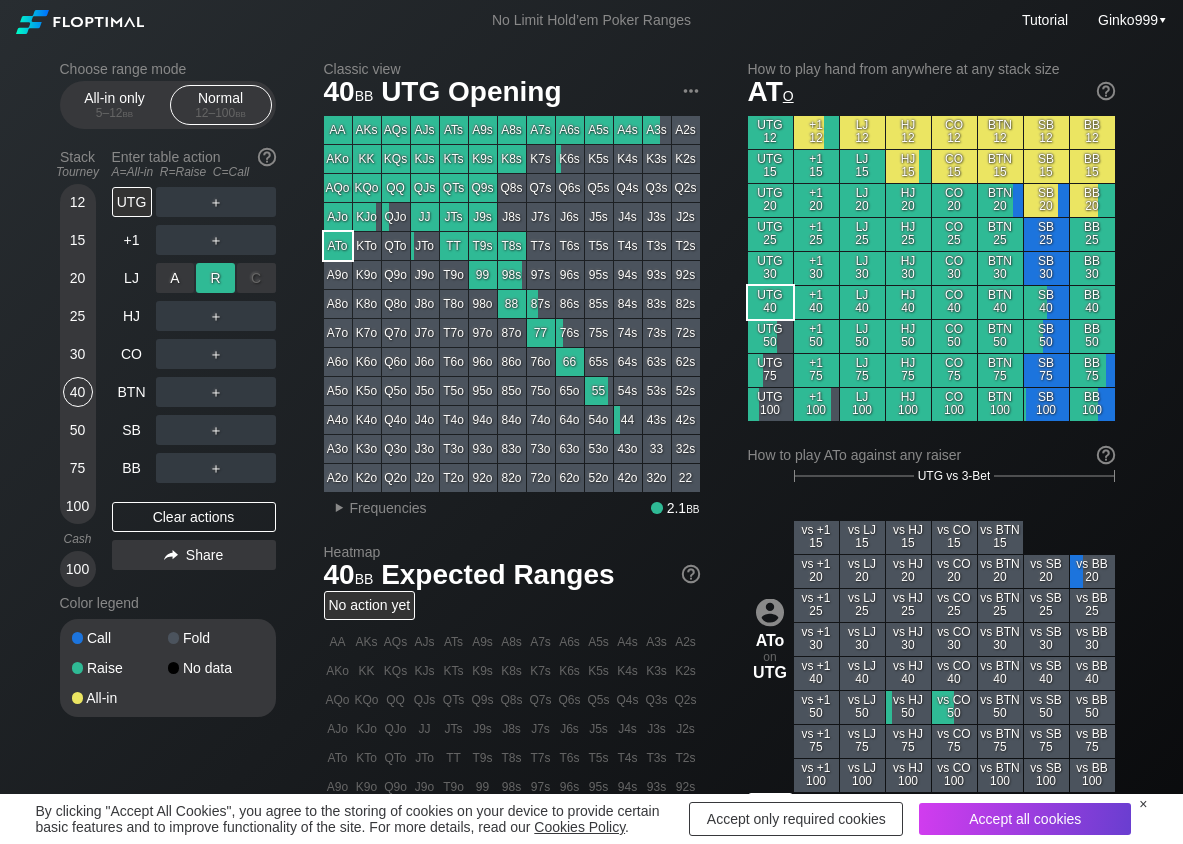 click on "R ✕" at bounding box center (215, 278) 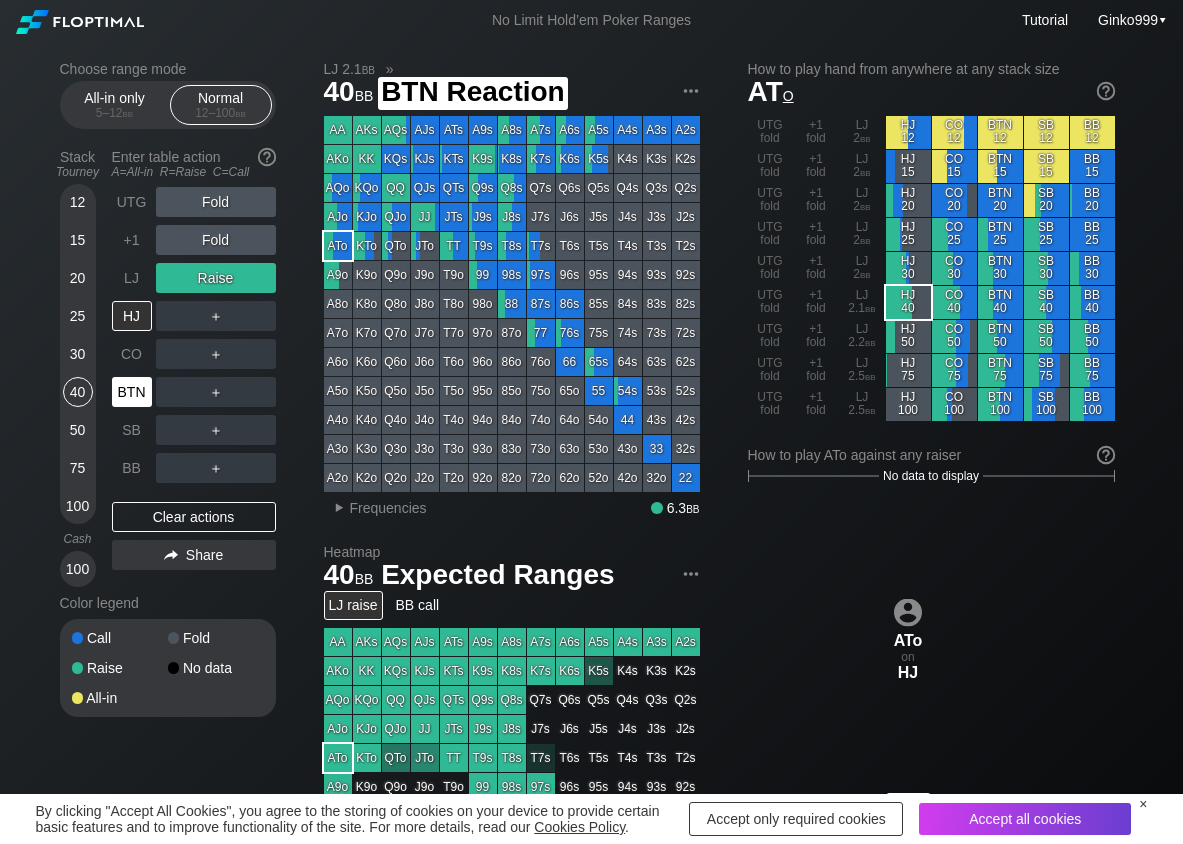 click on "BTN" at bounding box center [132, 392] 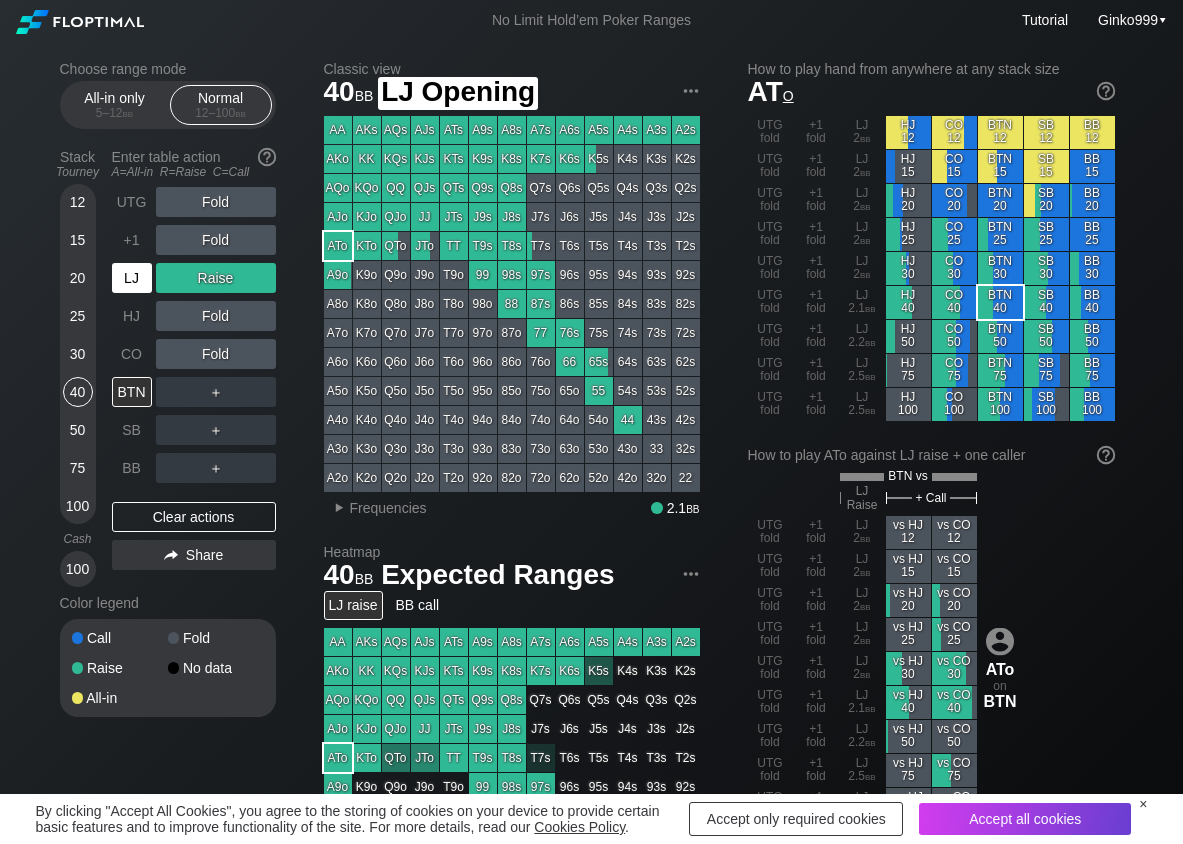 click on "LJ" at bounding box center [132, 278] 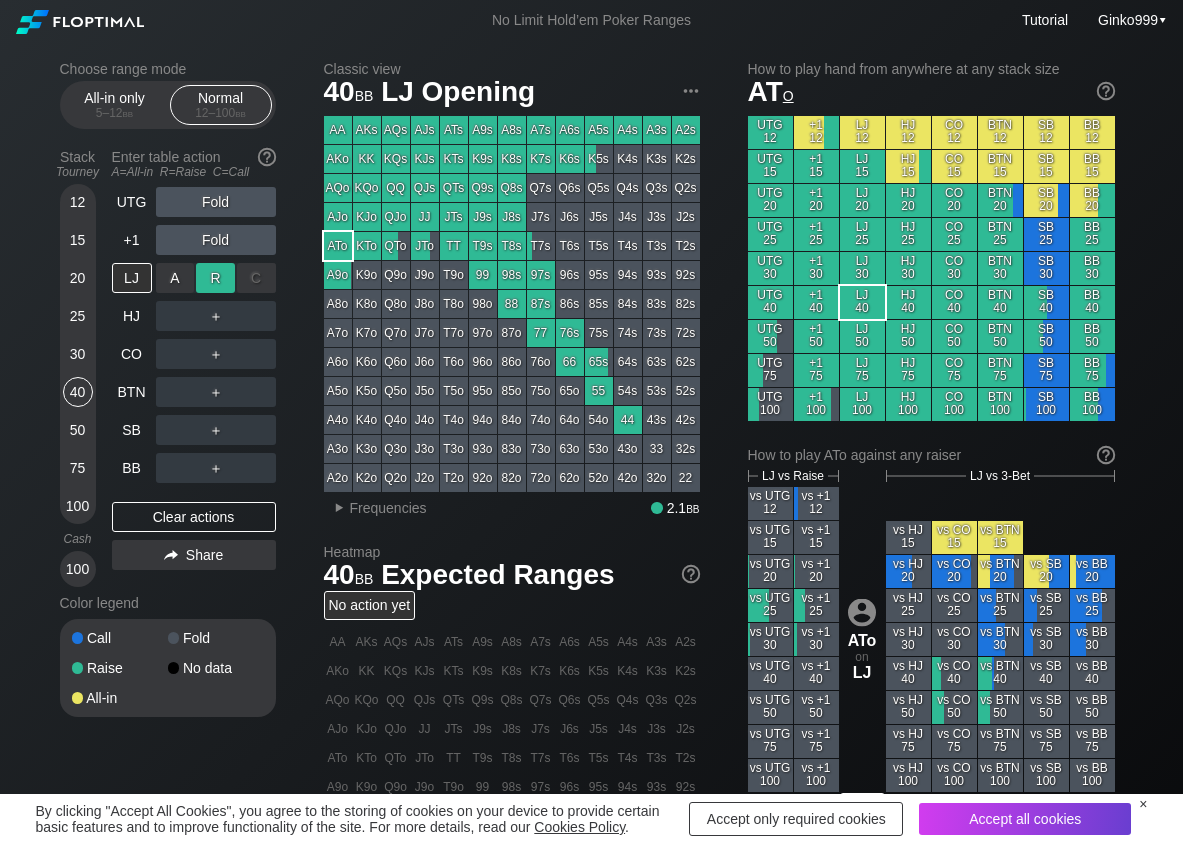 click on "R ✕" at bounding box center (215, 278) 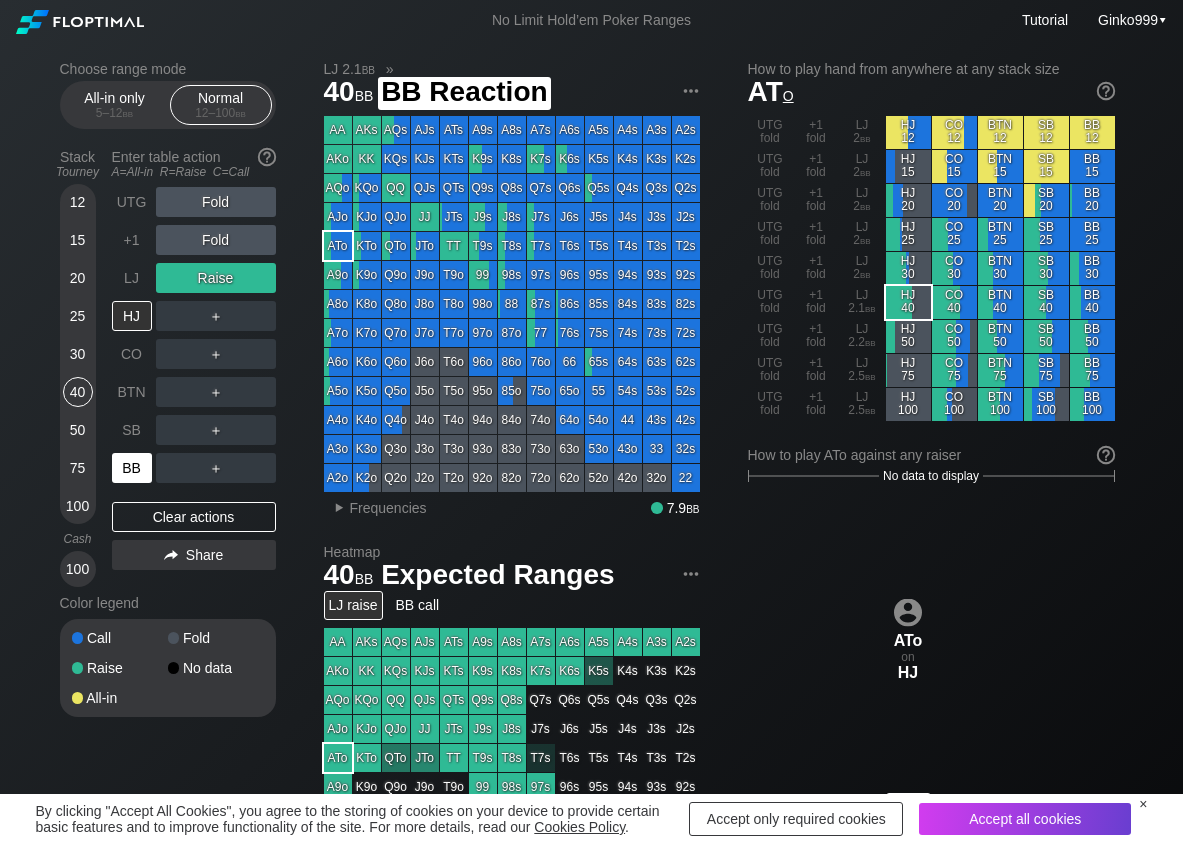 click on "BB" at bounding box center [132, 468] 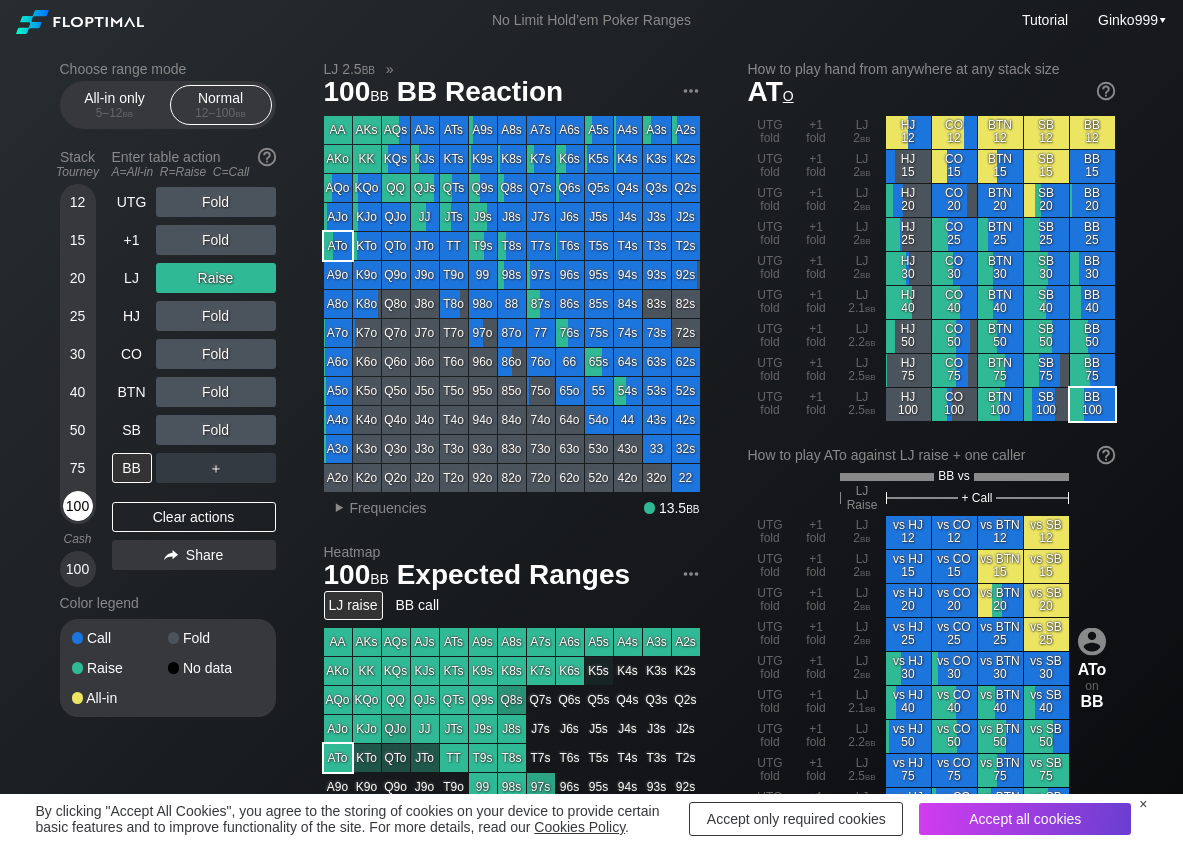 click on "100" at bounding box center [78, 506] 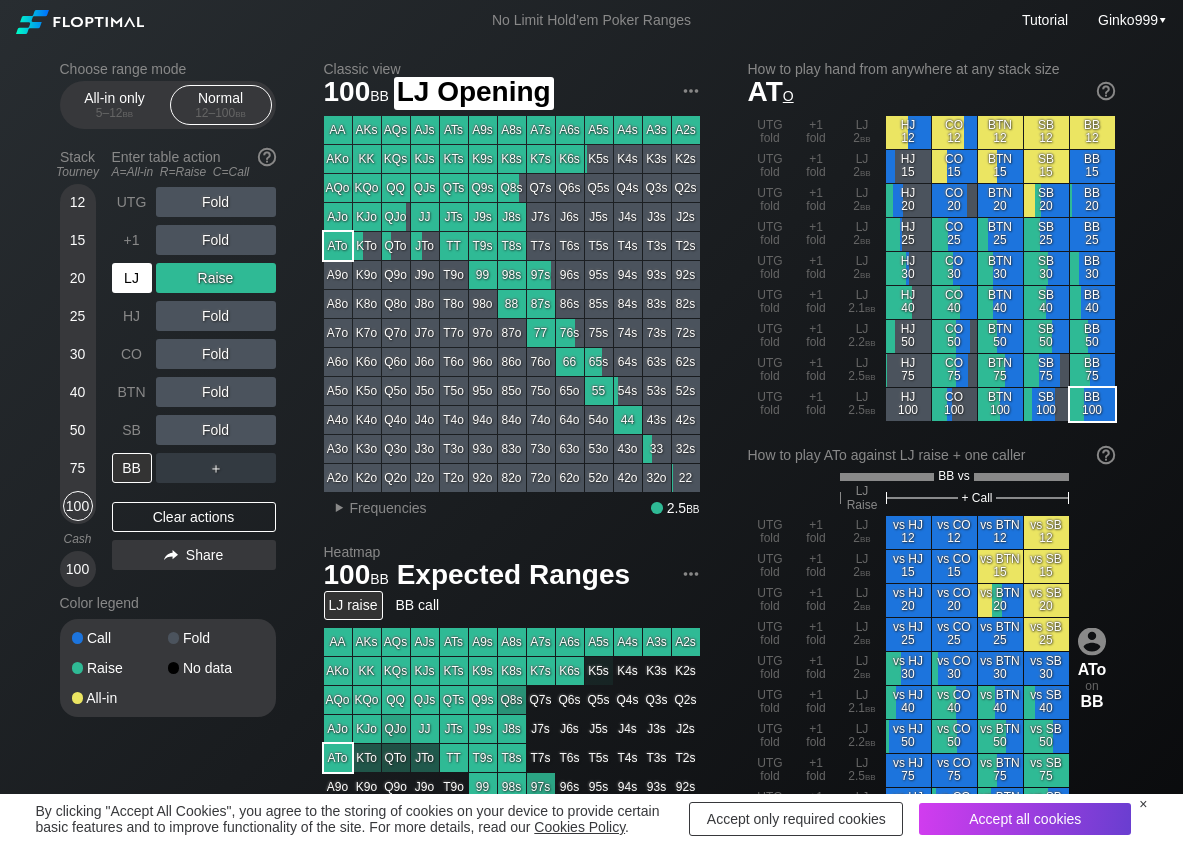 click on "LJ" at bounding box center (132, 278) 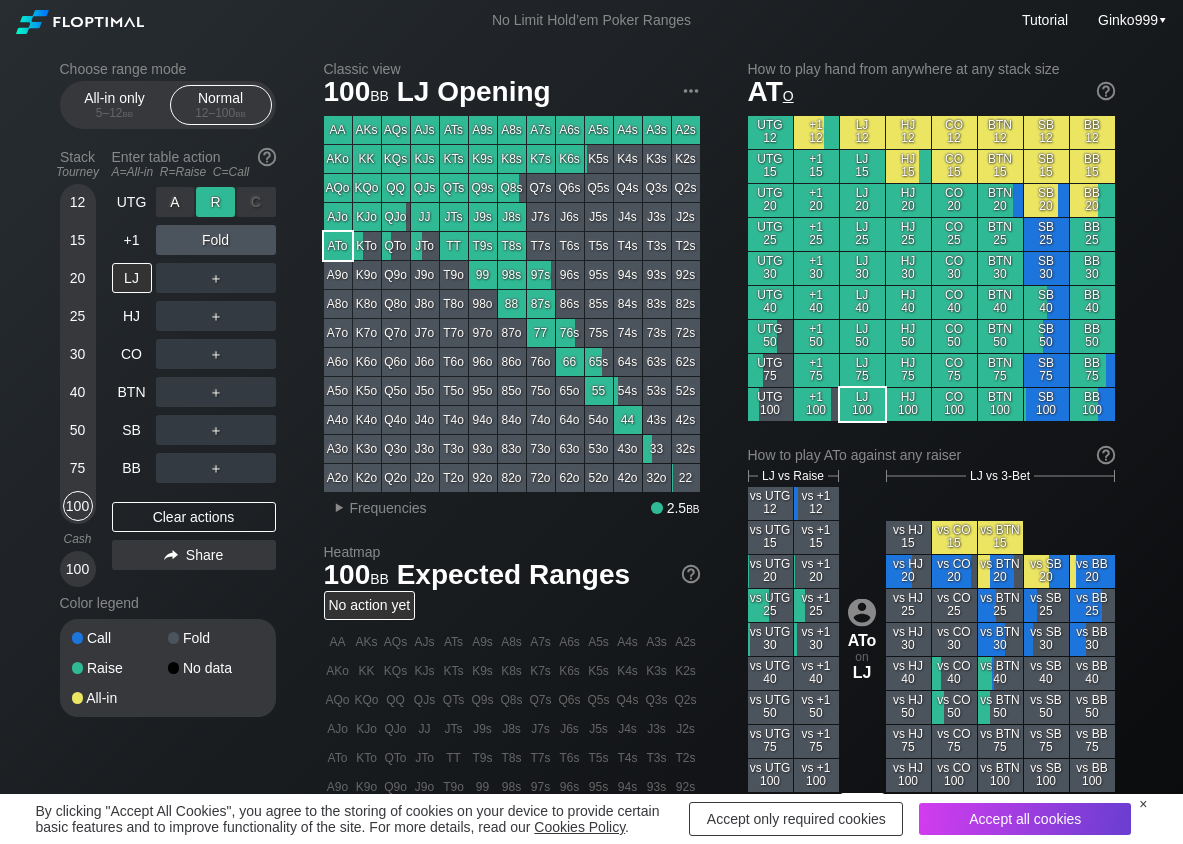 click on "R ✕" at bounding box center (215, 202) 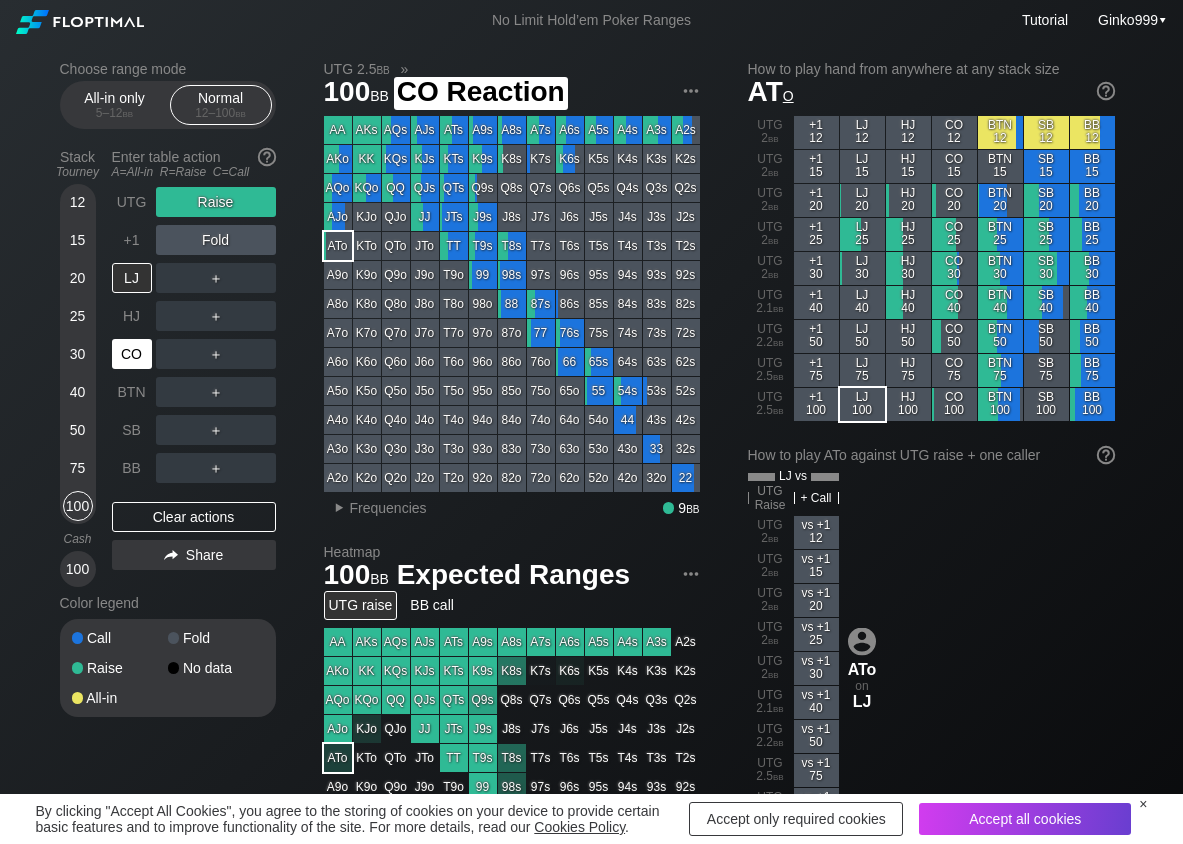 click on "CO" at bounding box center (132, 354) 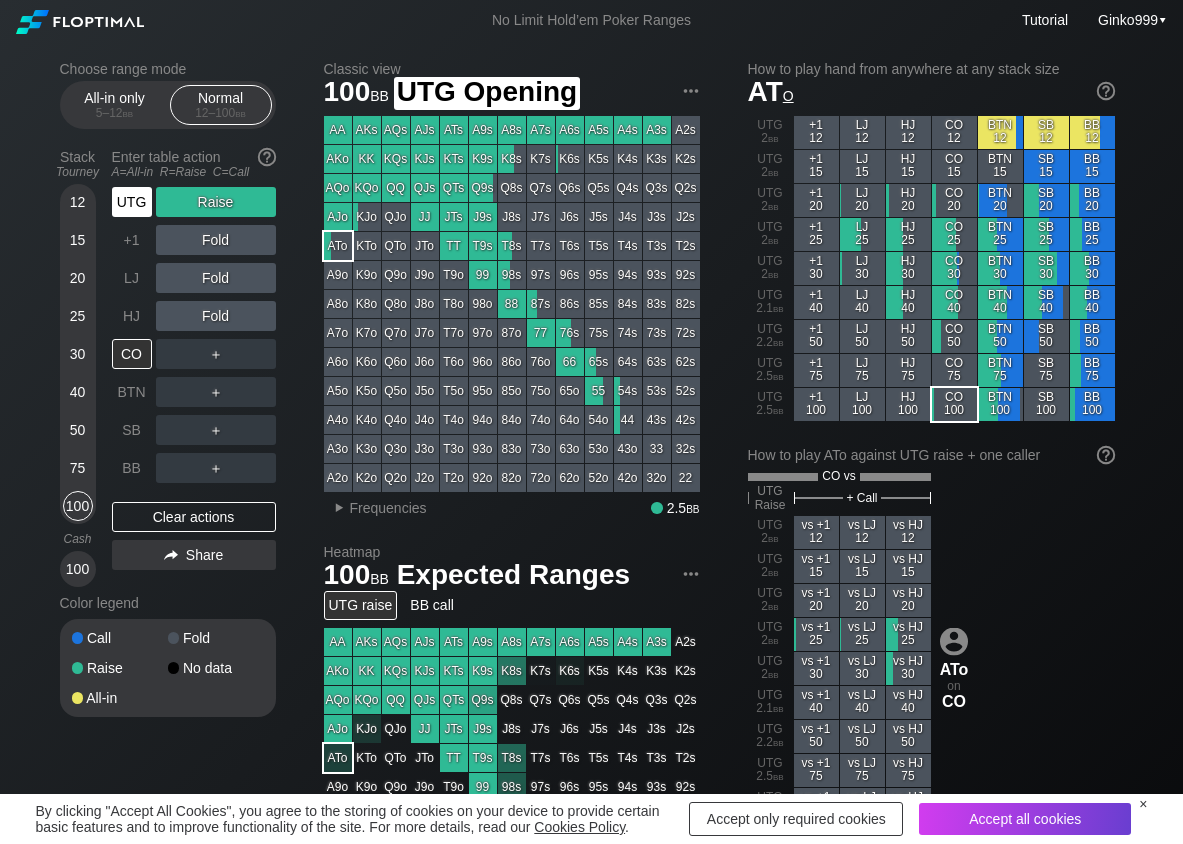click on "UTG" at bounding box center (132, 202) 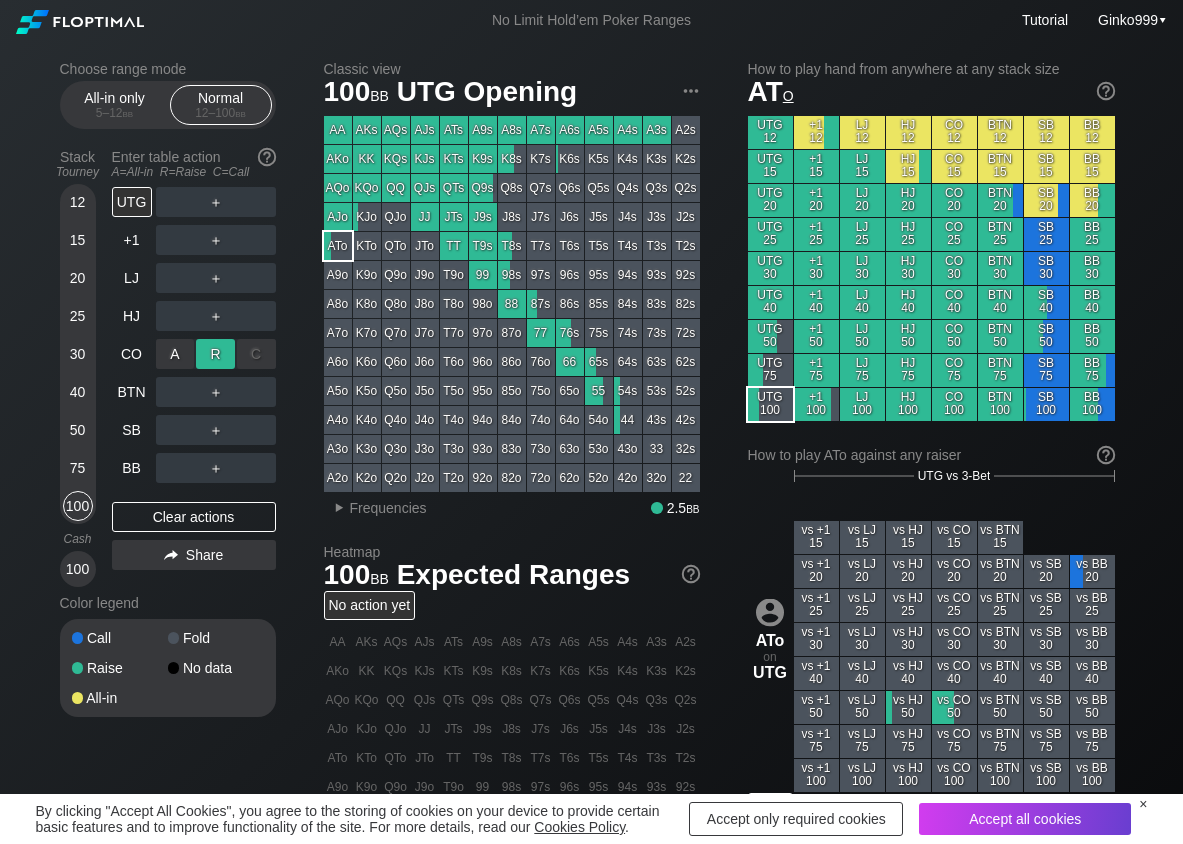 click on "R ✕" at bounding box center [215, 354] 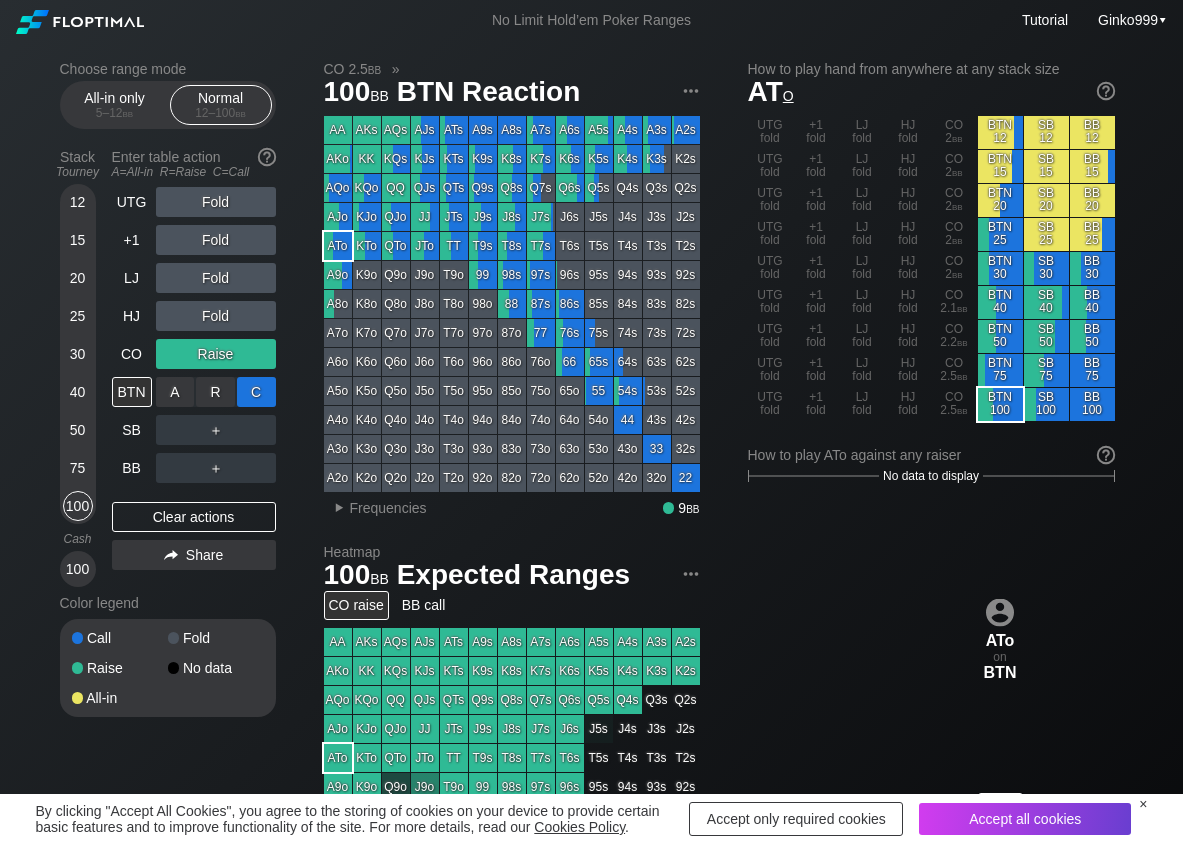 click on "C ✕" at bounding box center [256, 392] 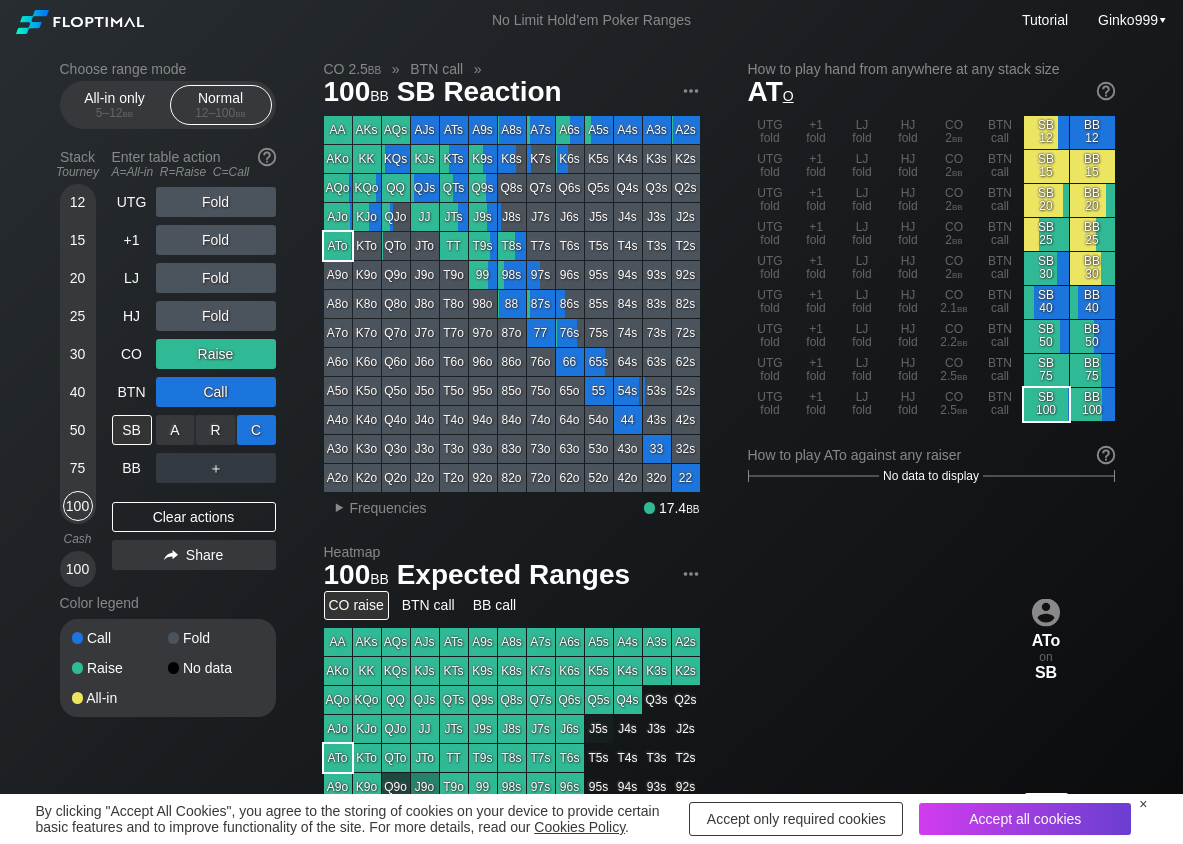 click on "C ✕" at bounding box center (256, 430) 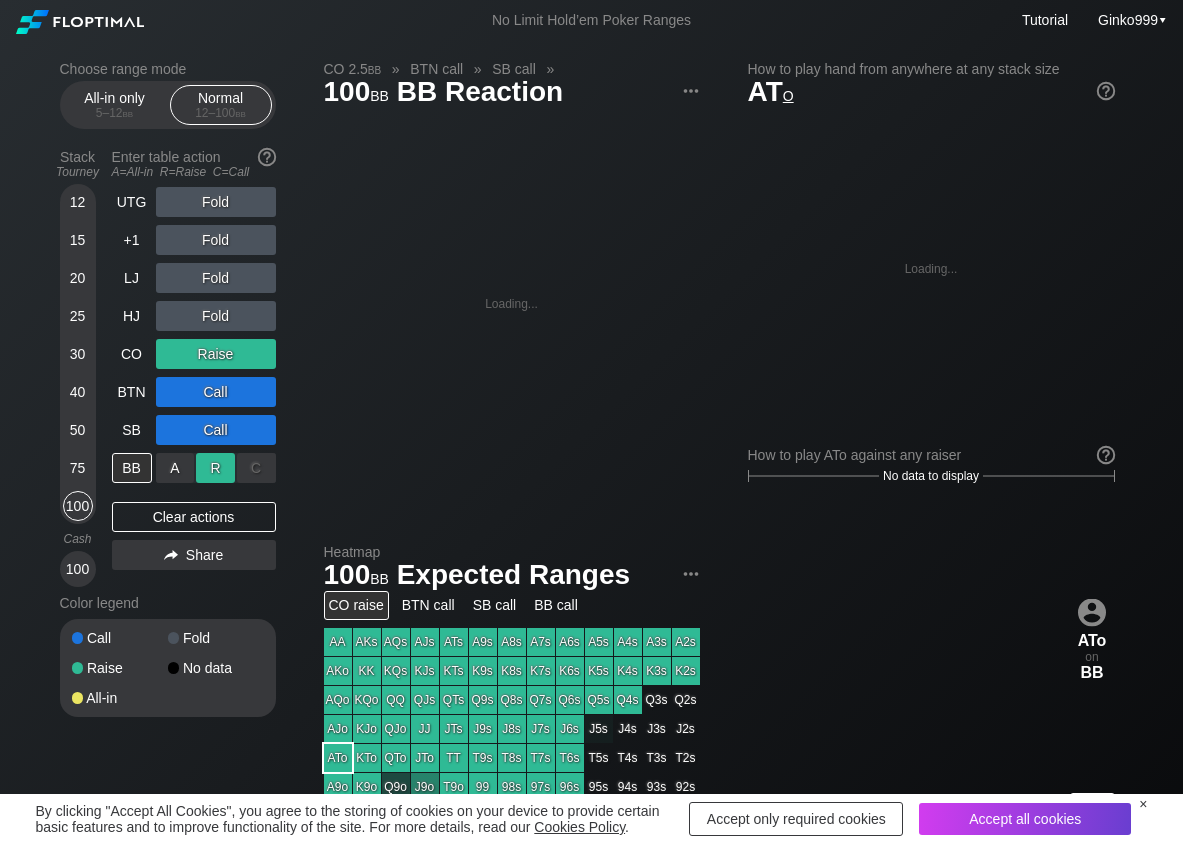 click on "R ✕" at bounding box center (215, 468) 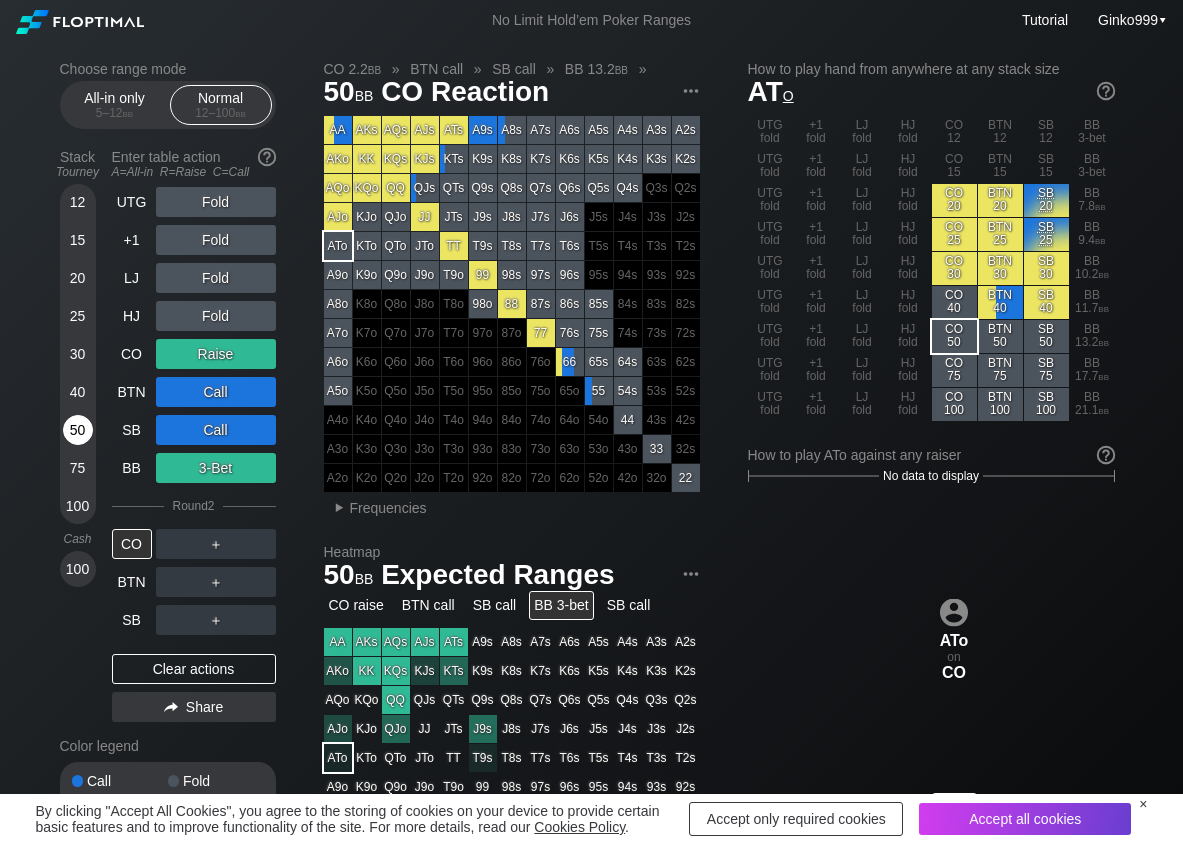 click on "50" at bounding box center [78, 430] 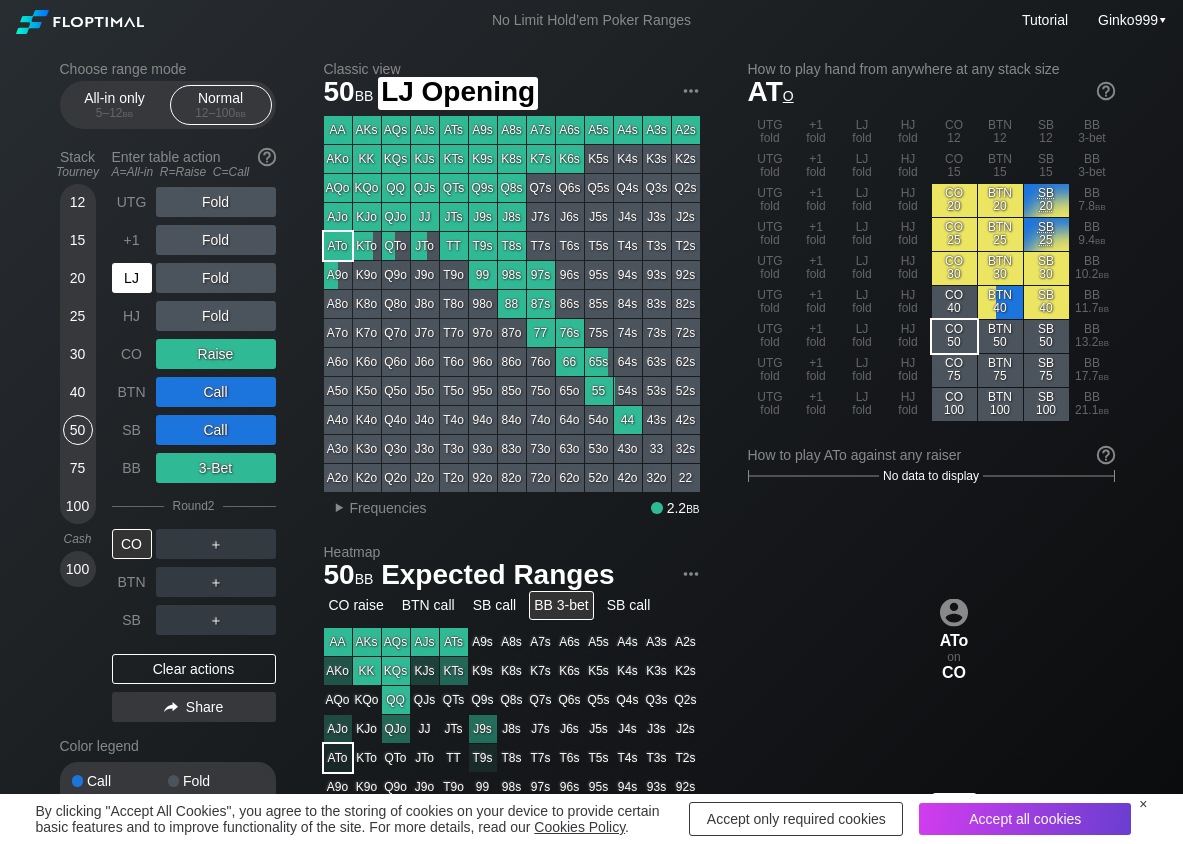 click on "LJ" at bounding box center (132, 278) 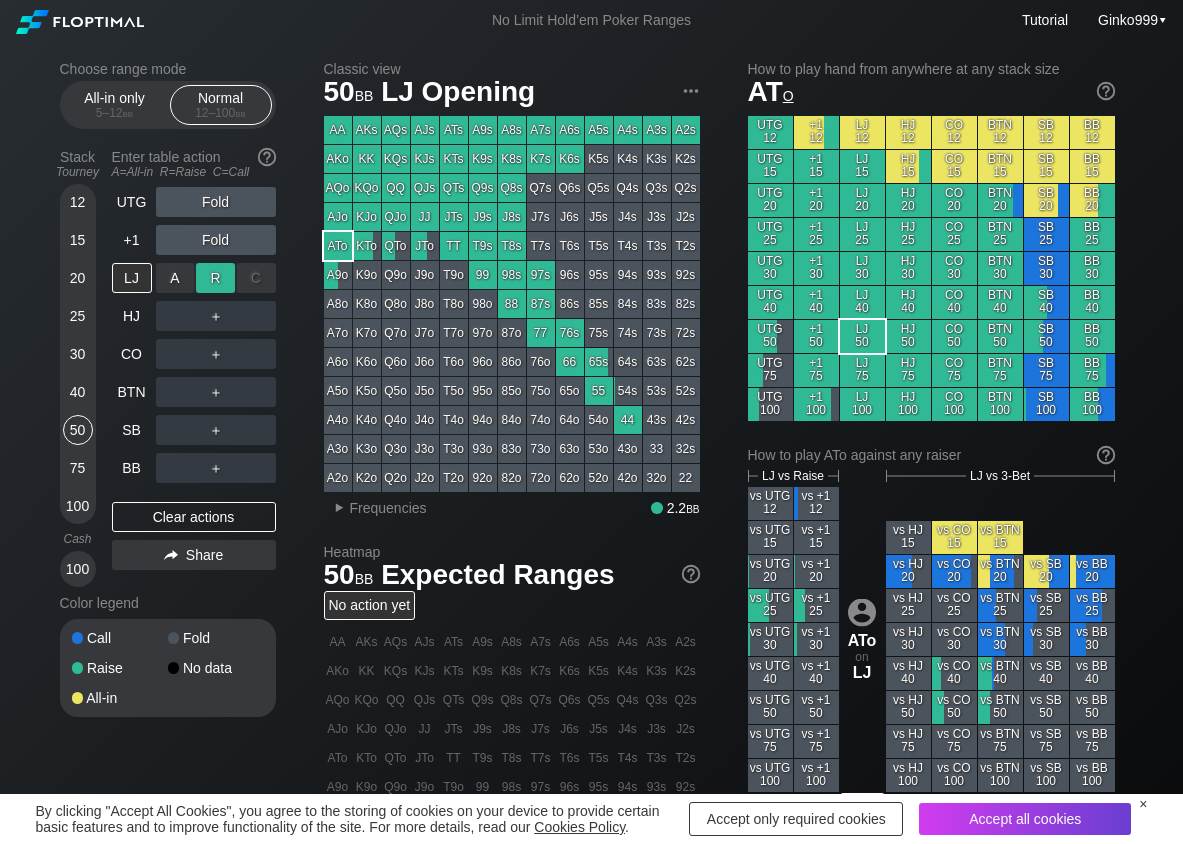 click on "R ✕" at bounding box center (215, 278) 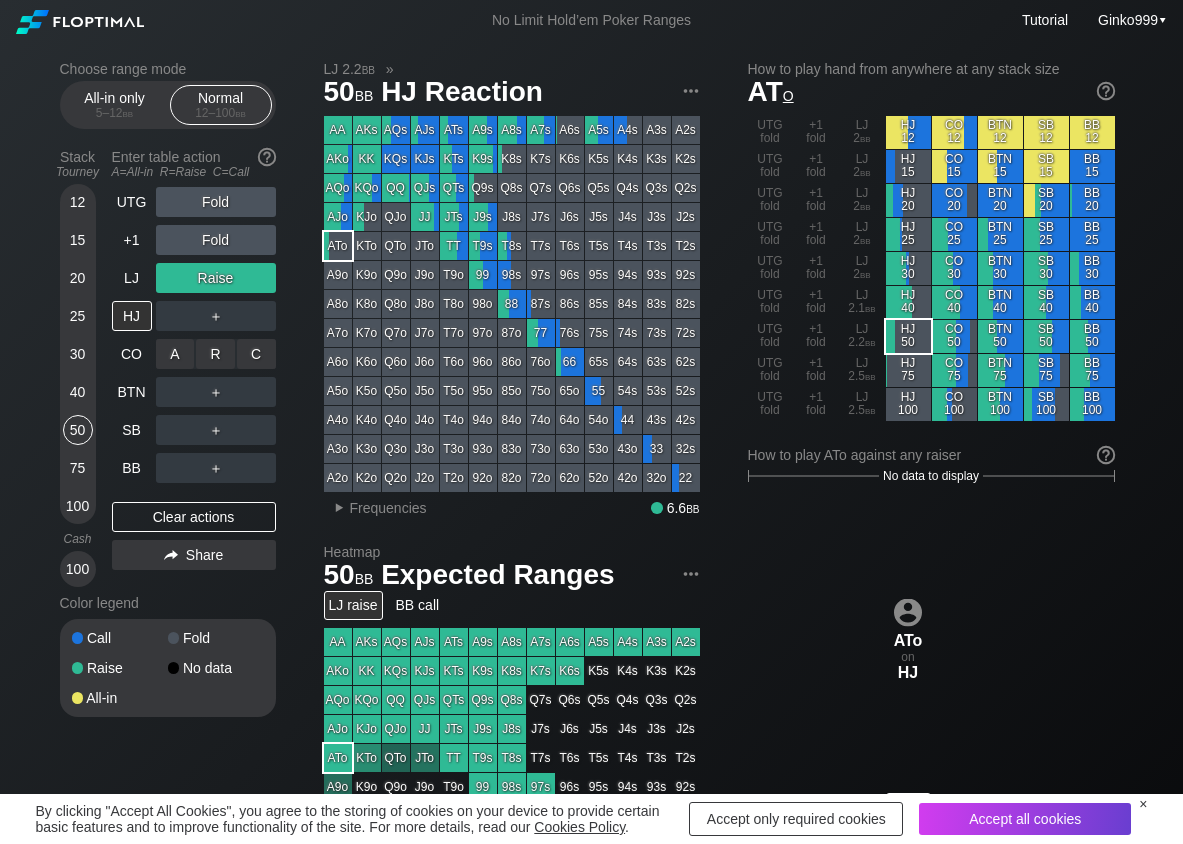 drag, startPoint x: 228, startPoint y: 343, endPoint x: 209, endPoint y: 378, distance: 39.824615 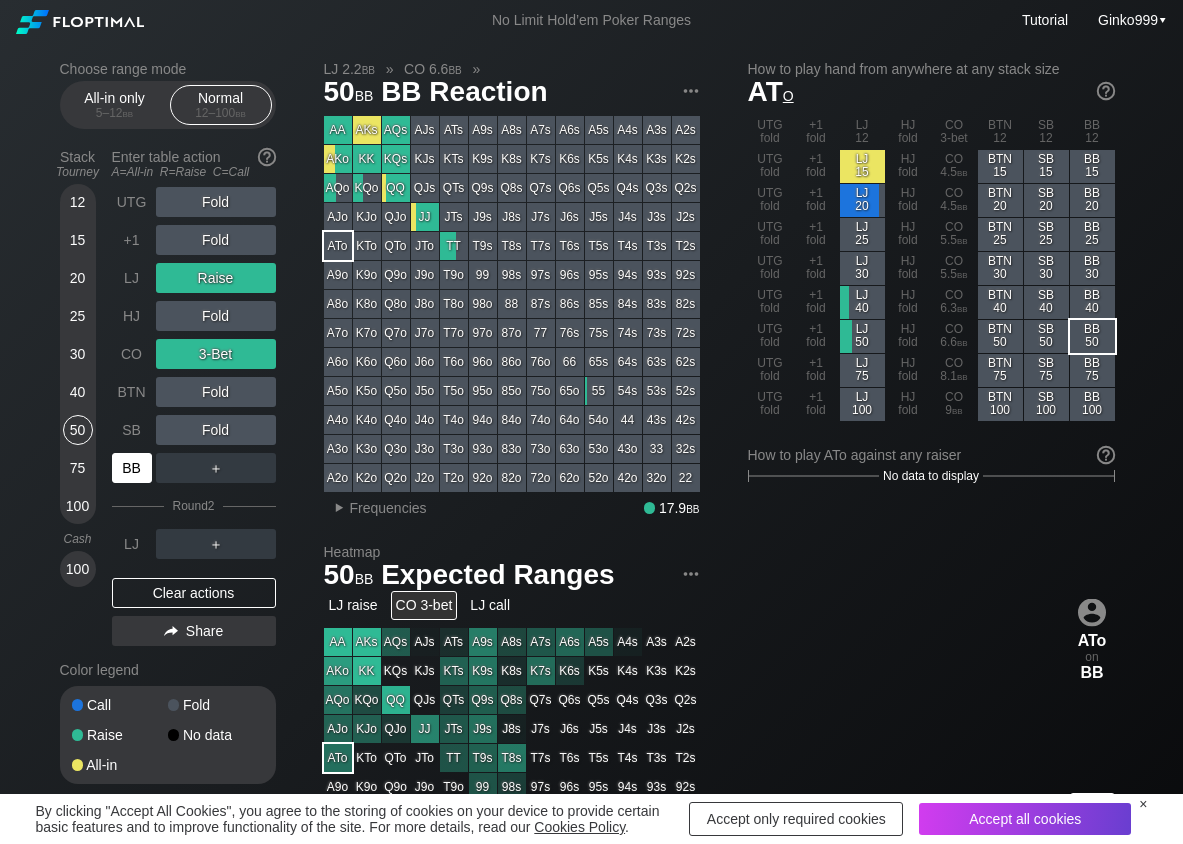 click on "BB" at bounding box center [132, 468] 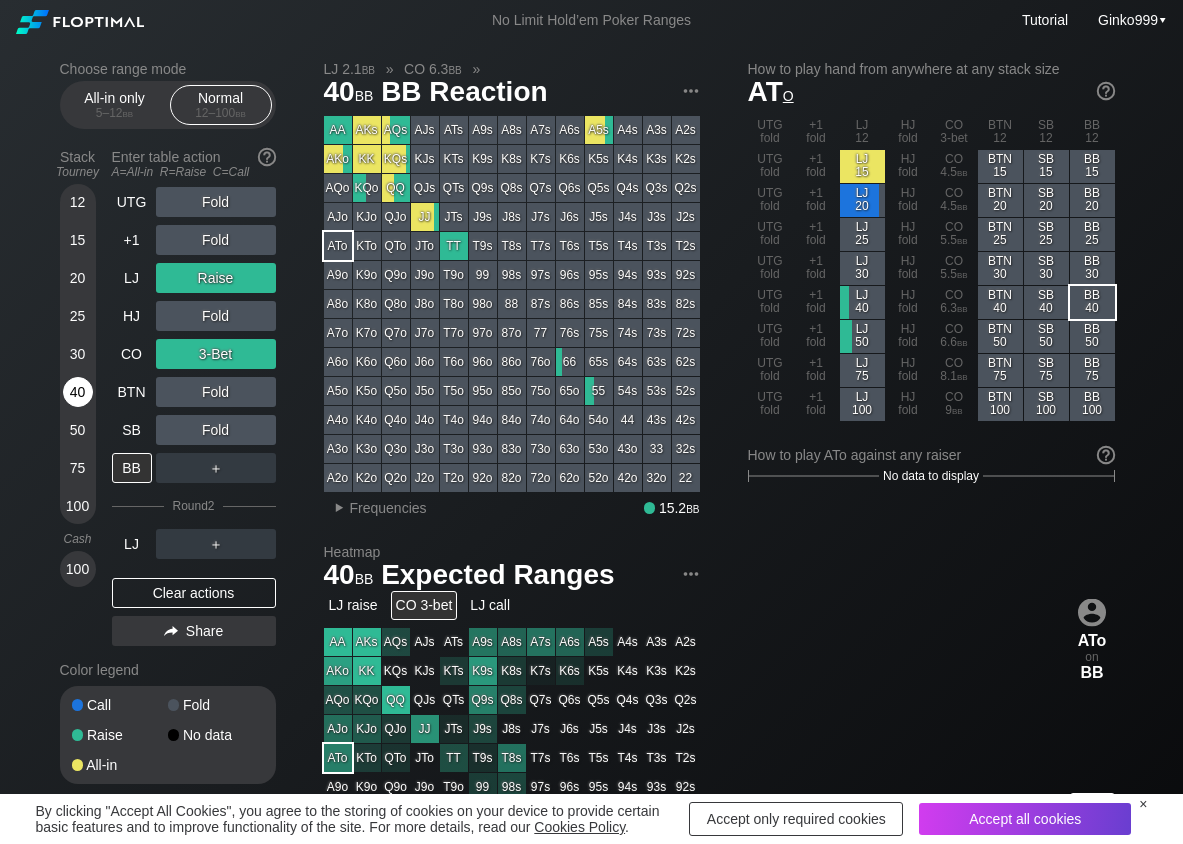 click on "40" at bounding box center (78, 392) 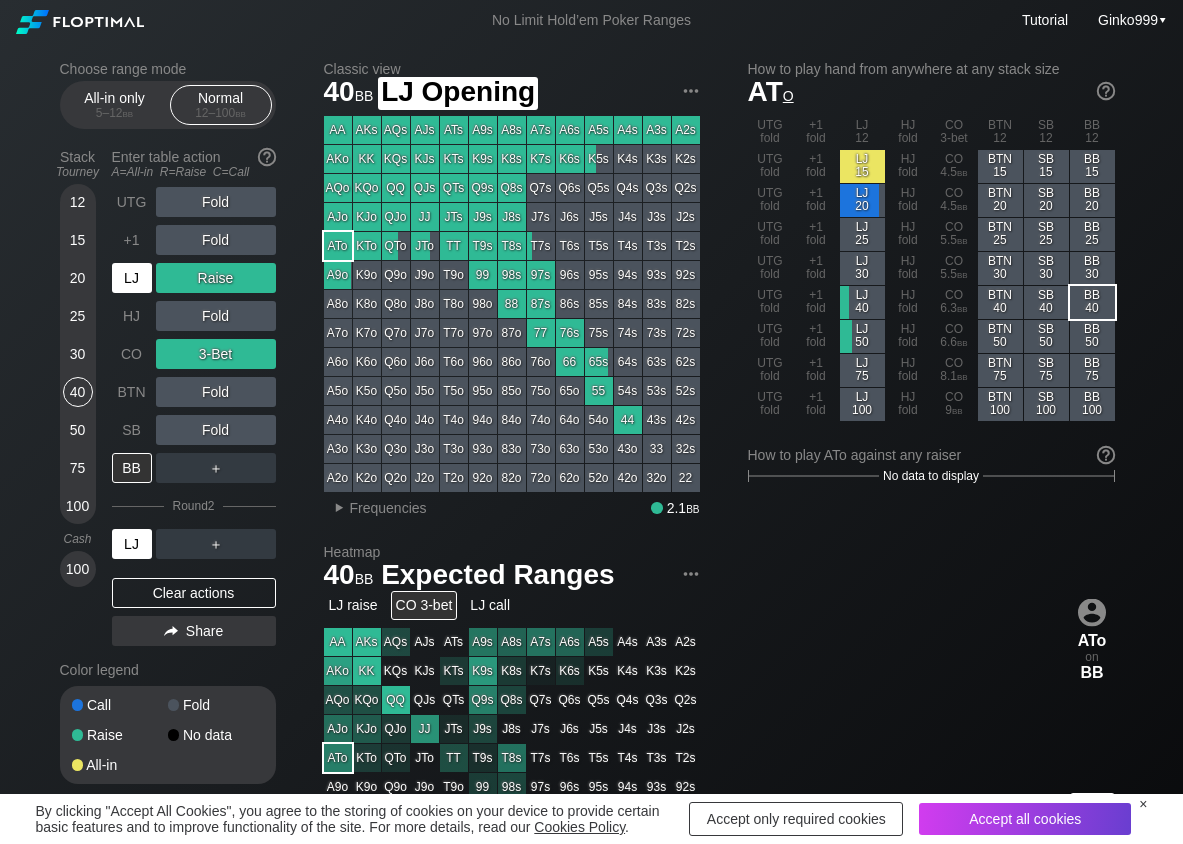 click on "LJ" at bounding box center (132, 278) 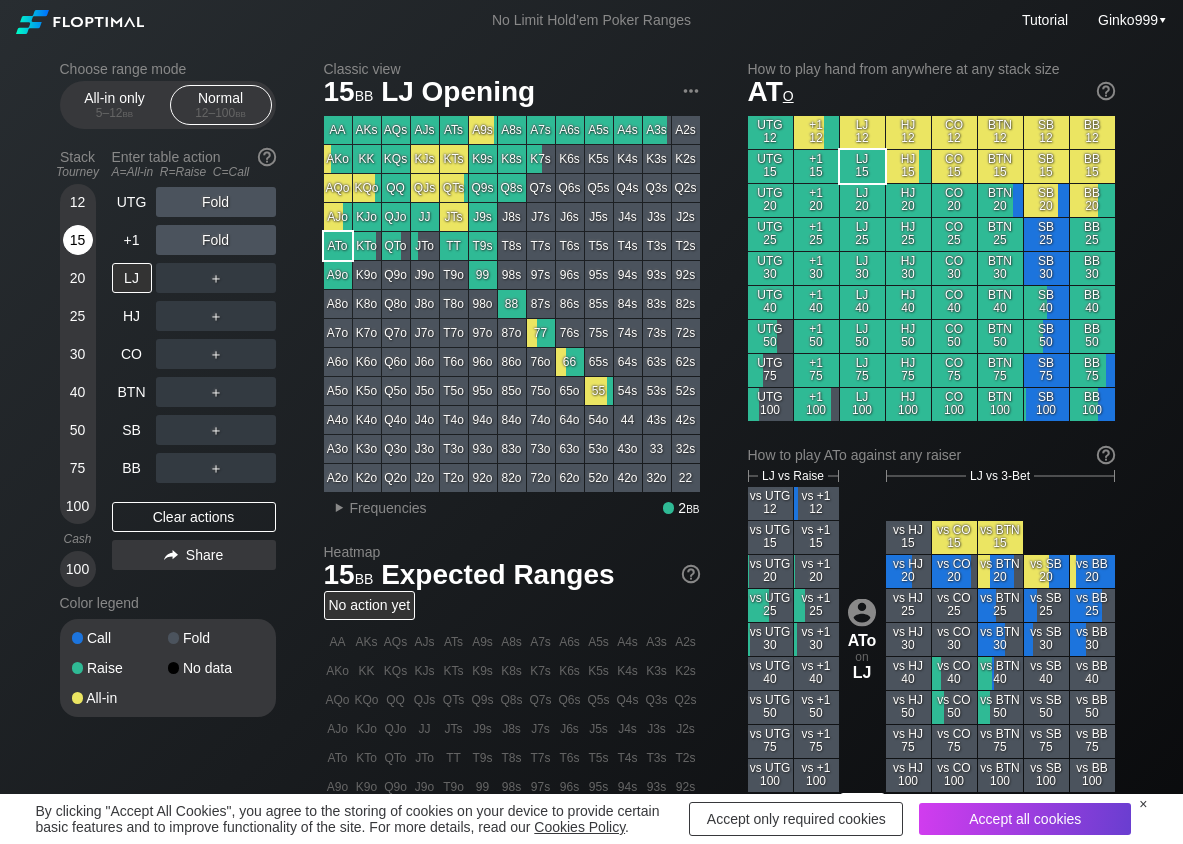 click on "15" at bounding box center (78, 240) 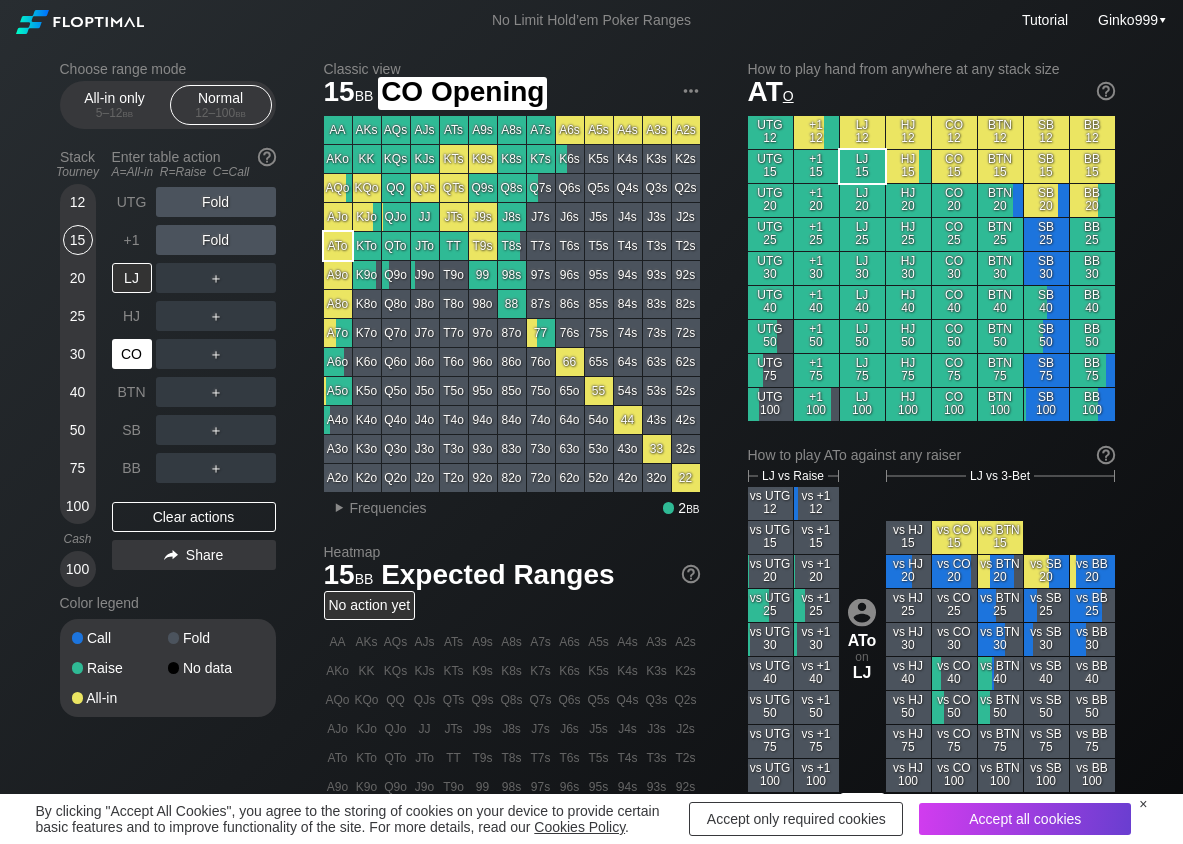 click on "CO" at bounding box center (132, 354) 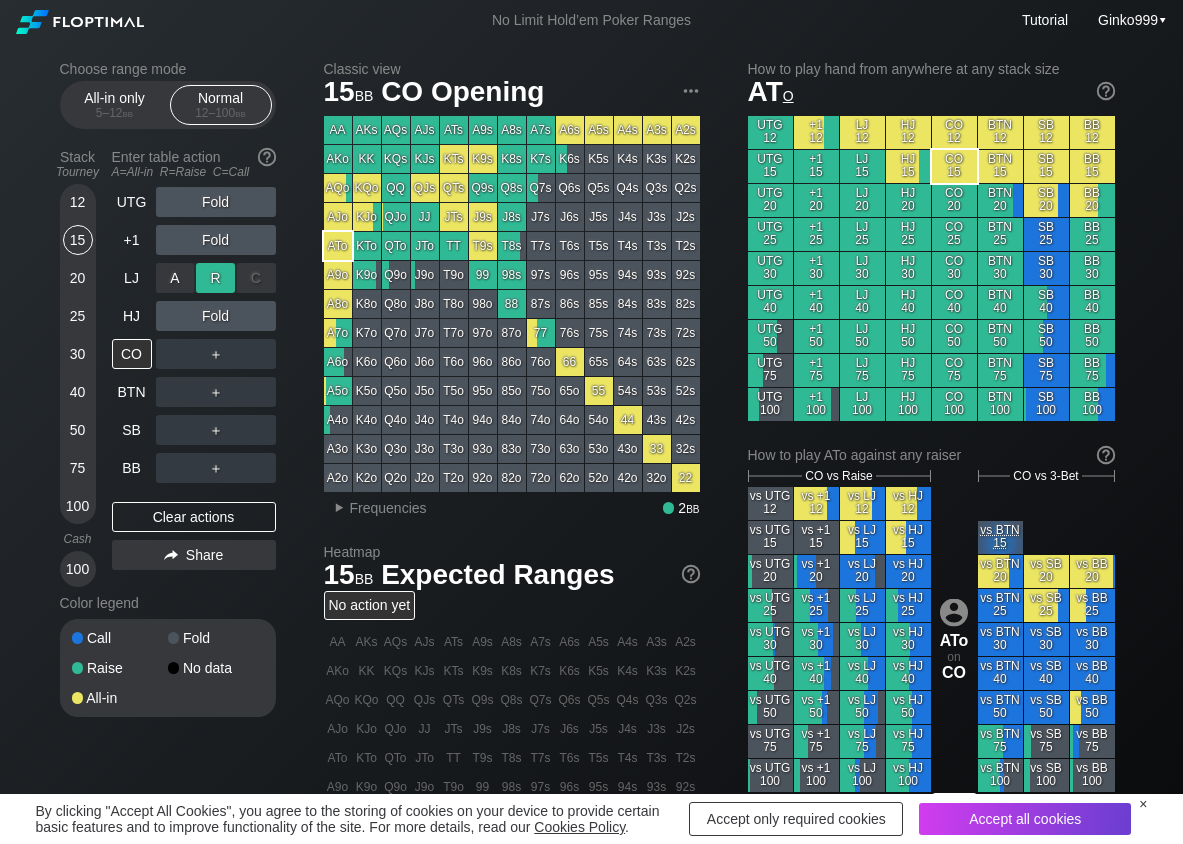 click on "R ✕" at bounding box center (215, 278) 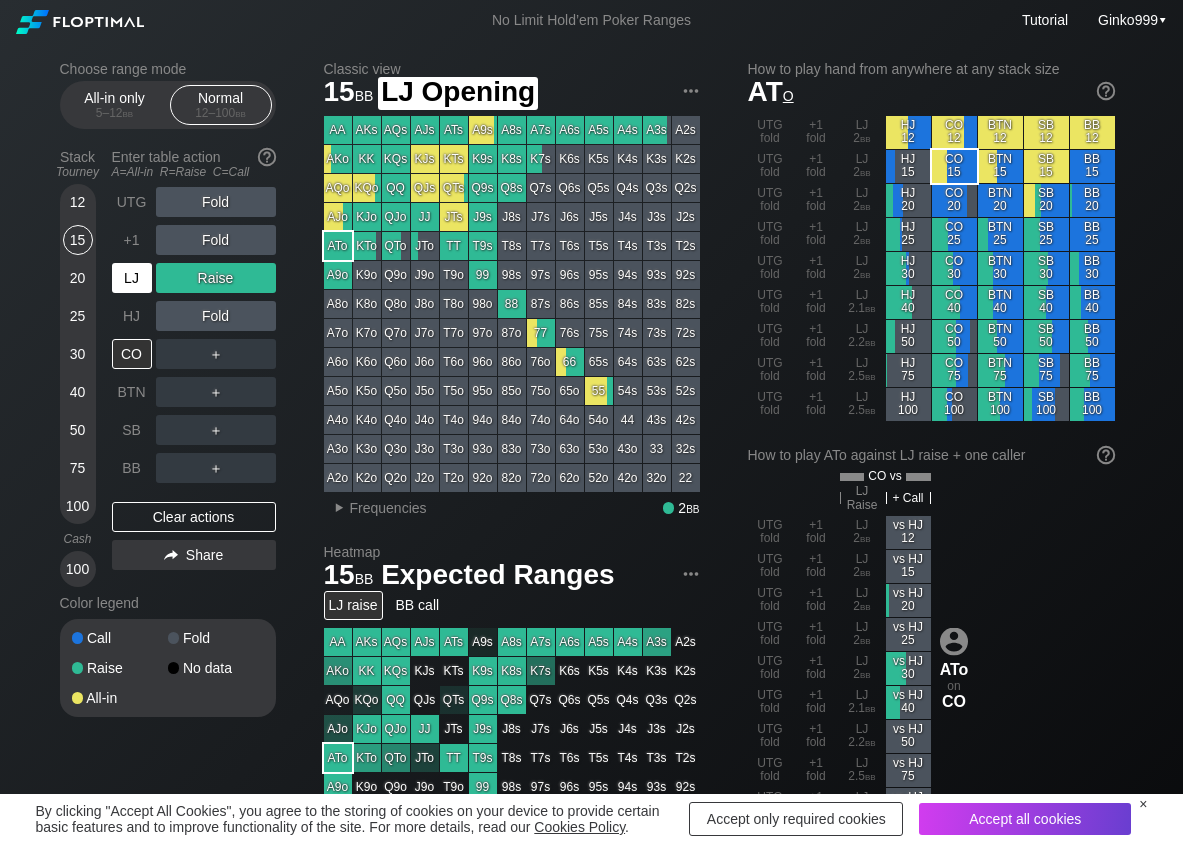 click on "LJ" at bounding box center (132, 278) 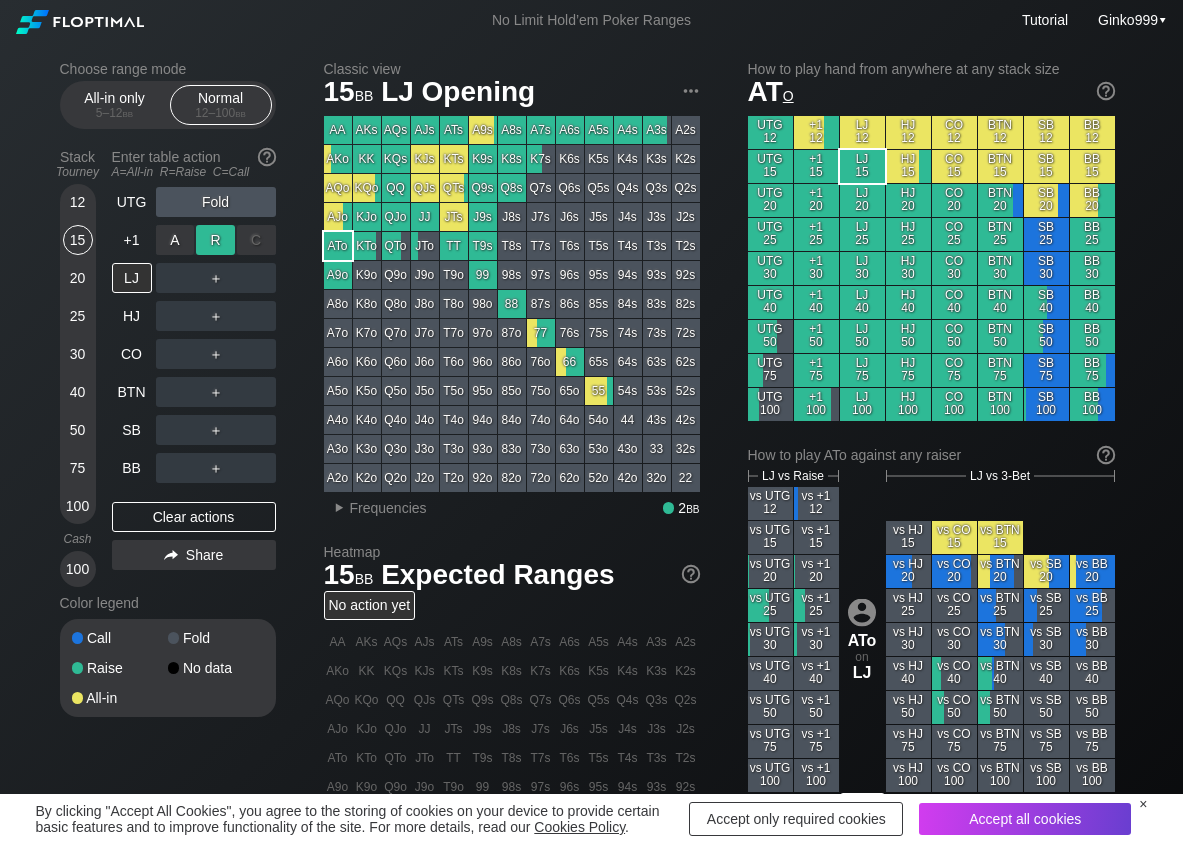 click on "R ✕" at bounding box center [215, 240] 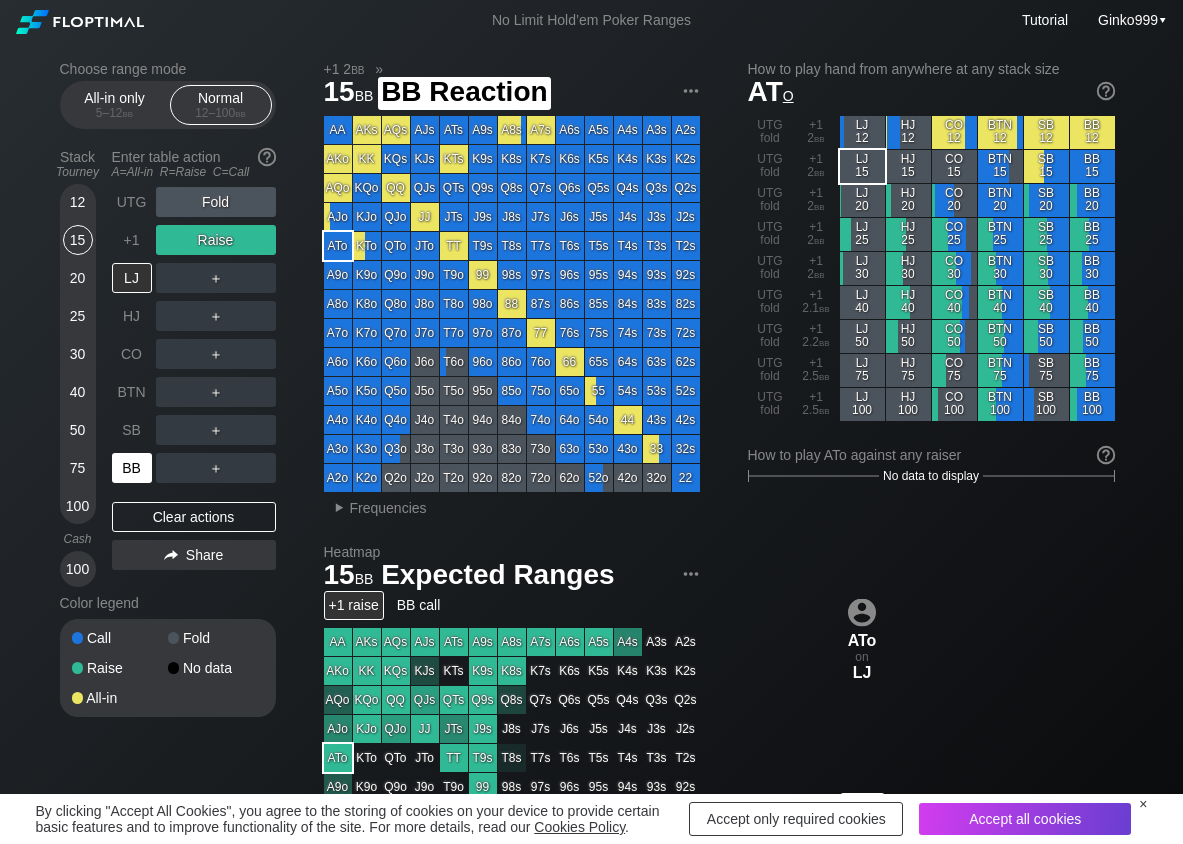 click on "BB" at bounding box center (132, 468) 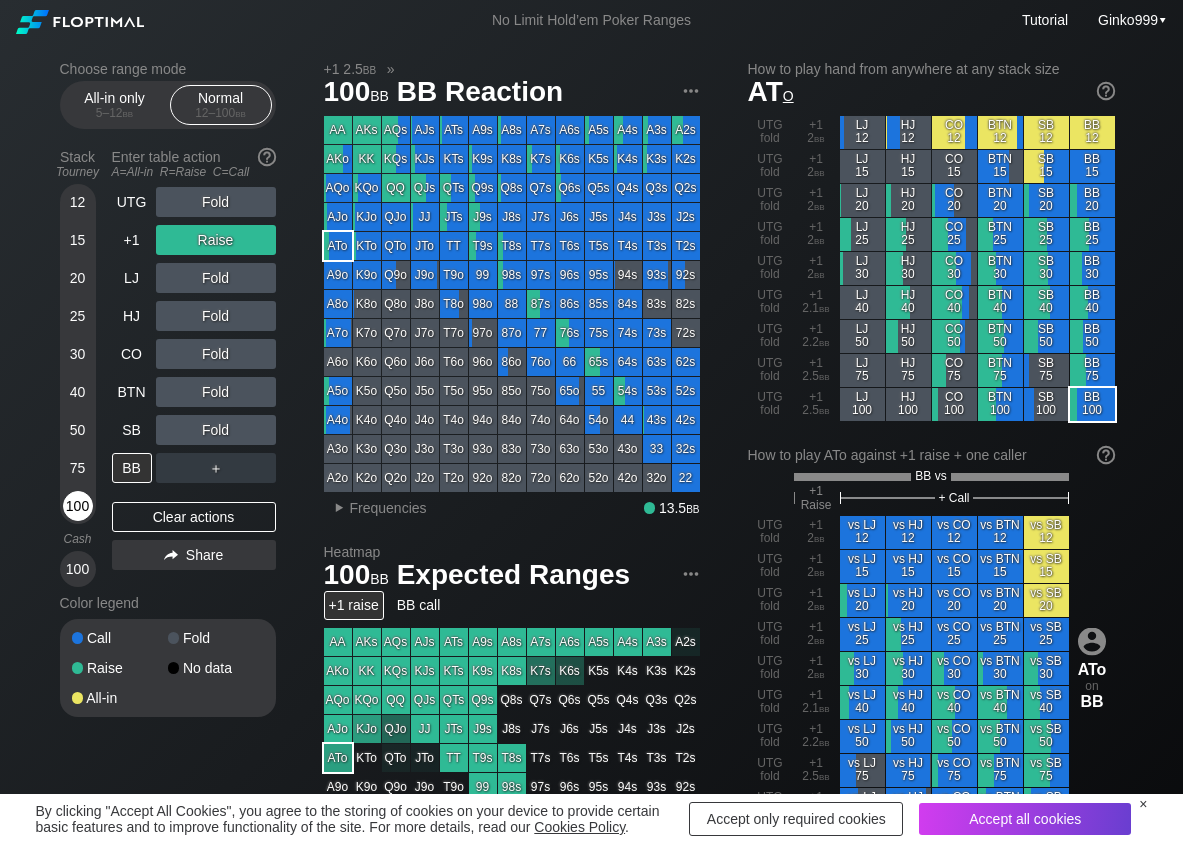 click on "100" at bounding box center [78, 506] 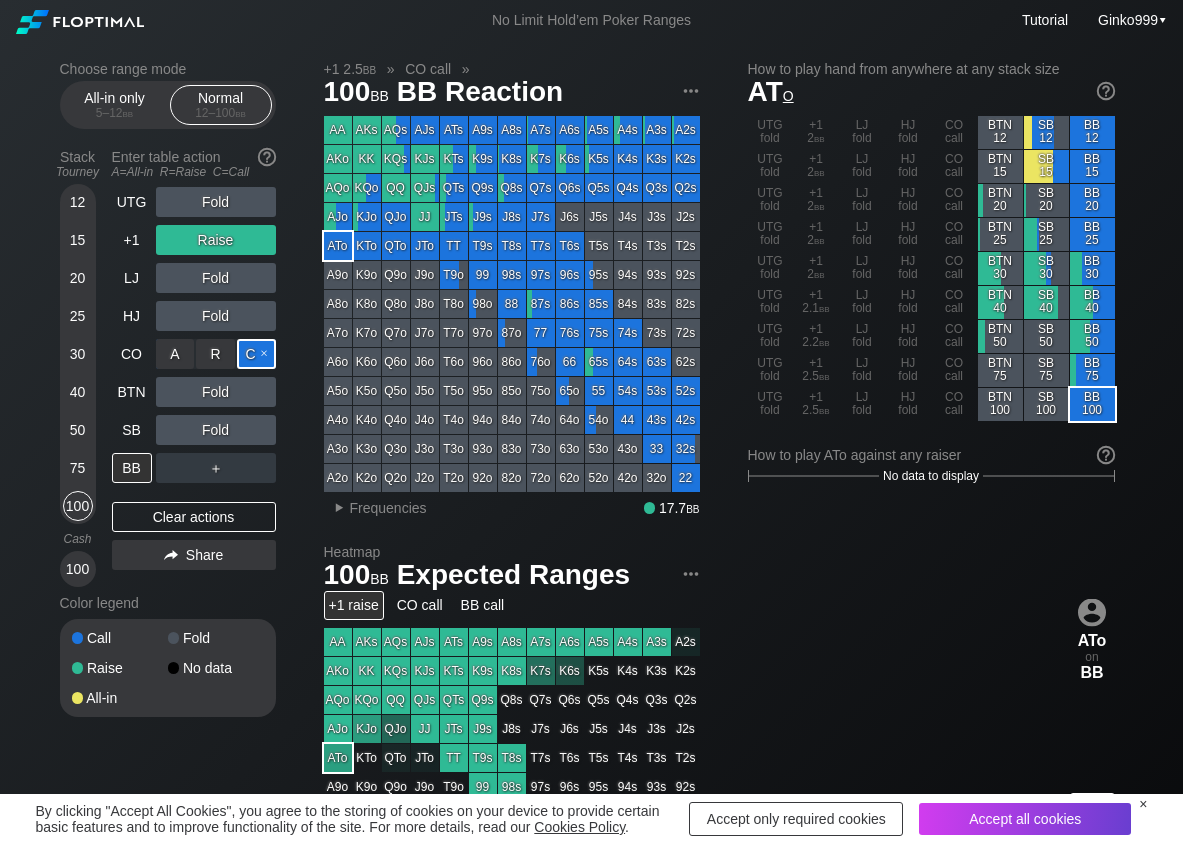 click on "C ✕" at bounding box center (256, 354) 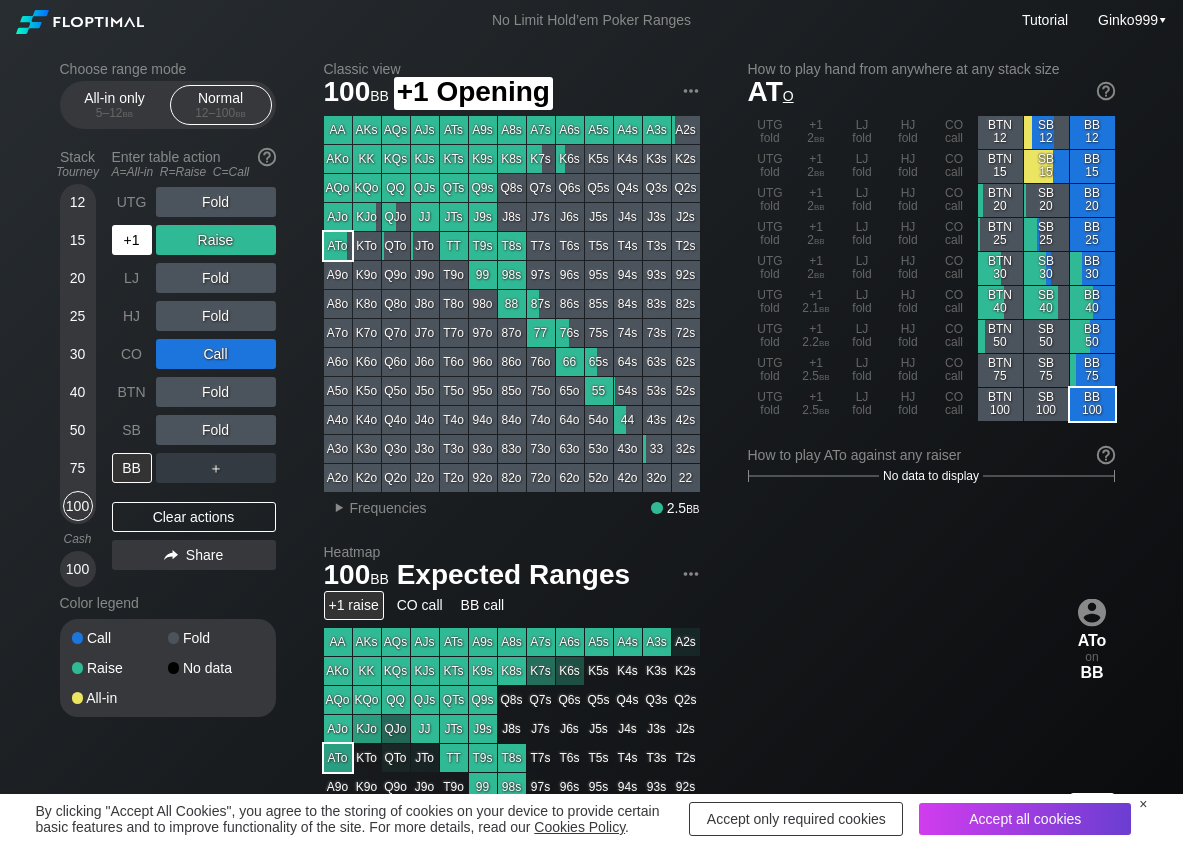 click on "+1" at bounding box center (132, 240) 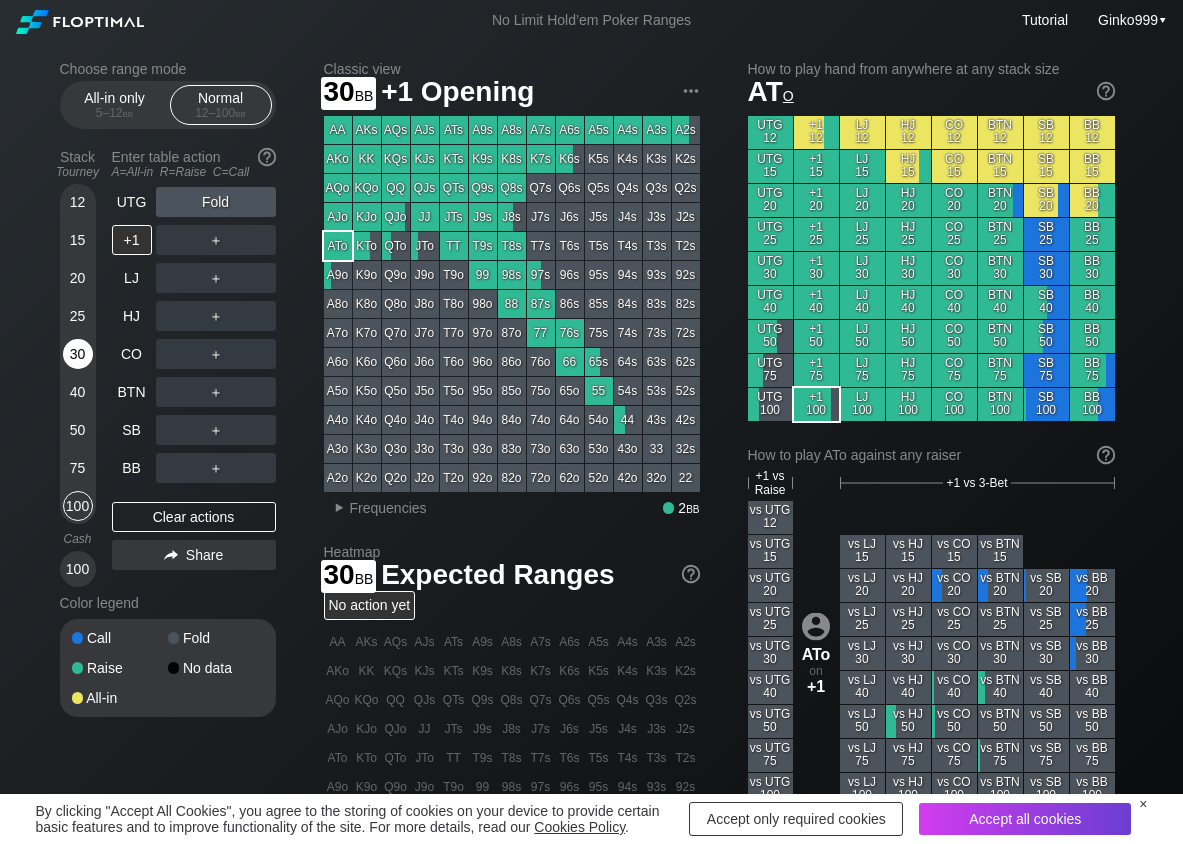 click on "30" at bounding box center [78, 354] 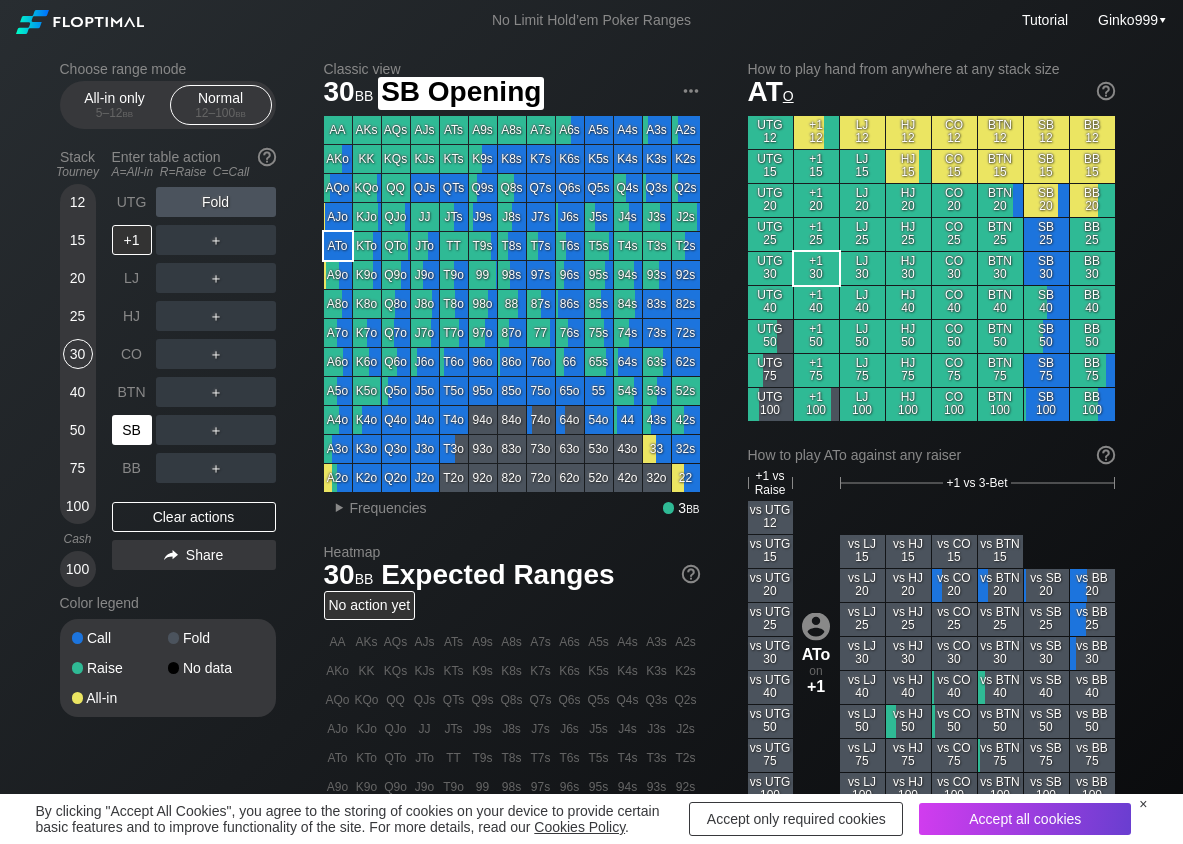 click on "SB" at bounding box center [132, 430] 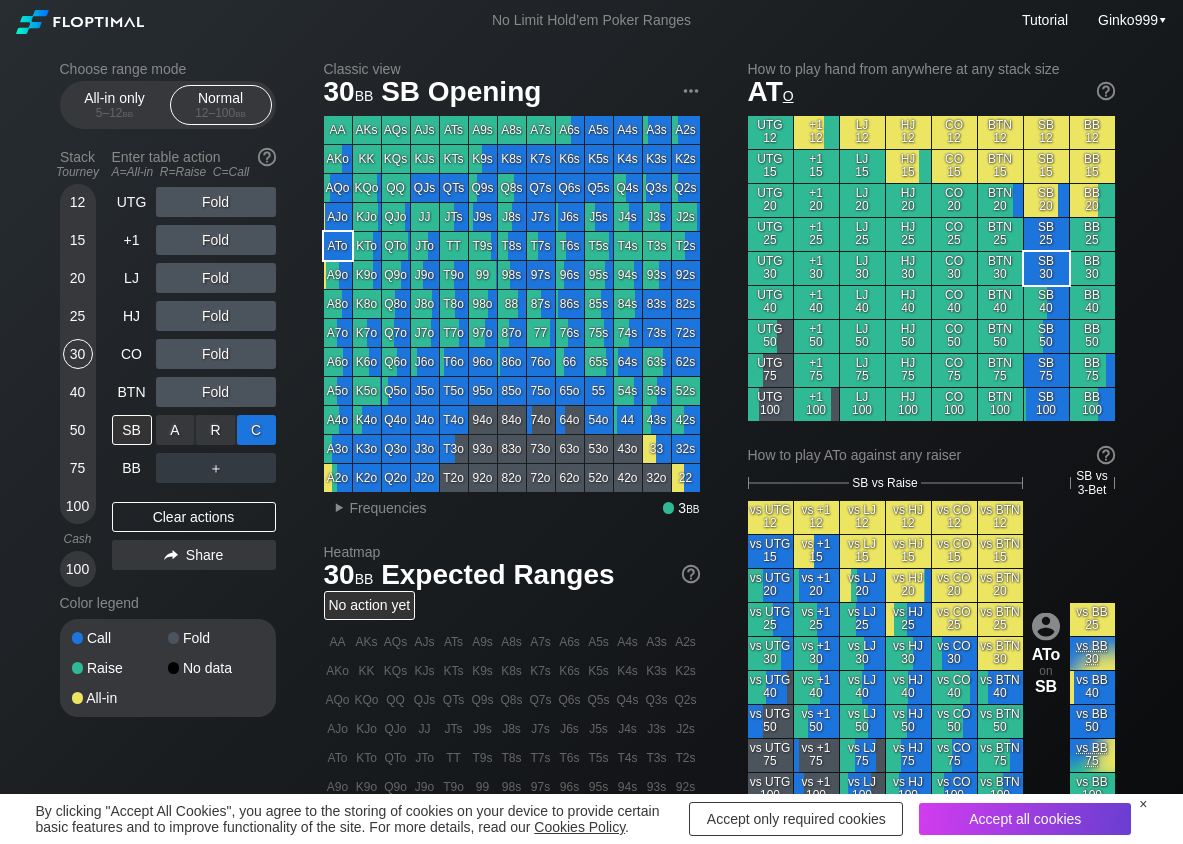 click on "C ✕" at bounding box center [256, 430] 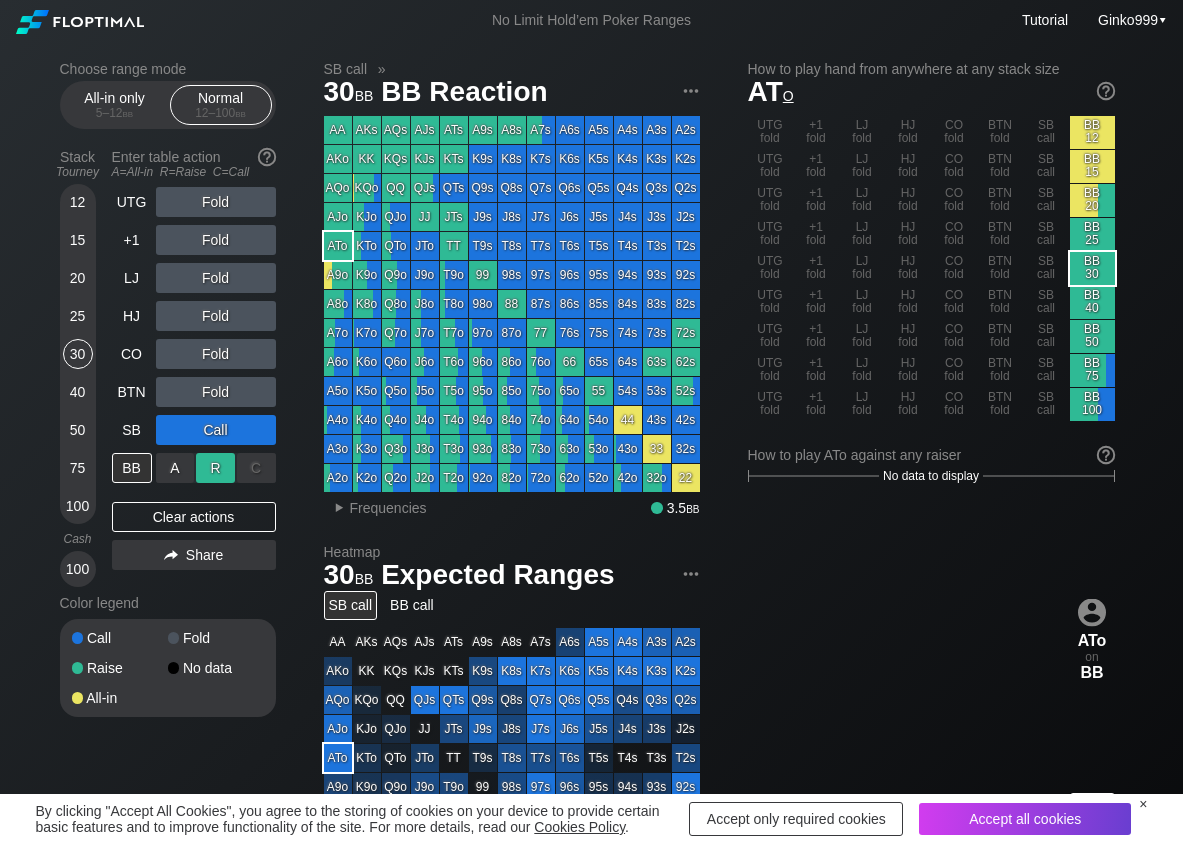 click on "R ✕" at bounding box center [215, 468] 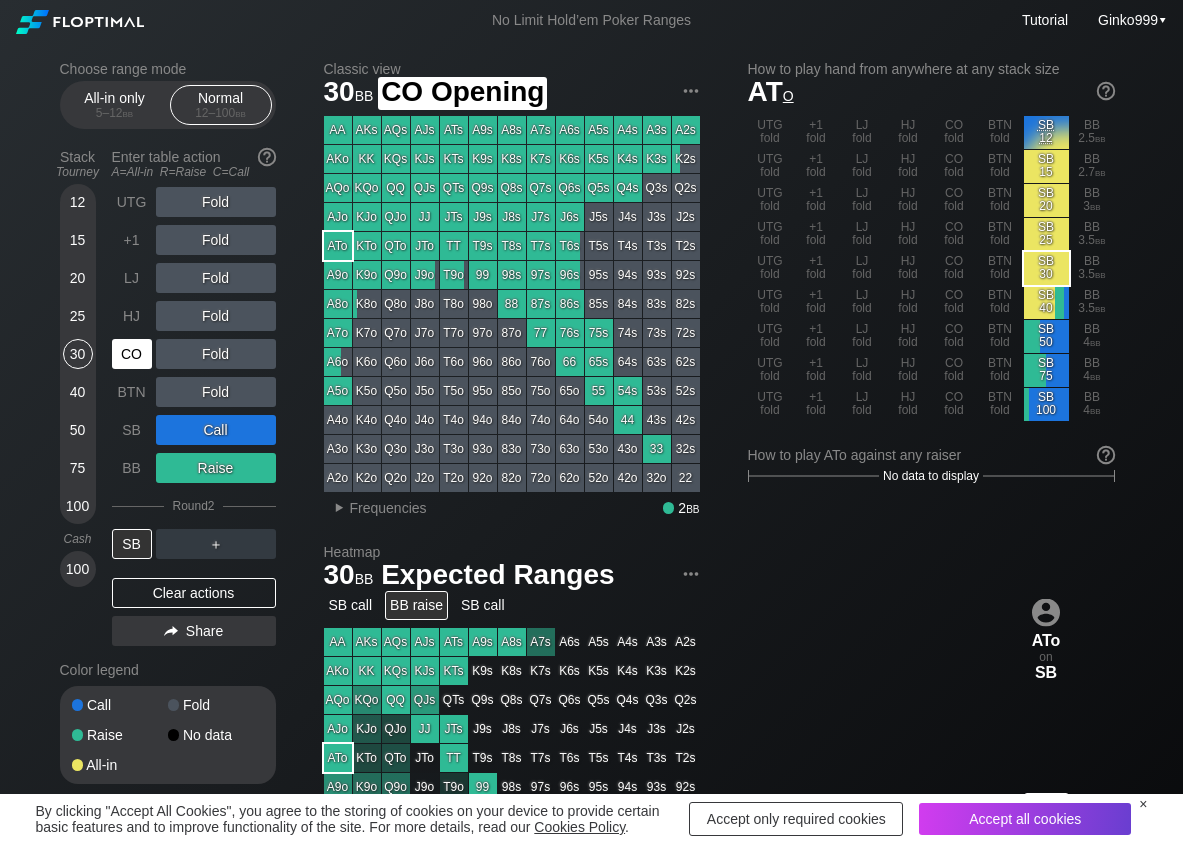 click on "CO" at bounding box center [132, 354] 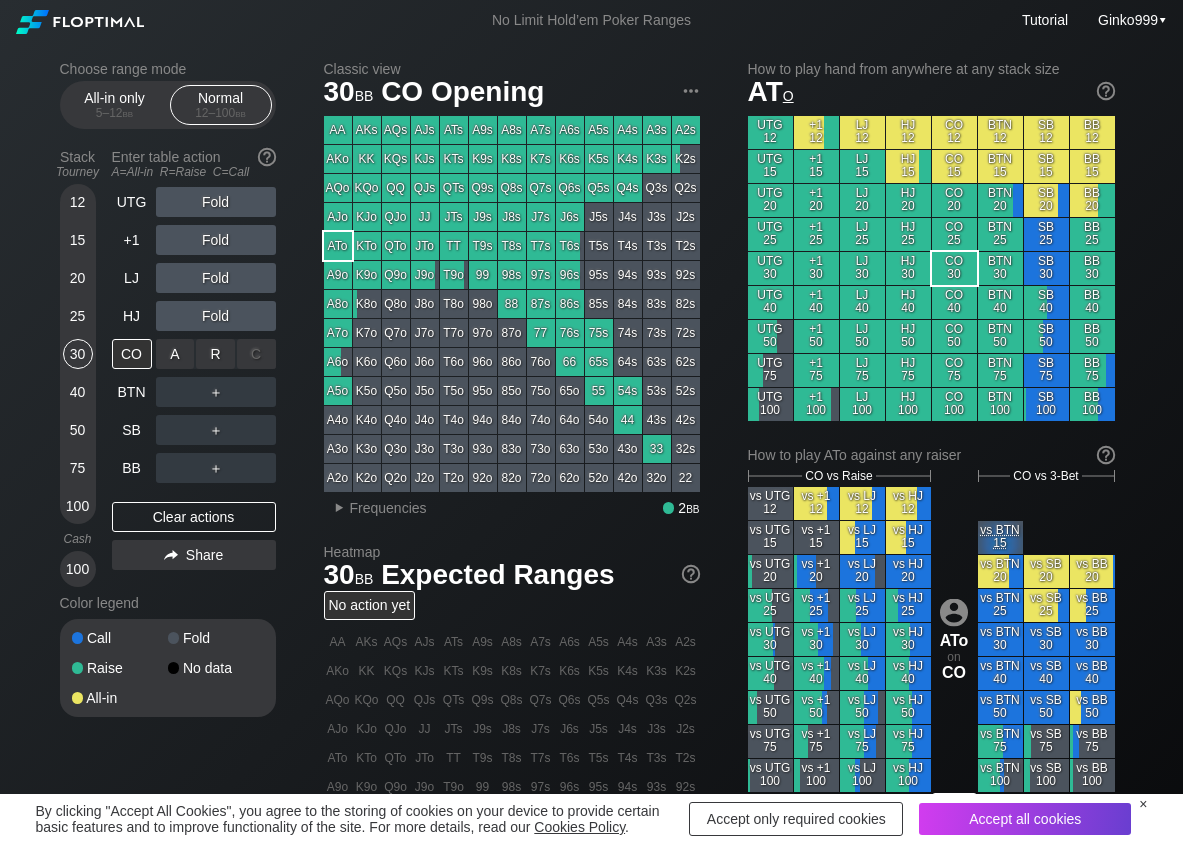 click on "R ✕" at bounding box center [215, 354] 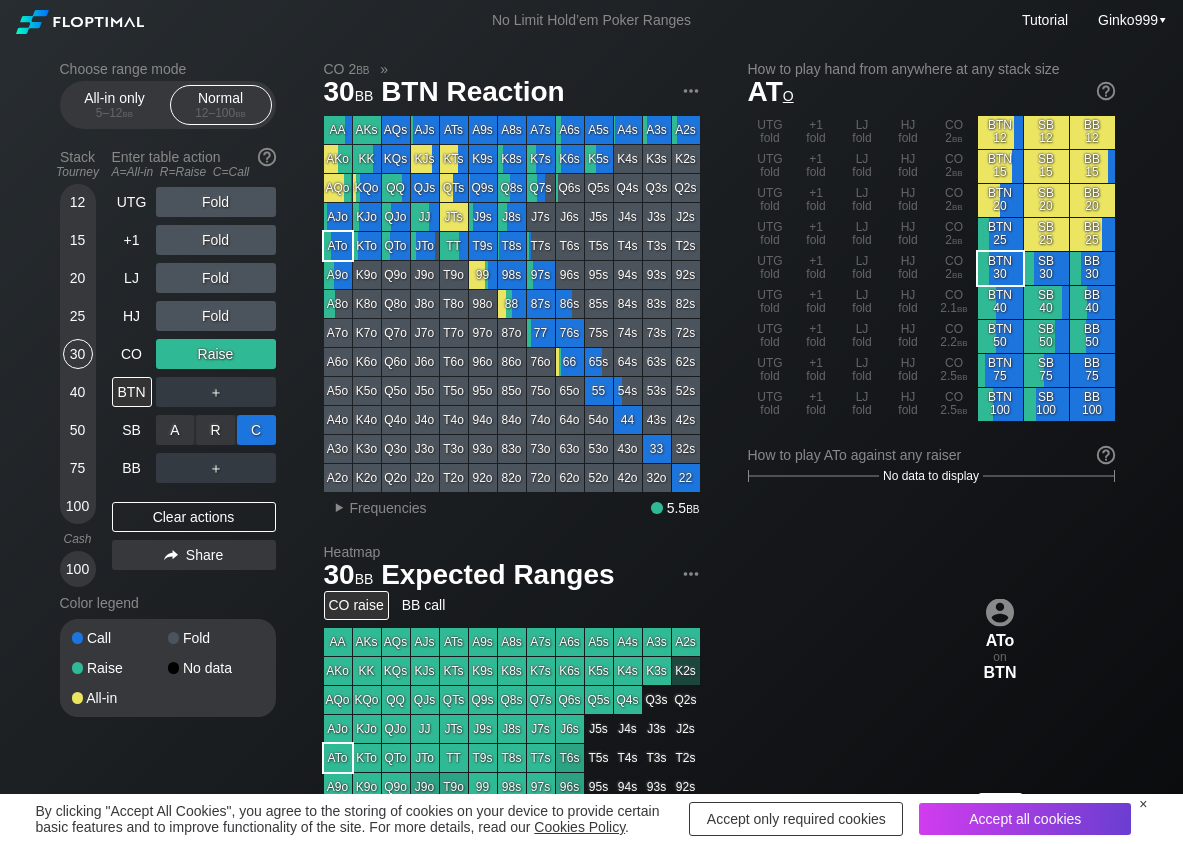click on "C ✕" at bounding box center (256, 430) 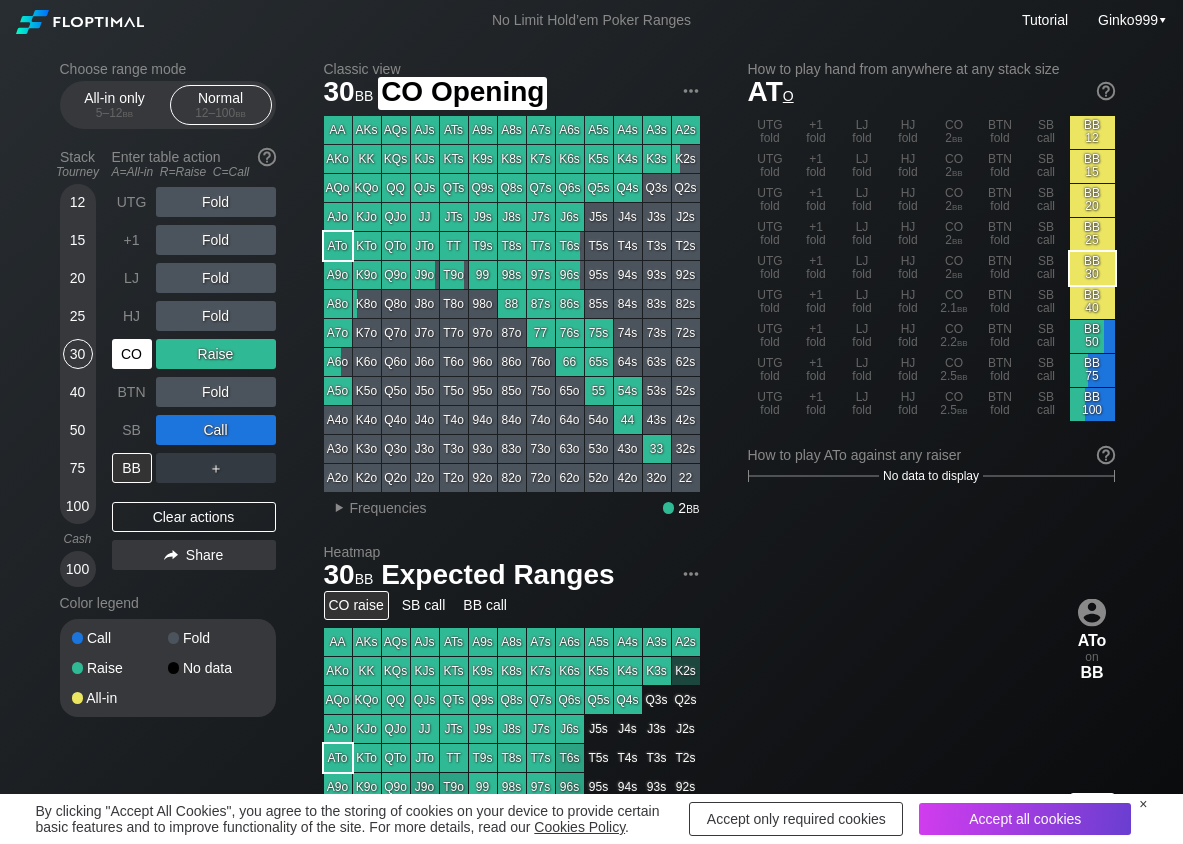 click on "CO" at bounding box center (132, 354) 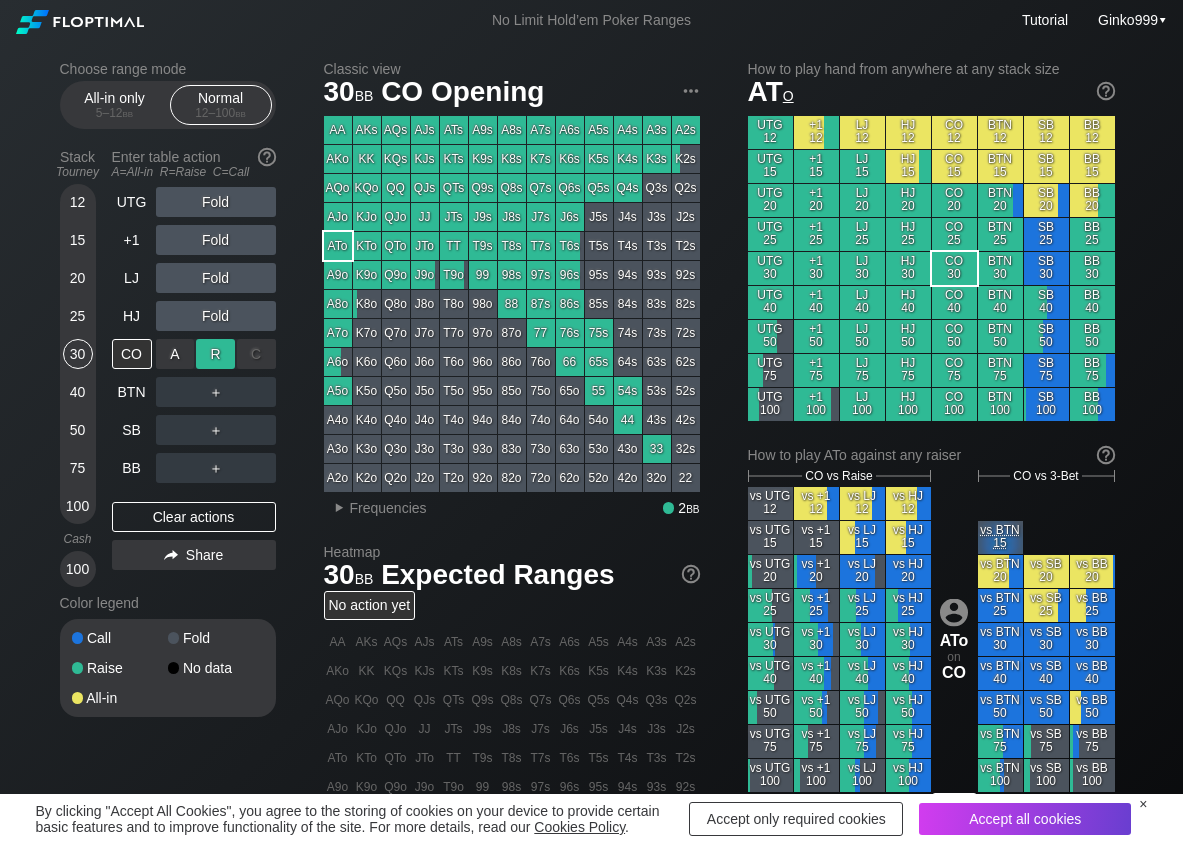 click on "R ✕" at bounding box center [215, 354] 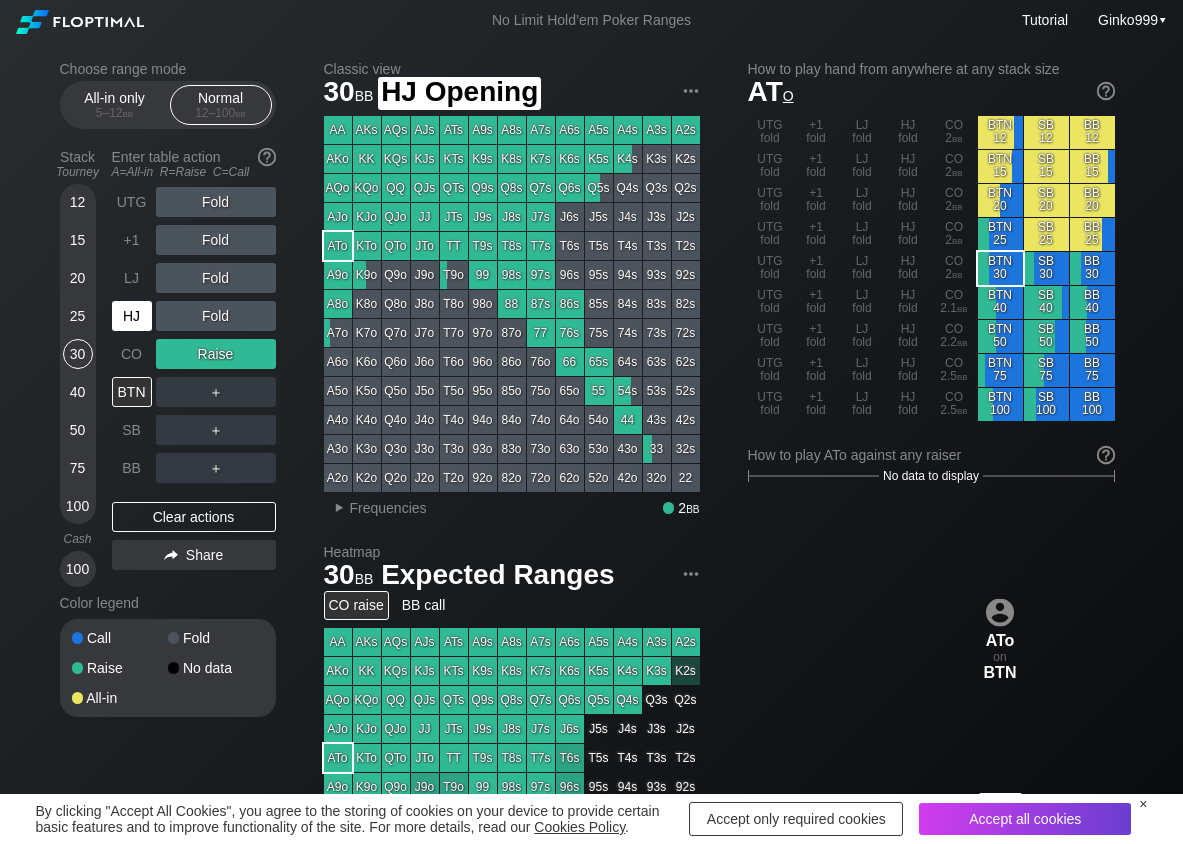 click on "HJ" at bounding box center (132, 316) 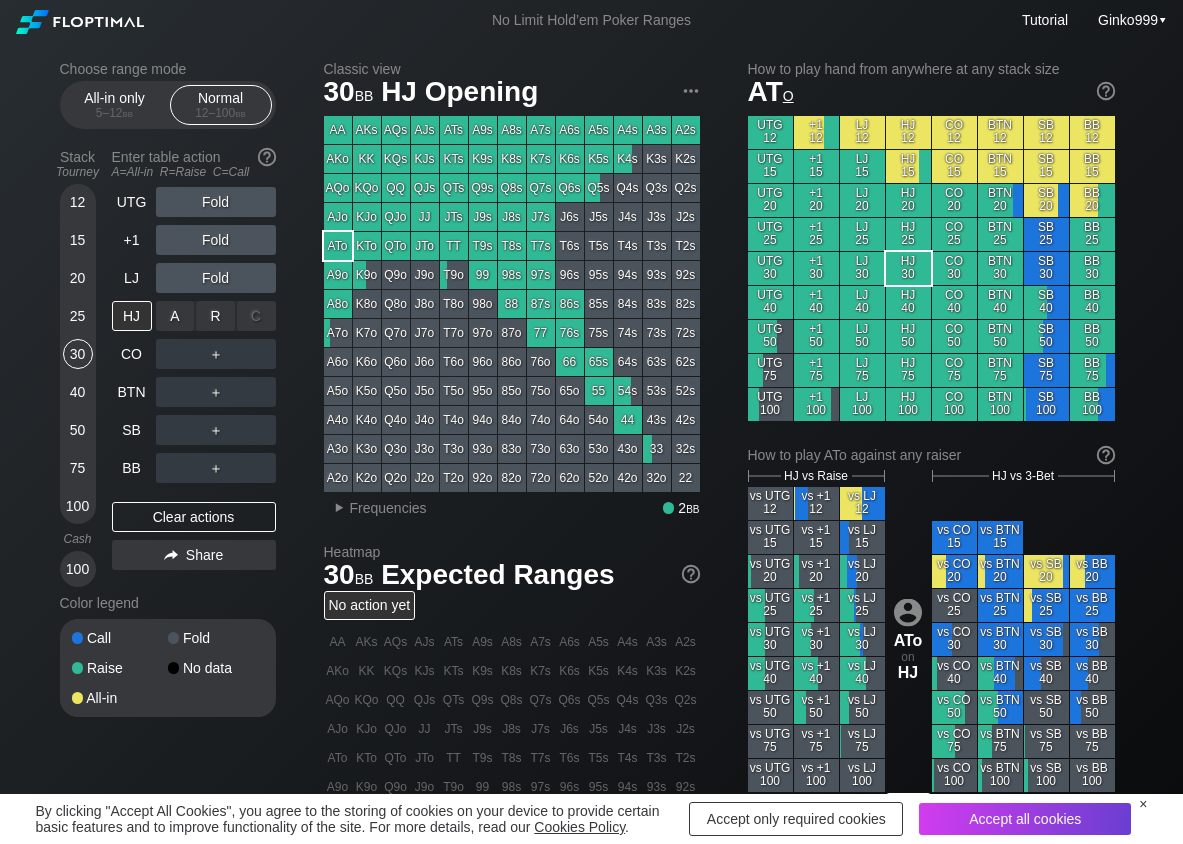 drag, startPoint x: 223, startPoint y: 315, endPoint x: 223, endPoint y: 345, distance: 30 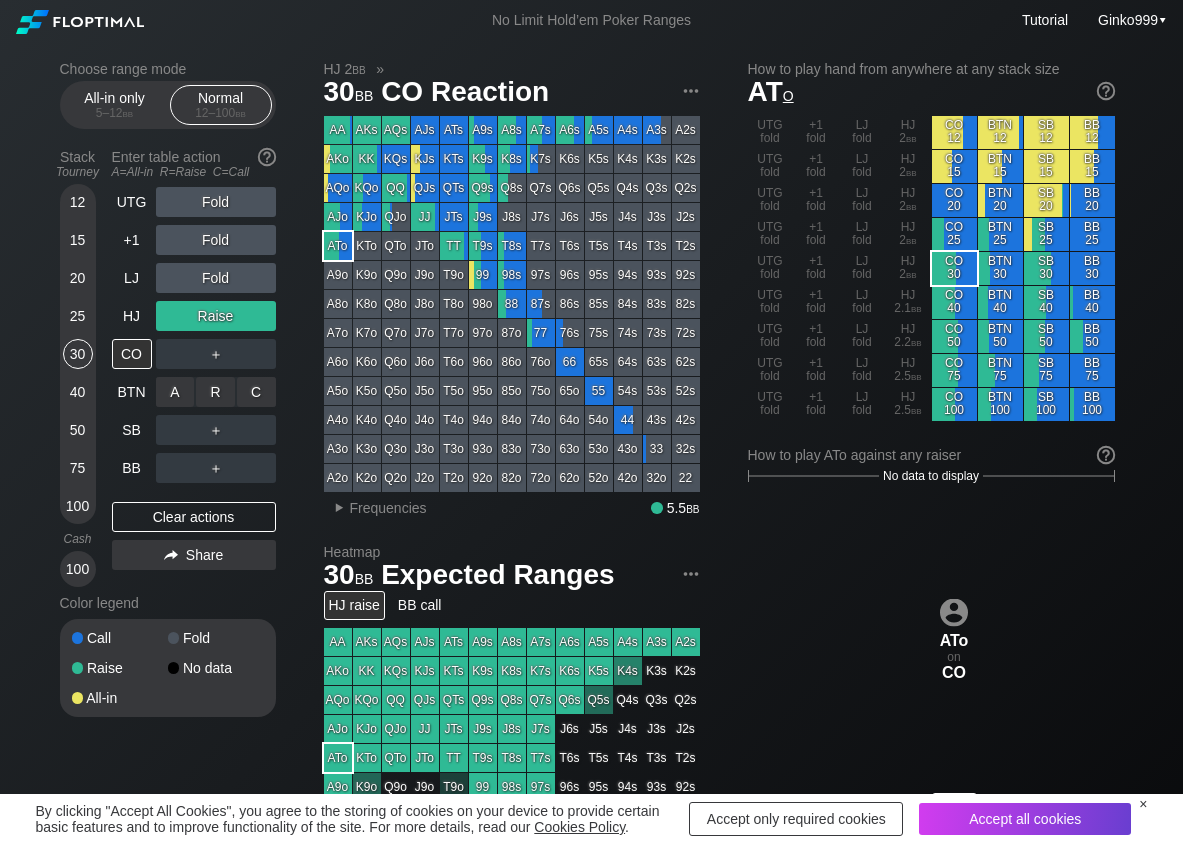 click on "R ✕" at bounding box center (215, 392) 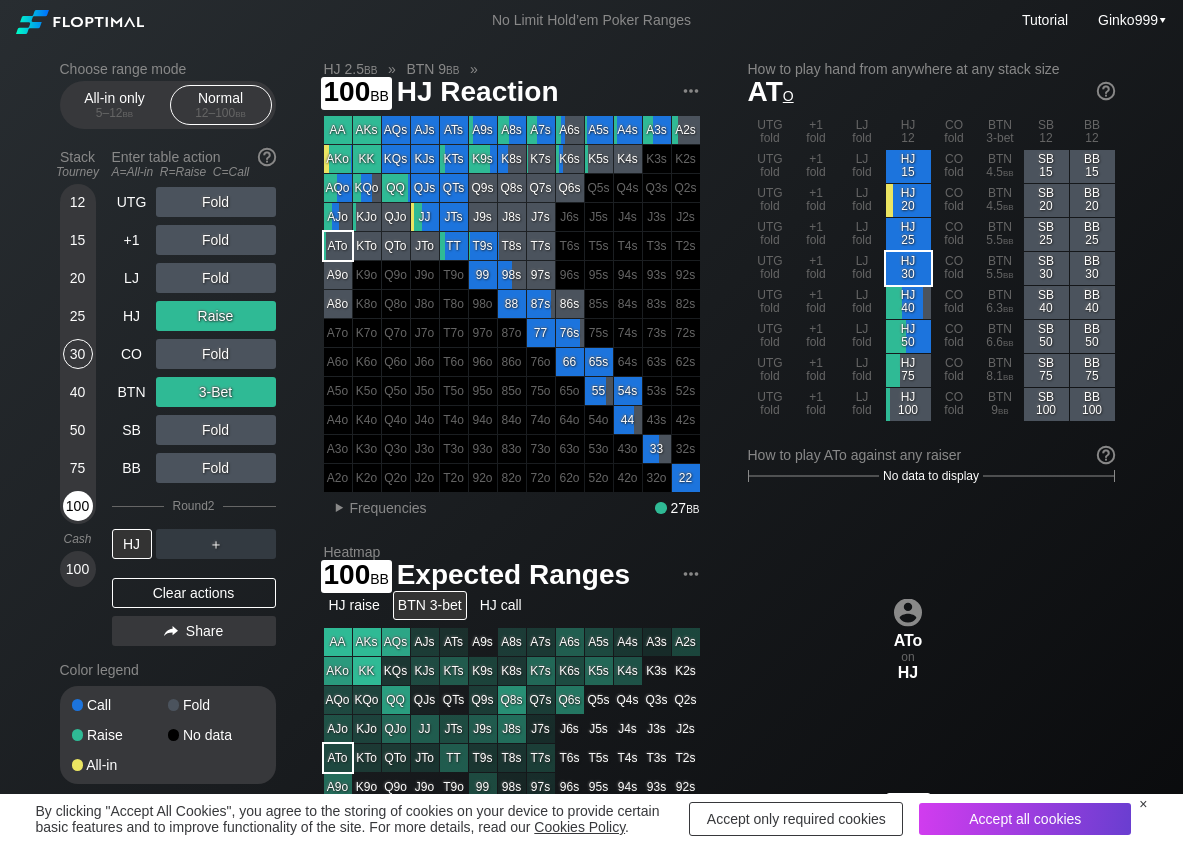 click on "100" at bounding box center [78, 506] 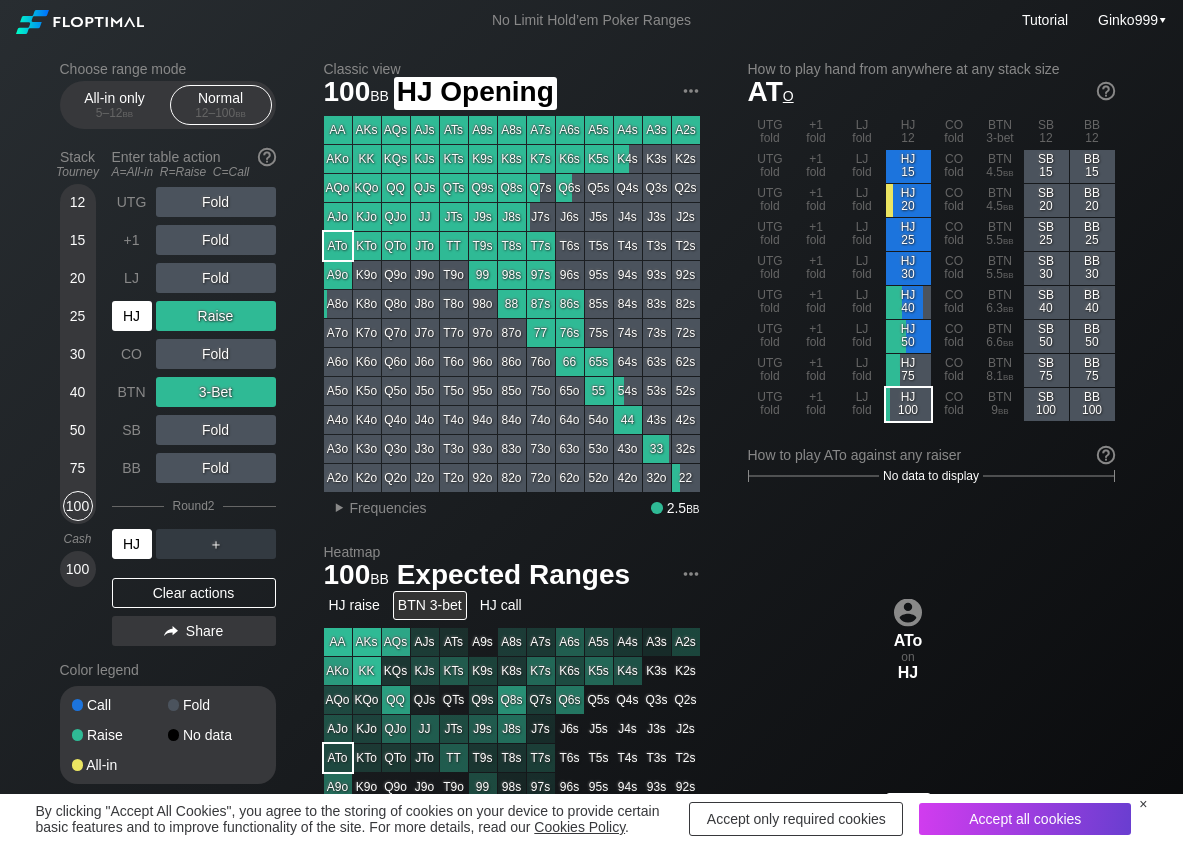 click on "HJ" at bounding box center (132, 316) 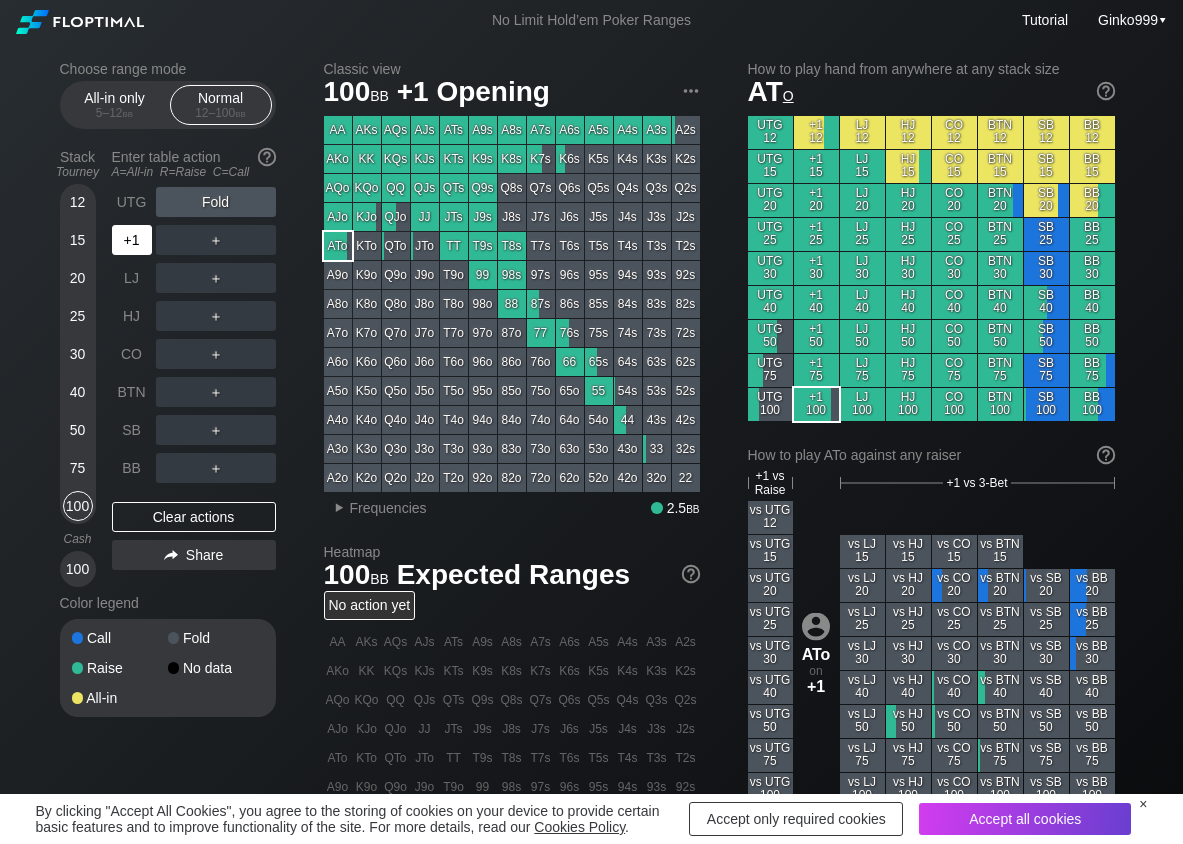 click on "+1" at bounding box center (132, 240) 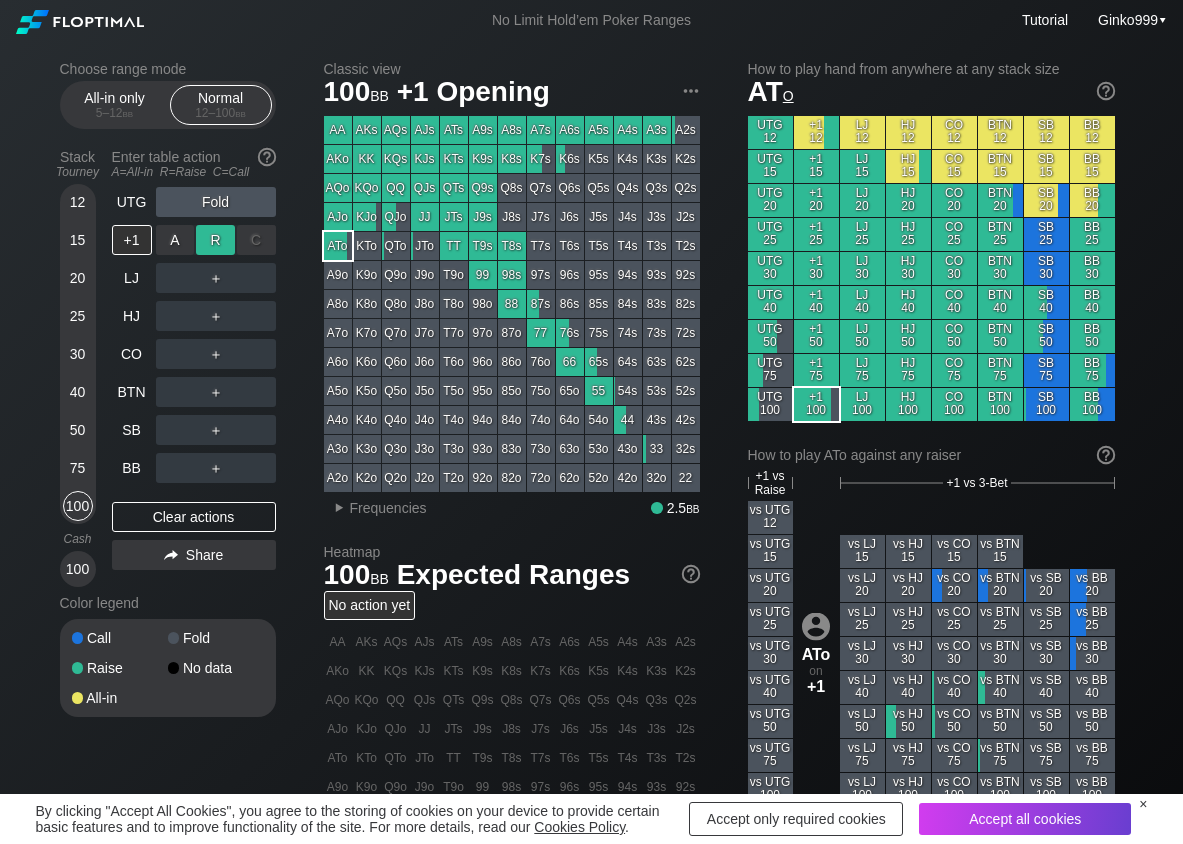 click on "R ✕" at bounding box center (215, 240) 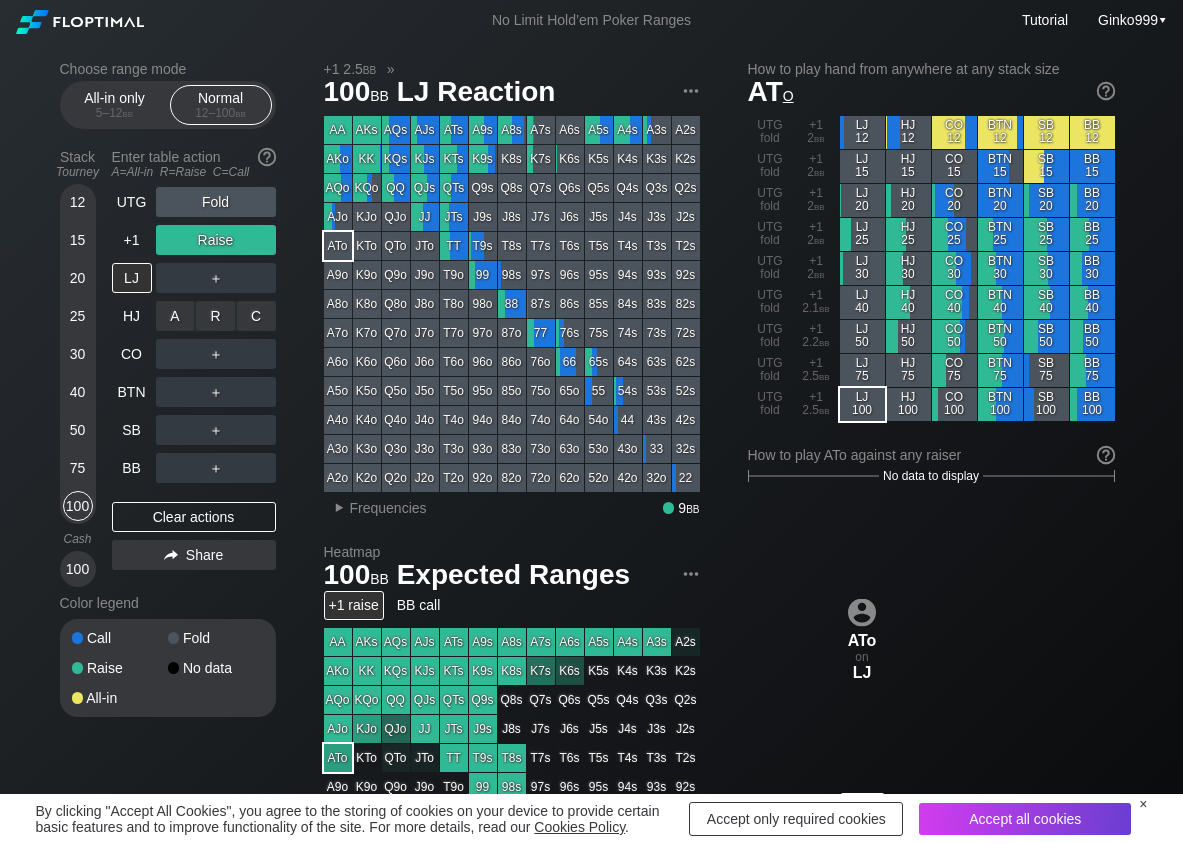 click on "C ✕" at bounding box center (256, 316) 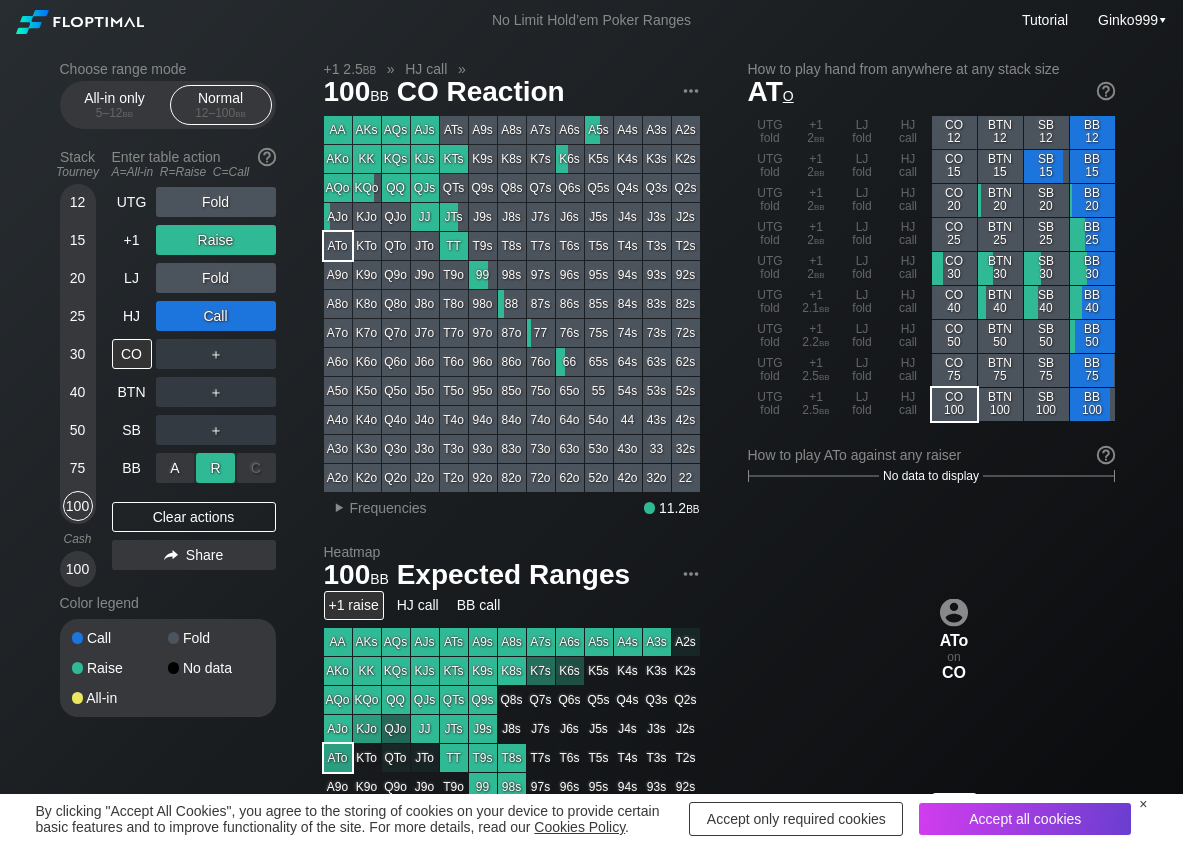 click on "R ✕" at bounding box center (215, 468) 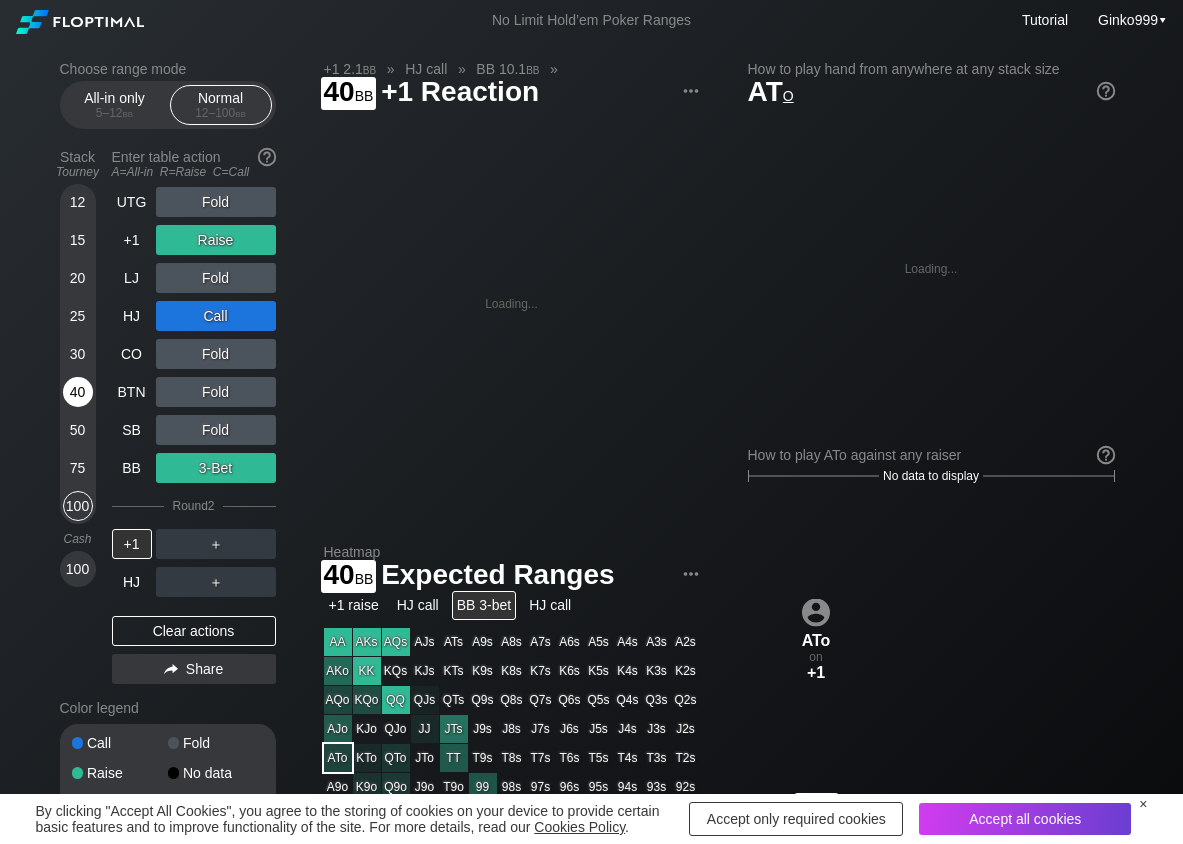 click on "40" at bounding box center (78, 396) 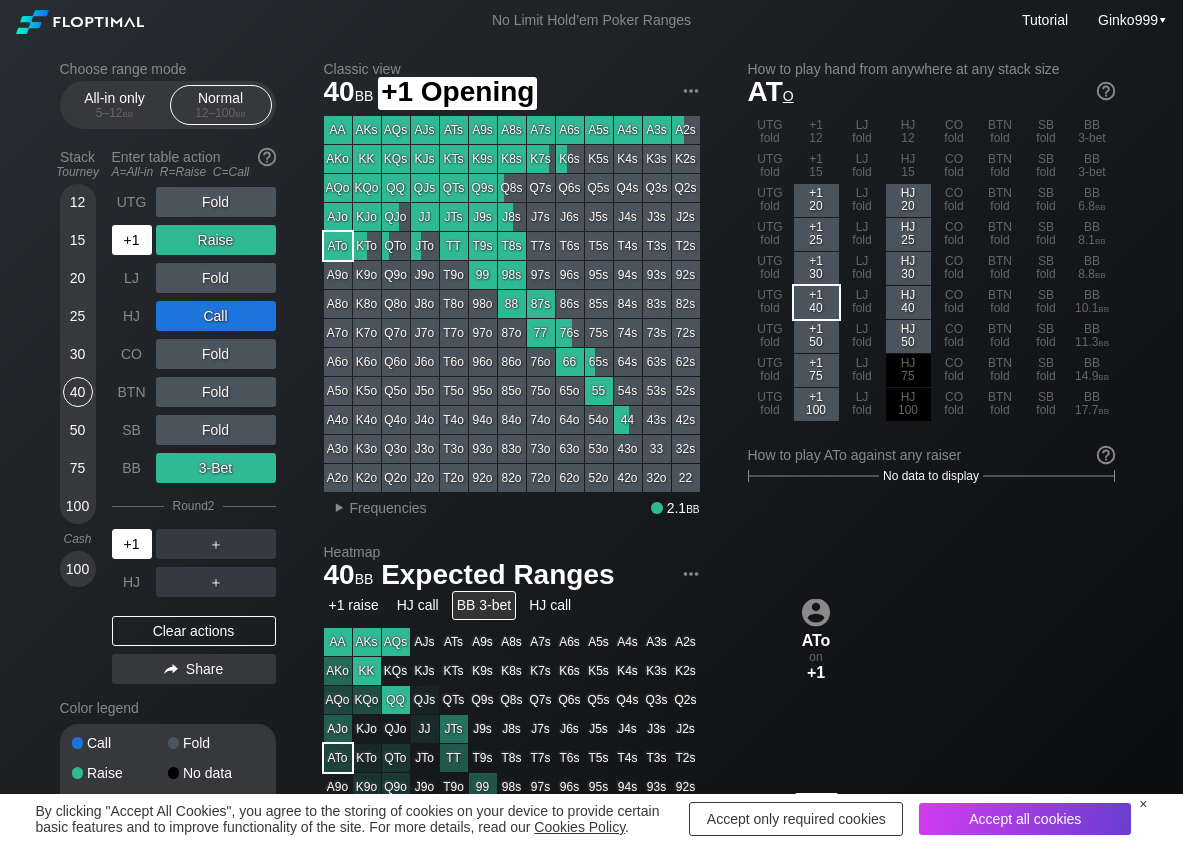 click on "+1" at bounding box center [132, 240] 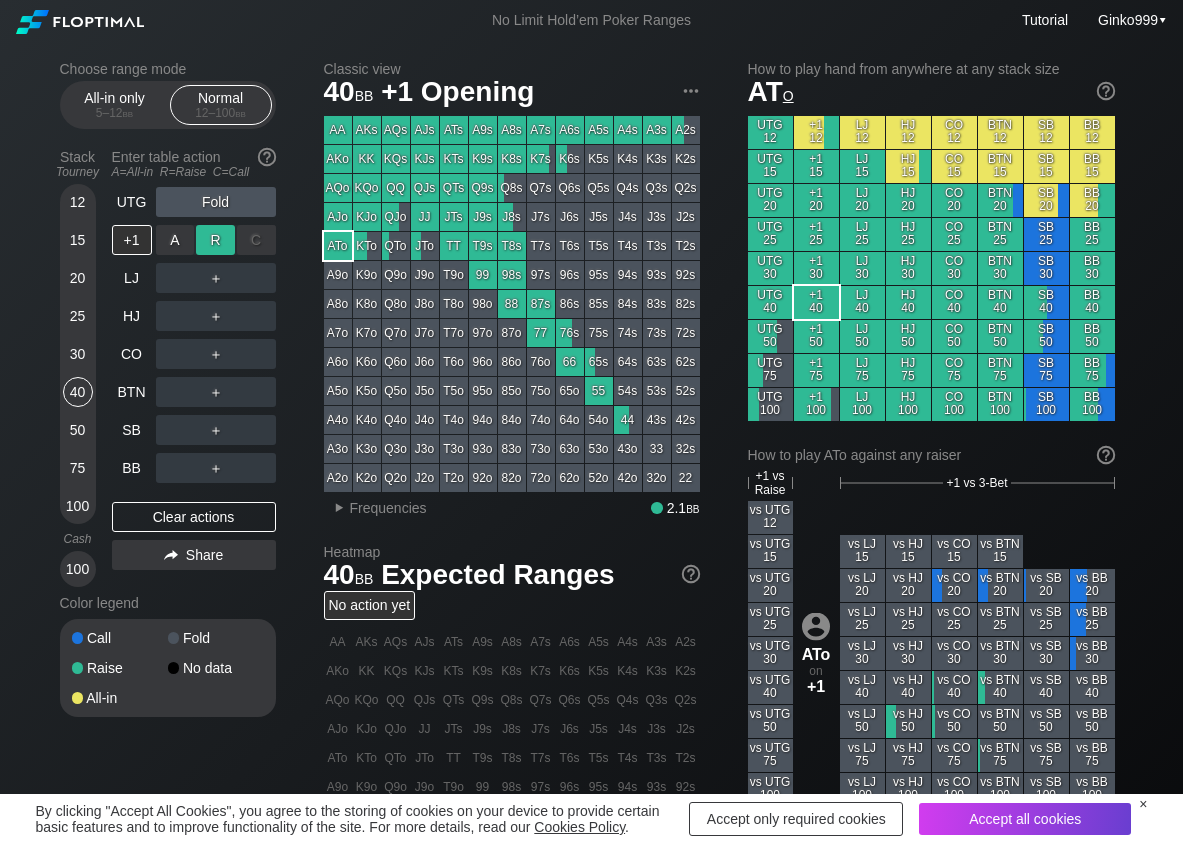 click on "R ✕" at bounding box center (215, 240) 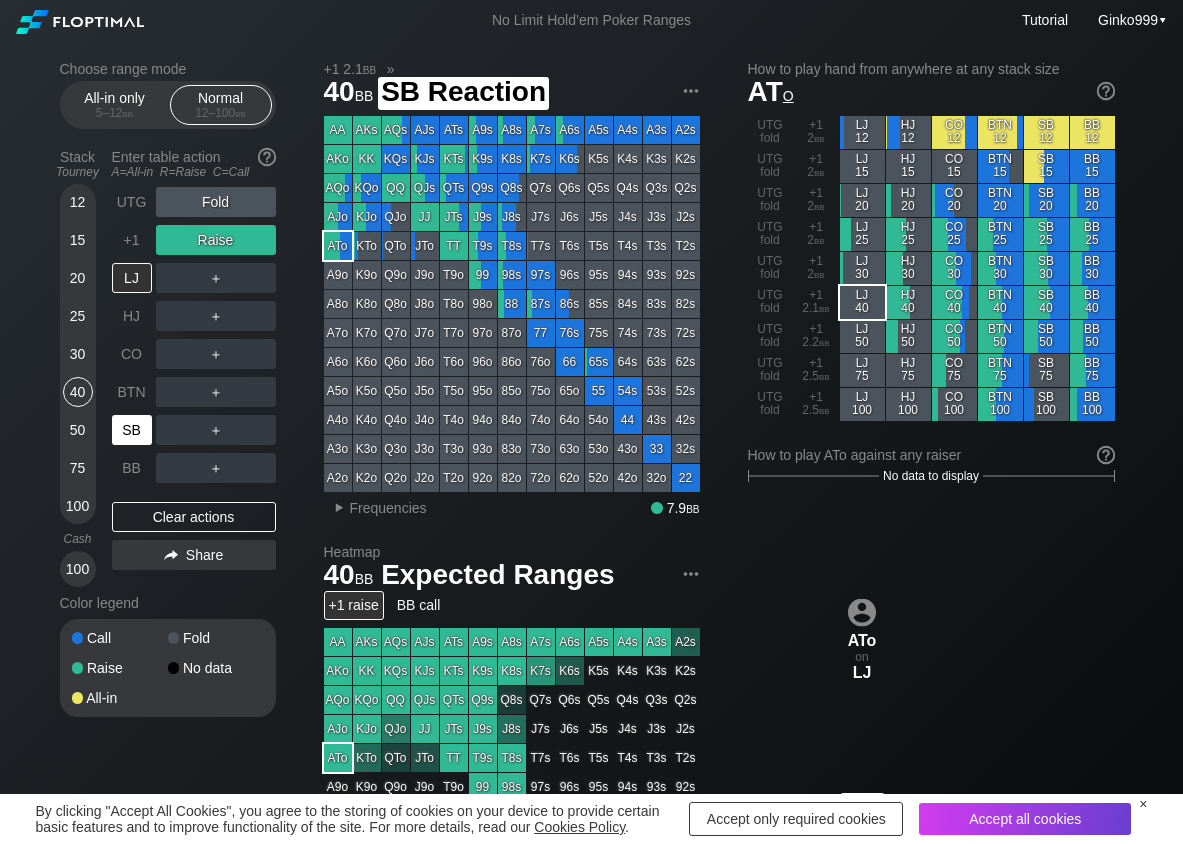 click on "SB" at bounding box center (132, 430) 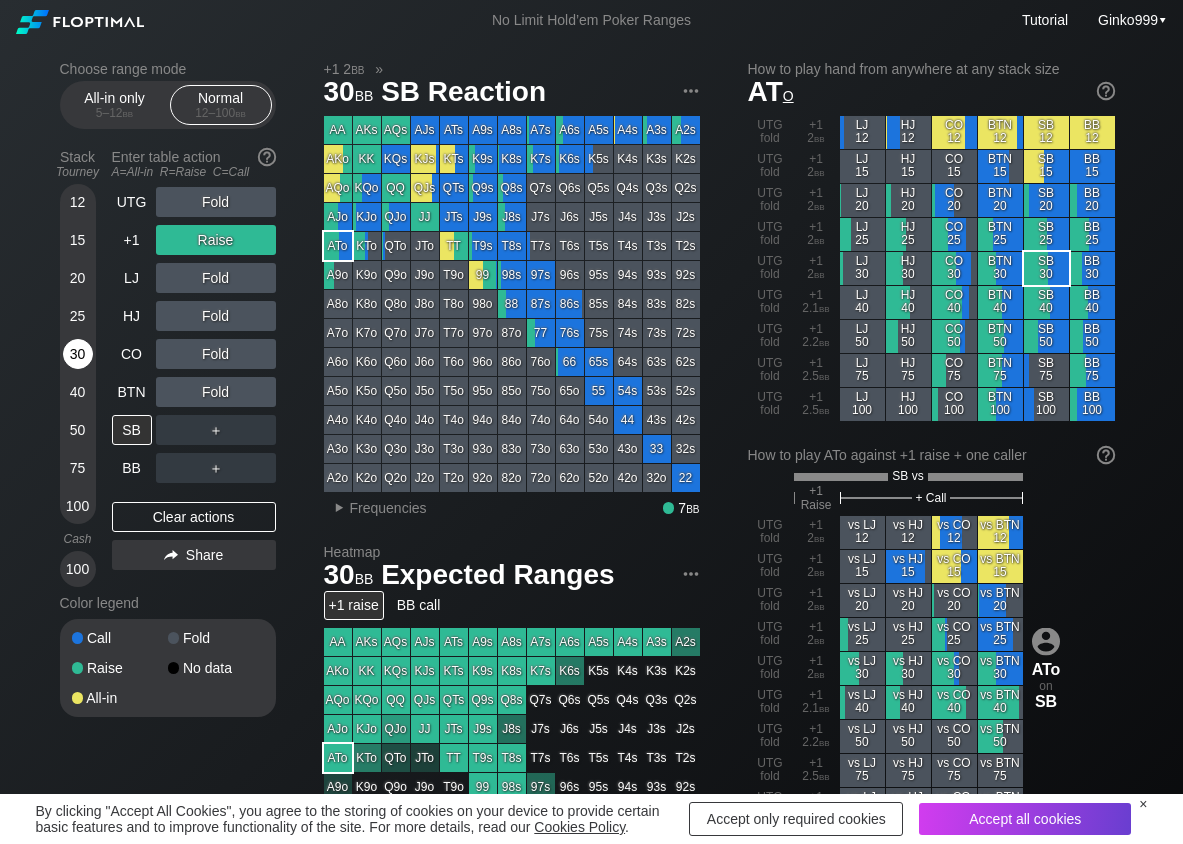 click on "30" at bounding box center [78, 354] 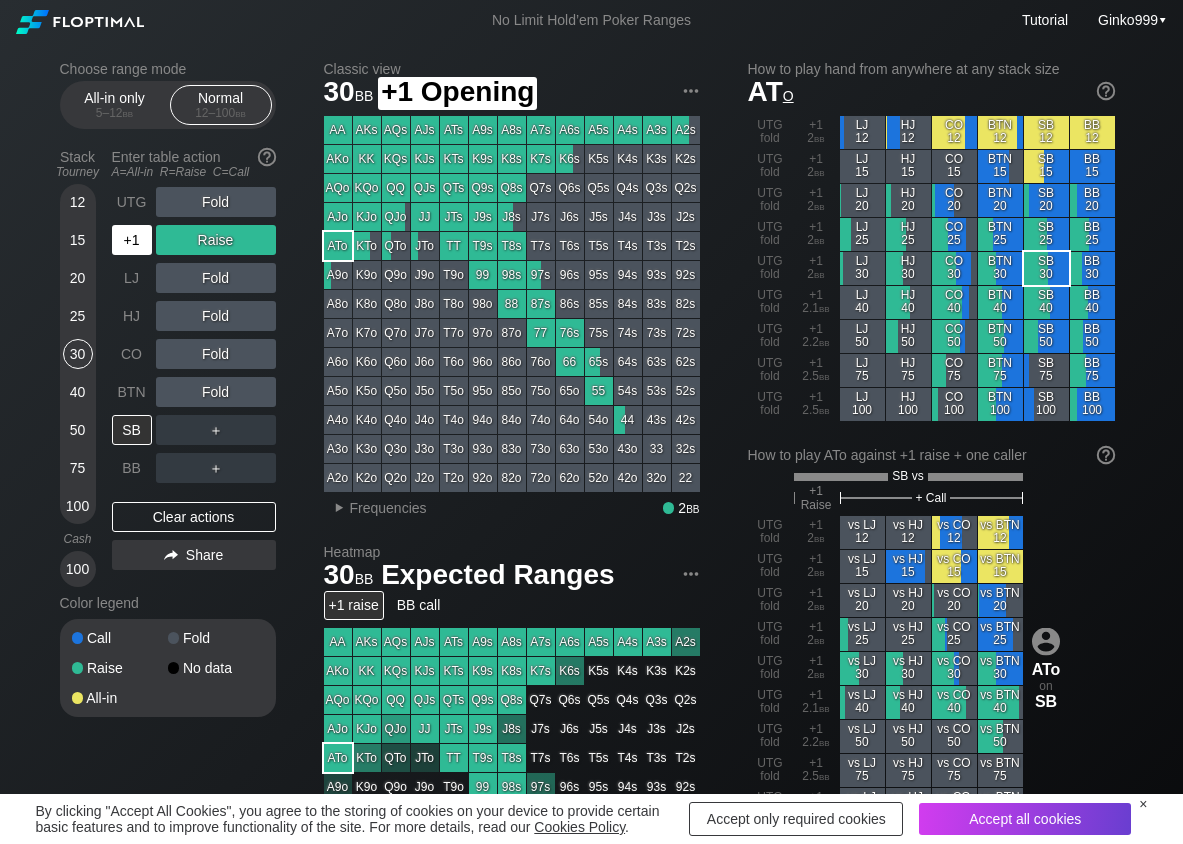 click on "+1" at bounding box center [132, 240] 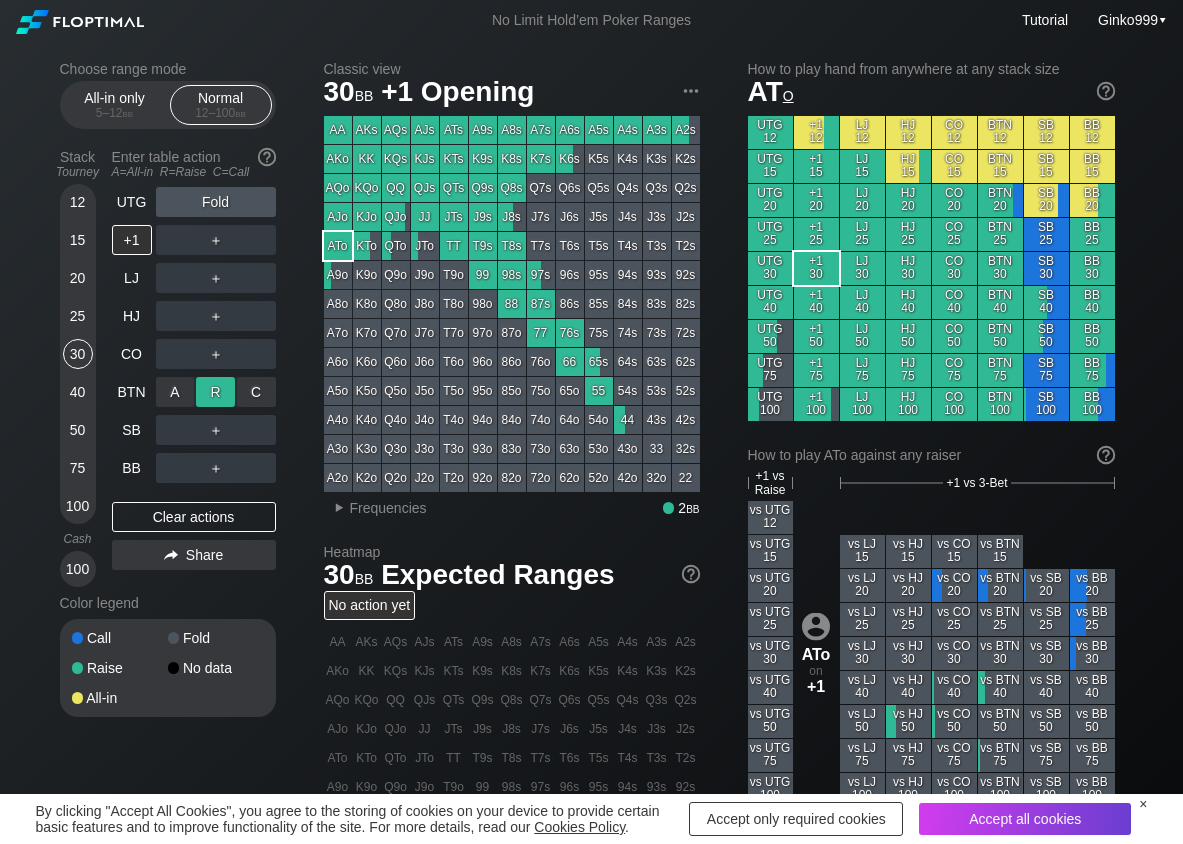click on "R ✕" at bounding box center [215, 392] 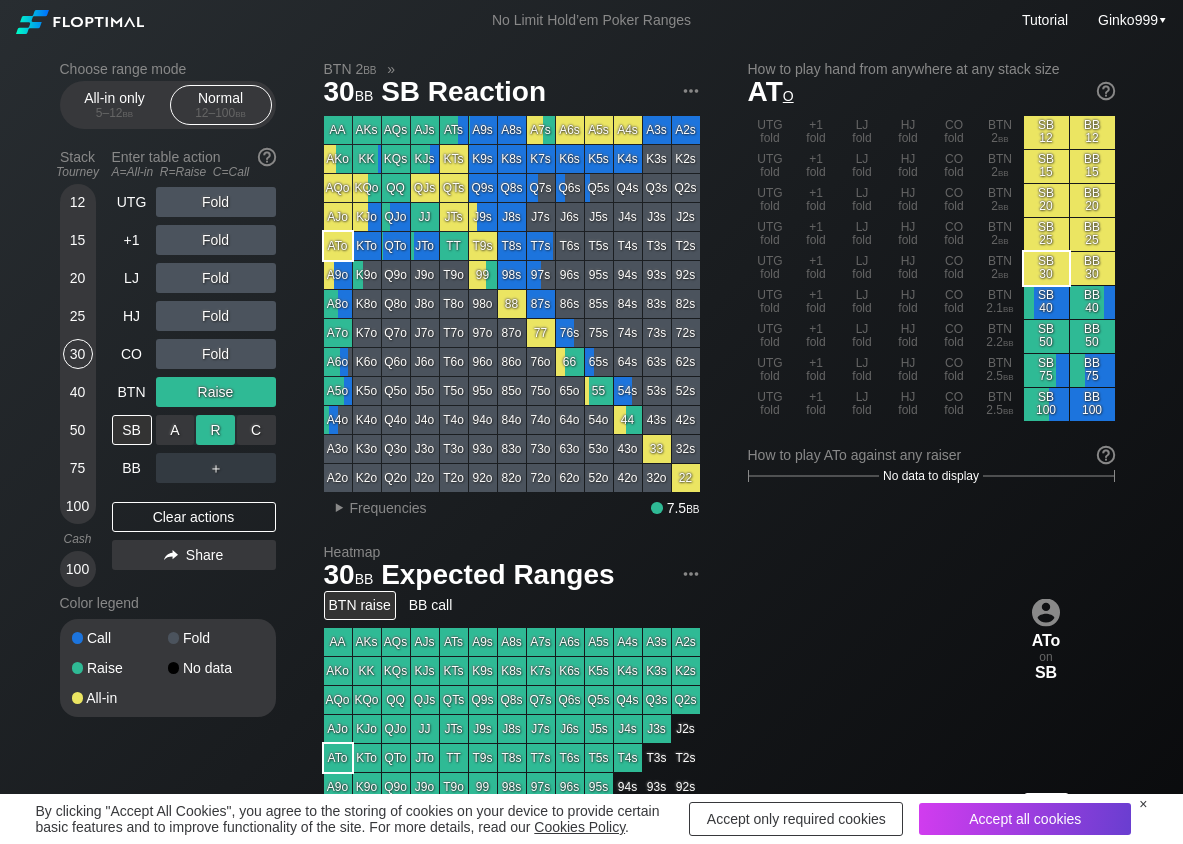 click on "R ✕" at bounding box center (215, 430) 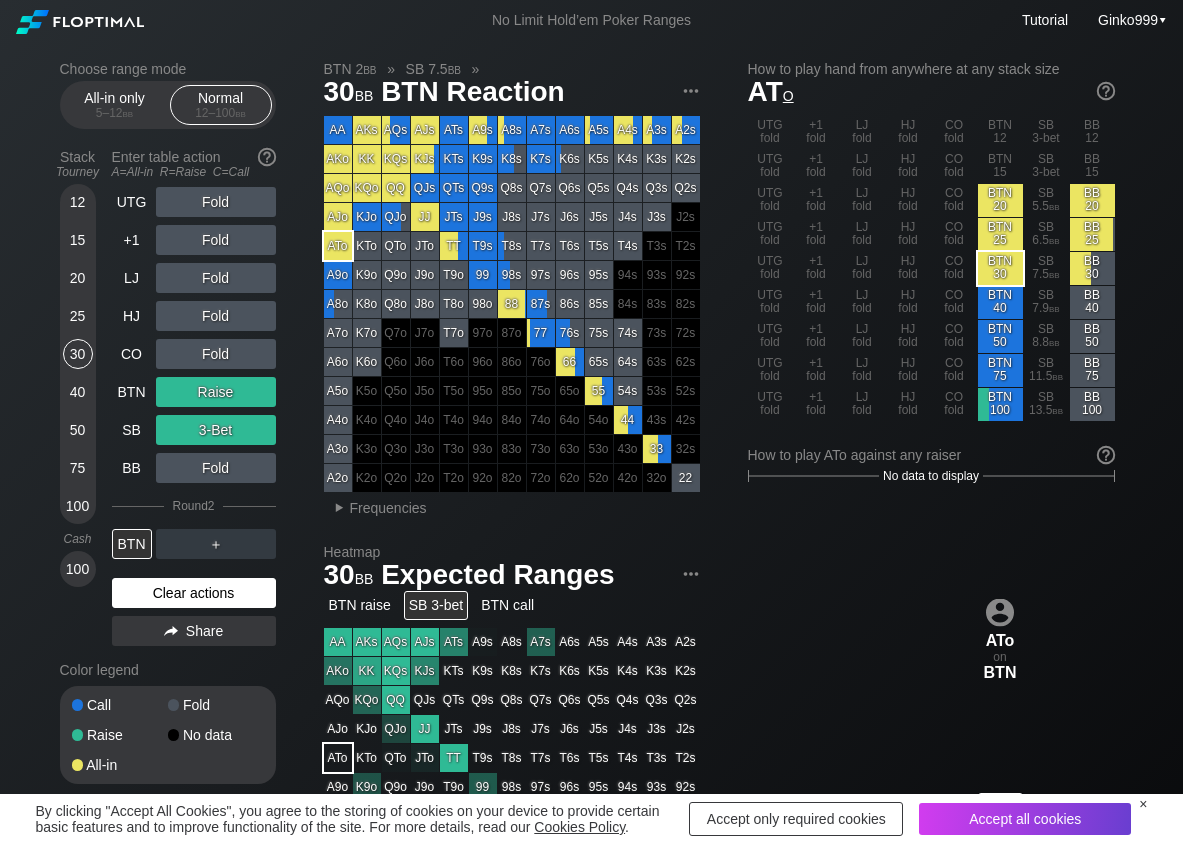 click on "Clear actions" at bounding box center (194, 593) 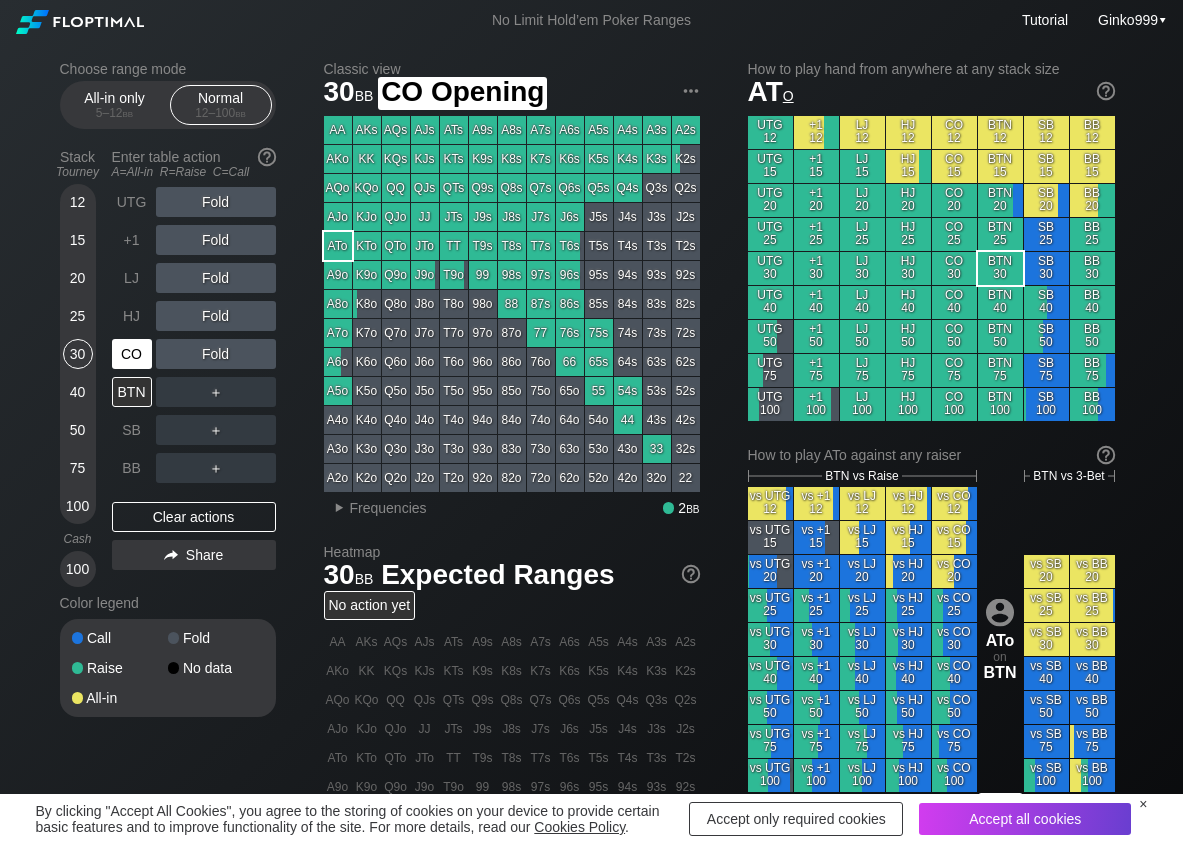 click on "CO" at bounding box center (132, 354) 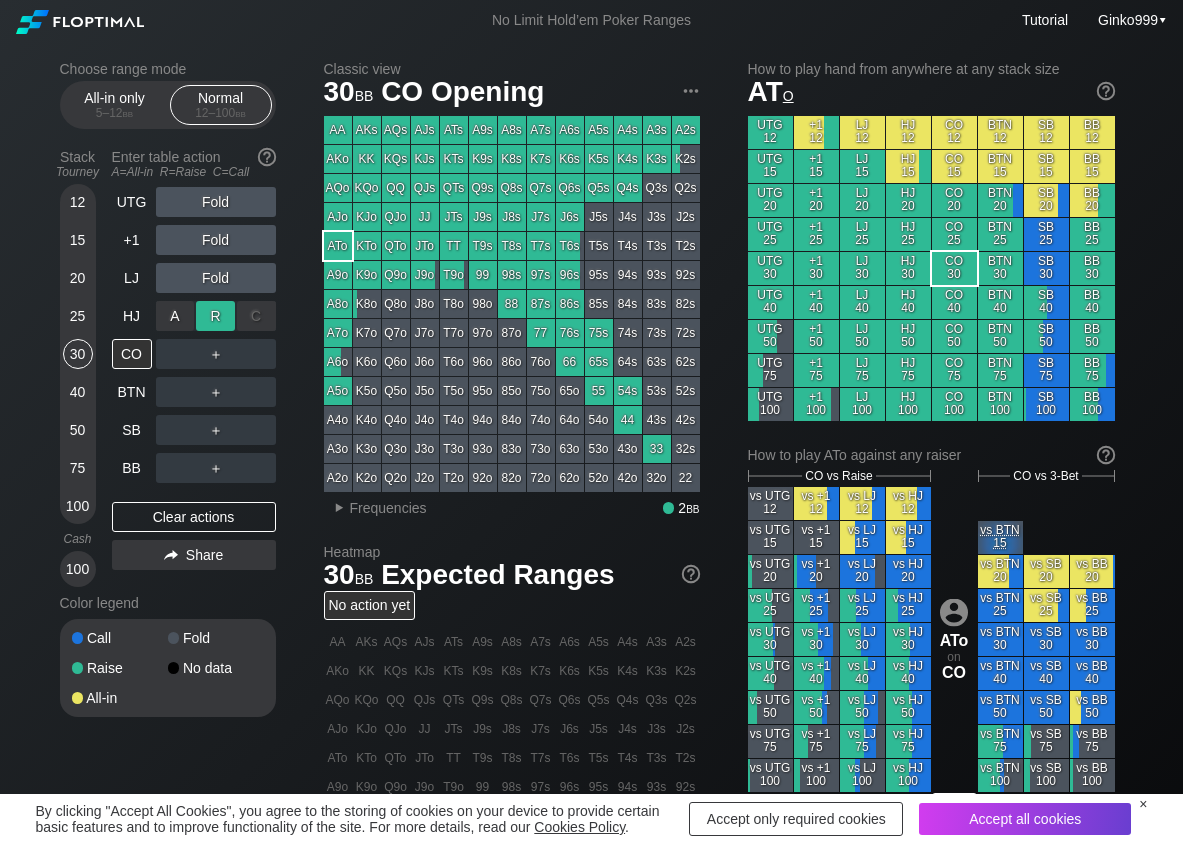 click on "R ✕" at bounding box center (215, 316) 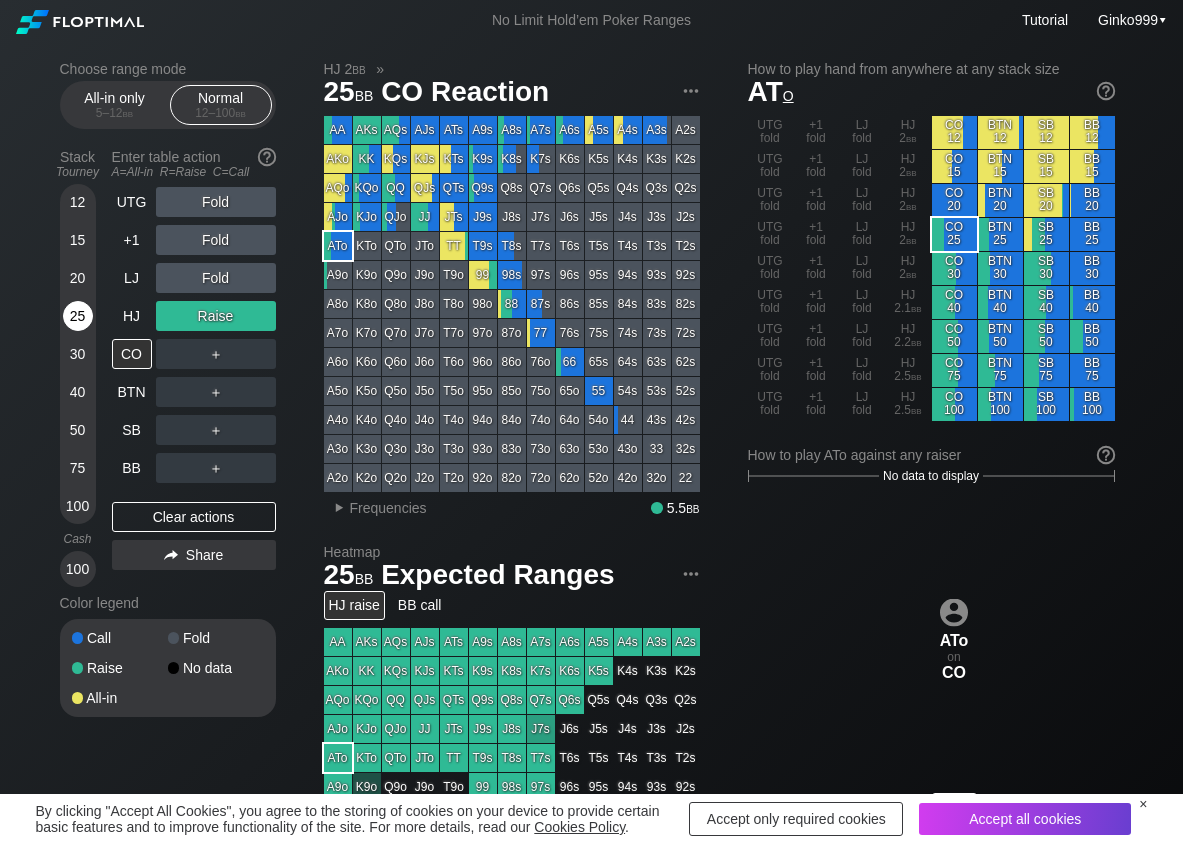 click on "25" at bounding box center [78, 316] 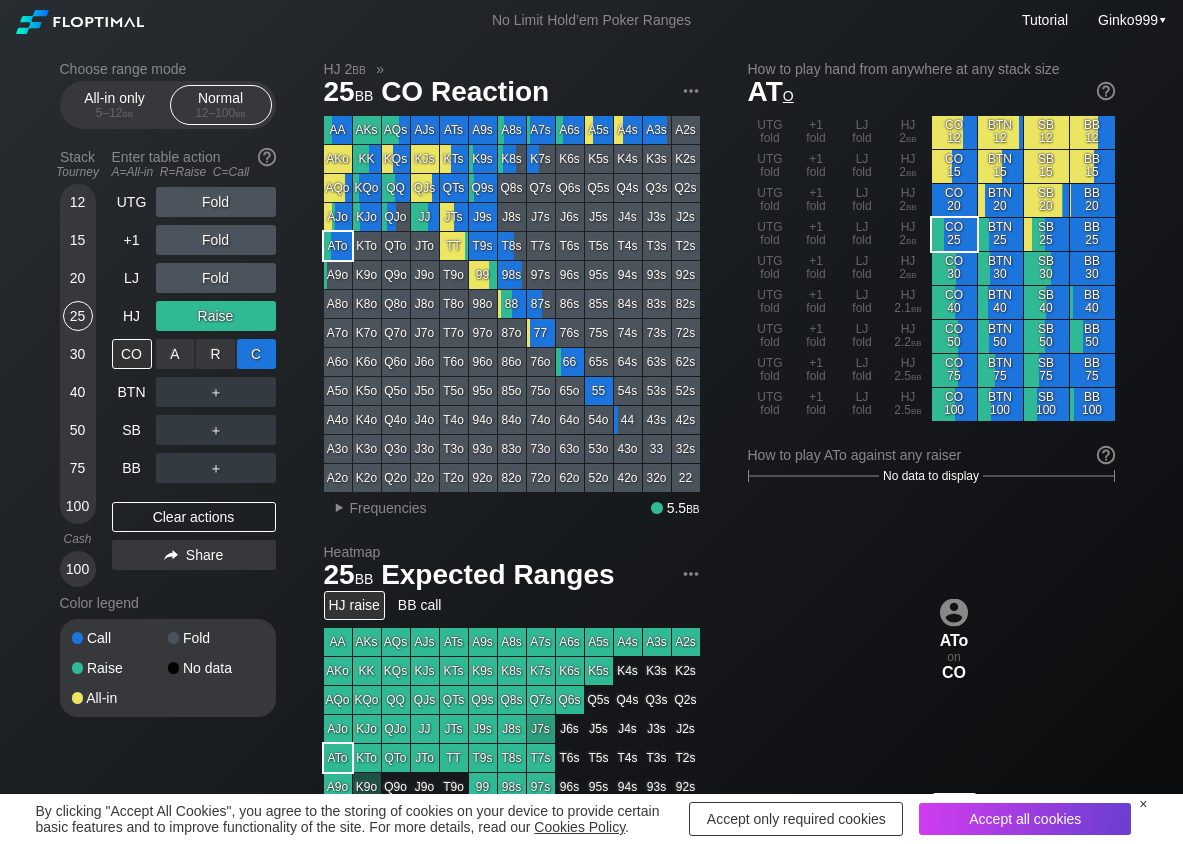click on "C ✕" at bounding box center (256, 354) 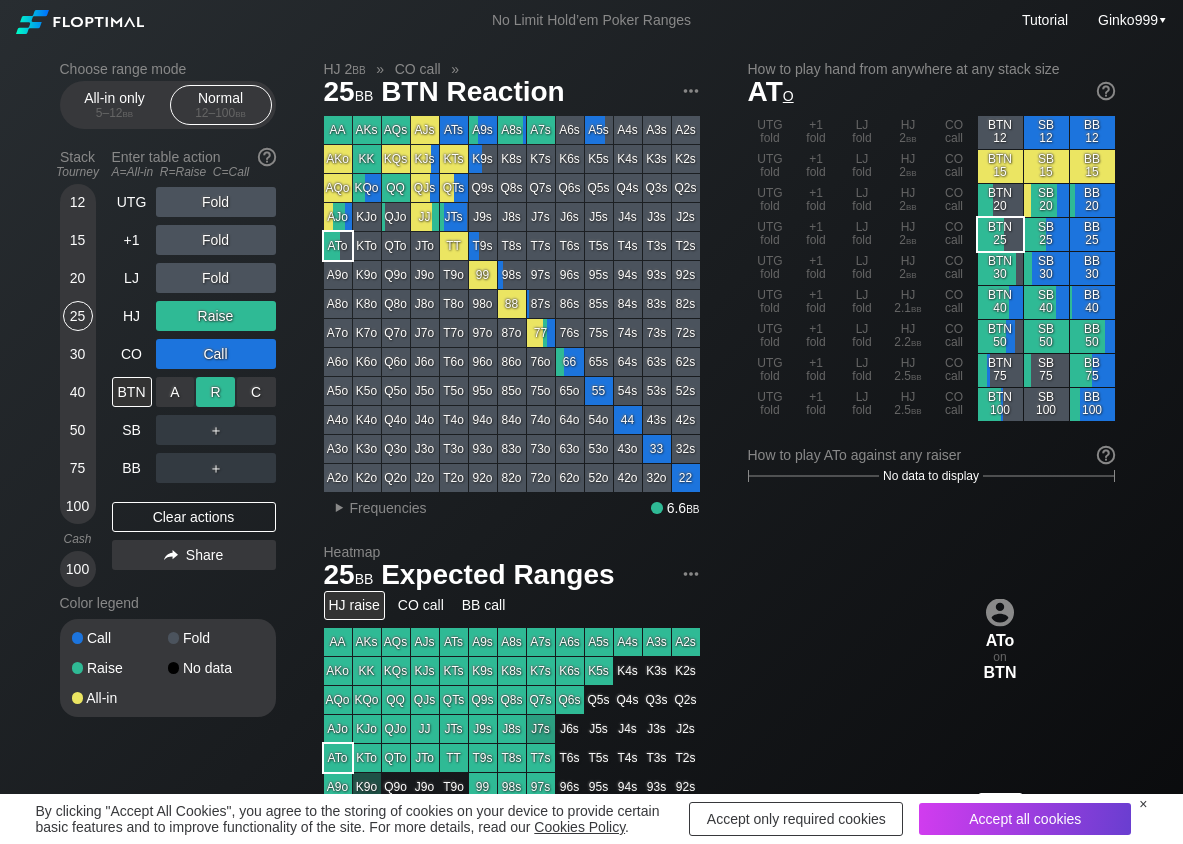 click on "R ✕" at bounding box center [215, 392] 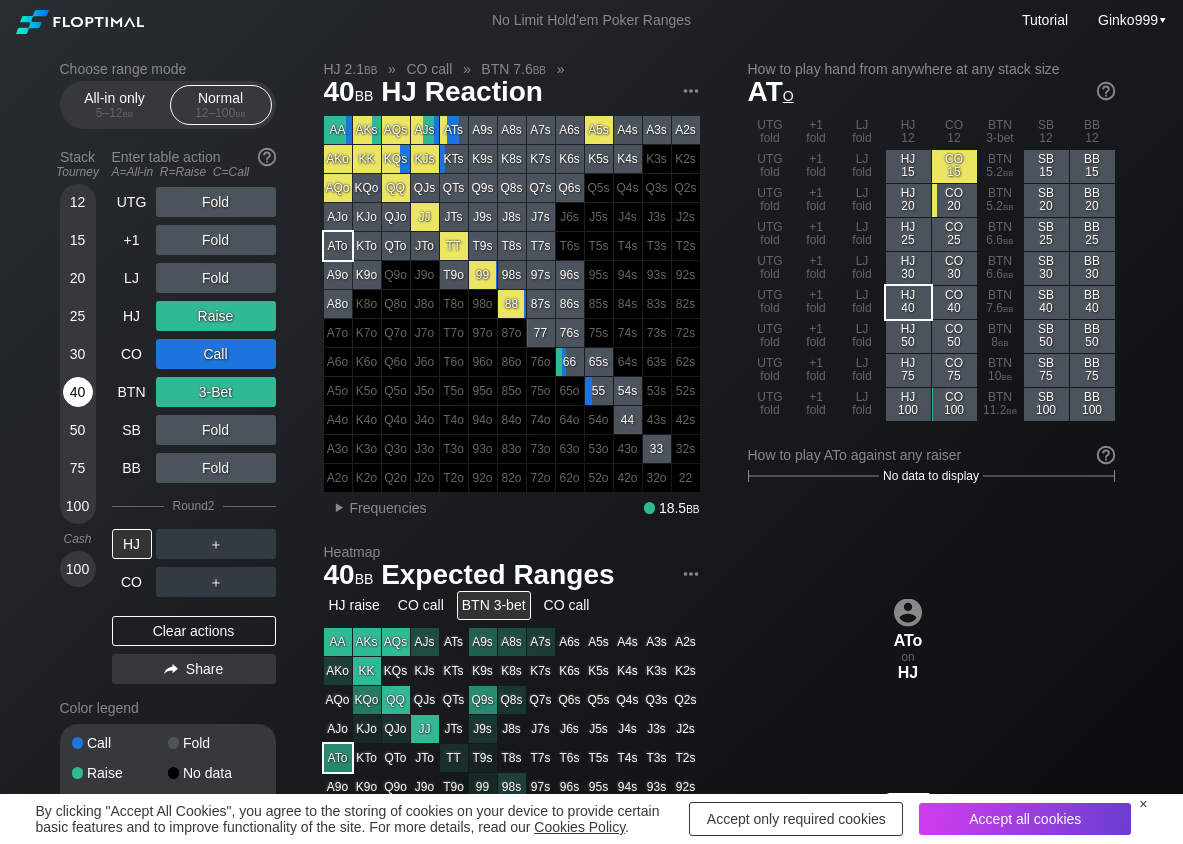 click on "40" at bounding box center (78, 392) 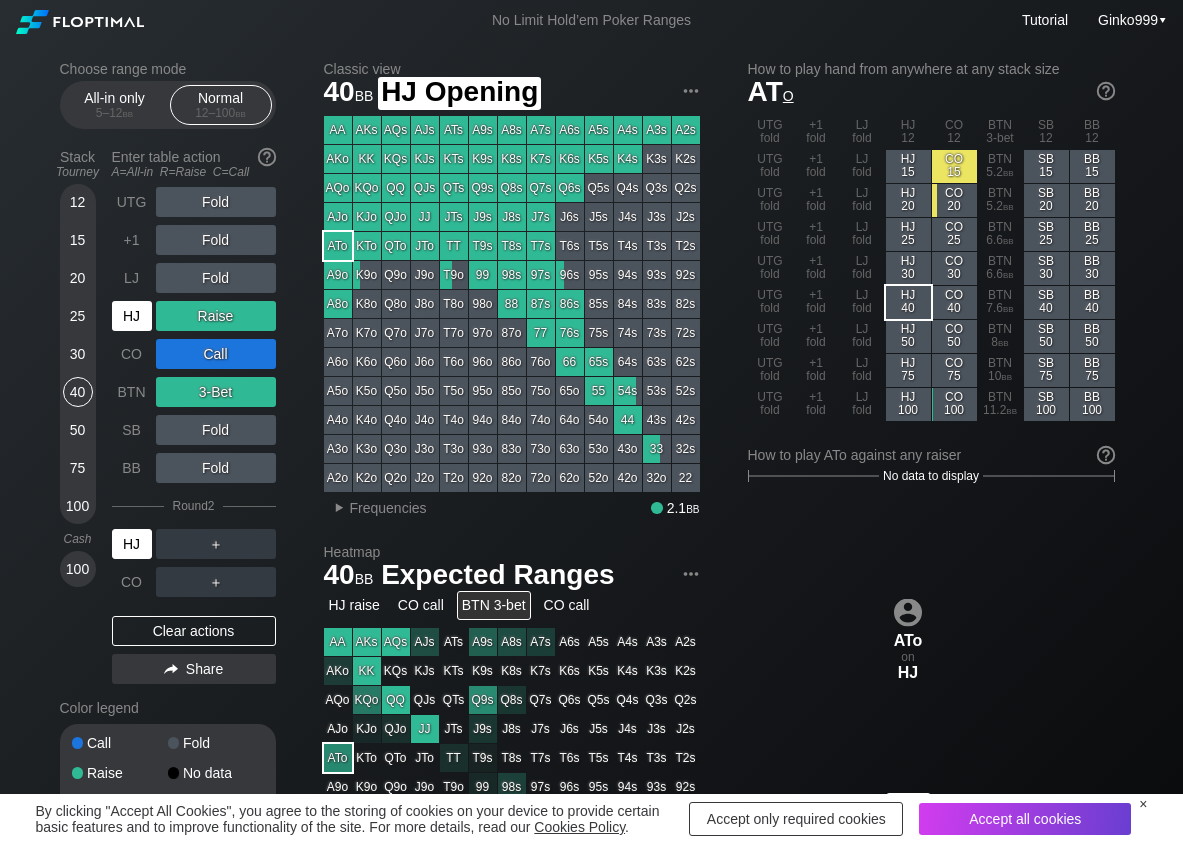 click on "HJ" at bounding box center (132, 316) 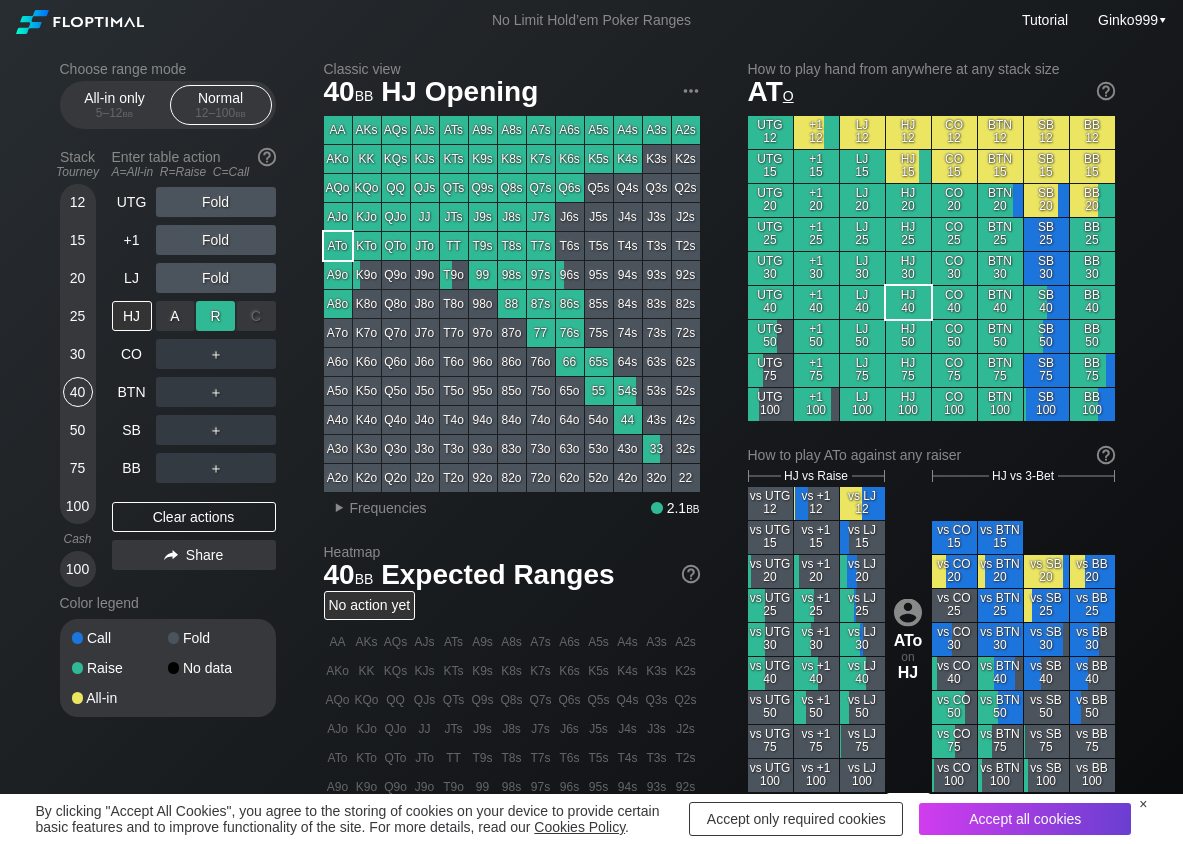 drag, startPoint x: 201, startPoint y: 311, endPoint x: 193, endPoint y: 329, distance: 19.697716 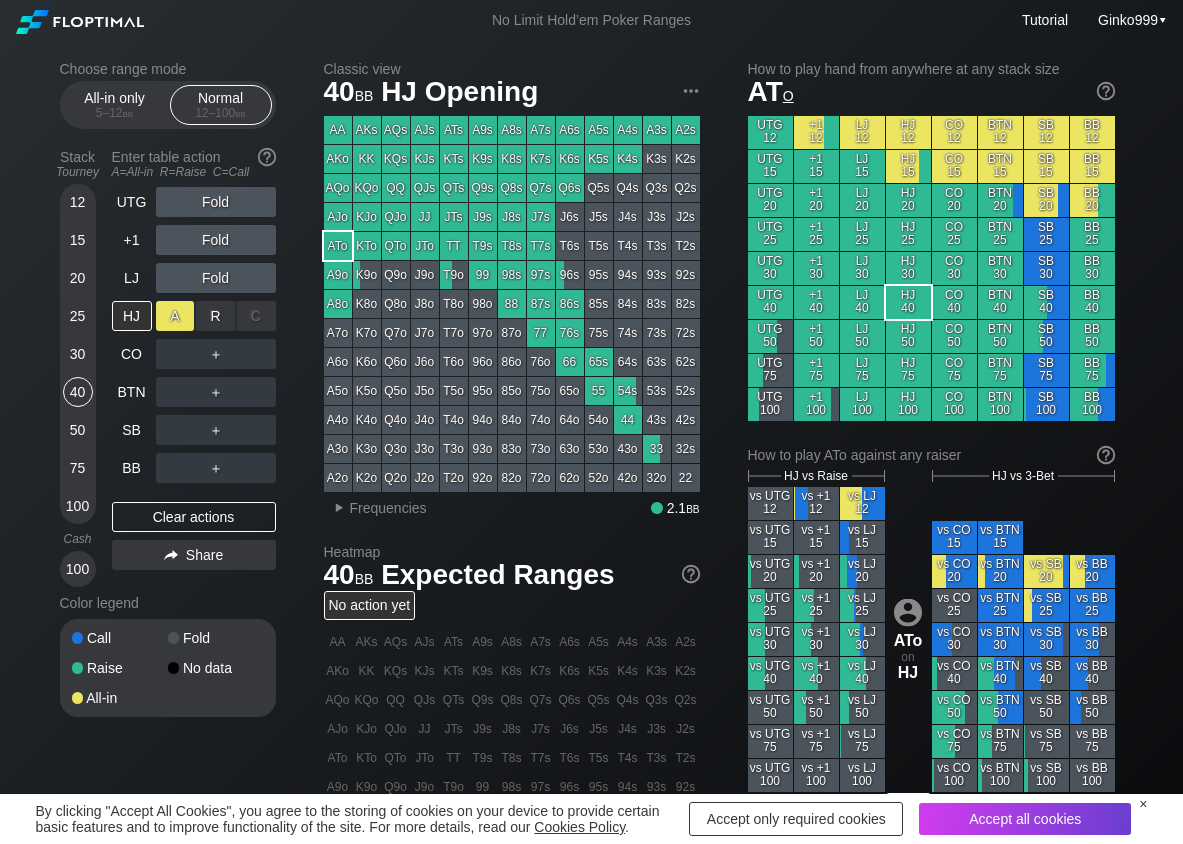 click on "R ✕" at bounding box center [215, 316] 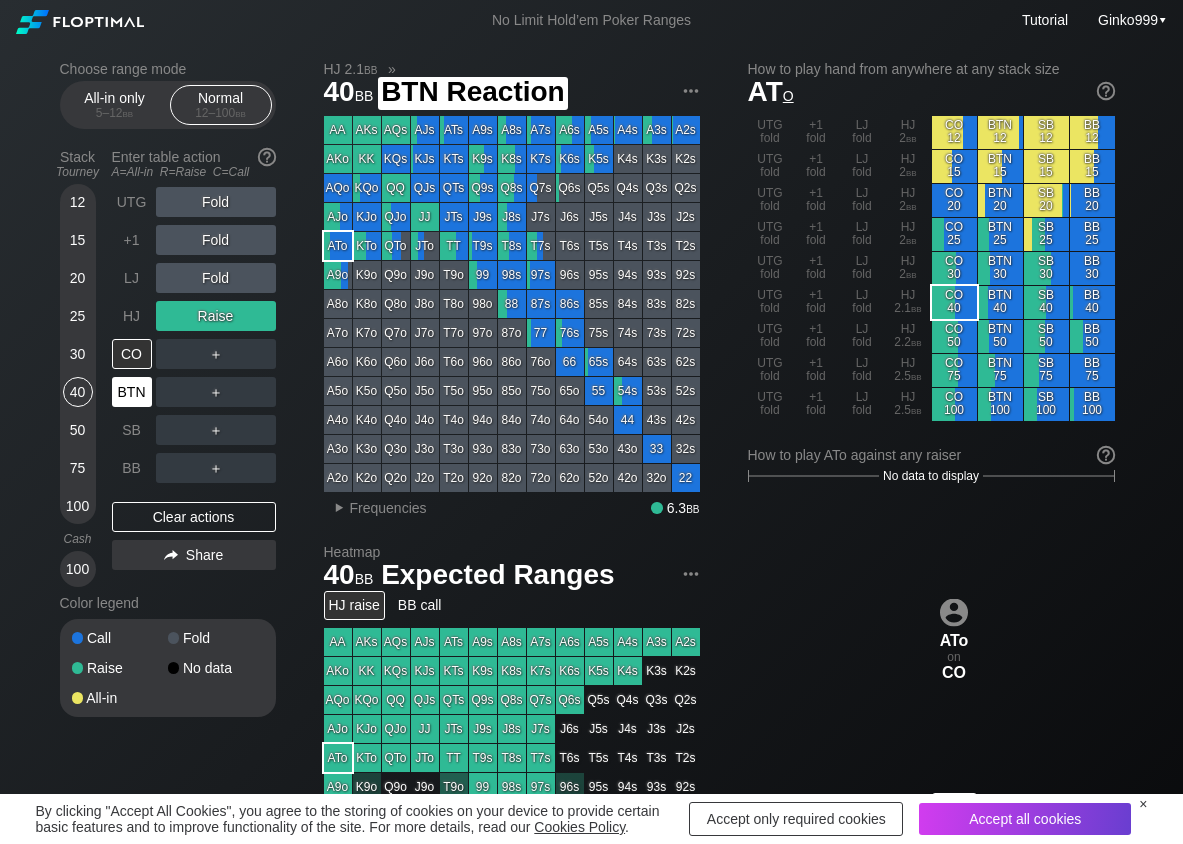 click on "BTN" at bounding box center (132, 392) 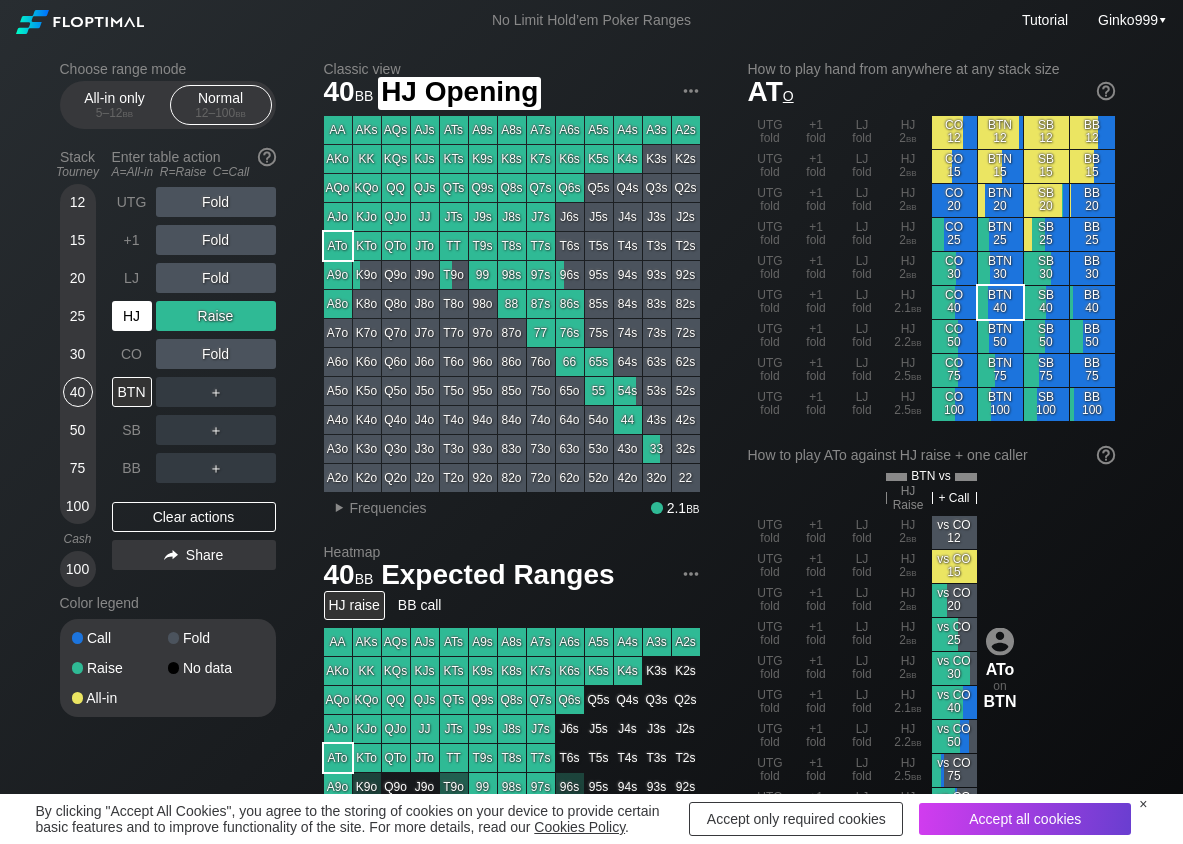click on "HJ" at bounding box center (132, 316) 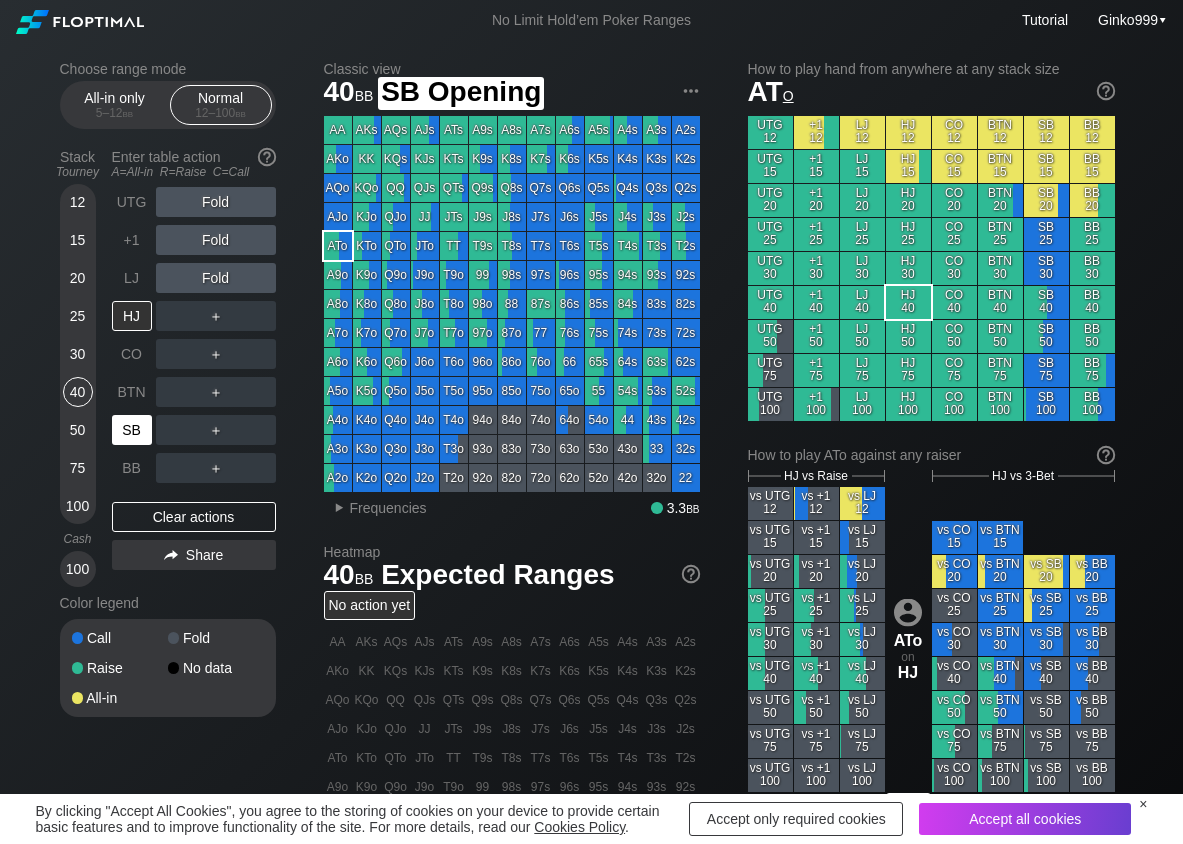 click on "SB" at bounding box center [132, 430] 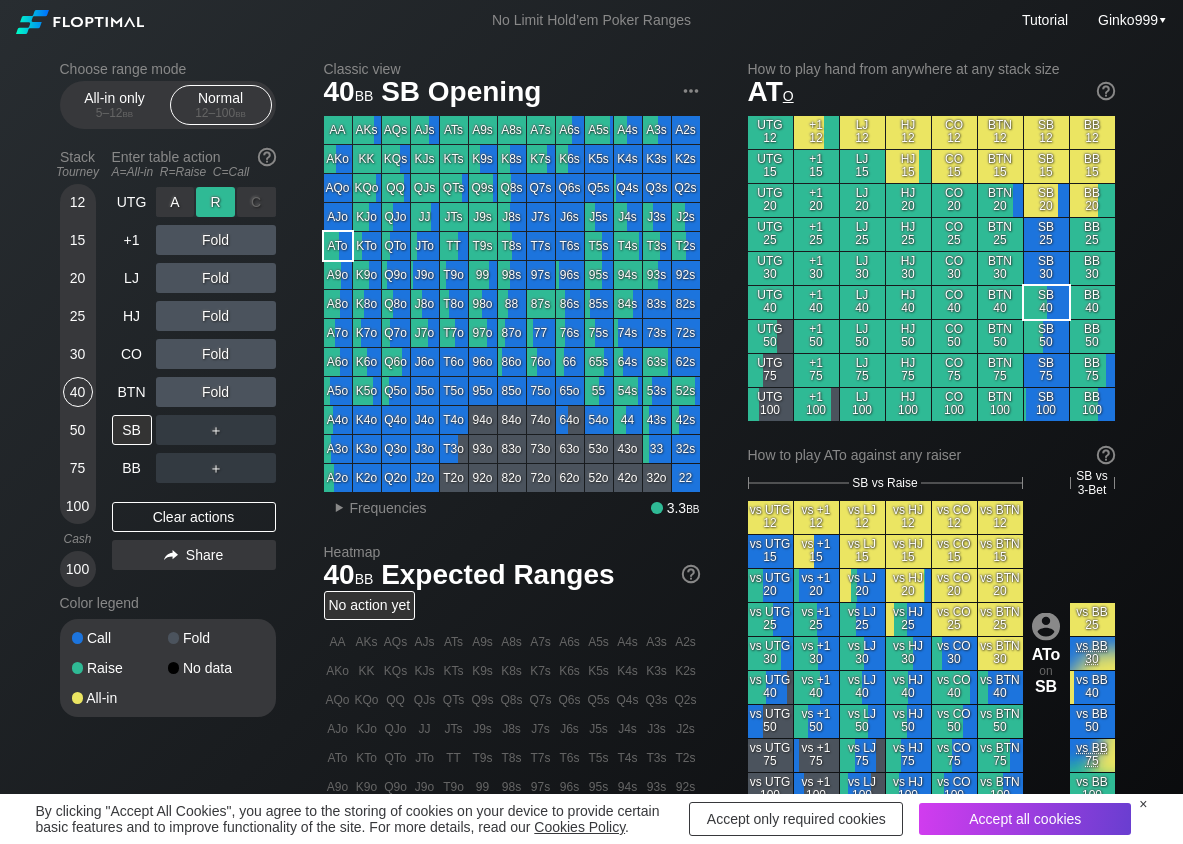 click on "R ✕" at bounding box center (215, 202) 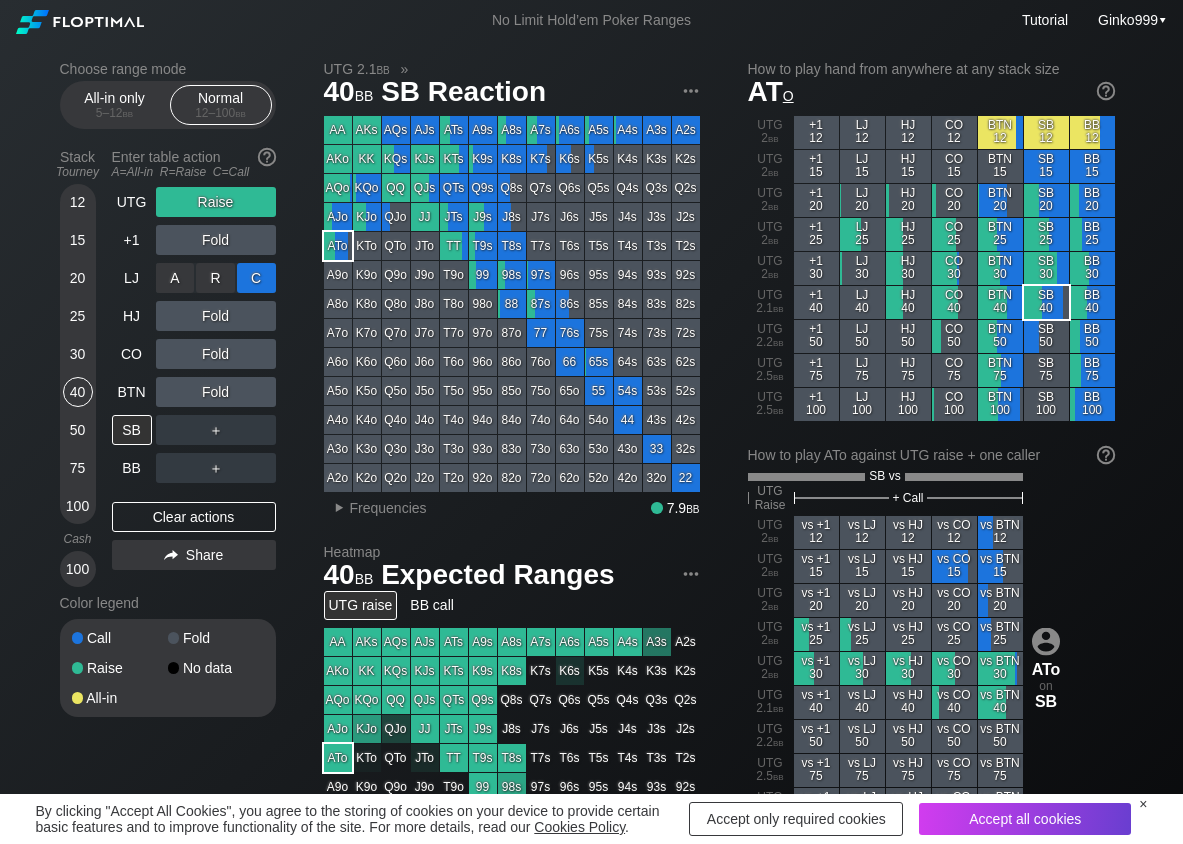 click on "C ✕" at bounding box center [256, 278] 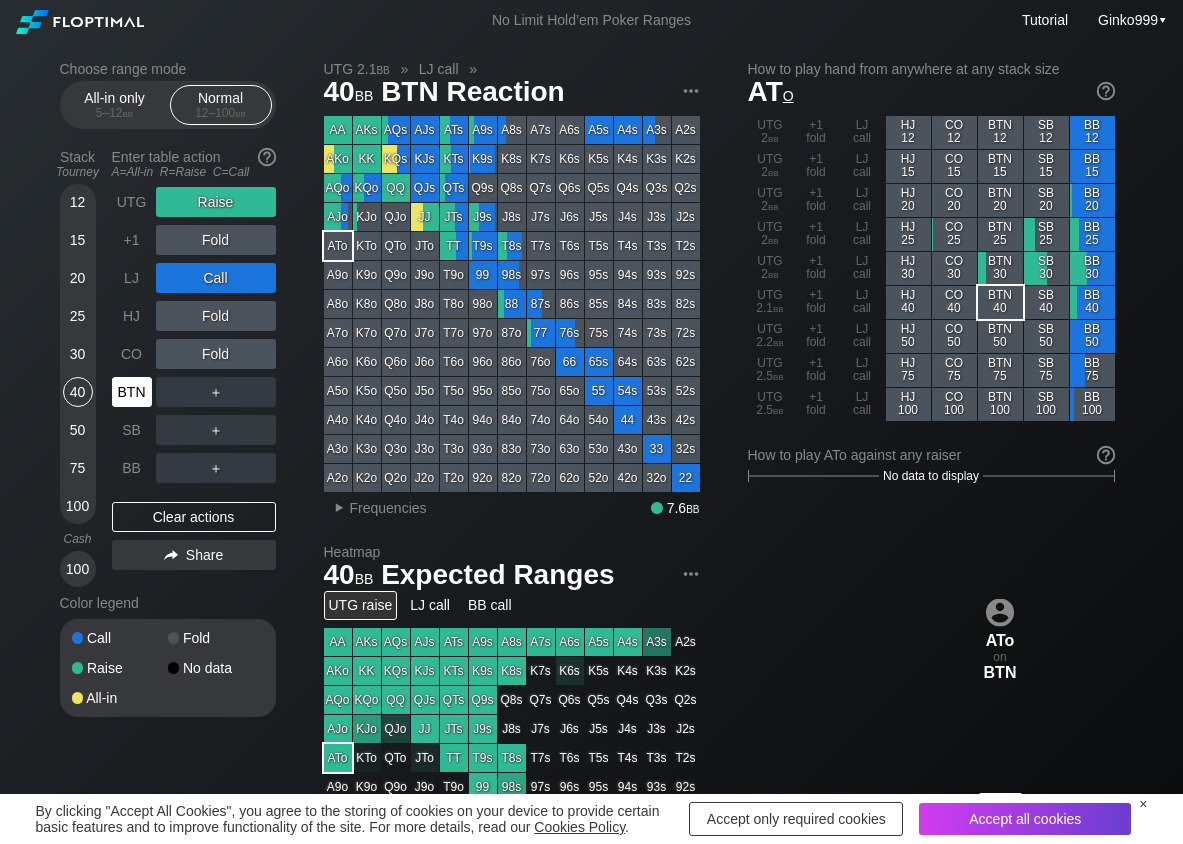 click on "BTN" at bounding box center (132, 392) 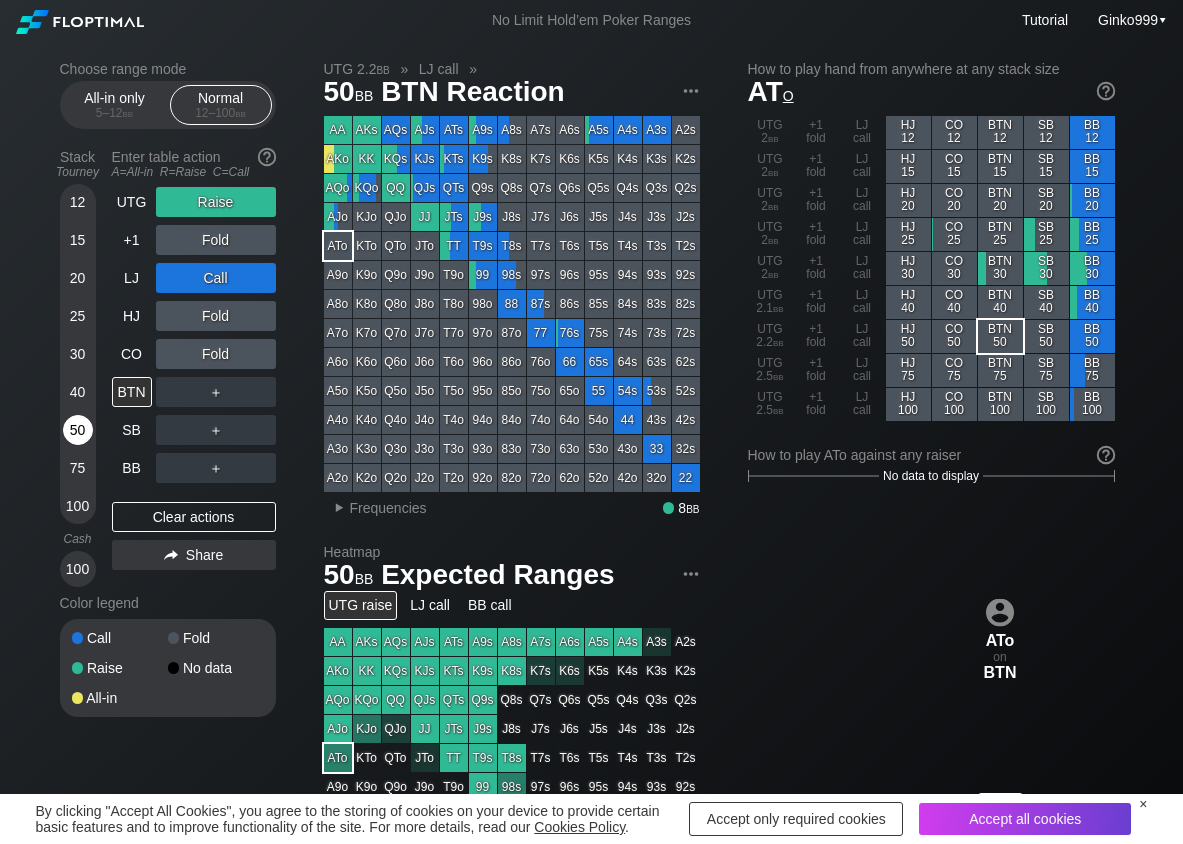 click on "50" at bounding box center [78, 430] 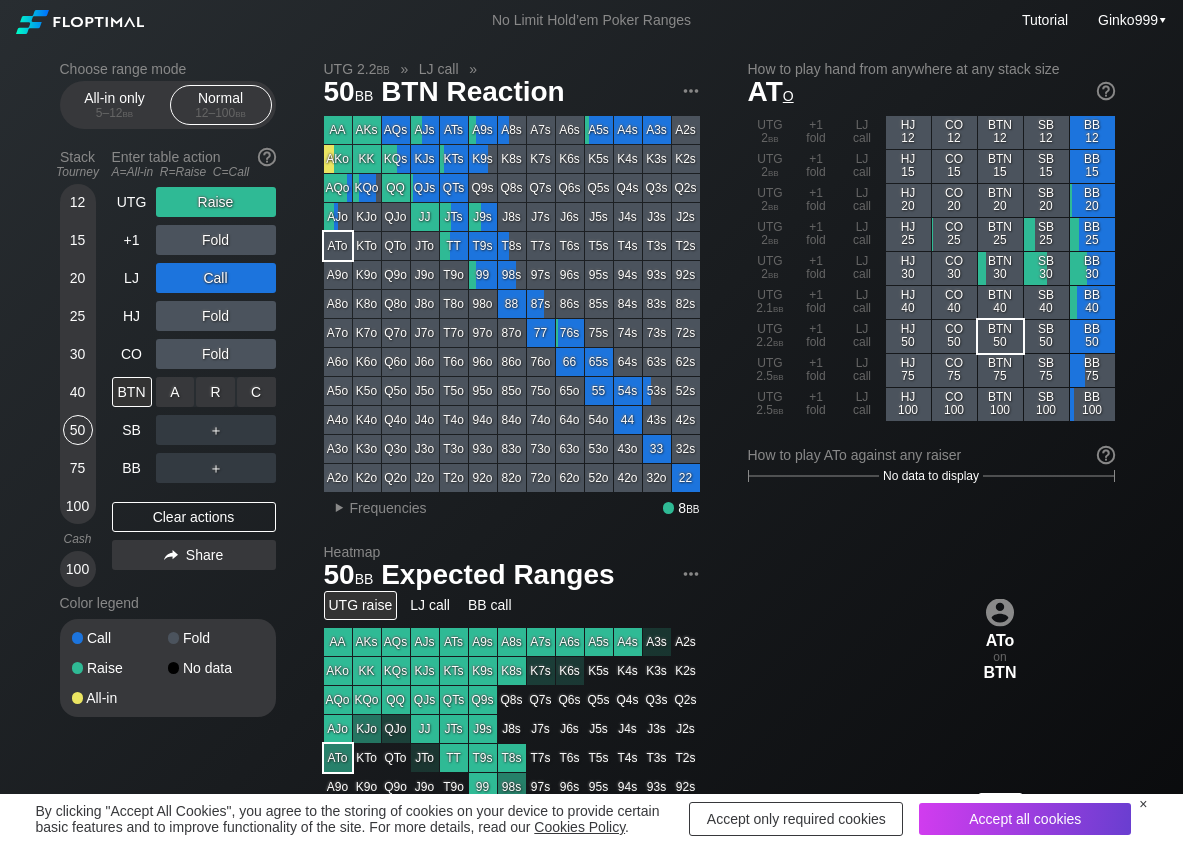 click on "C ✕" at bounding box center (256, 392) 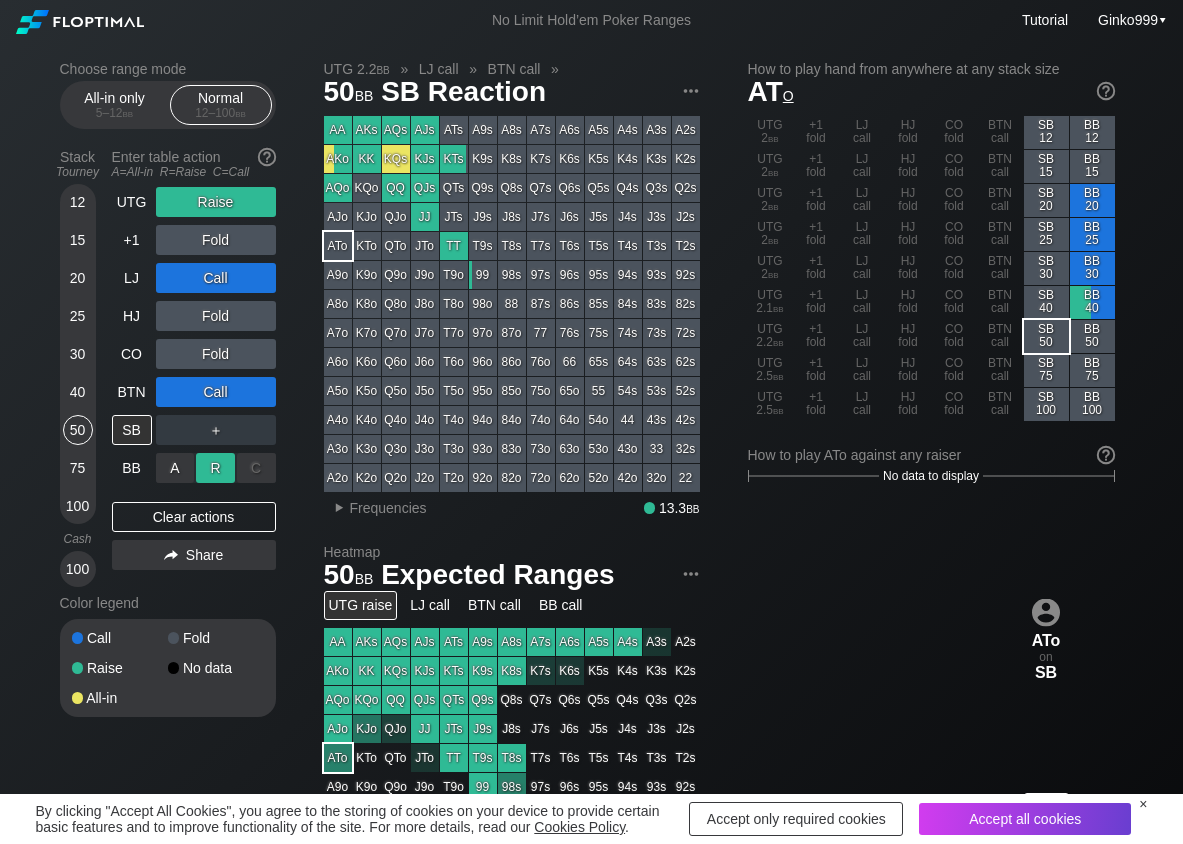 click on "R ✕" at bounding box center [215, 468] 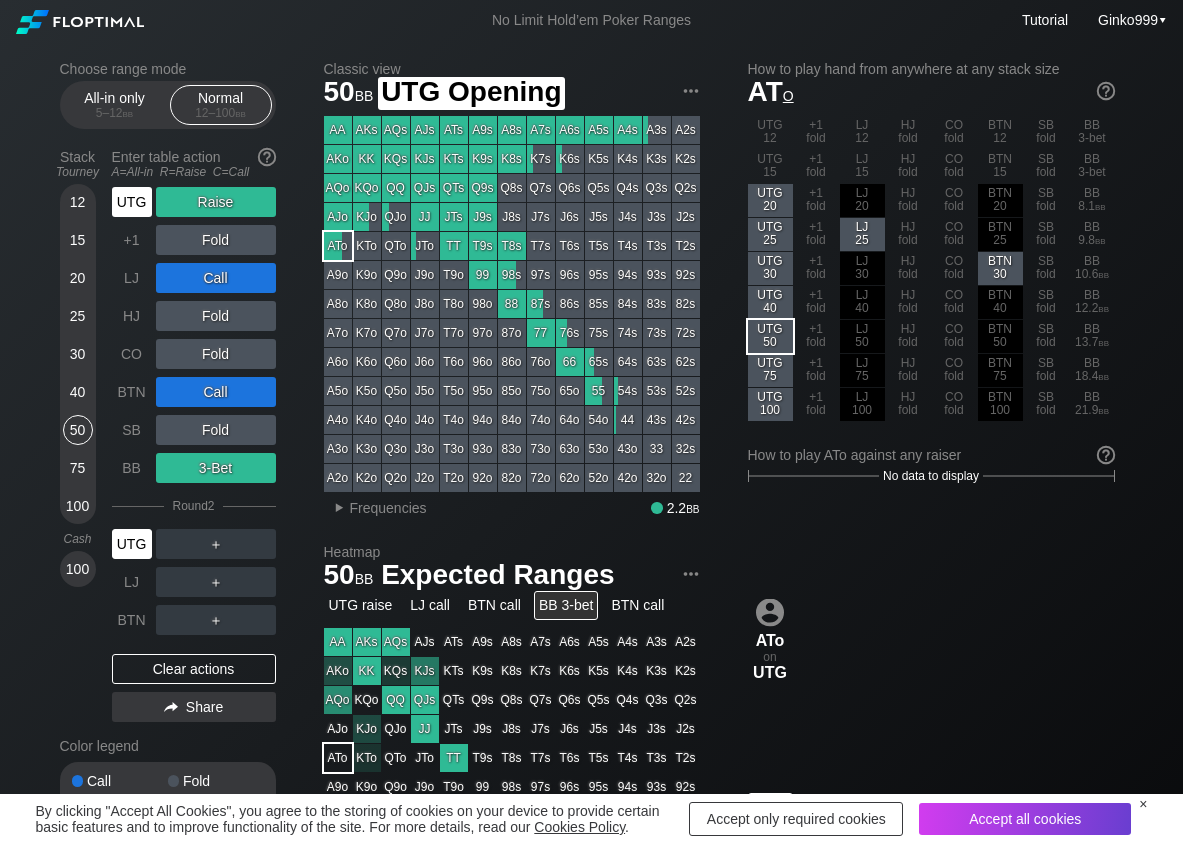 click on "UTG" at bounding box center (132, 202) 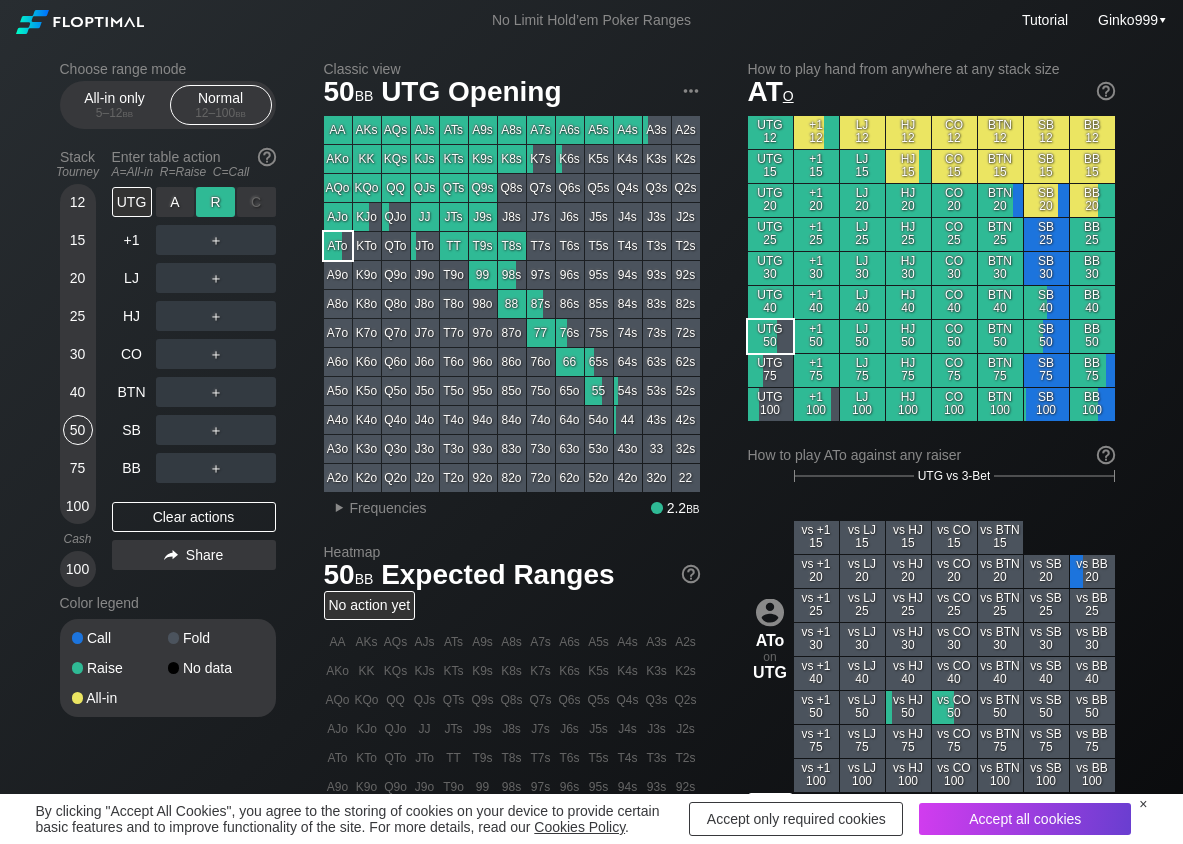 click on "R ✕" at bounding box center [215, 202] 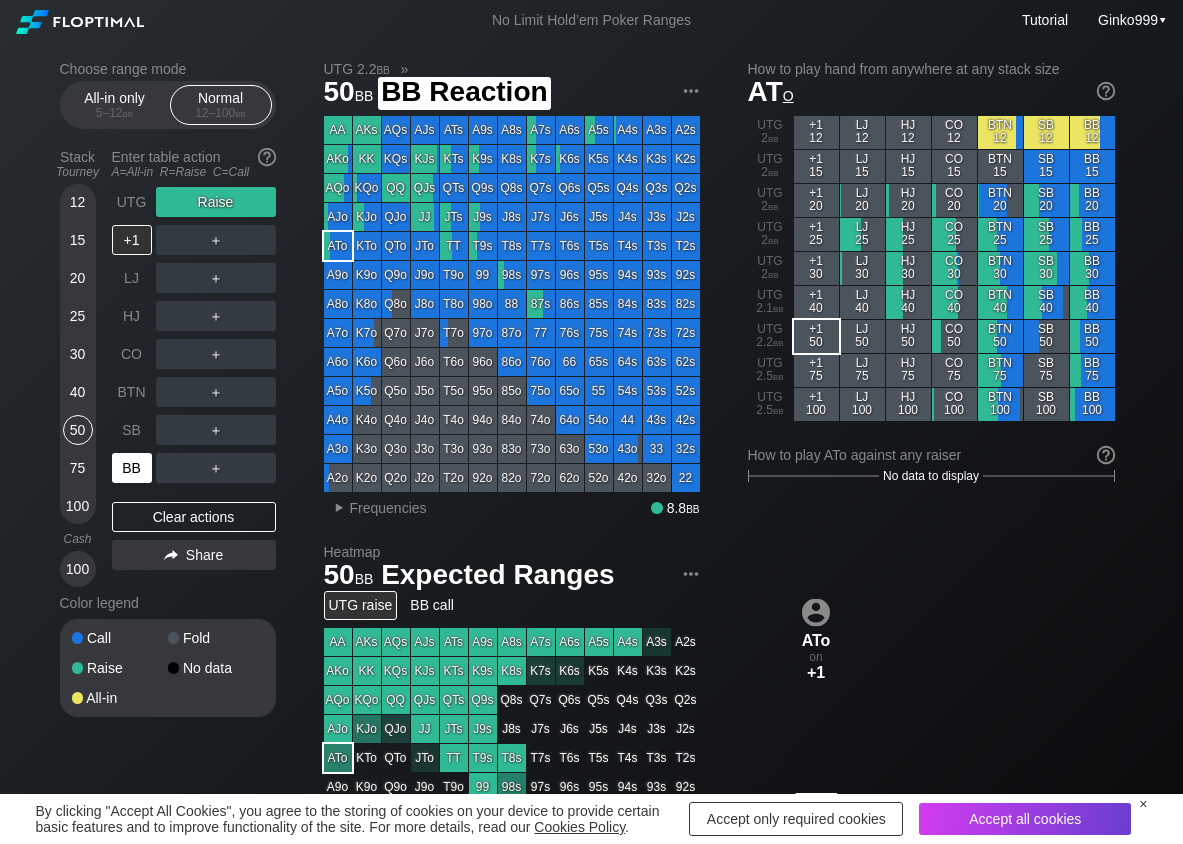 click on "BB" at bounding box center (132, 468) 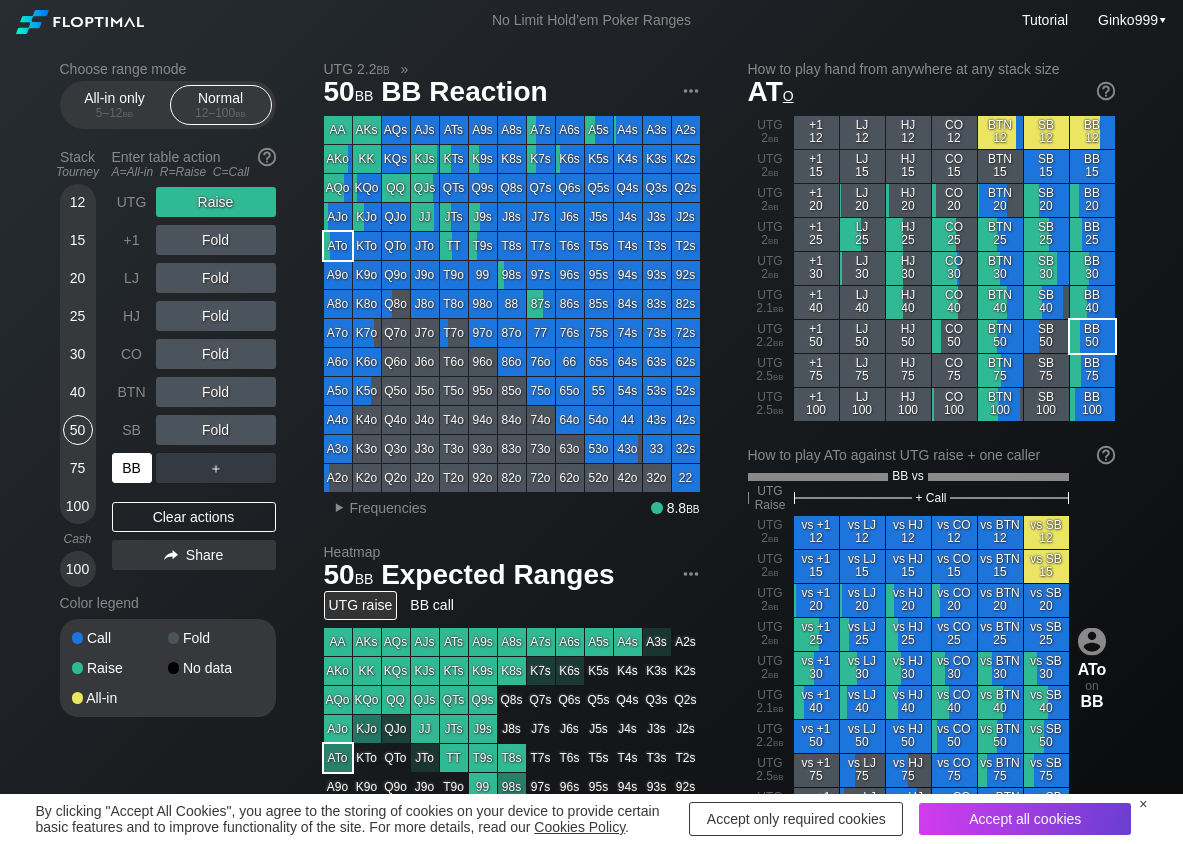 click on "BB" at bounding box center (132, 468) 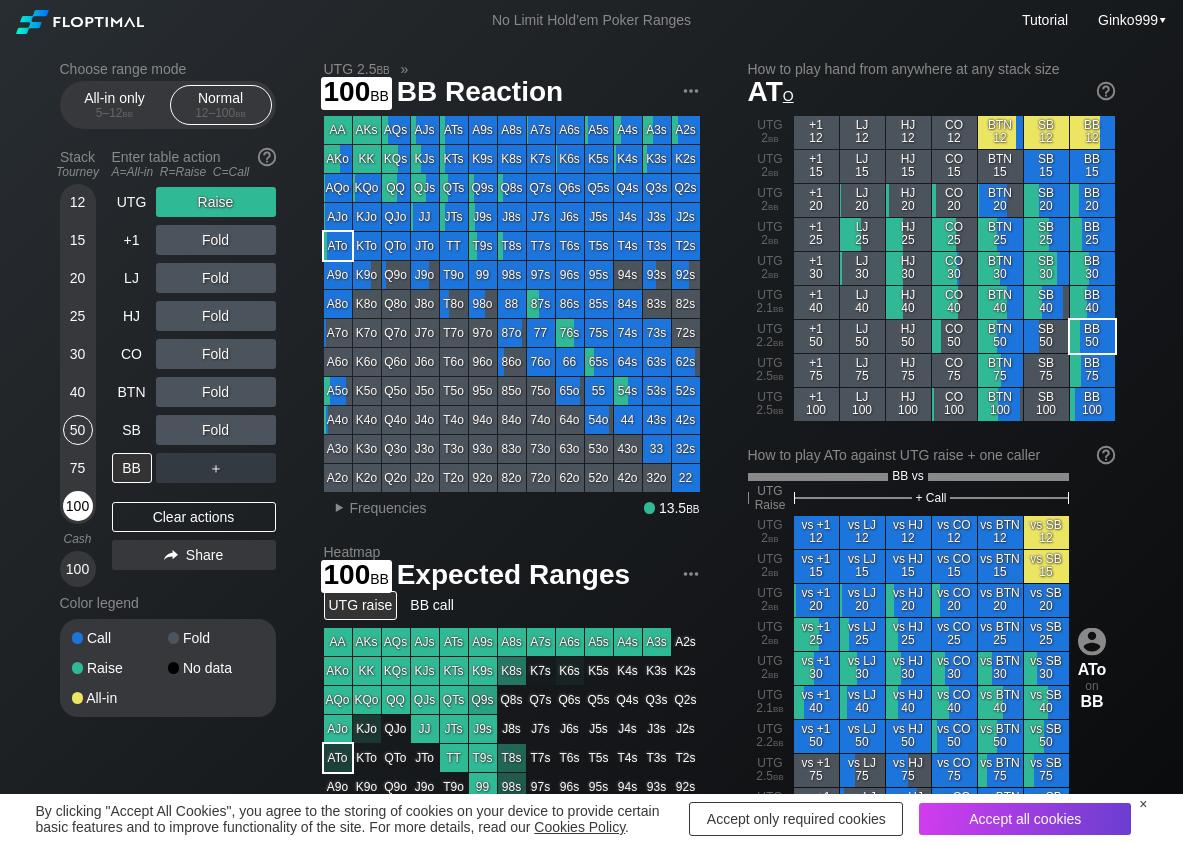 click on "100" at bounding box center (78, 506) 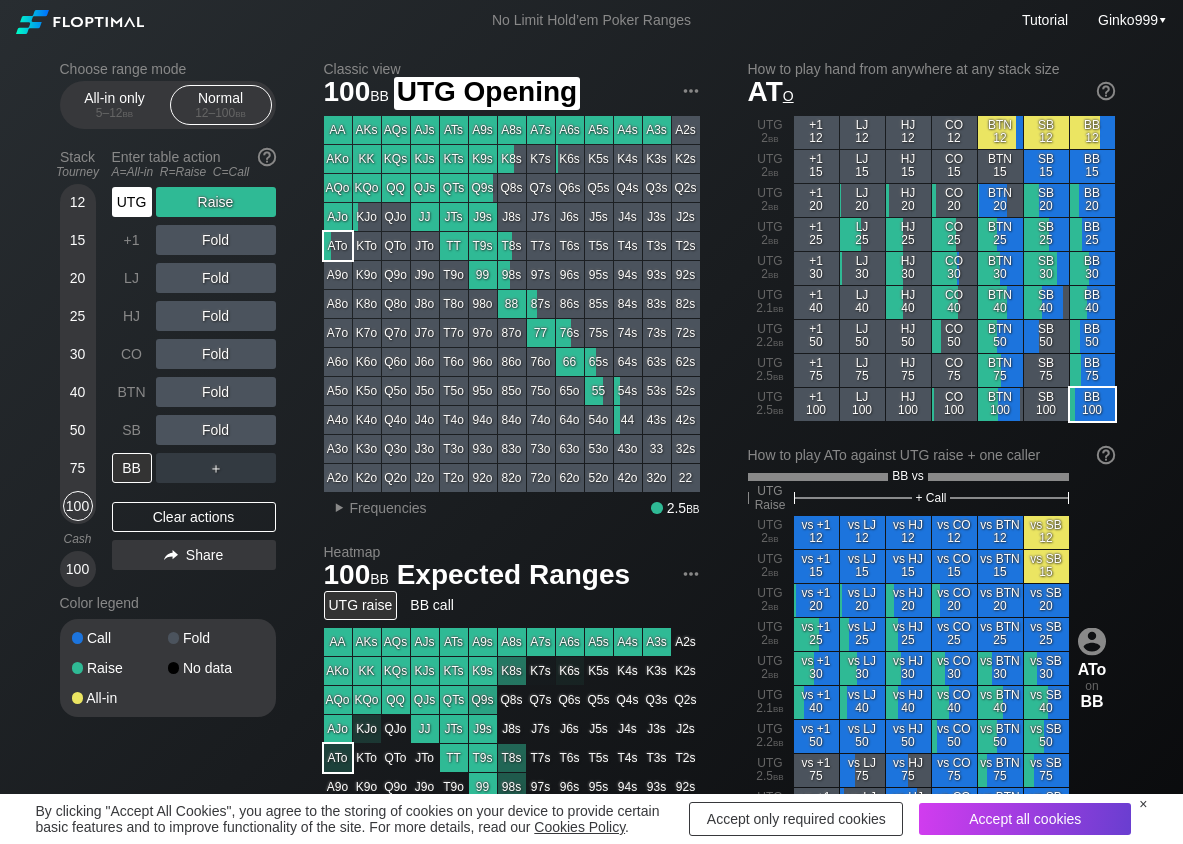 click on "UTG" at bounding box center (132, 202) 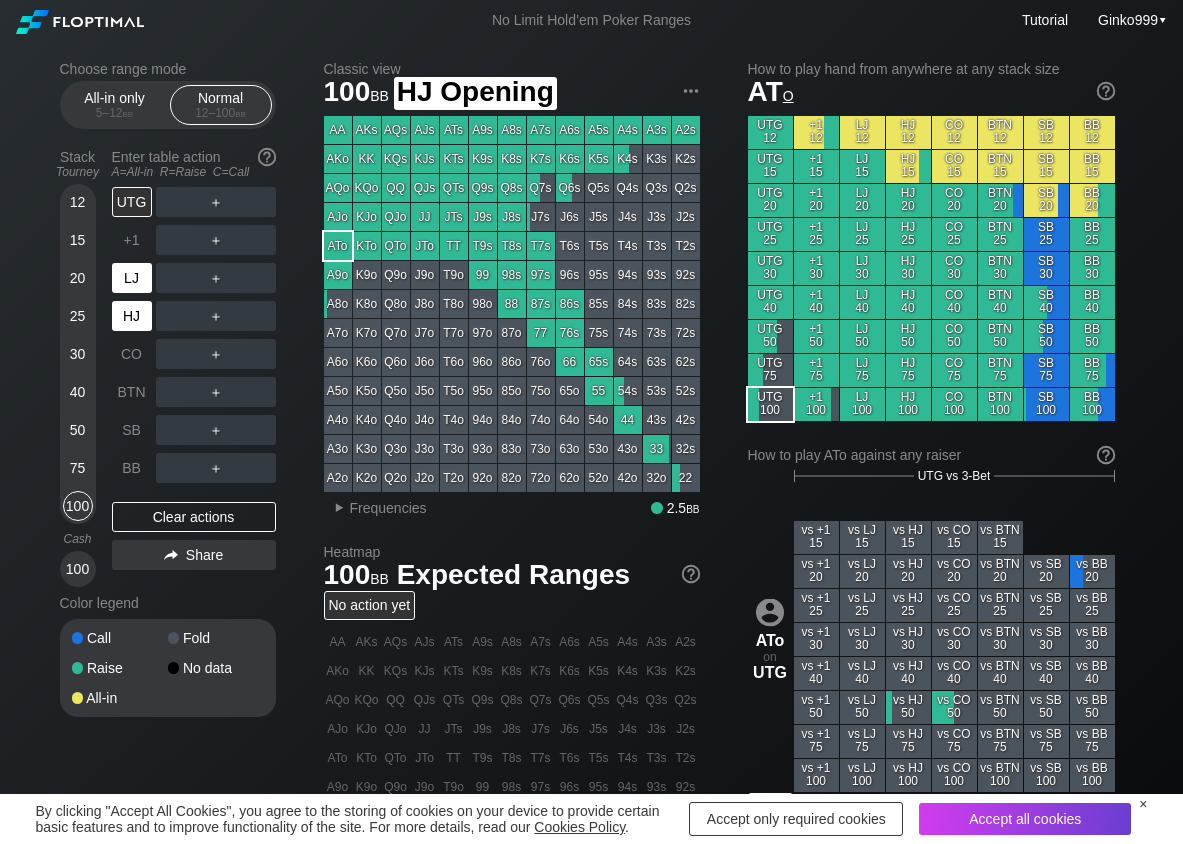 click on "LJ" at bounding box center (132, 278) 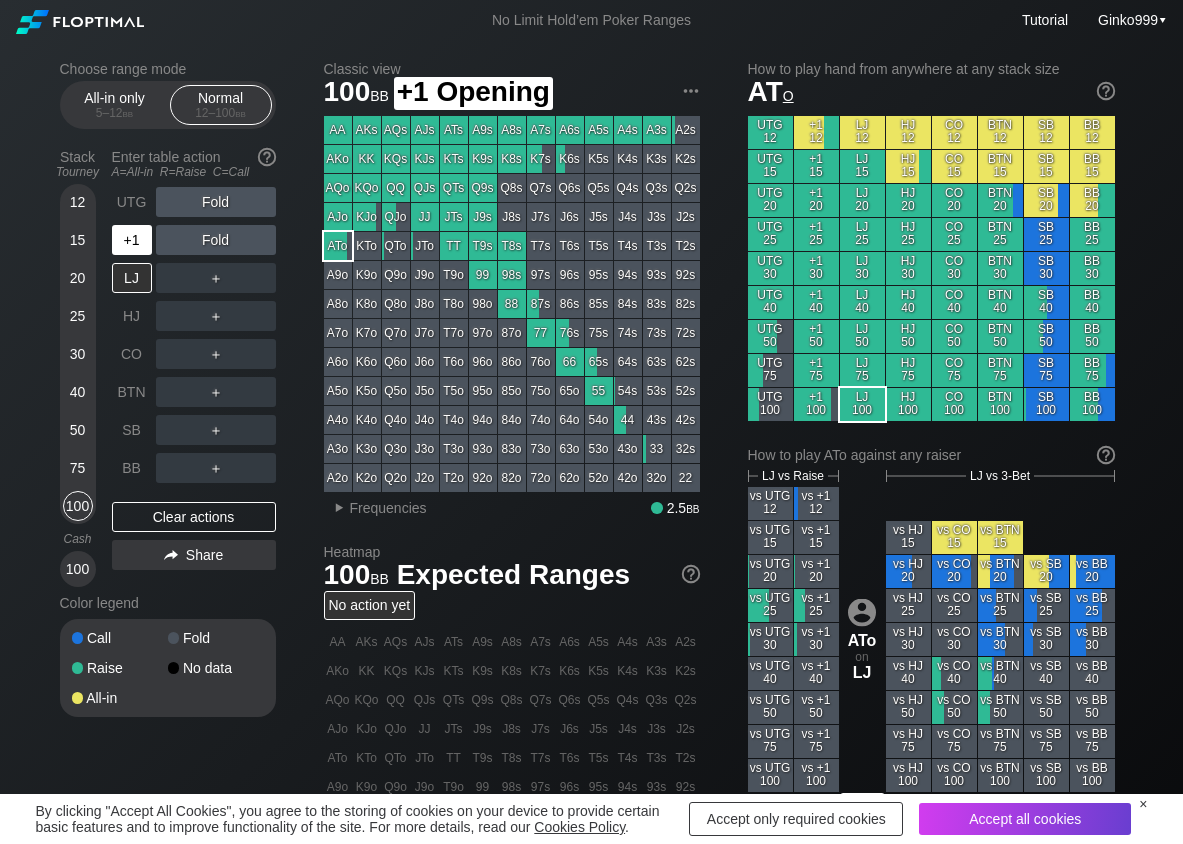 click on "+1" at bounding box center (132, 240) 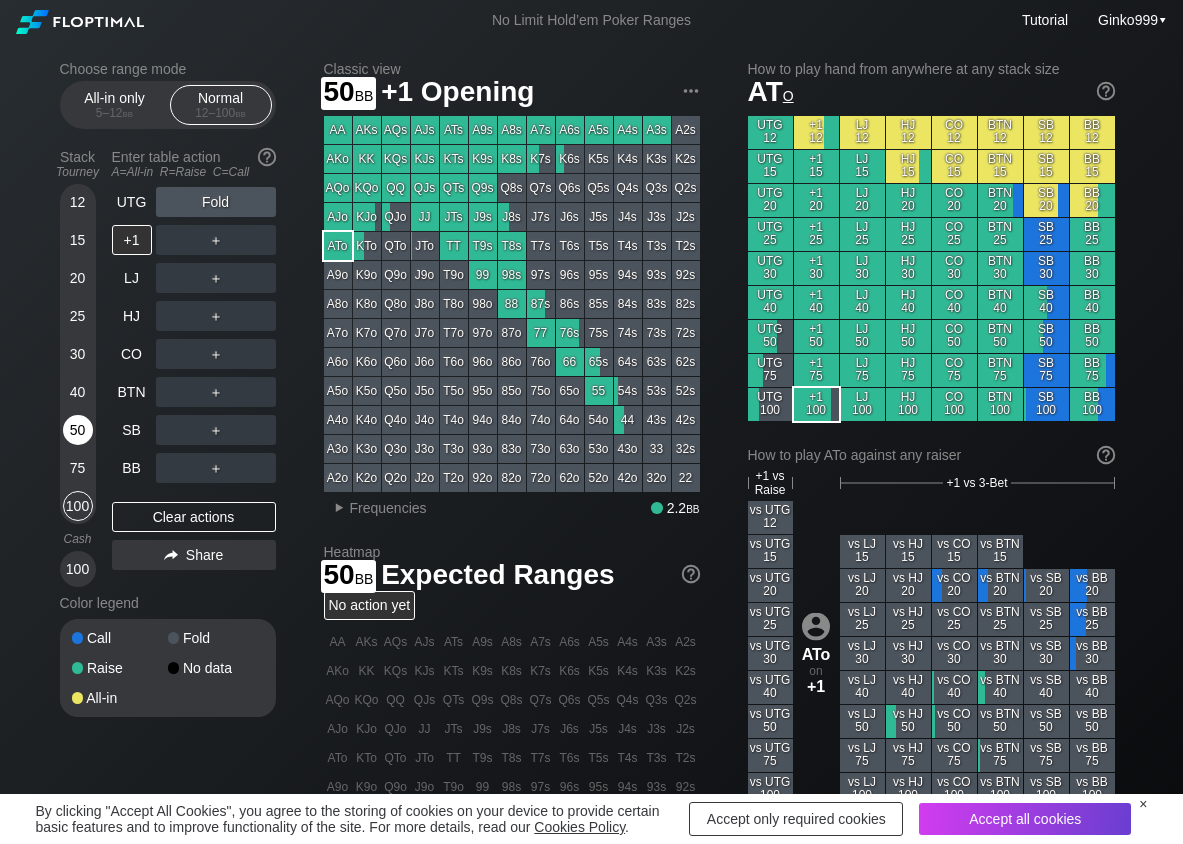 click on "50" at bounding box center (78, 430) 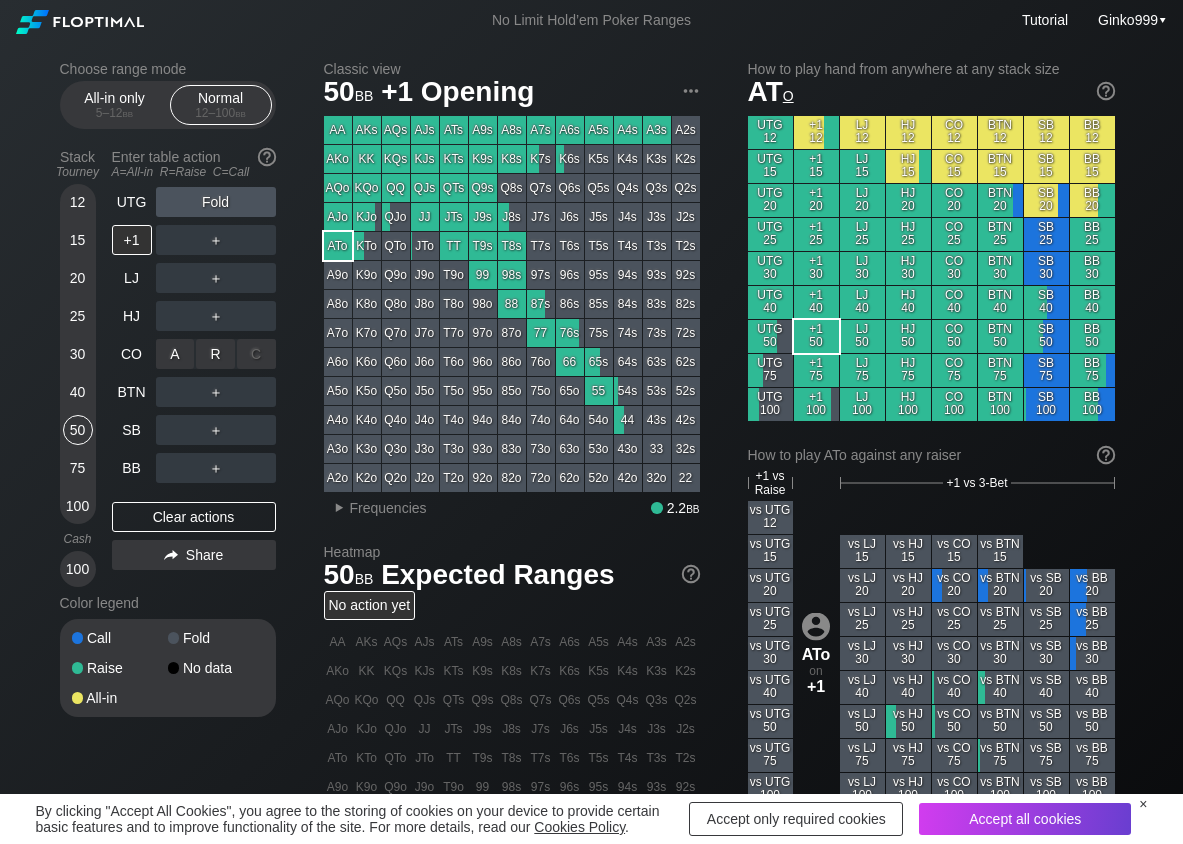 drag, startPoint x: 171, startPoint y: 343, endPoint x: 210, endPoint y: 375, distance: 50.447994 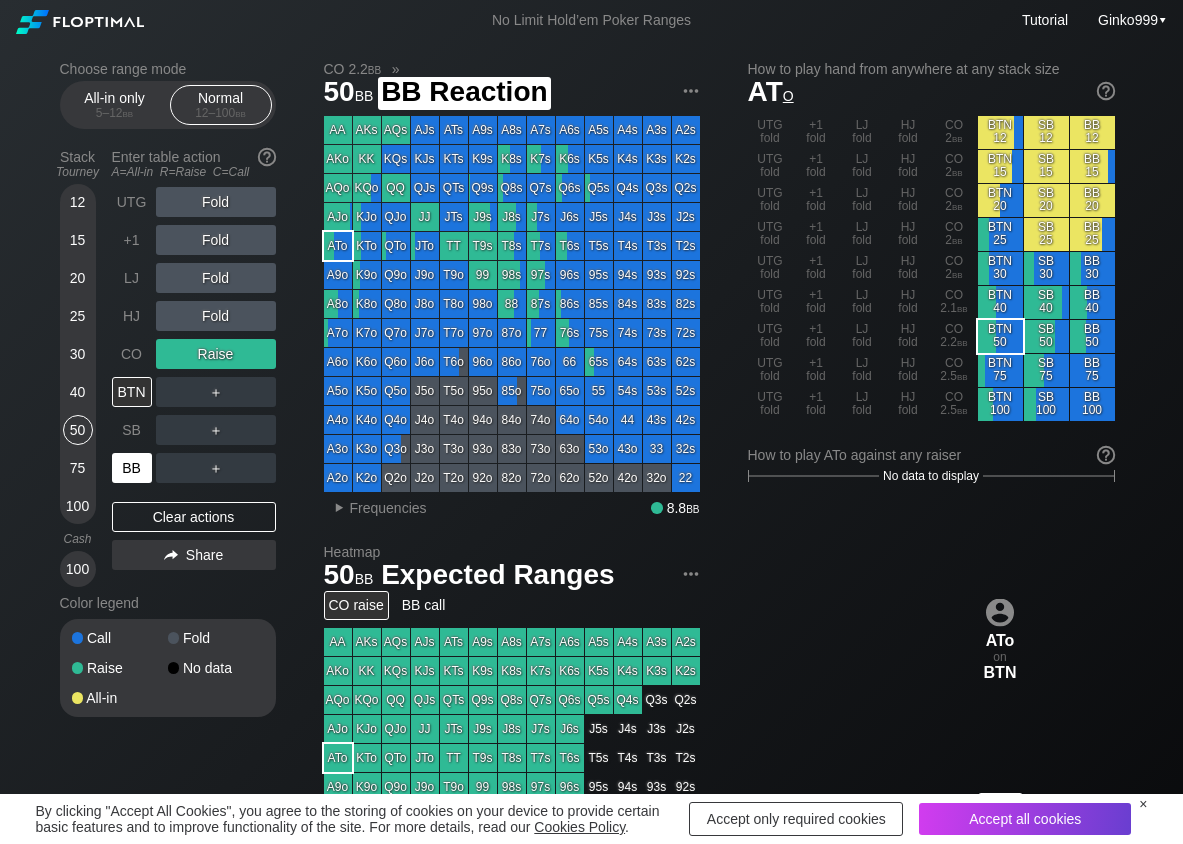 click on "BB" at bounding box center [132, 468] 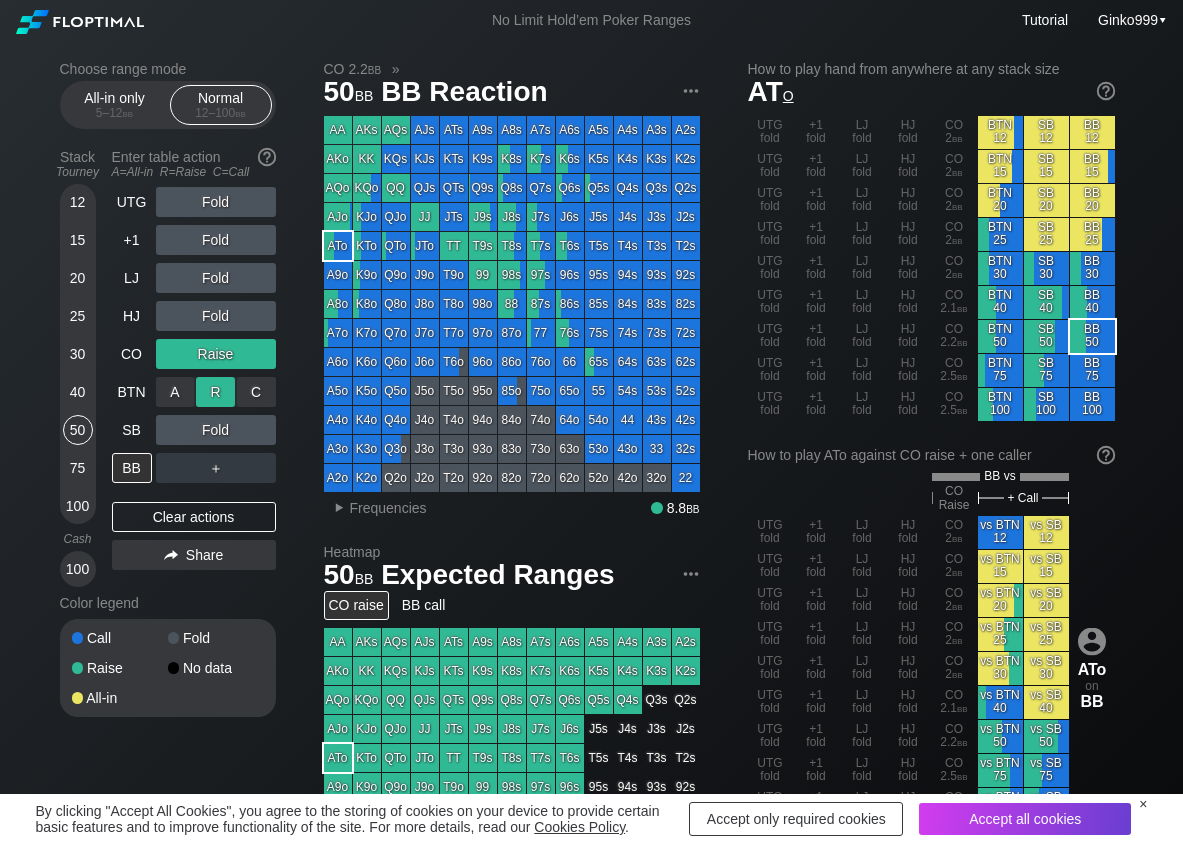 click on "R ✕" at bounding box center [215, 392] 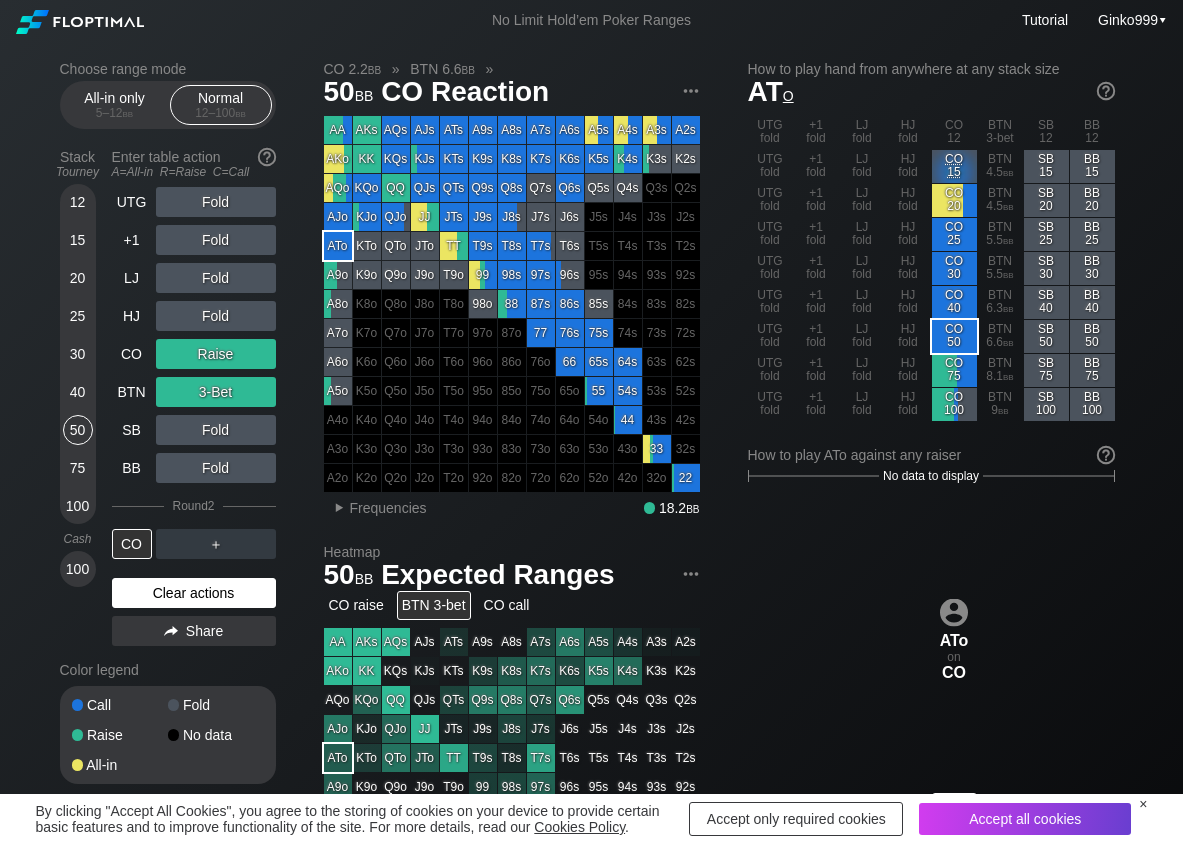click on "Clear actions" at bounding box center [194, 593] 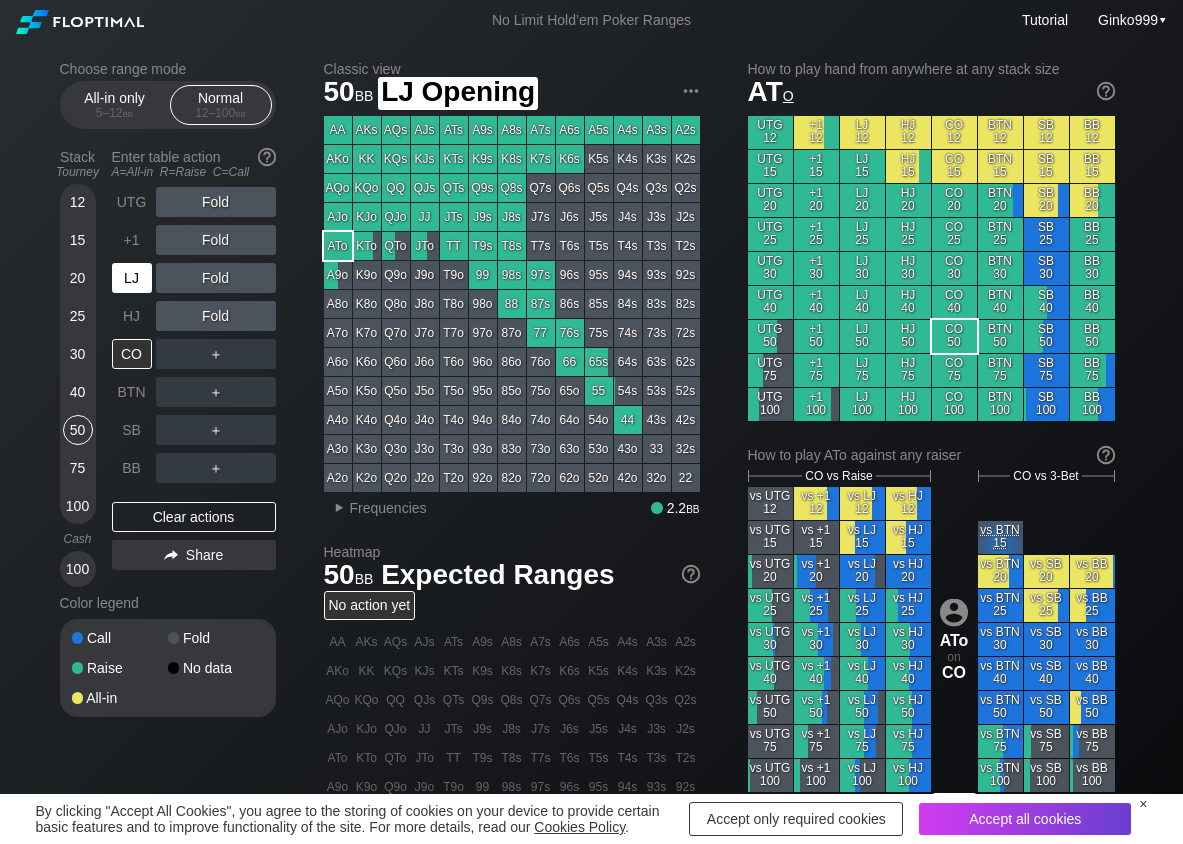 click on "LJ" at bounding box center [132, 278] 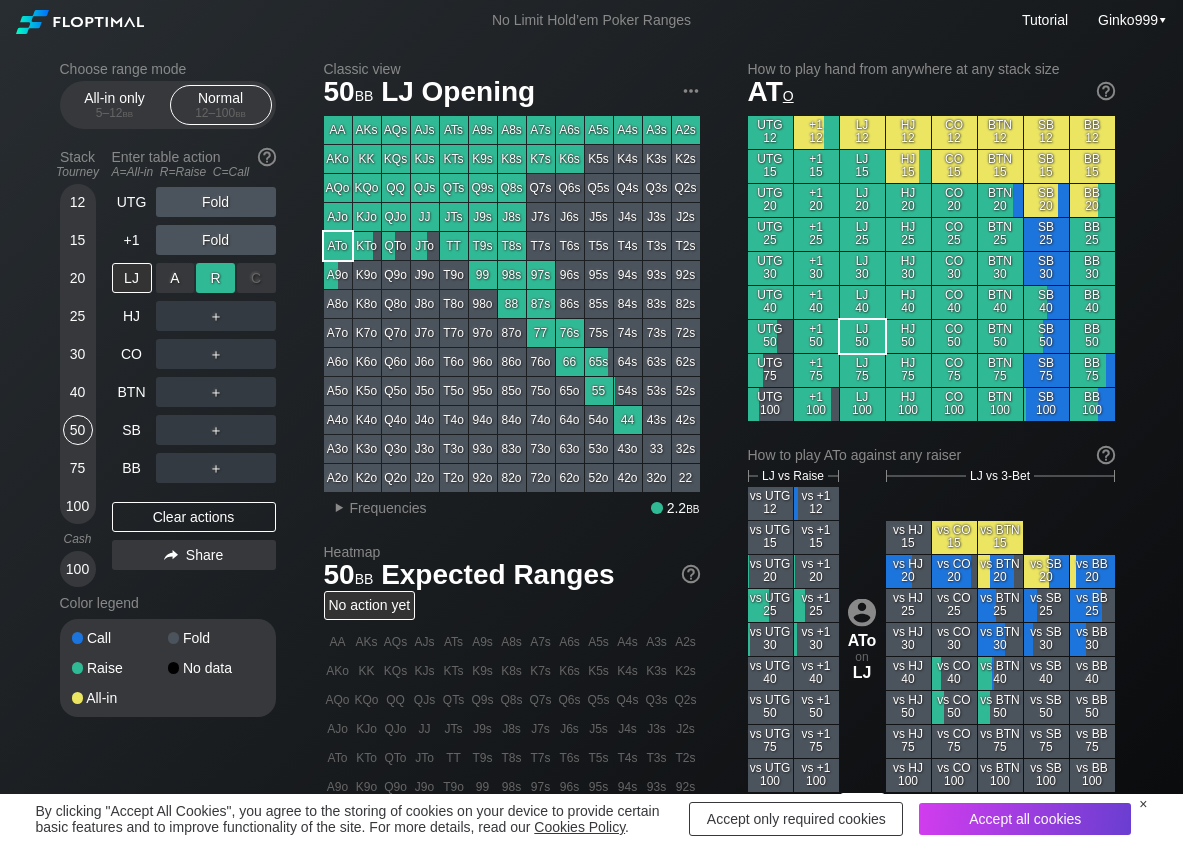 click on "R ✕" at bounding box center [215, 278] 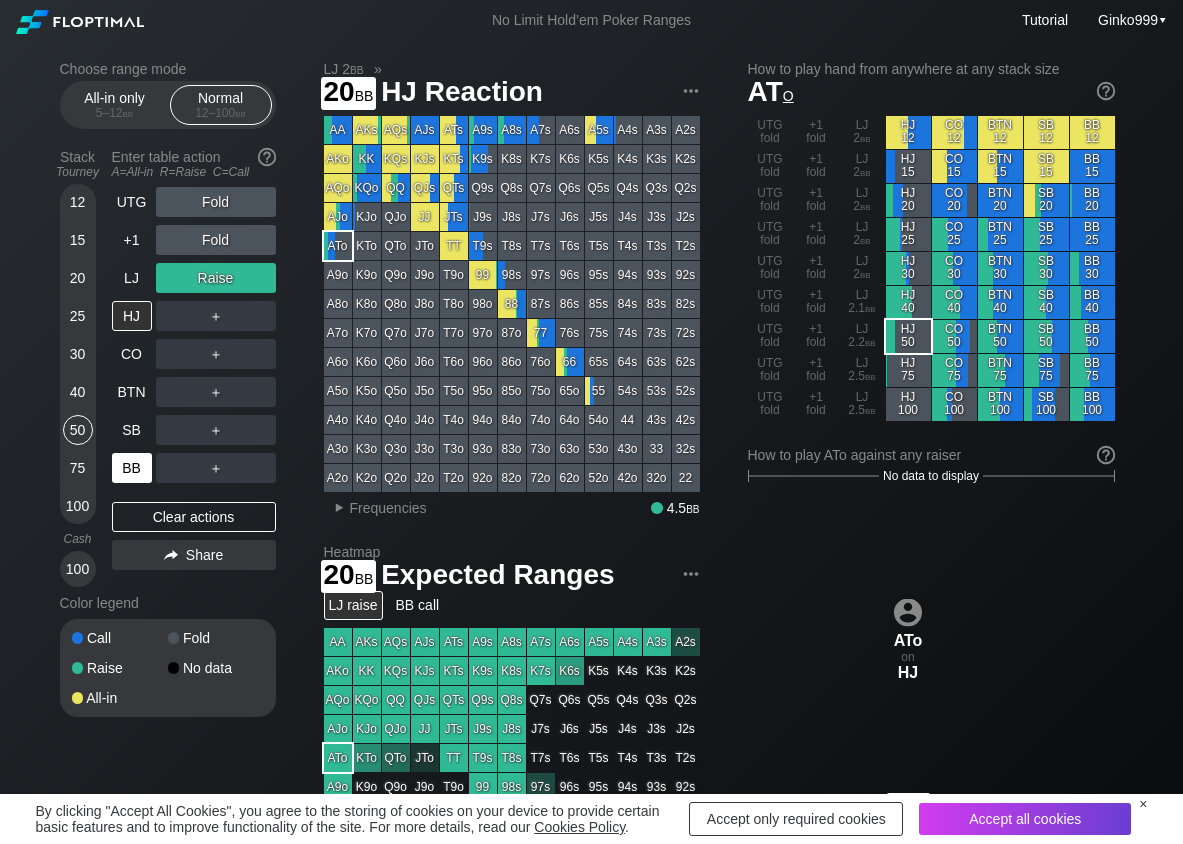 drag, startPoint x: 77, startPoint y: 281, endPoint x: 139, endPoint y: 474, distance: 202.71408 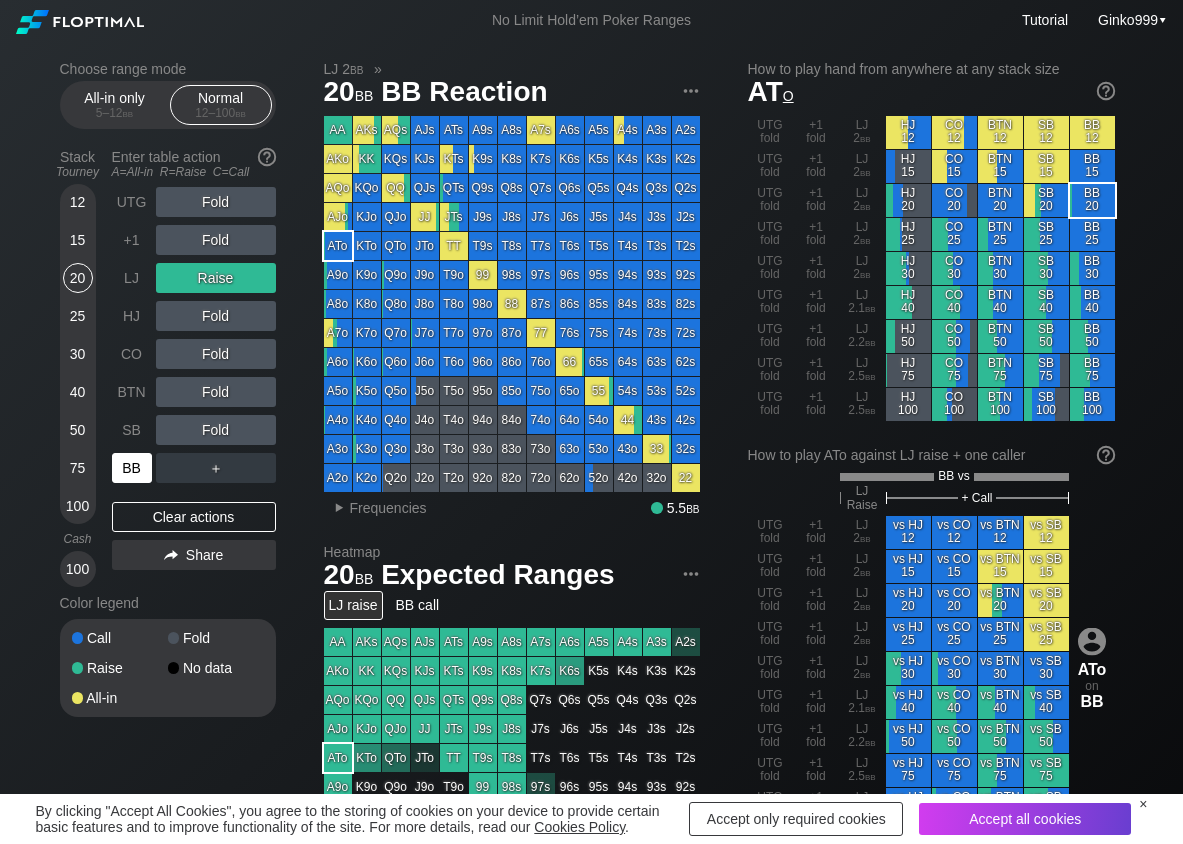 click on "BB" at bounding box center (132, 468) 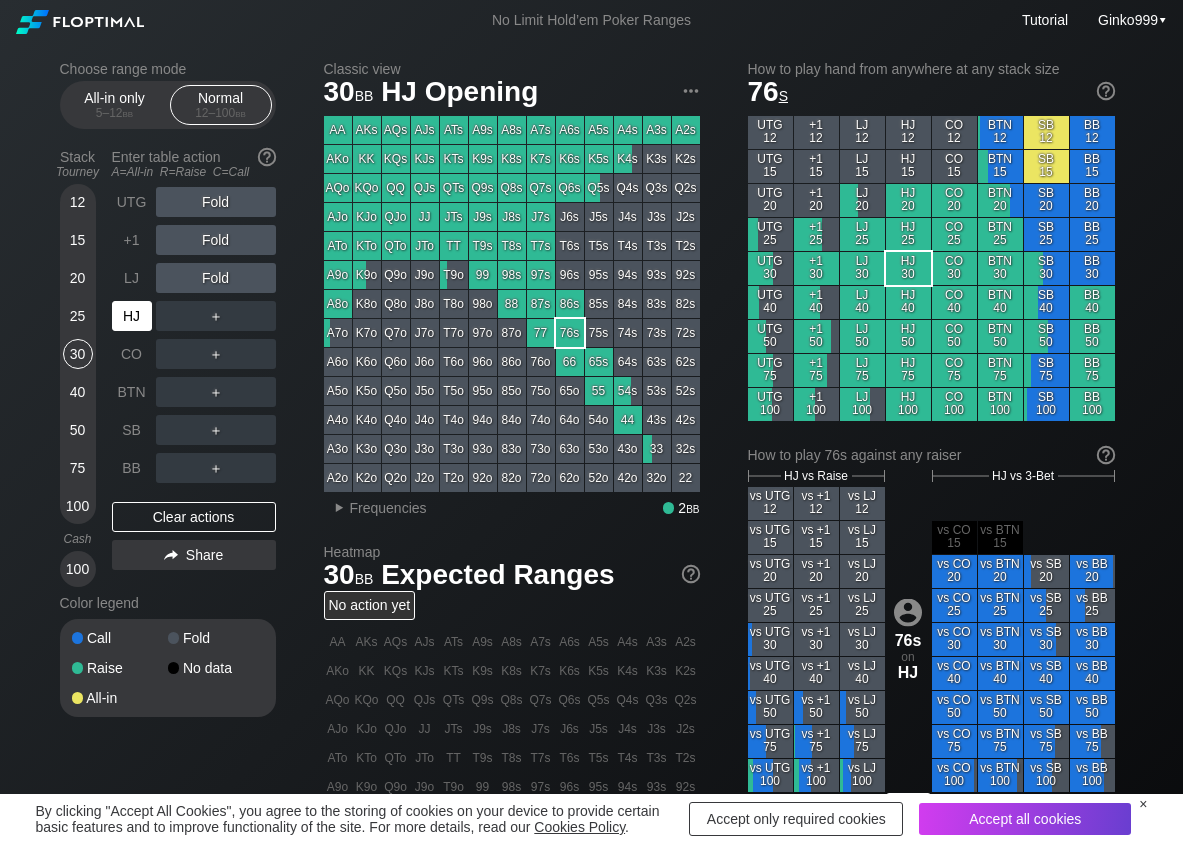 scroll, scrollTop: 0, scrollLeft: 0, axis: both 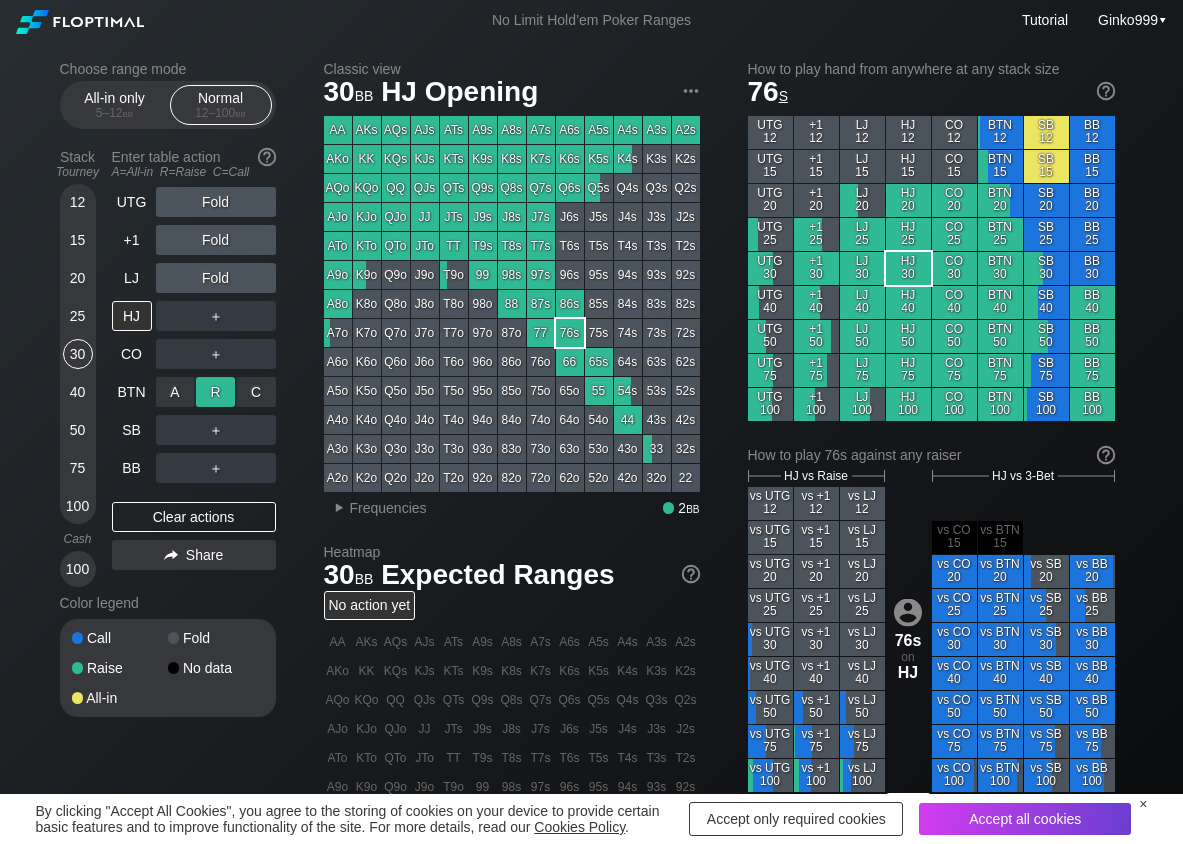 click on "R ✕" at bounding box center [215, 392] 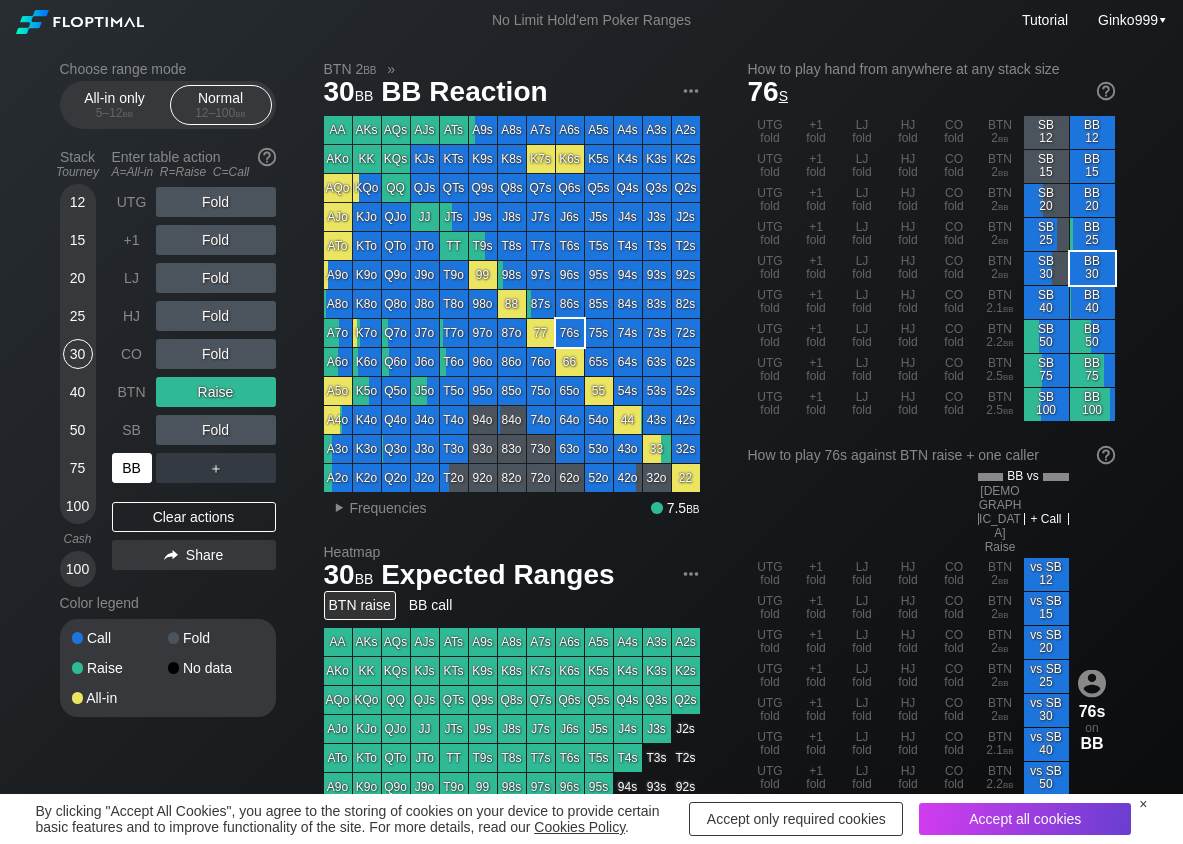 click on "BB" at bounding box center [132, 468] 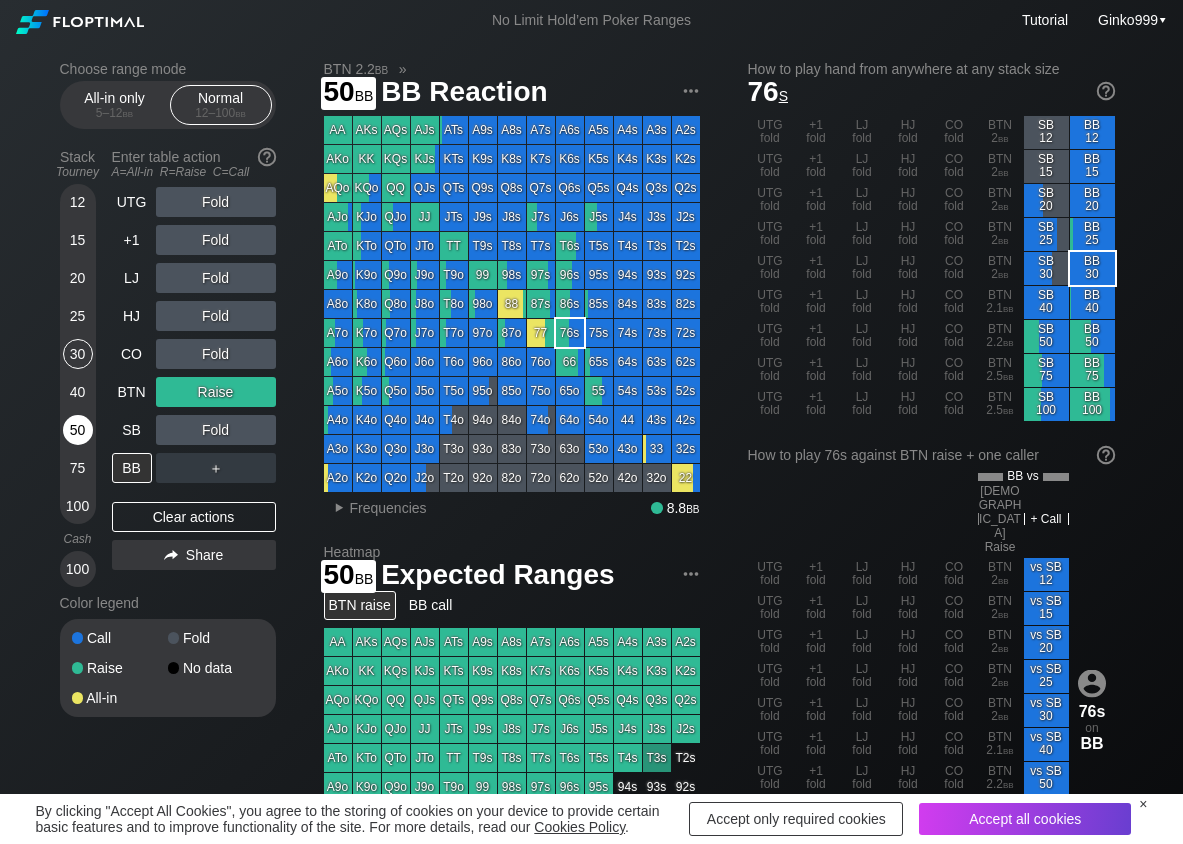 click on "50" at bounding box center [78, 430] 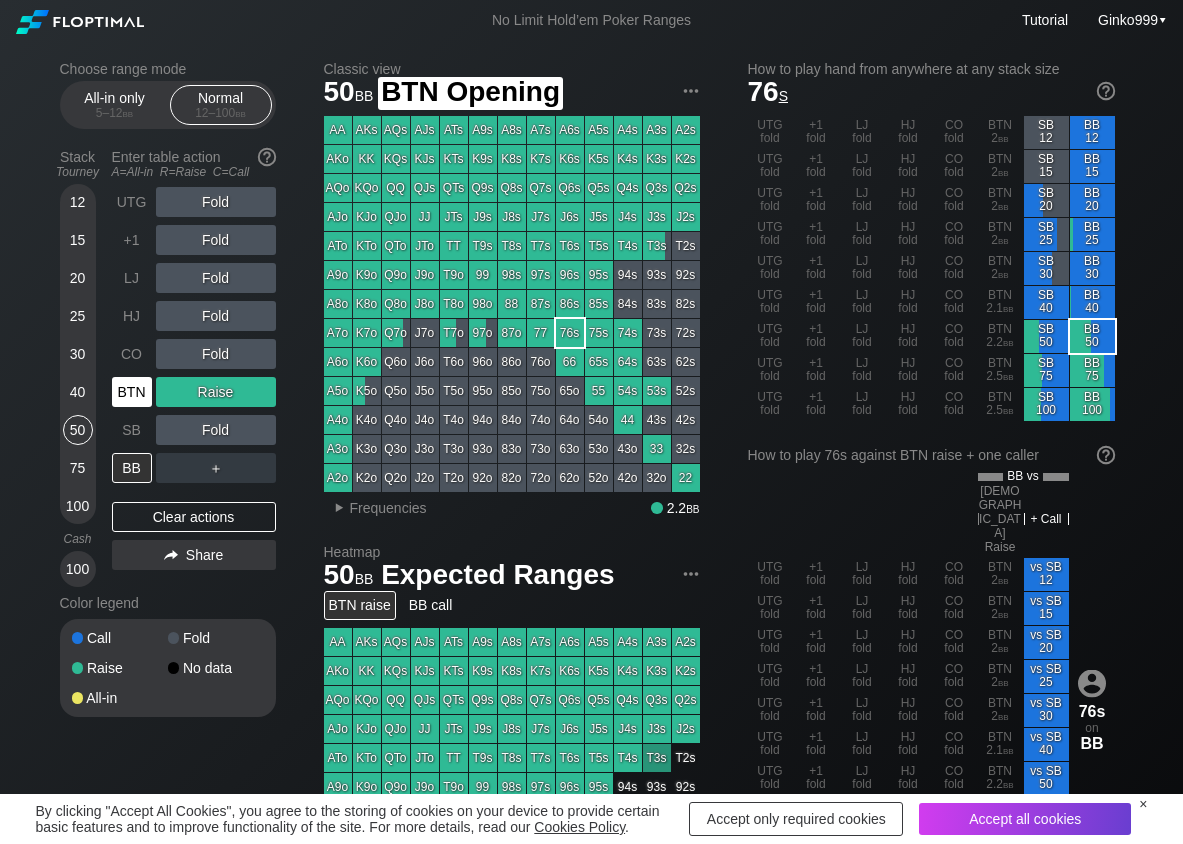 click on "BTN" at bounding box center [132, 392] 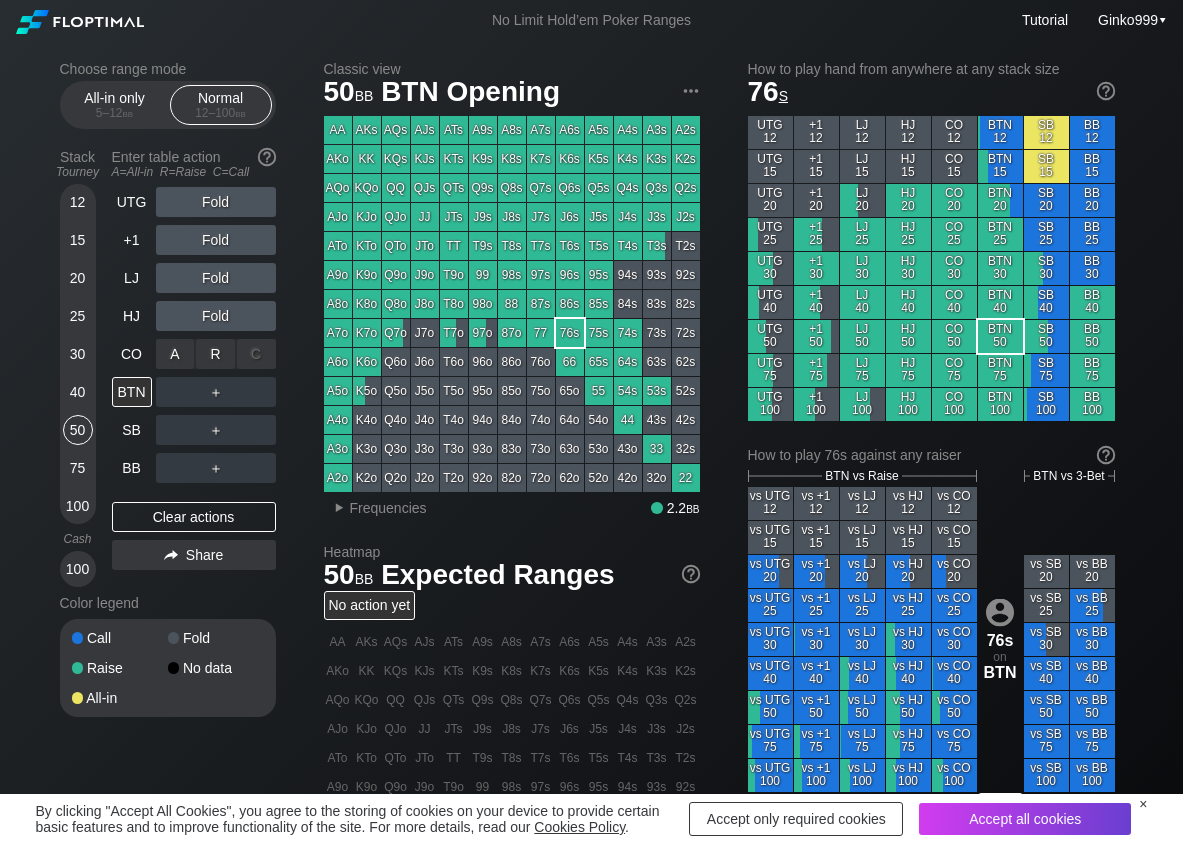 click on "R ✕" at bounding box center [215, 354] 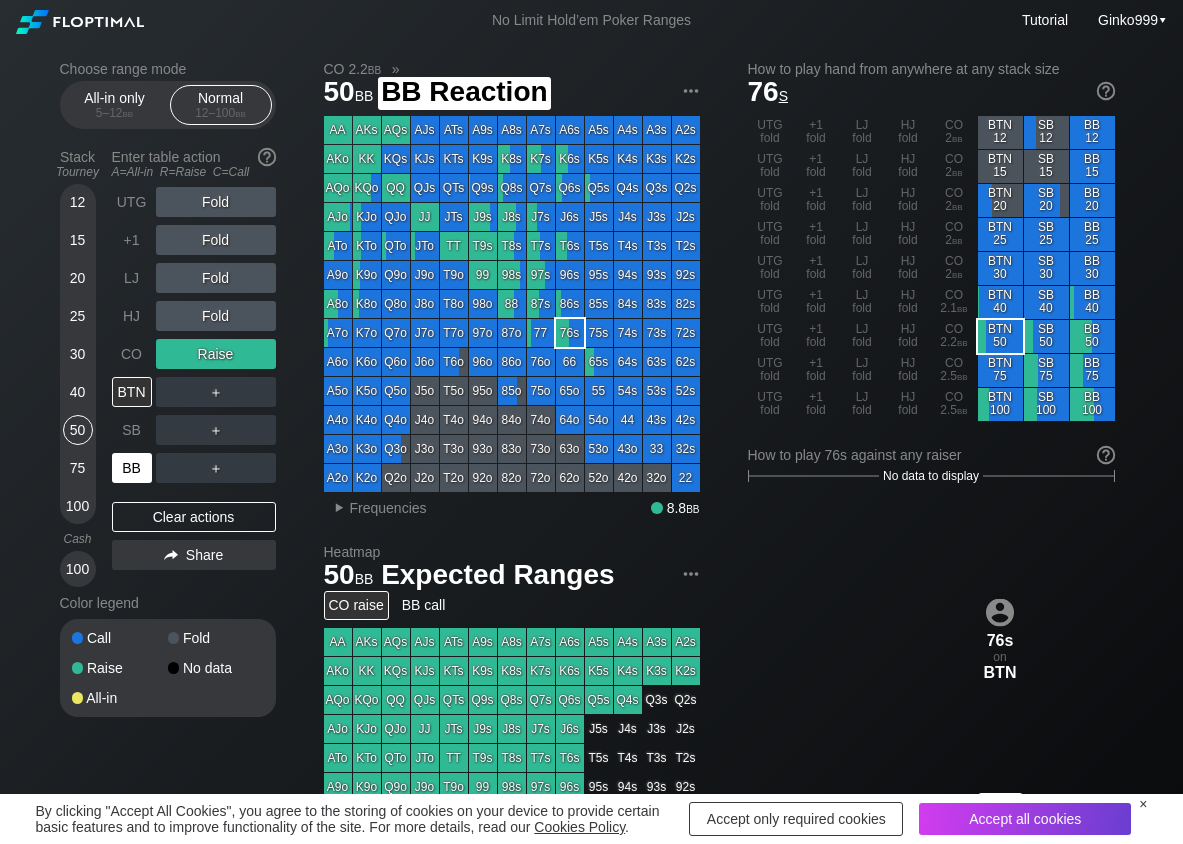 click on "BB" at bounding box center (132, 468) 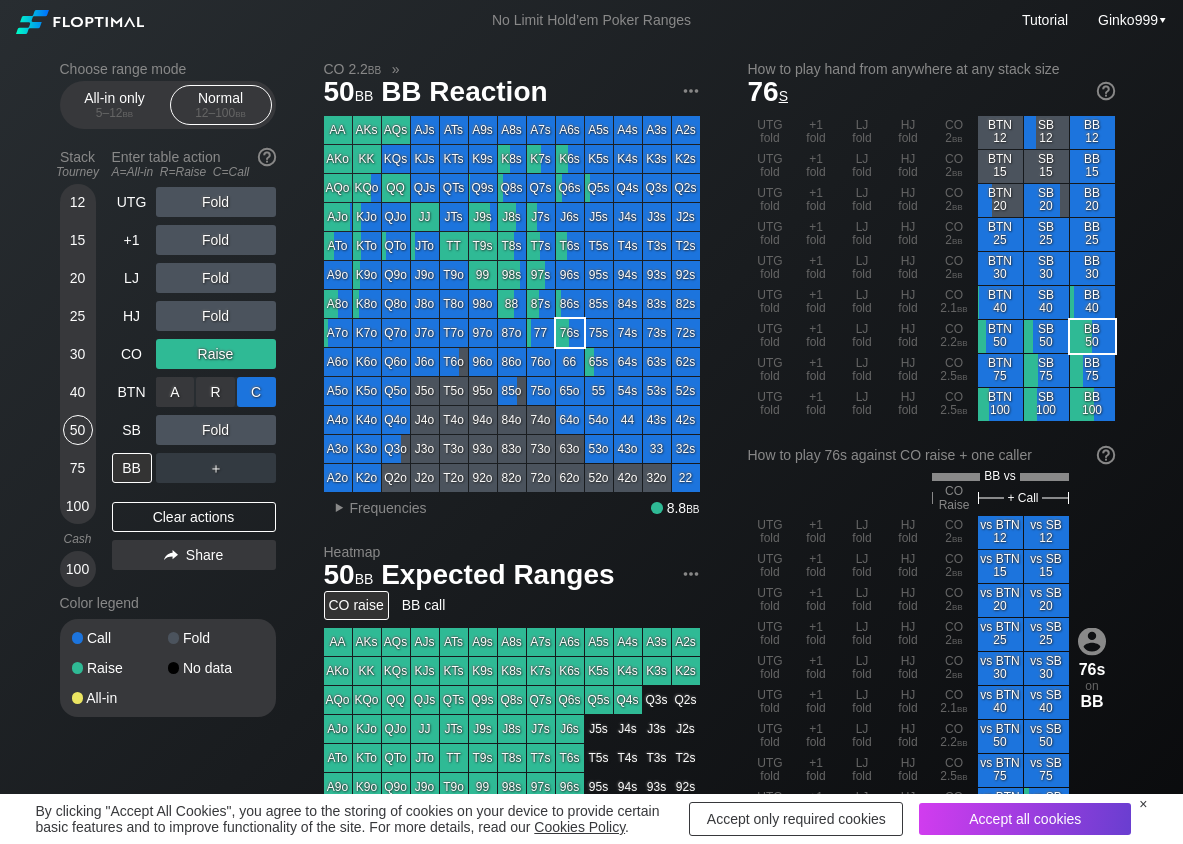 click on "C ✕" at bounding box center (256, 392) 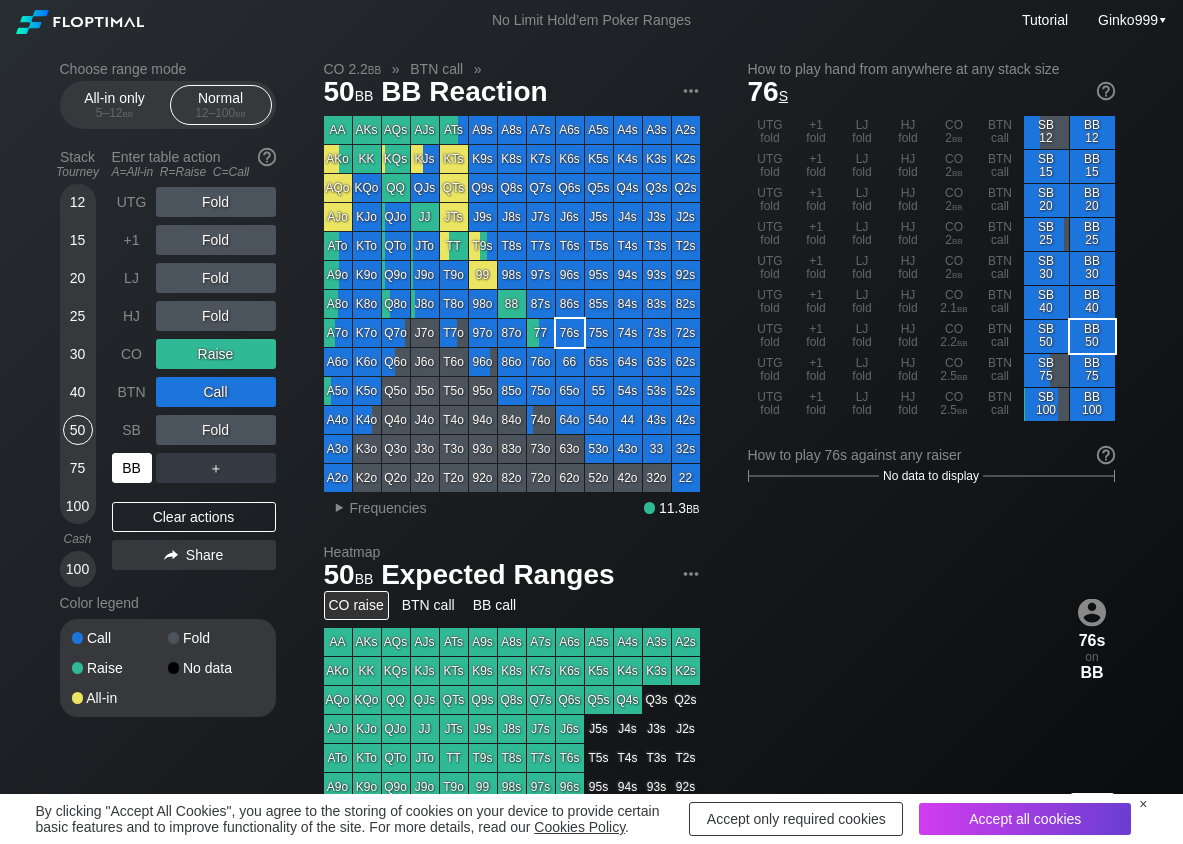 click on "BB" at bounding box center [132, 468] 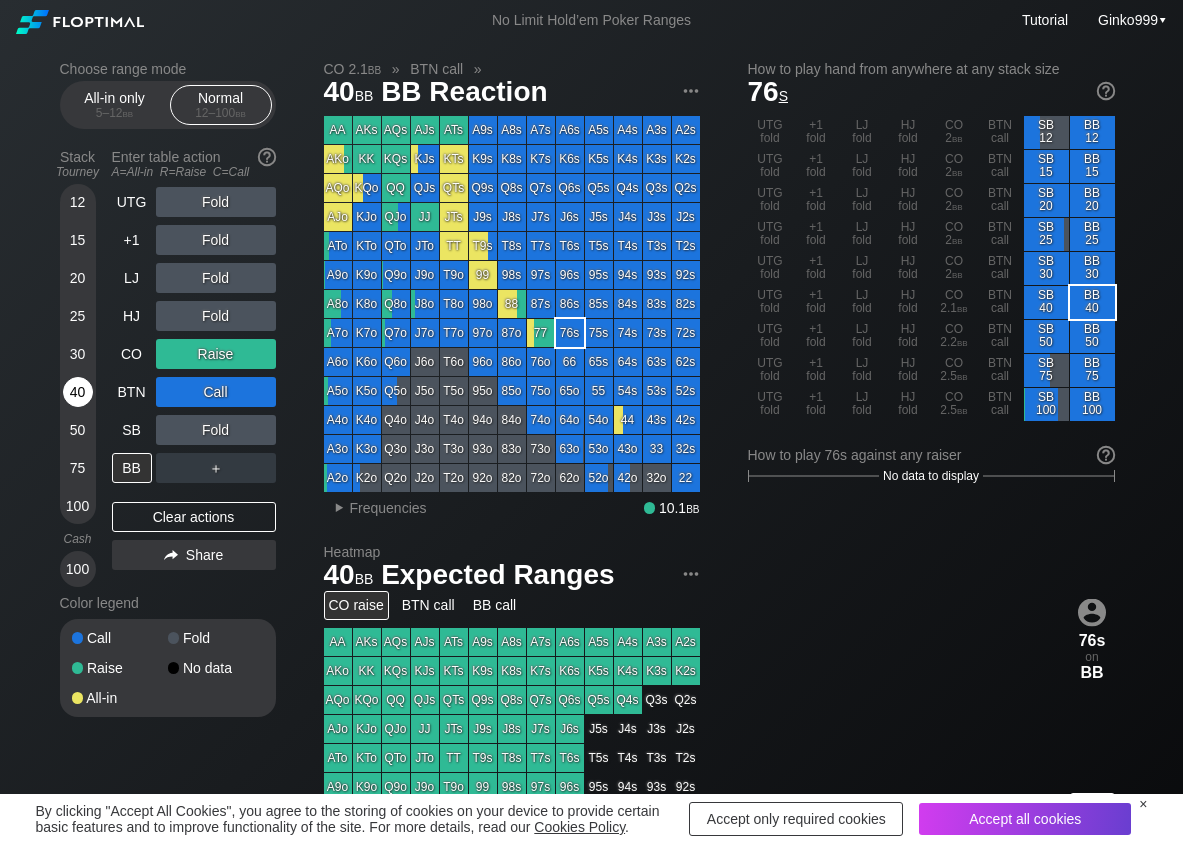 click on "40" at bounding box center [78, 392] 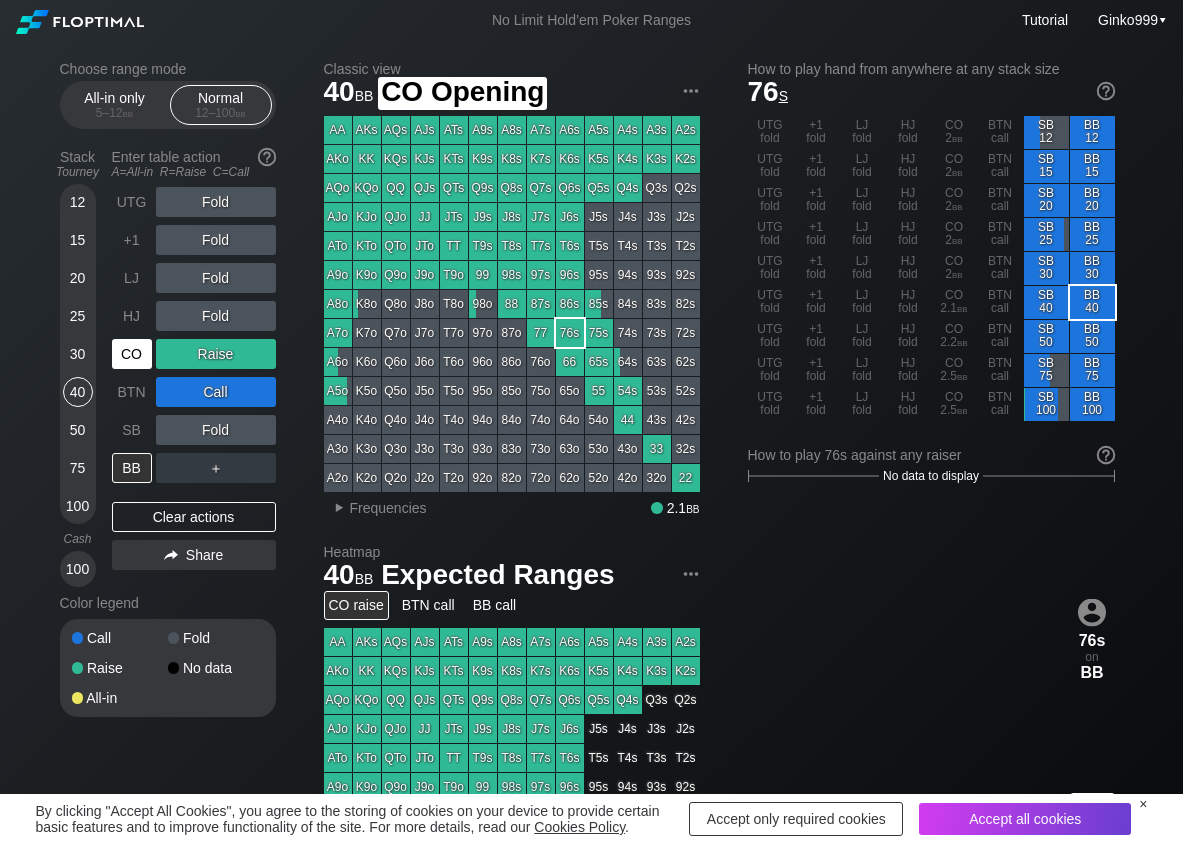 click on "CO" at bounding box center [132, 354] 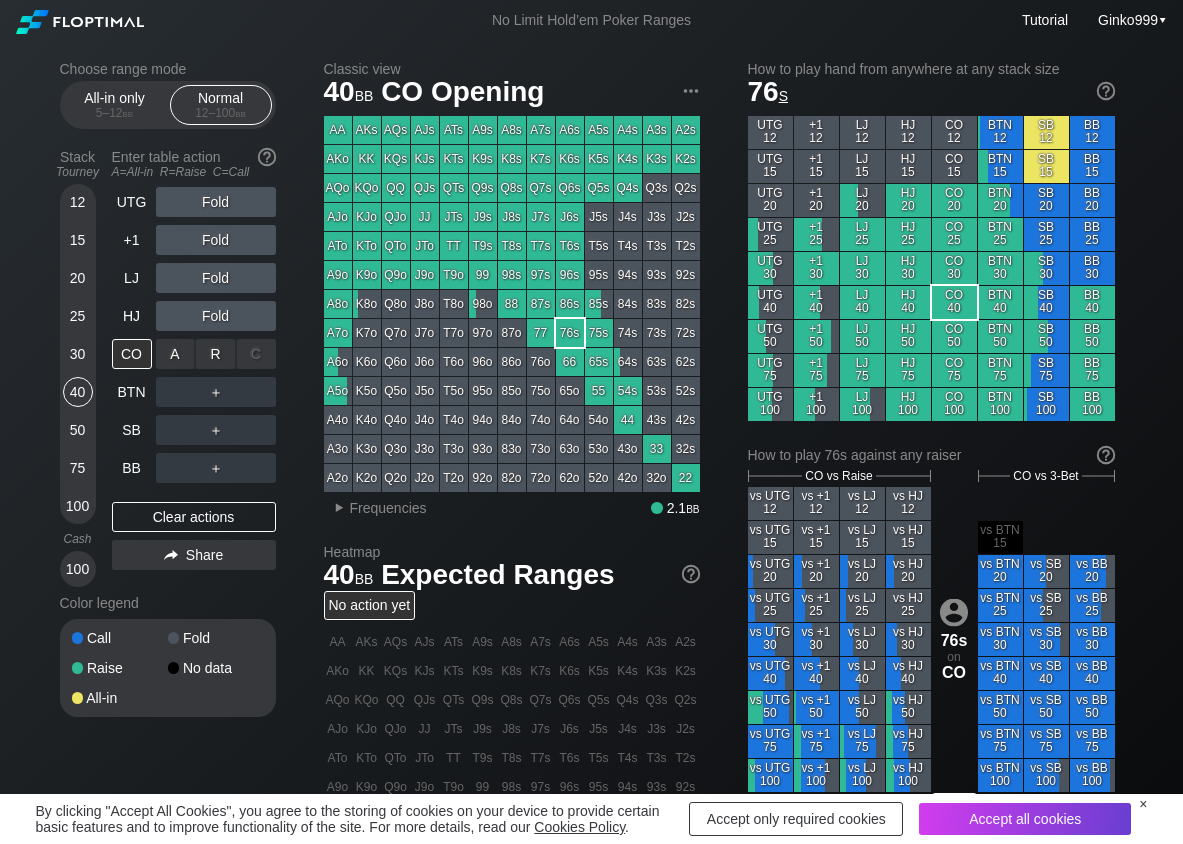 drag, startPoint x: 223, startPoint y: 349, endPoint x: 201, endPoint y: 372, distance: 31.827662 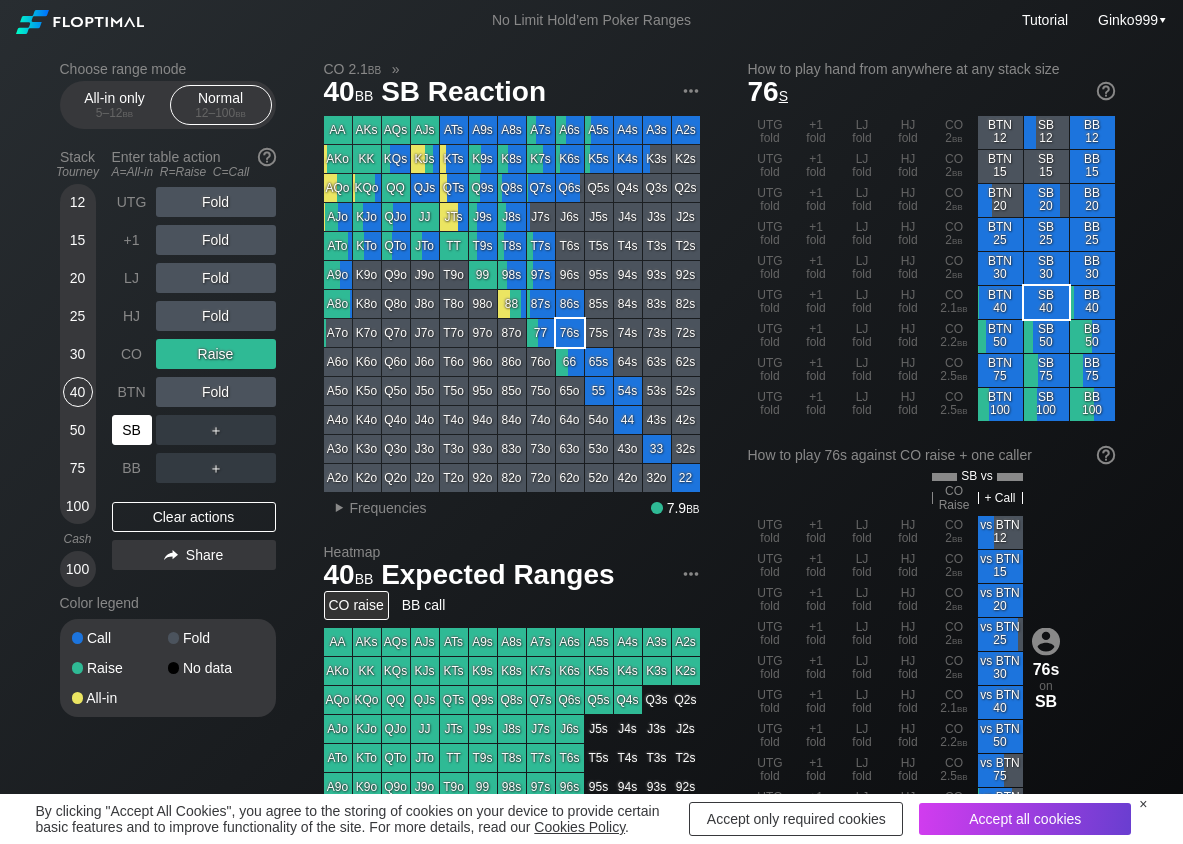 click on "SB" at bounding box center (132, 430) 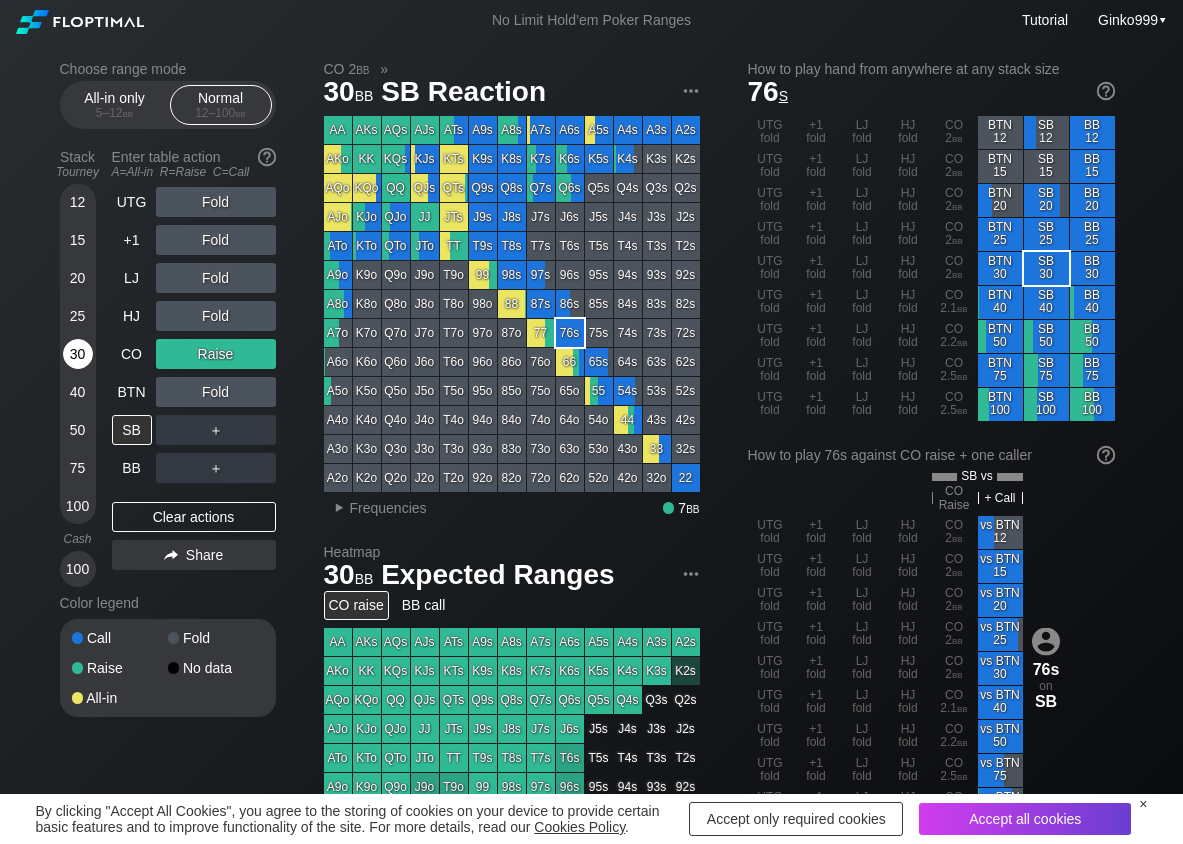 click on "30" at bounding box center (78, 354) 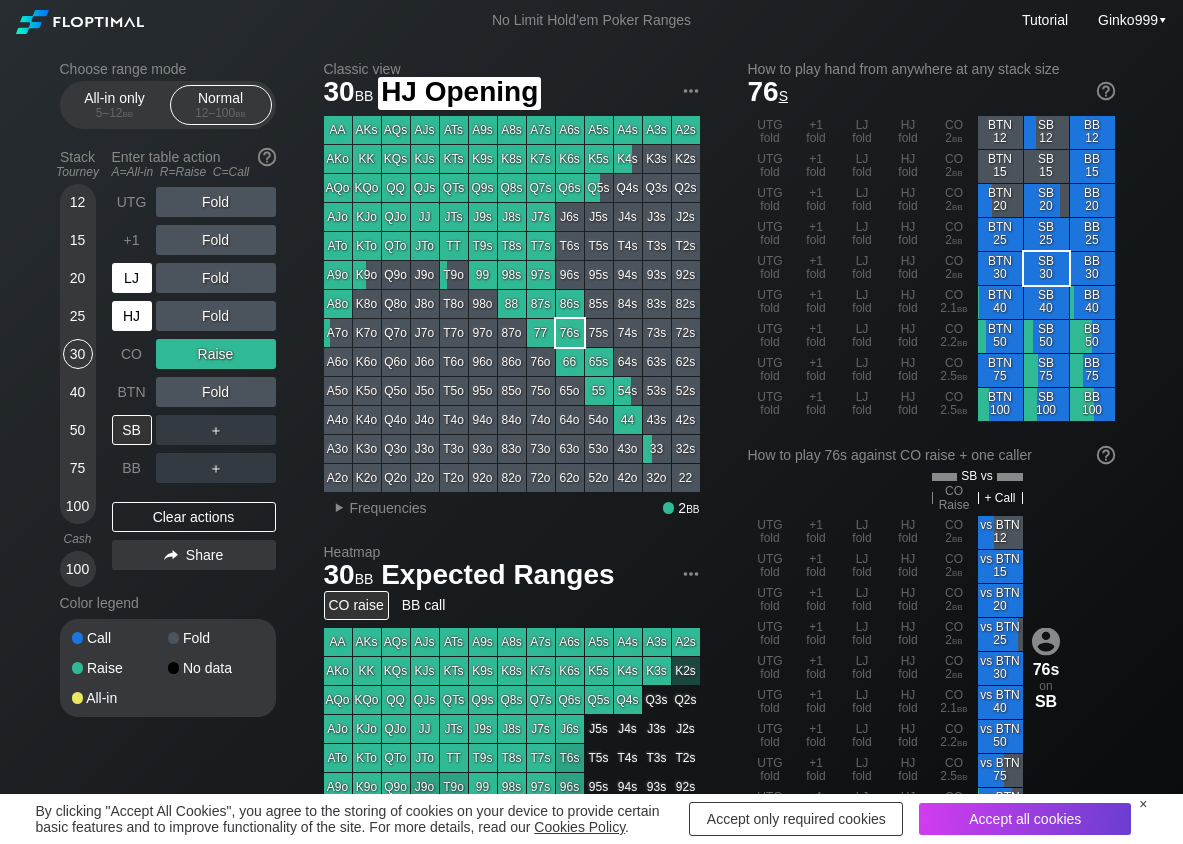 click on "HJ" at bounding box center (132, 316) 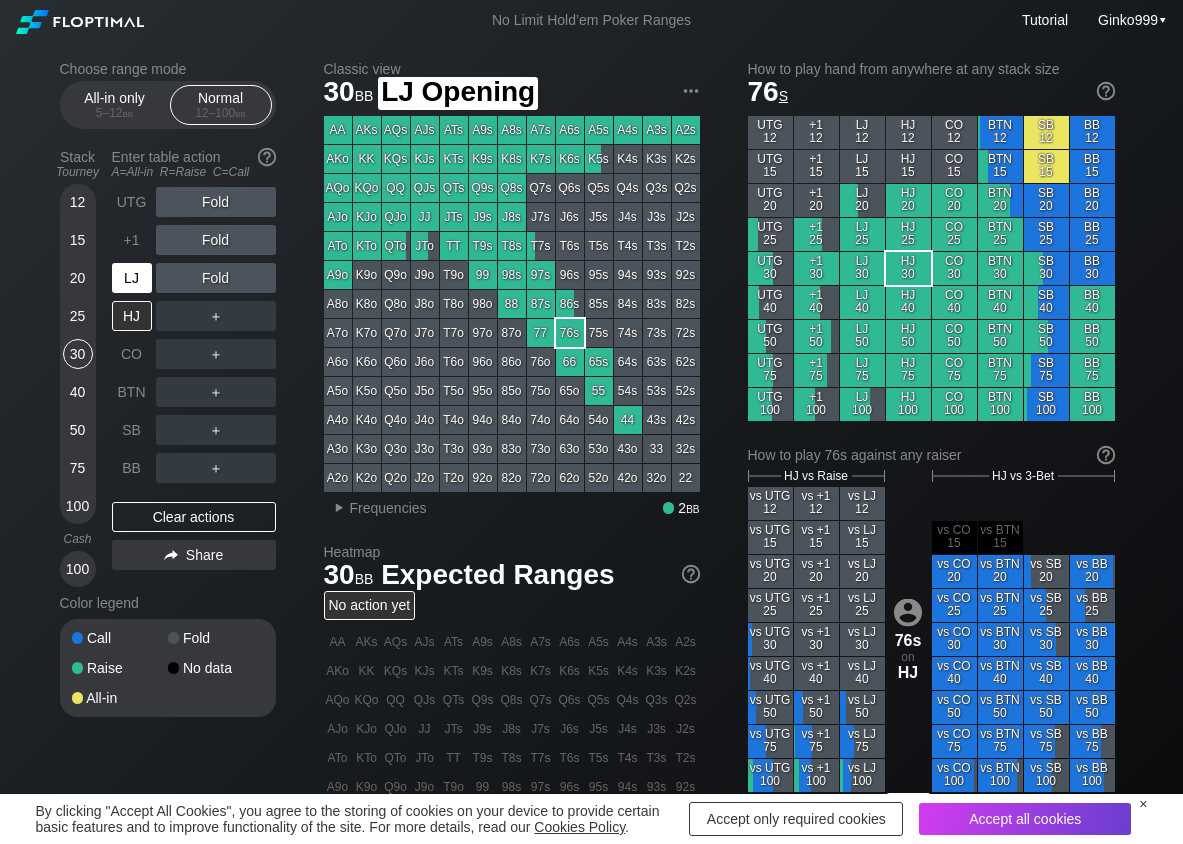 click on "LJ" at bounding box center [132, 278] 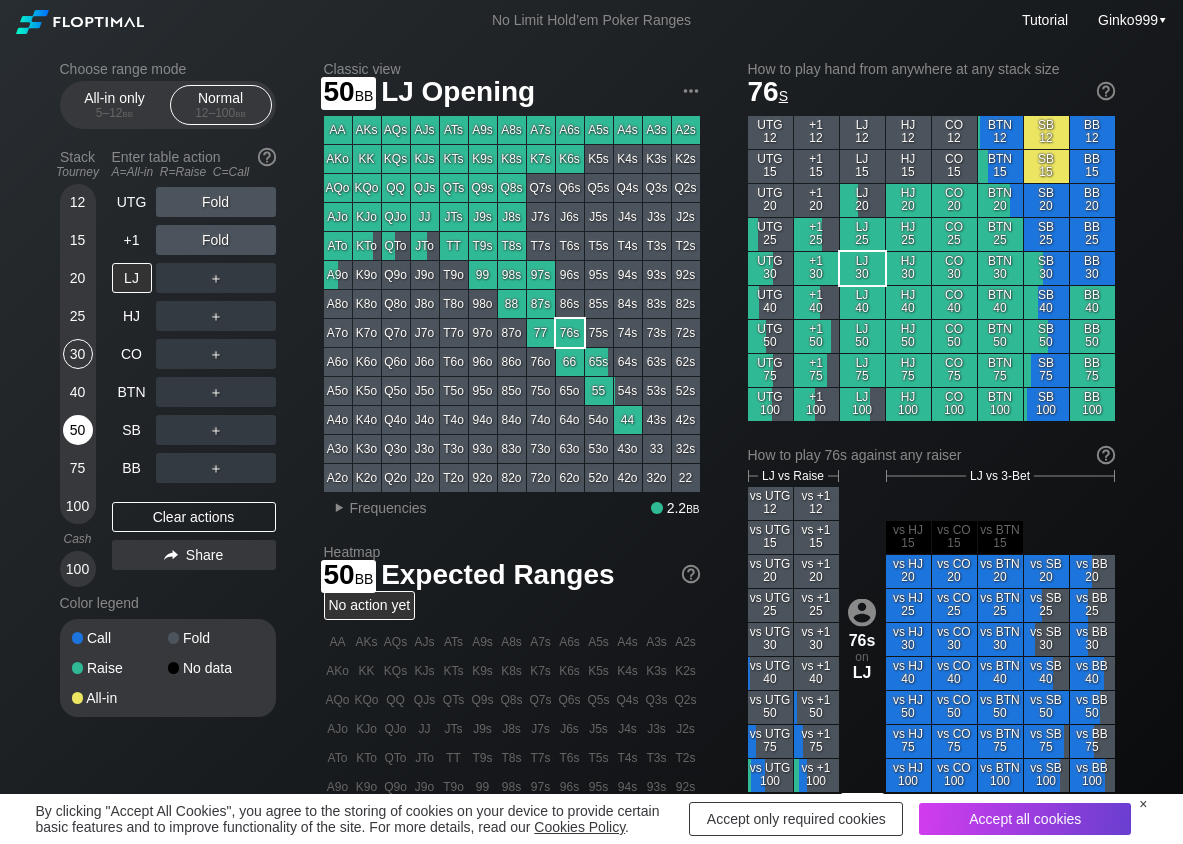 click on "50" at bounding box center [78, 430] 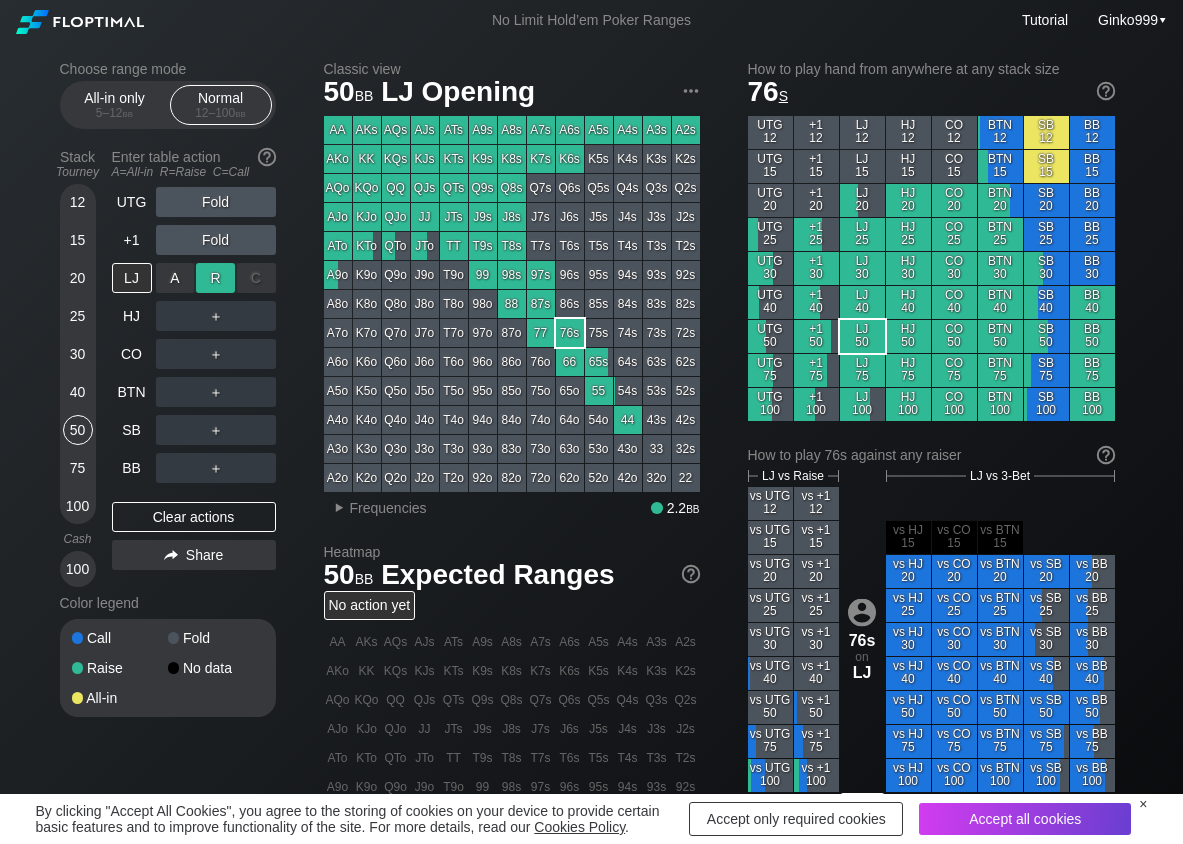 drag, startPoint x: 225, startPoint y: 289, endPoint x: 213, endPoint y: 289, distance: 12 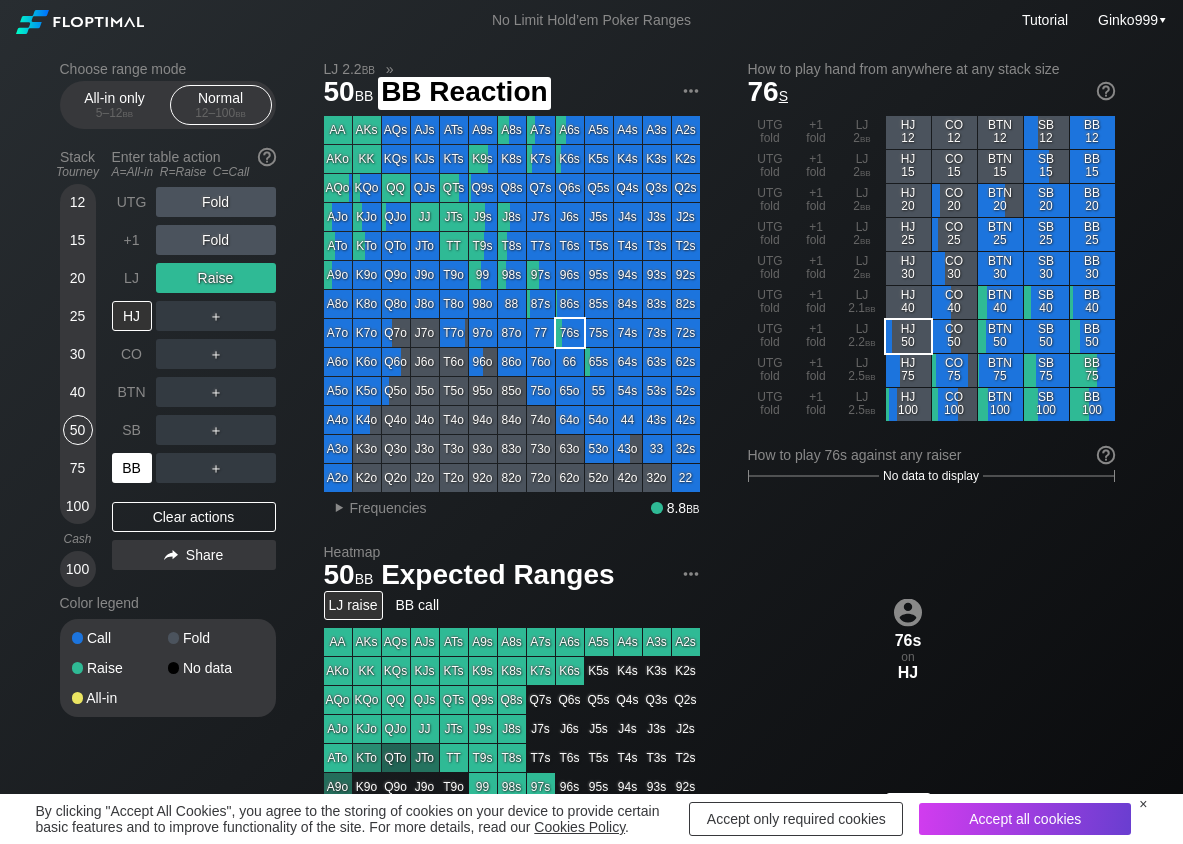 click on "BB" at bounding box center [132, 468] 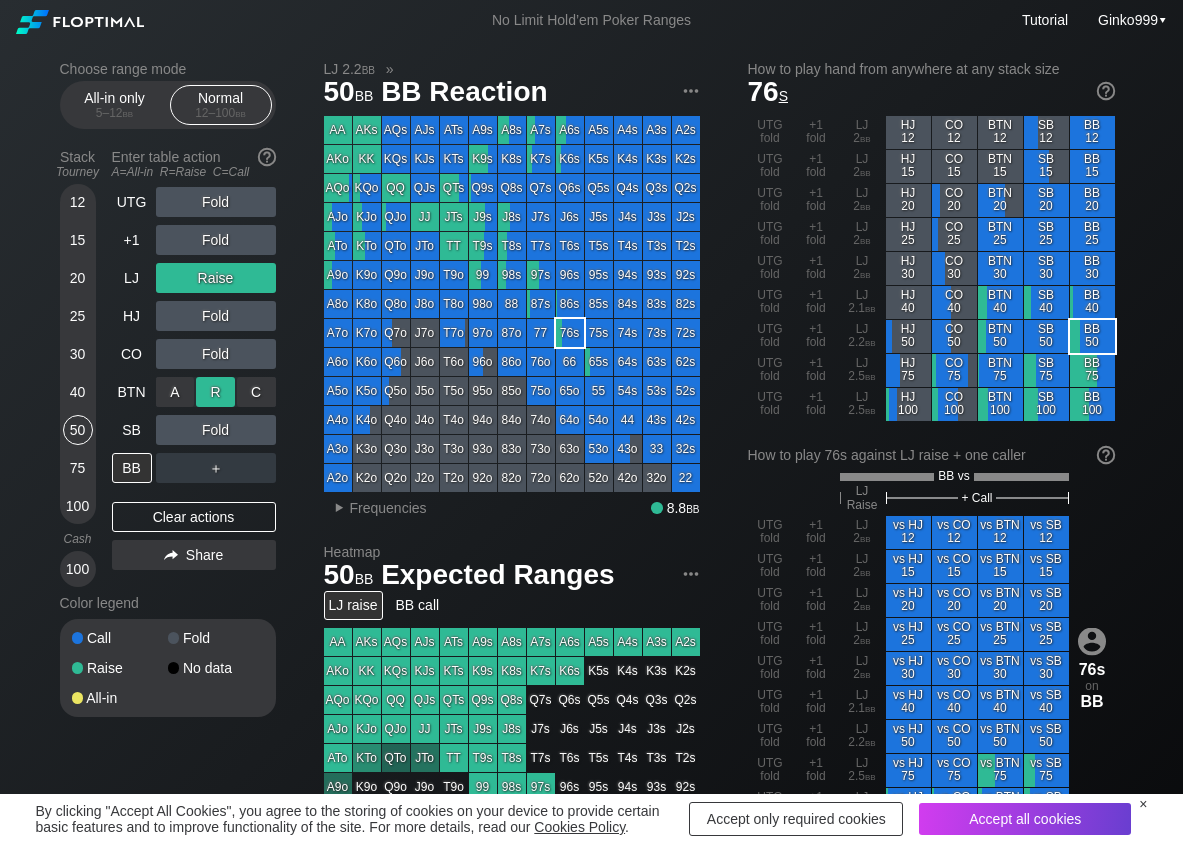 click on "R ✕" at bounding box center [215, 392] 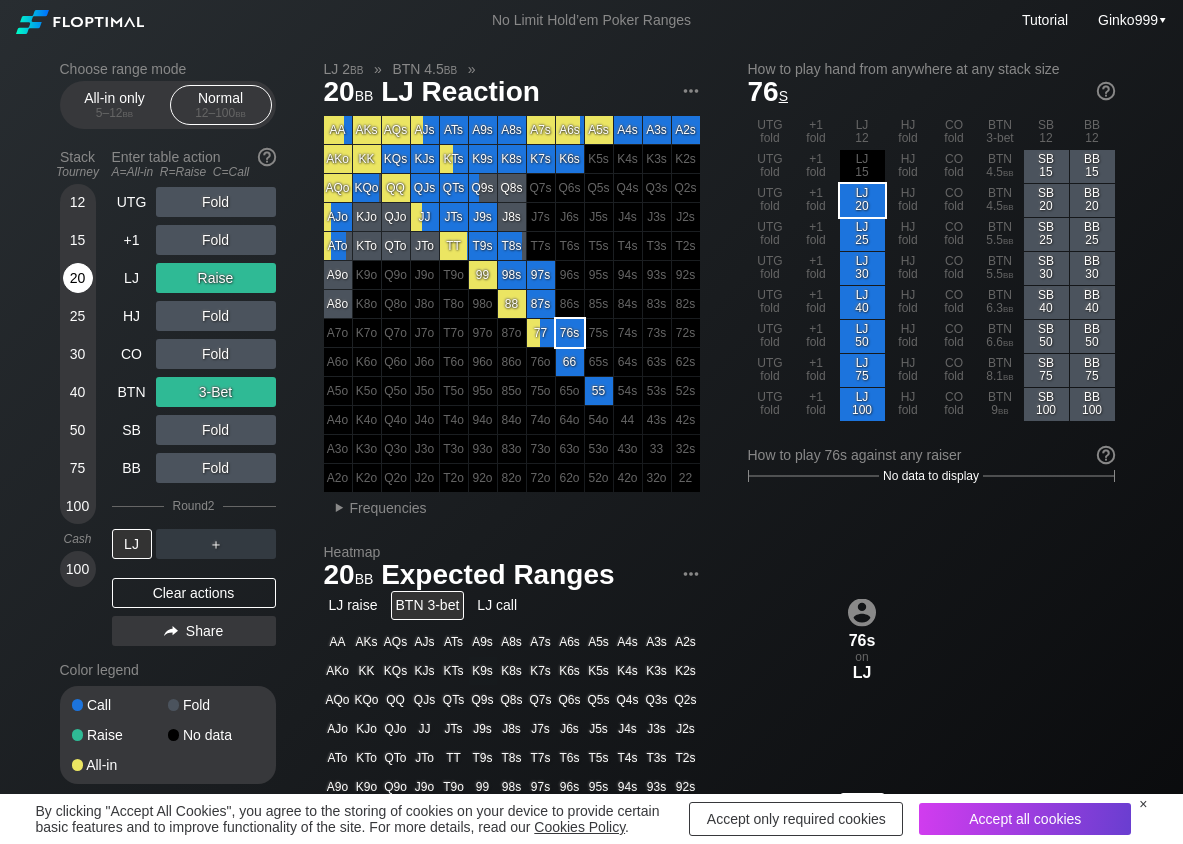 click on "20" at bounding box center (78, 278) 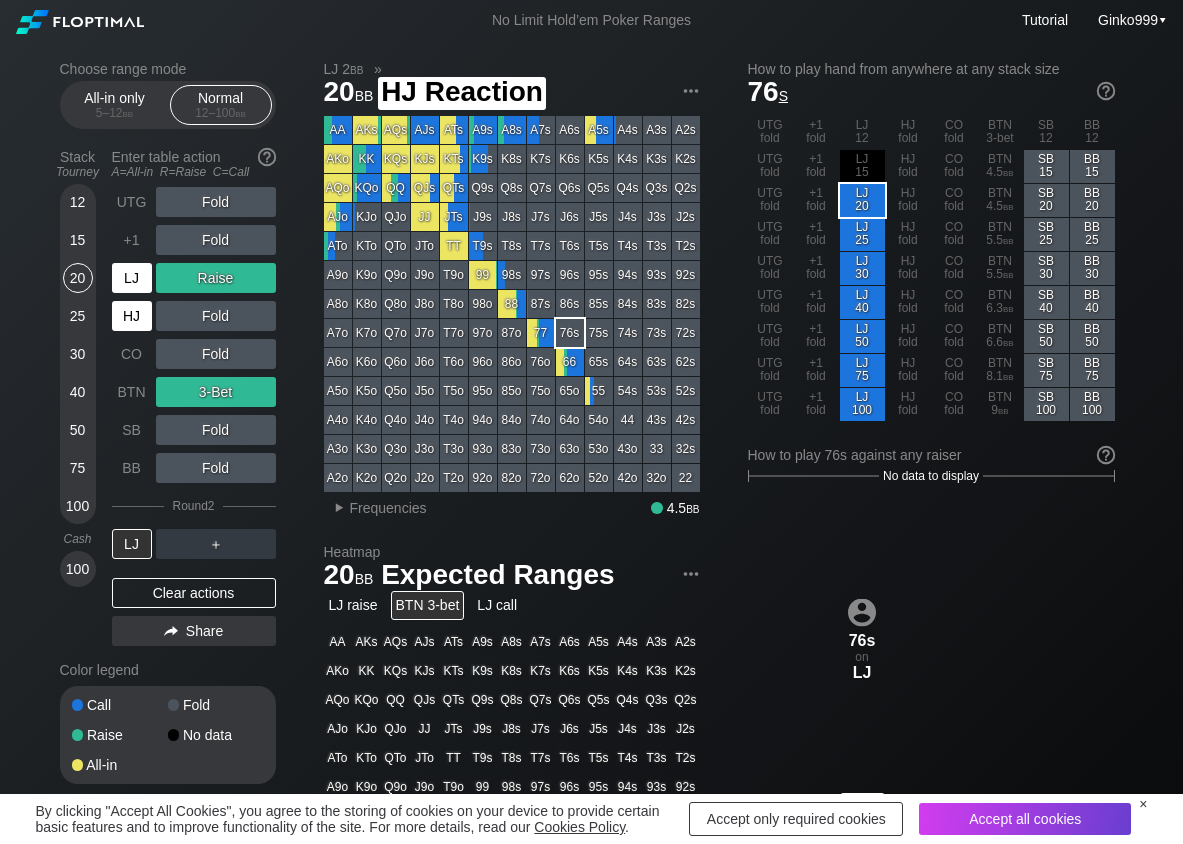 click on "LJ" at bounding box center (132, 278) 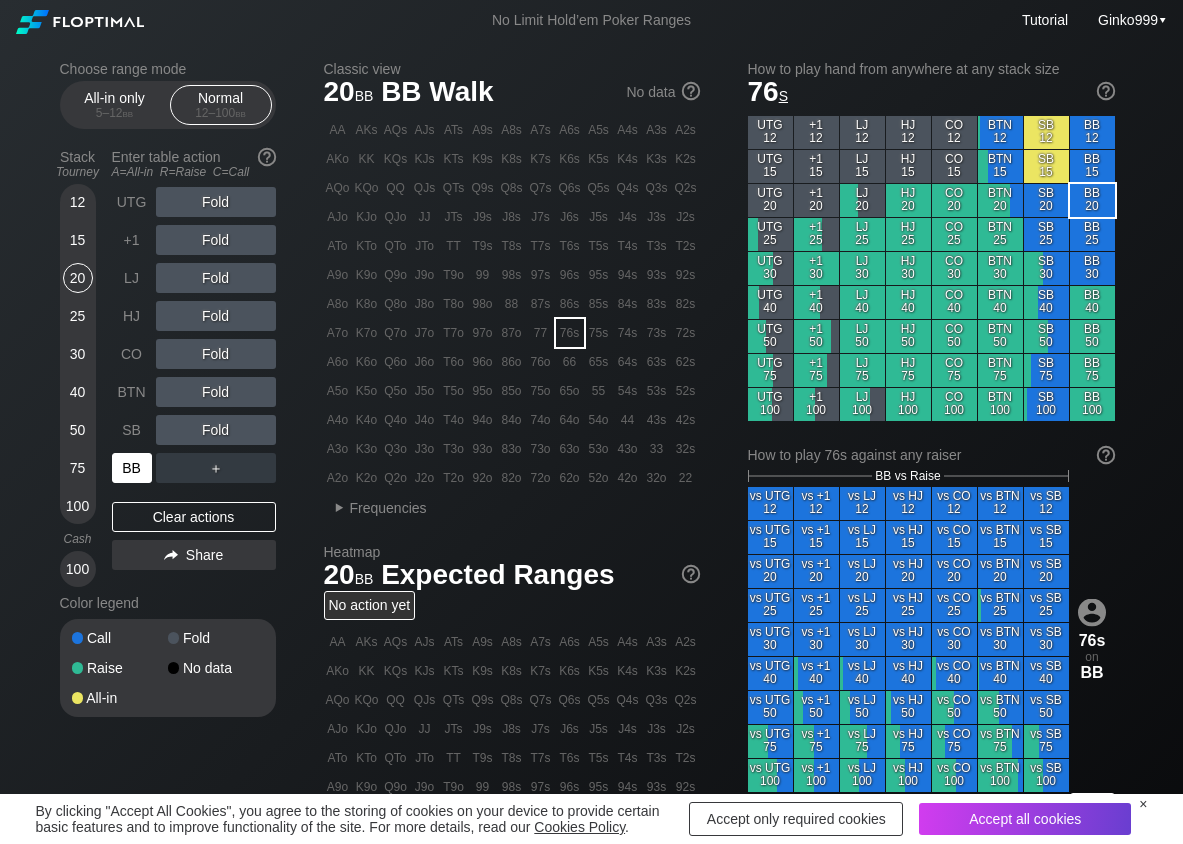 click on "BB" at bounding box center (132, 468) 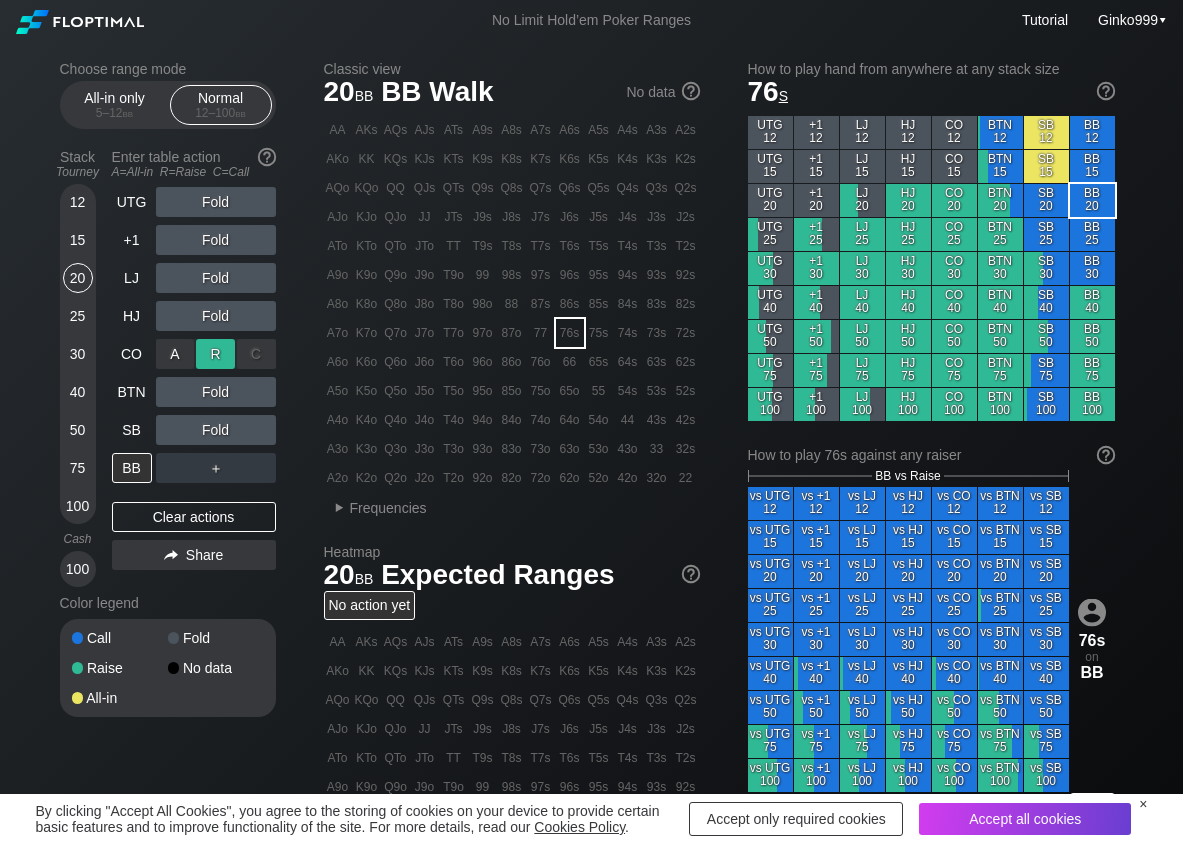 click on "R ✕" at bounding box center [215, 354] 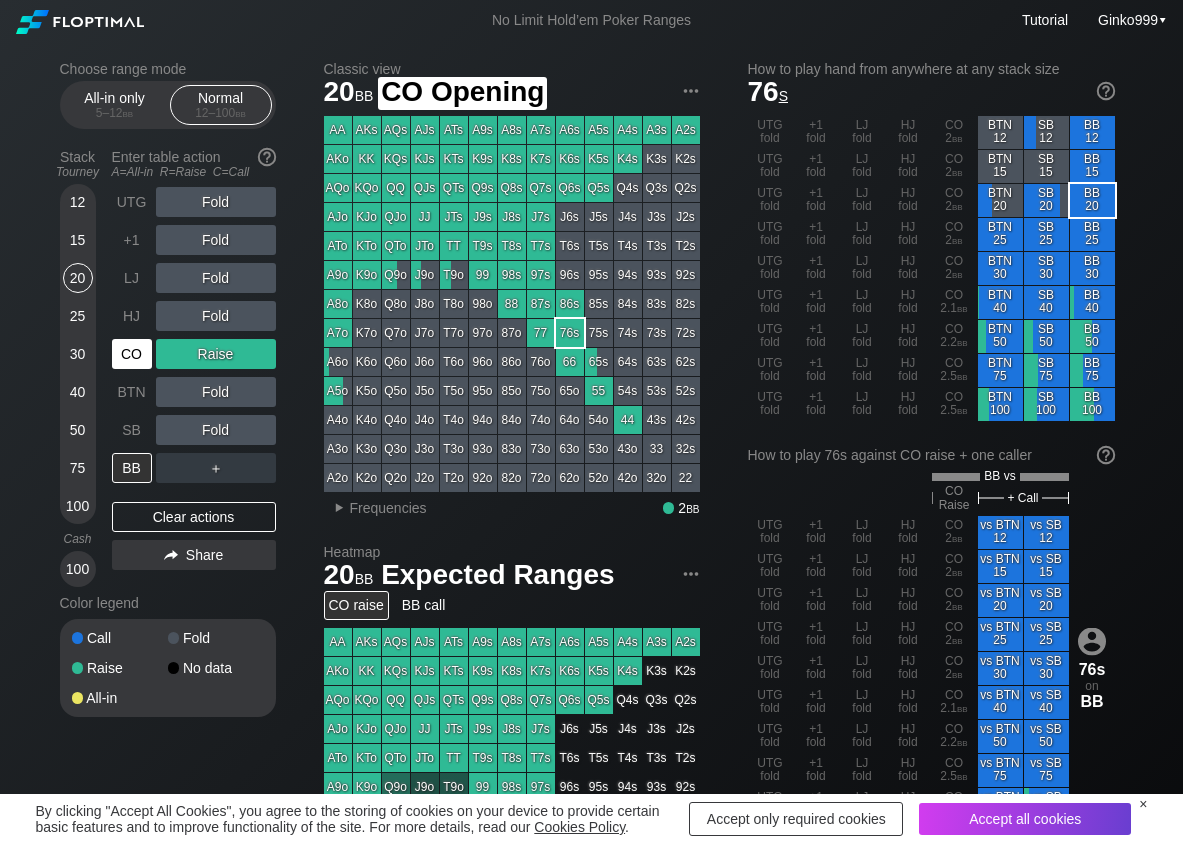 drag, startPoint x: 141, startPoint y: 354, endPoint x: 173, endPoint y: 378, distance: 40 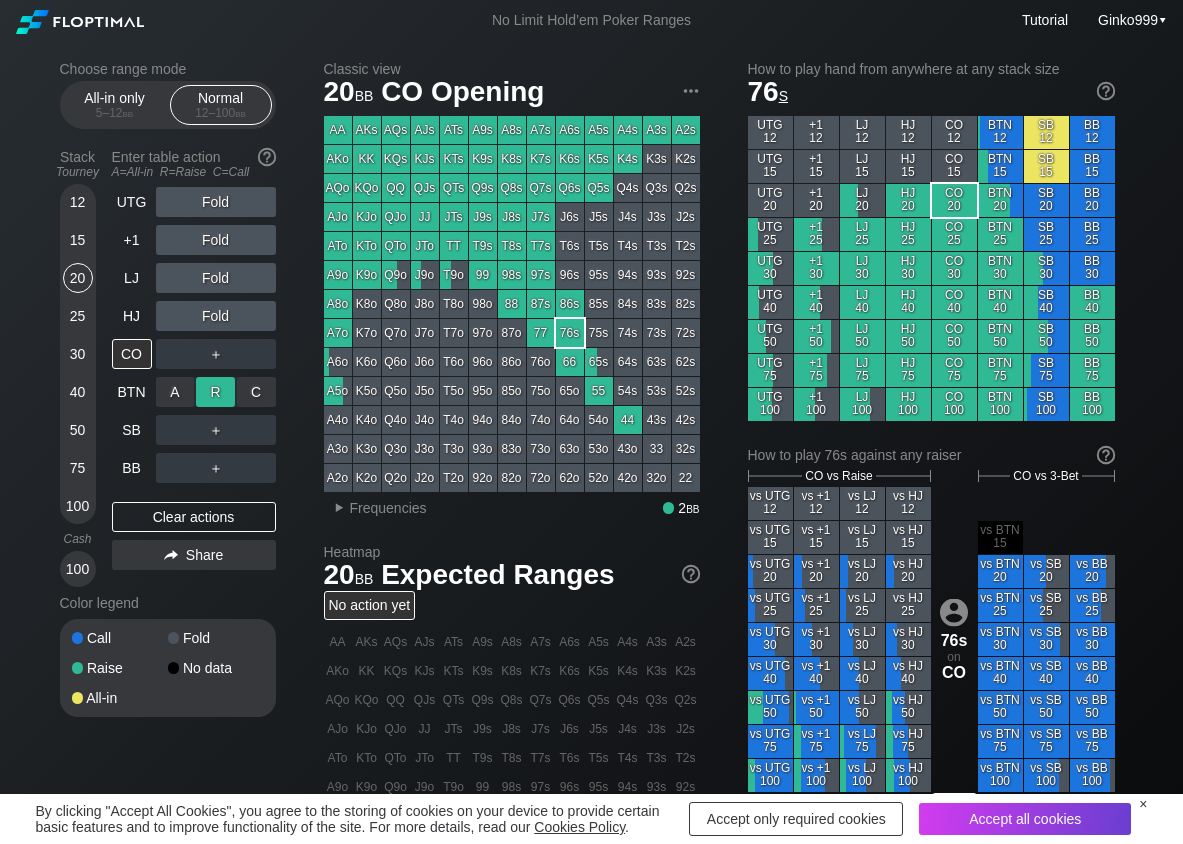 click on "R ✕" at bounding box center [215, 392] 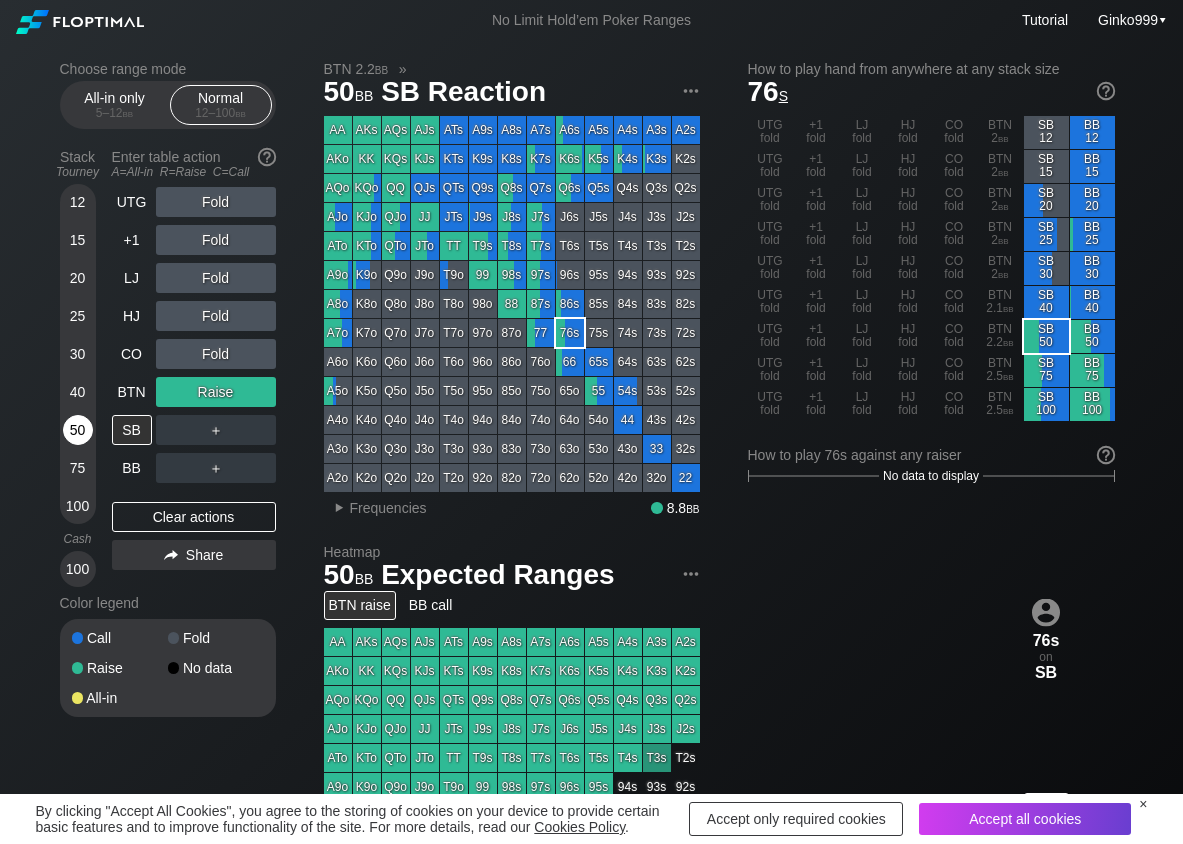 click on "50" at bounding box center [78, 430] 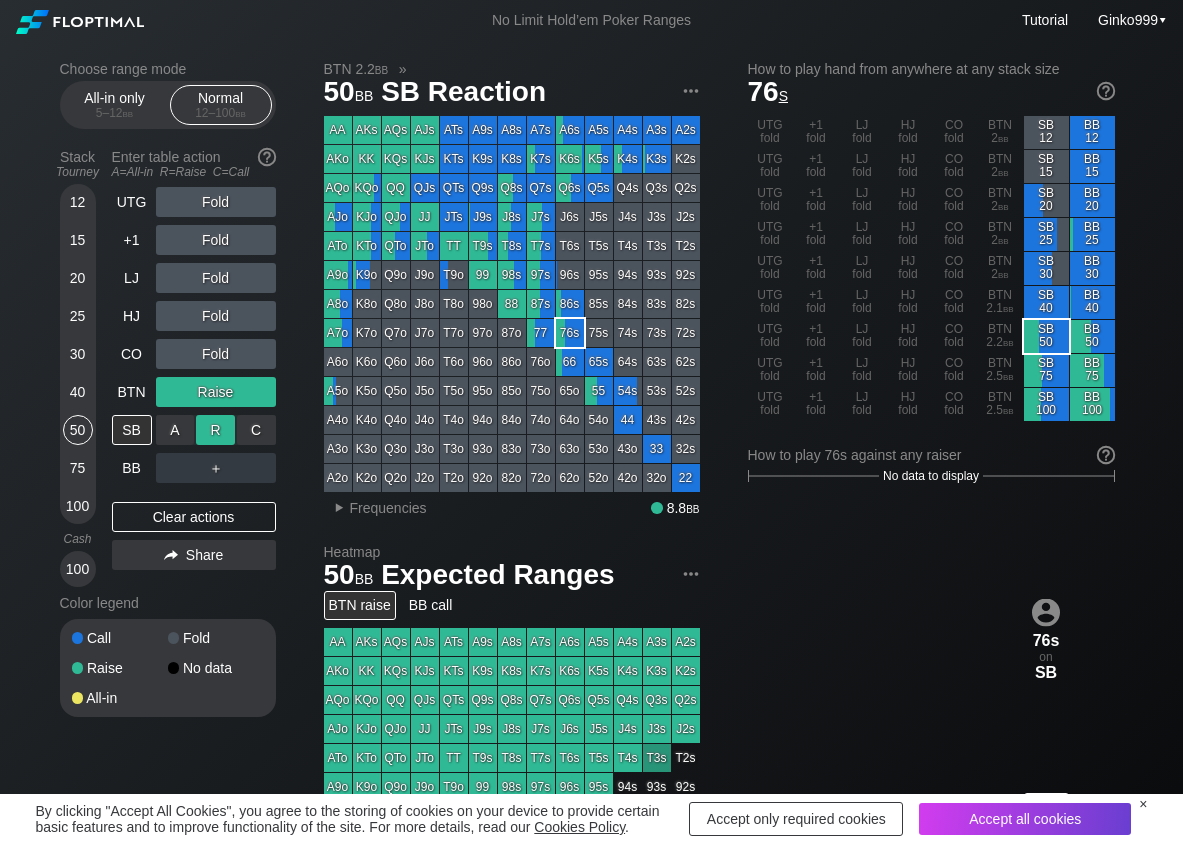 click on "R ✕" at bounding box center (215, 430) 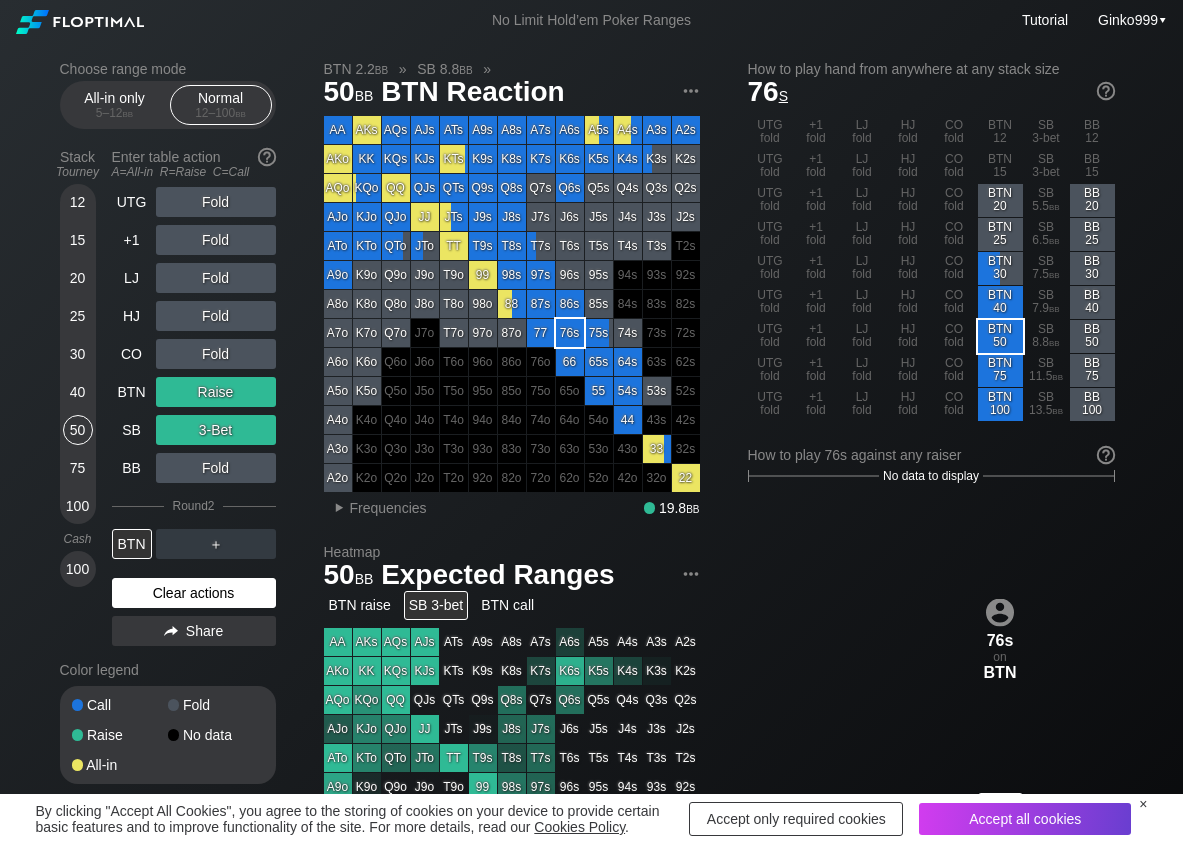 click on "Clear actions" at bounding box center [194, 593] 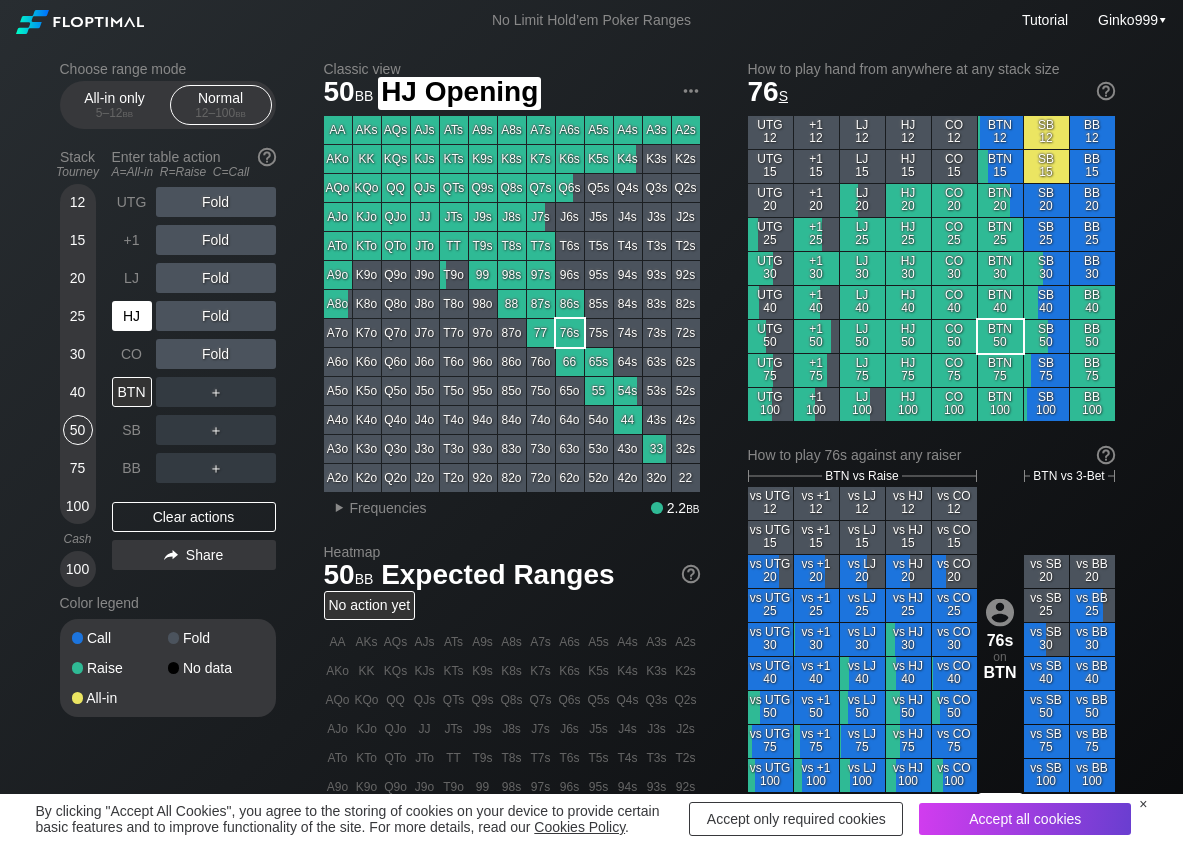 click on "HJ" at bounding box center (132, 316) 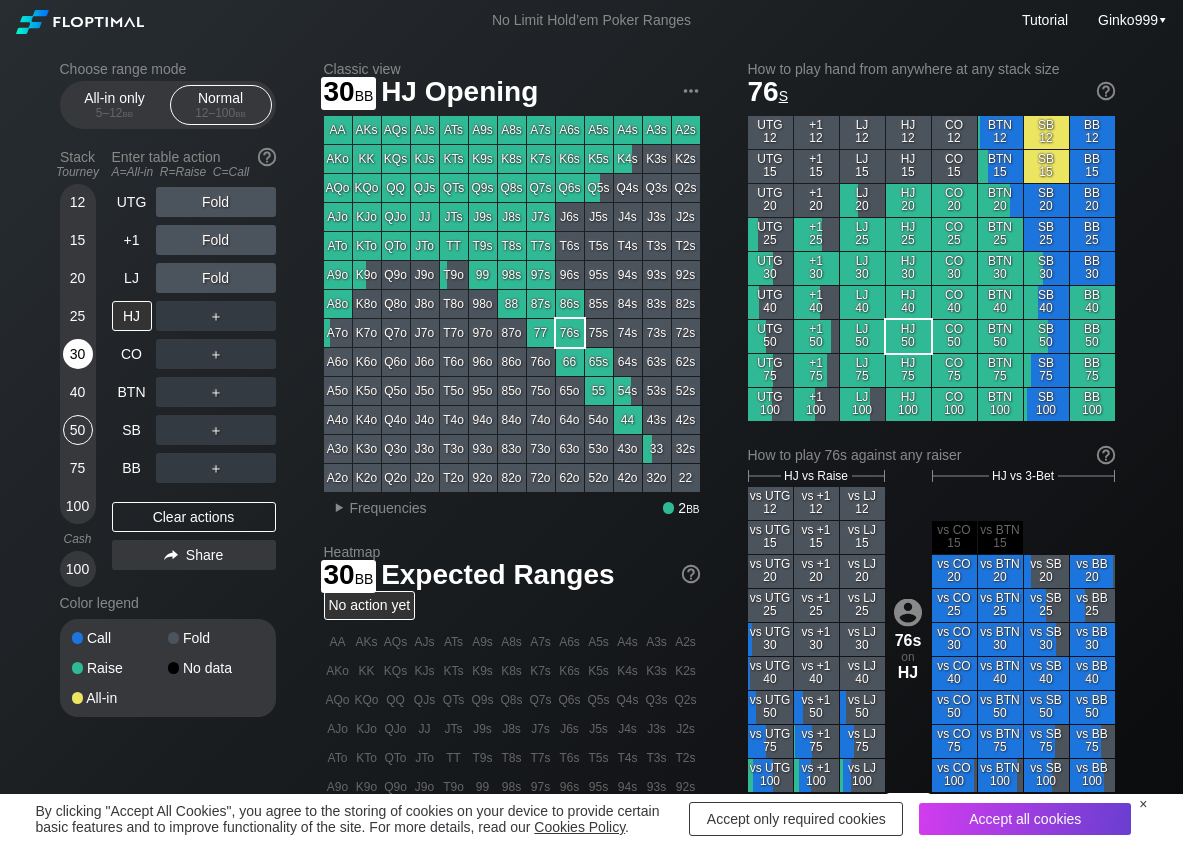click on "30" at bounding box center [78, 354] 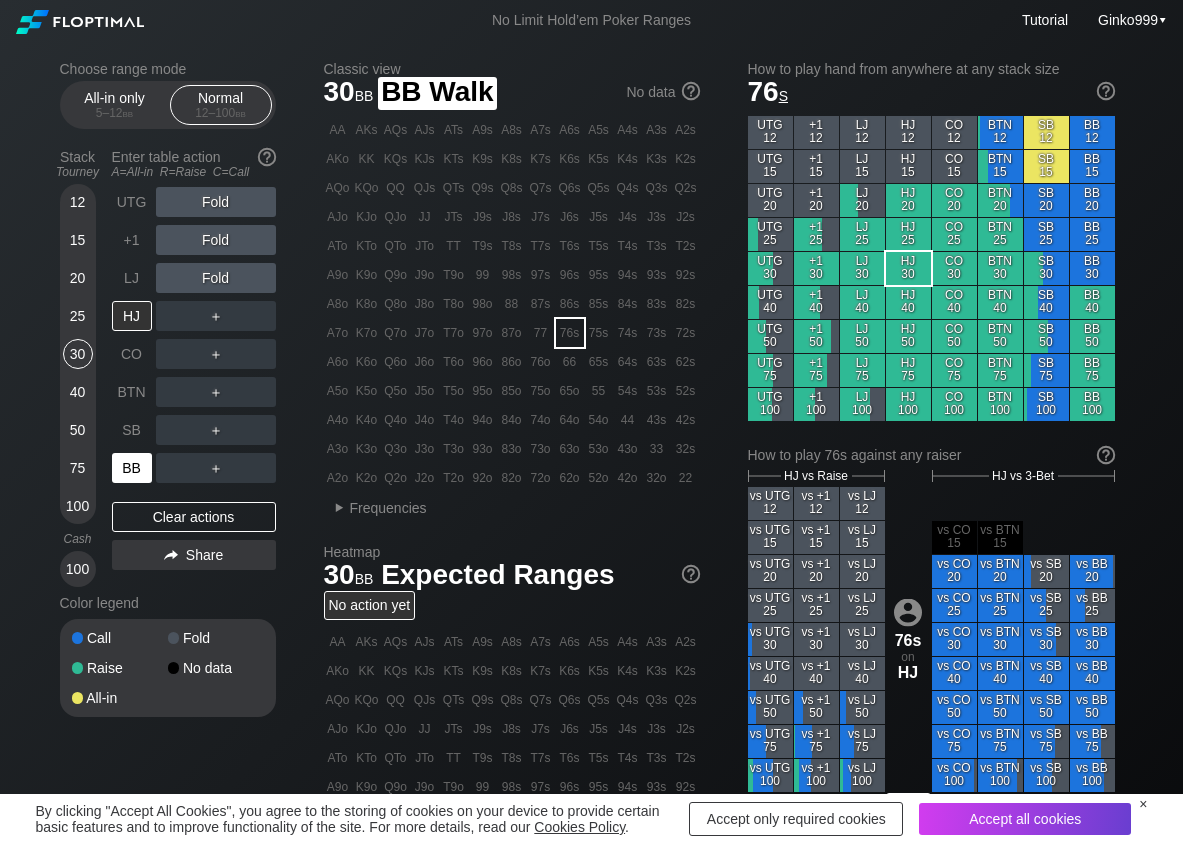 click on "BB" at bounding box center [132, 468] 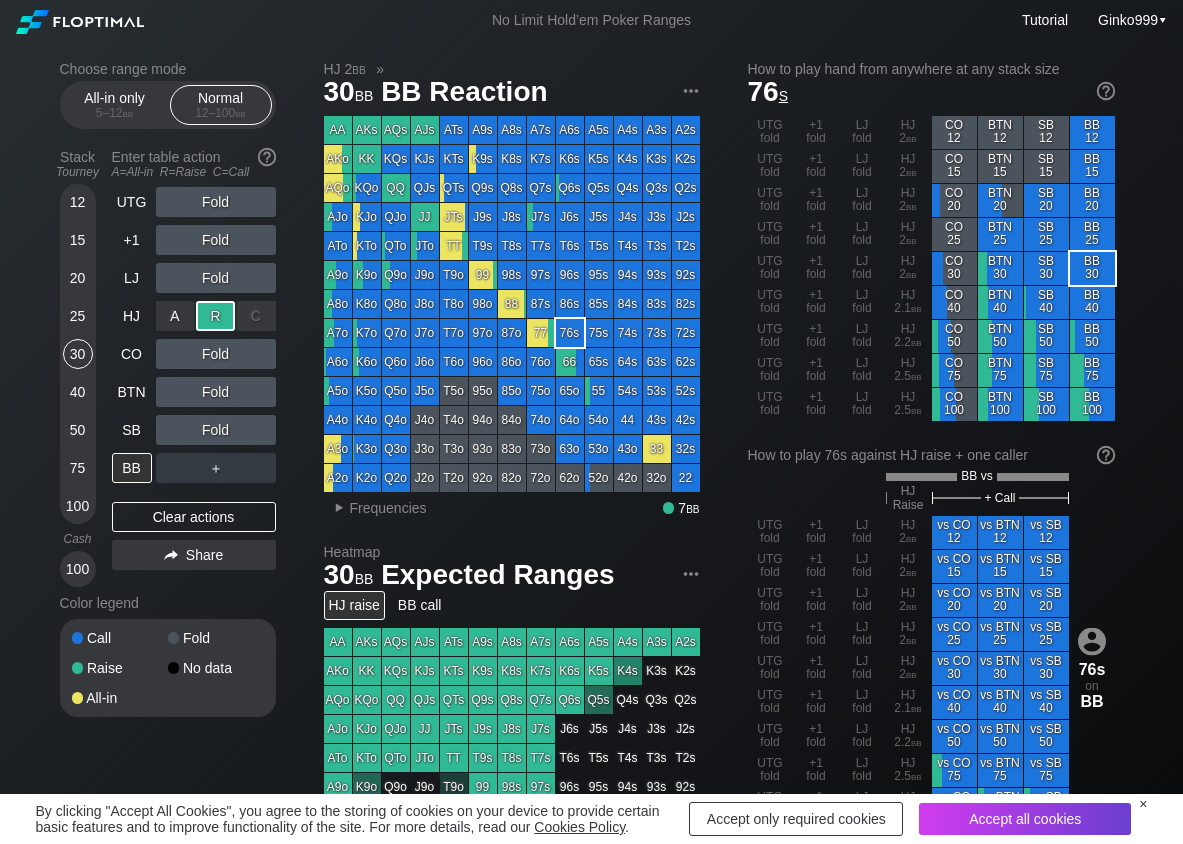 click on "R ✕" at bounding box center (215, 316) 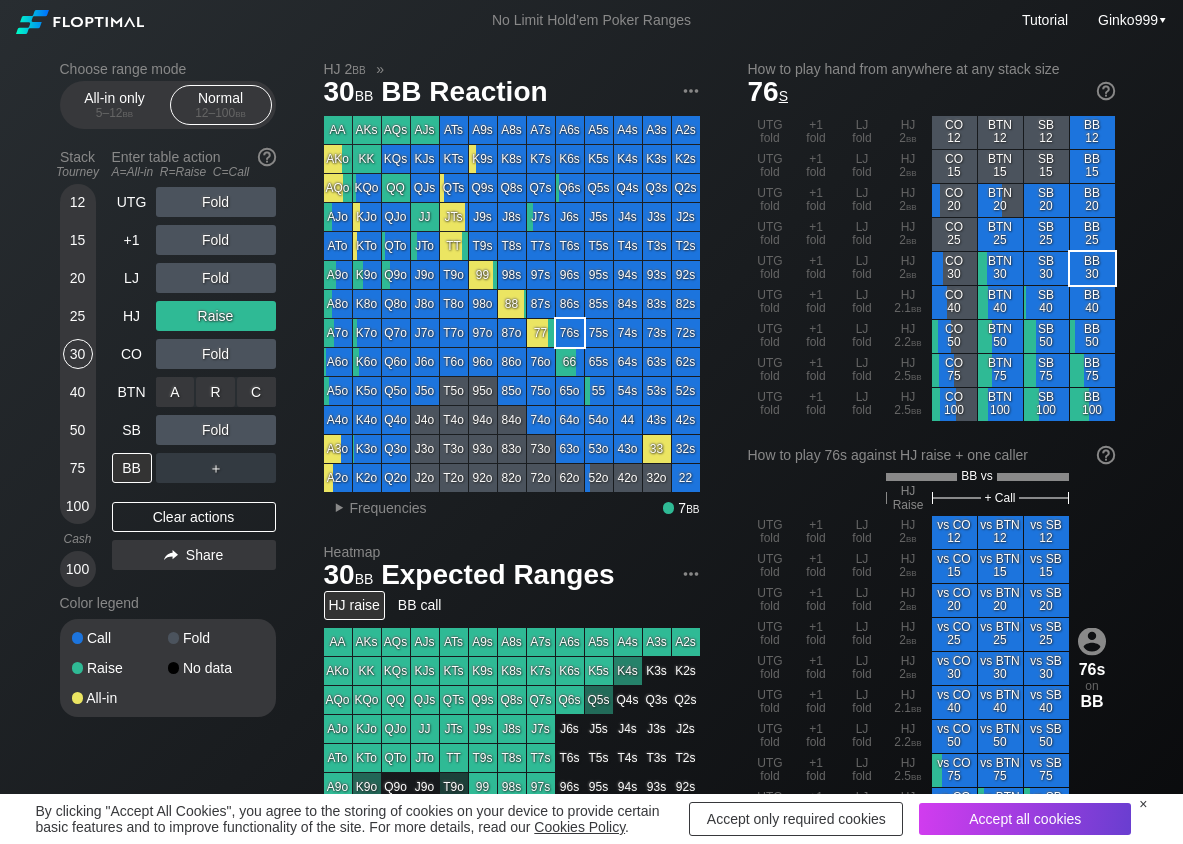 click on "R ✕" at bounding box center (215, 392) 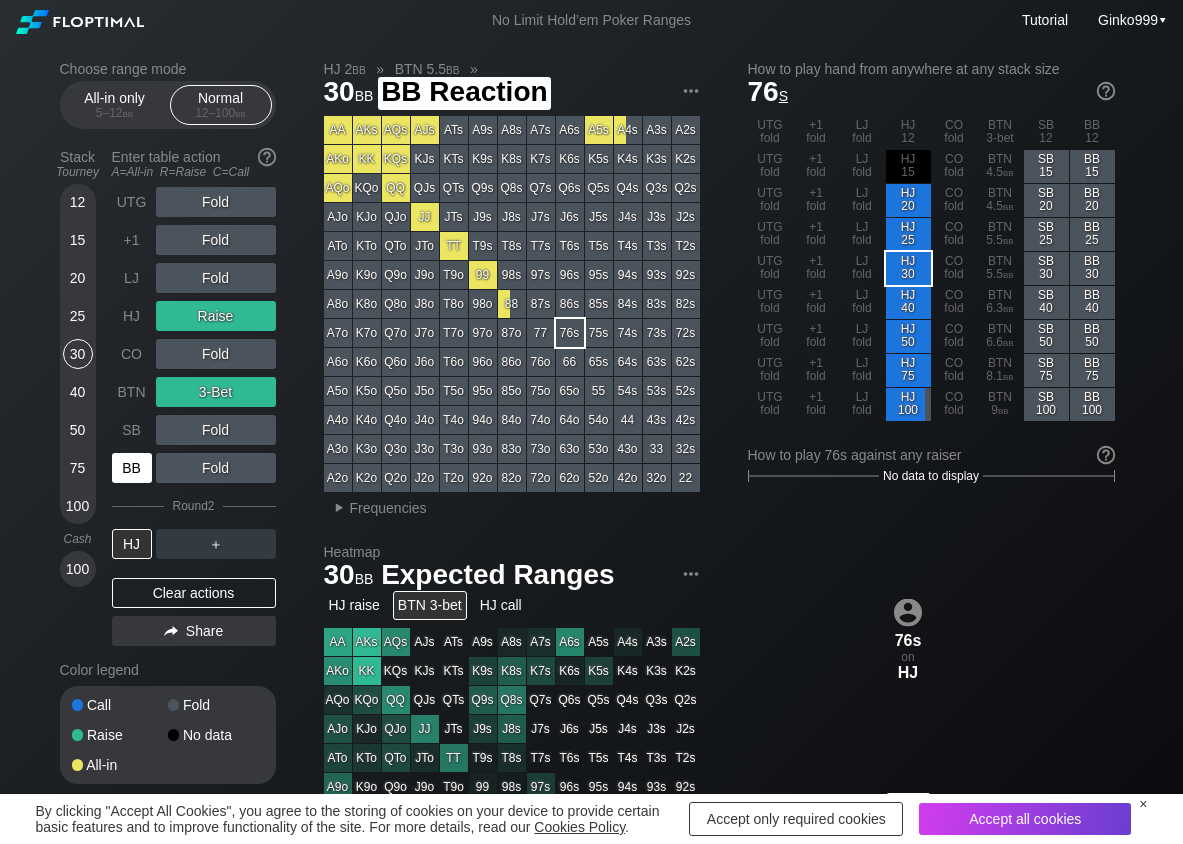 click on "BB" at bounding box center (132, 468) 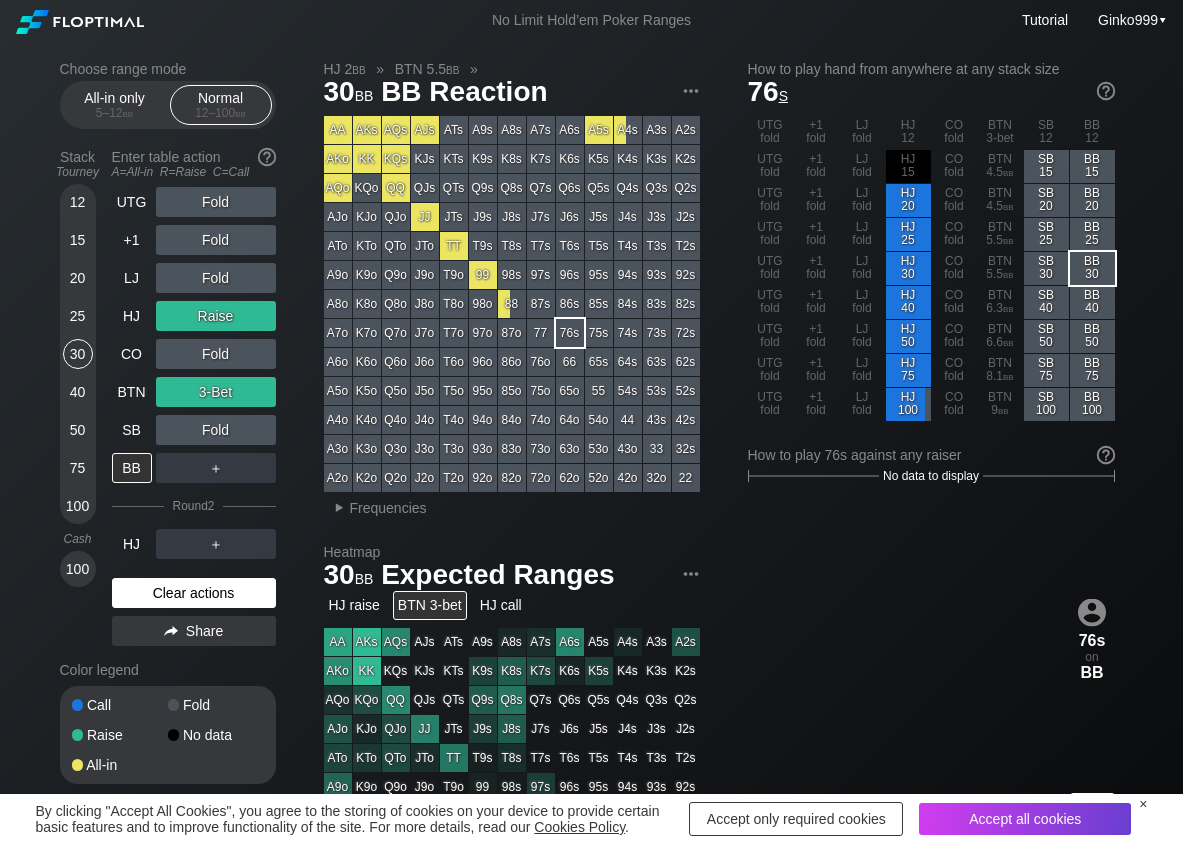 click on "Clear actions" at bounding box center (194, 593) 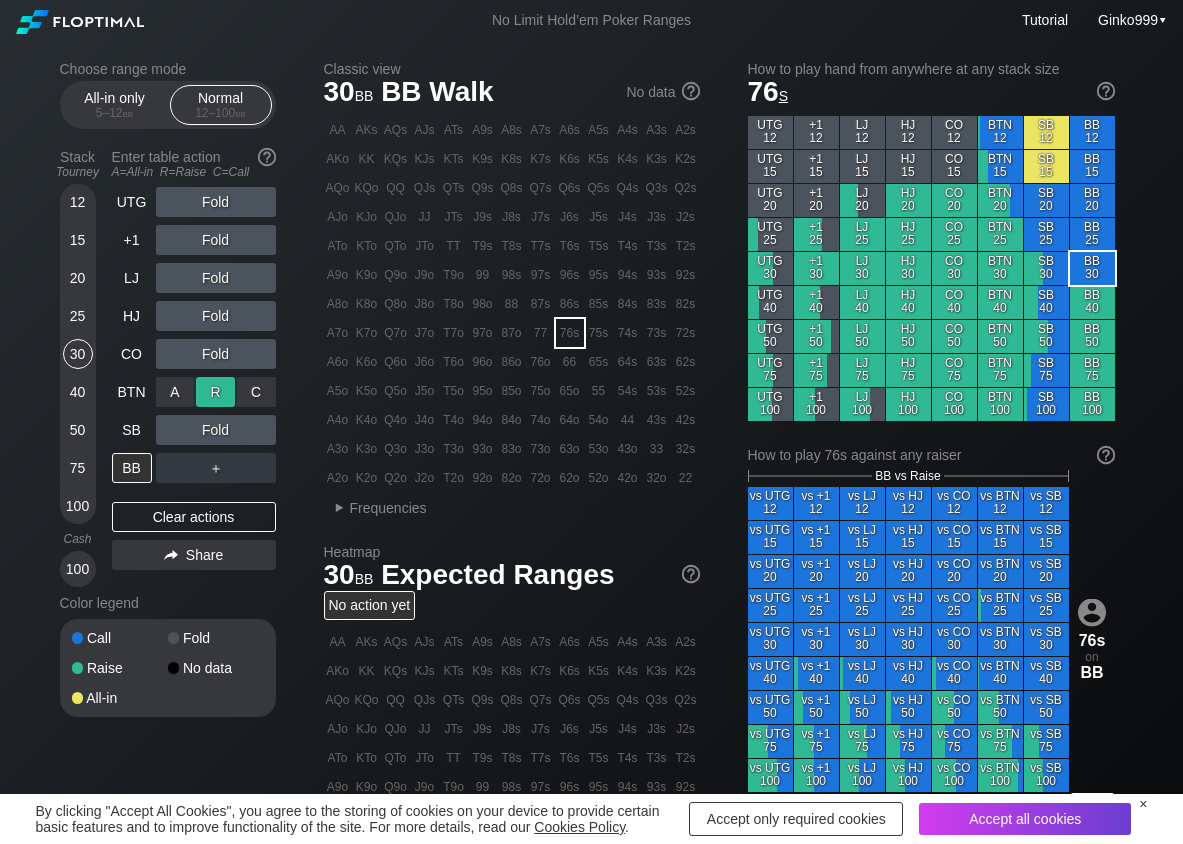 click on "R ✕" at bounding box center [215, 392] 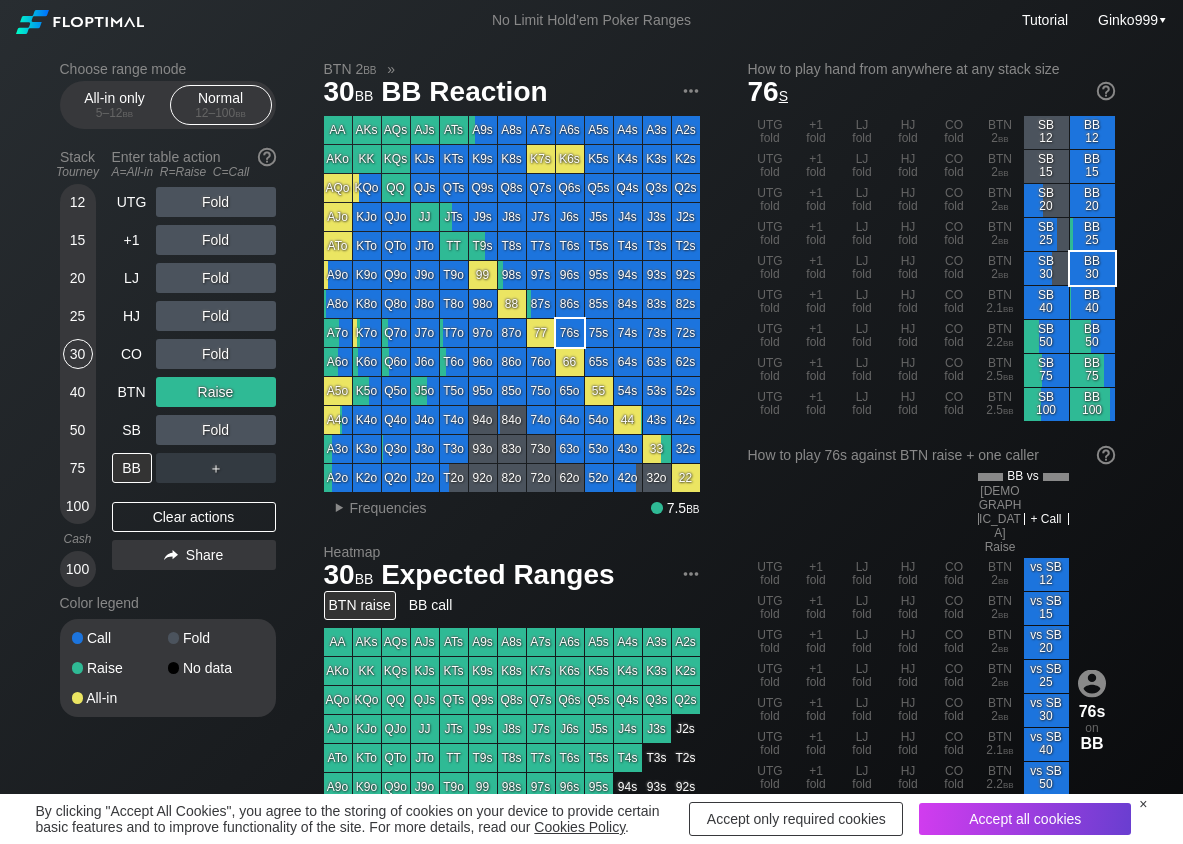 scroll, scrollTop: 100, scrollLeft: 0, axis: vertical 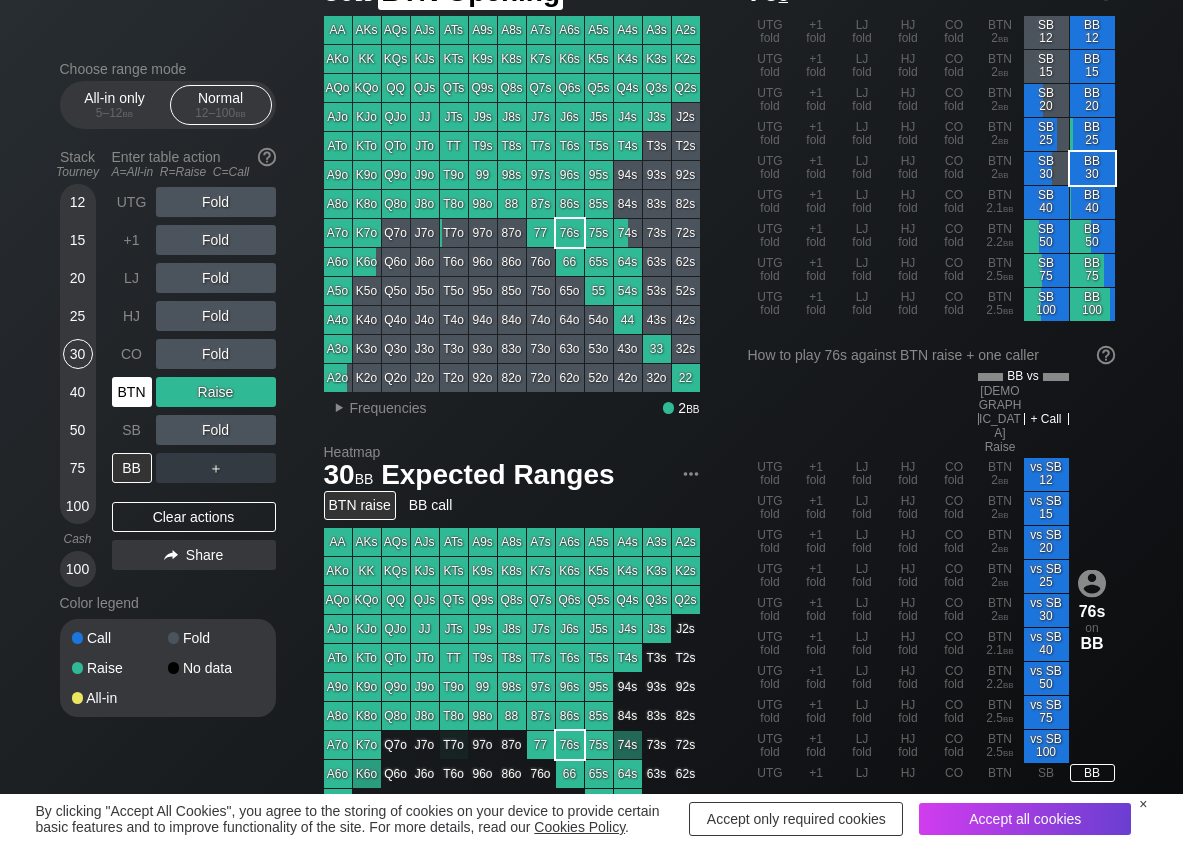 click on "BTN" at bounding box center [132, 392] 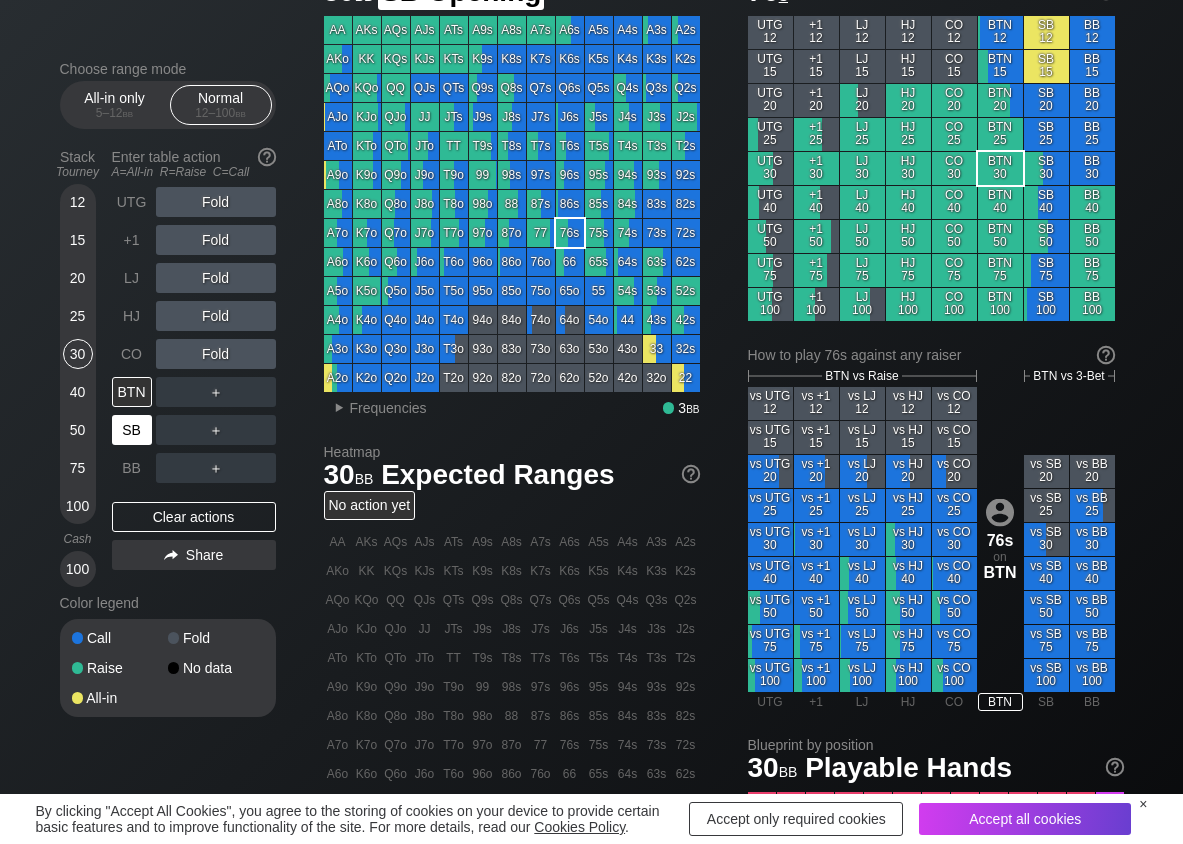 click on "SB" at bounding box center (132, 430) 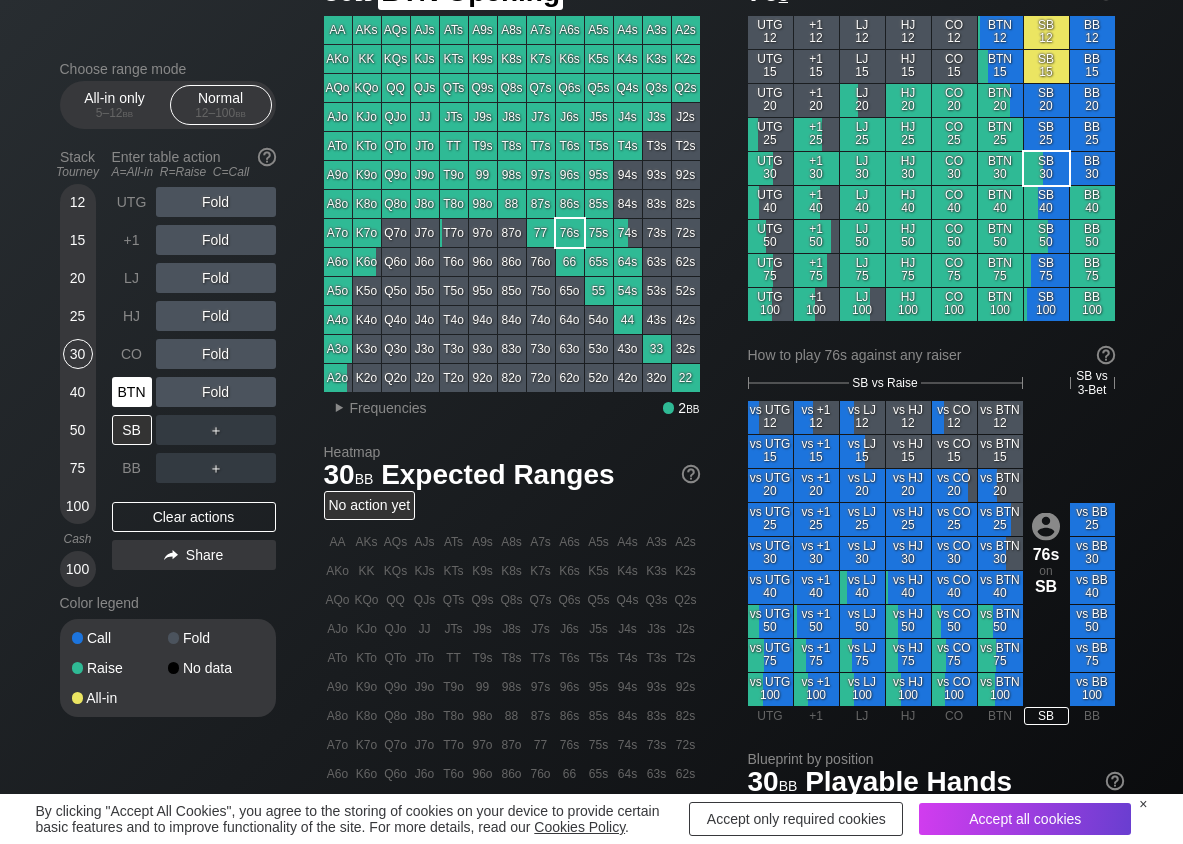 drag, startPoint x: 132, startPoint y: 395, endPoint x: 120, endPoint y: 387, distance: 14.422205 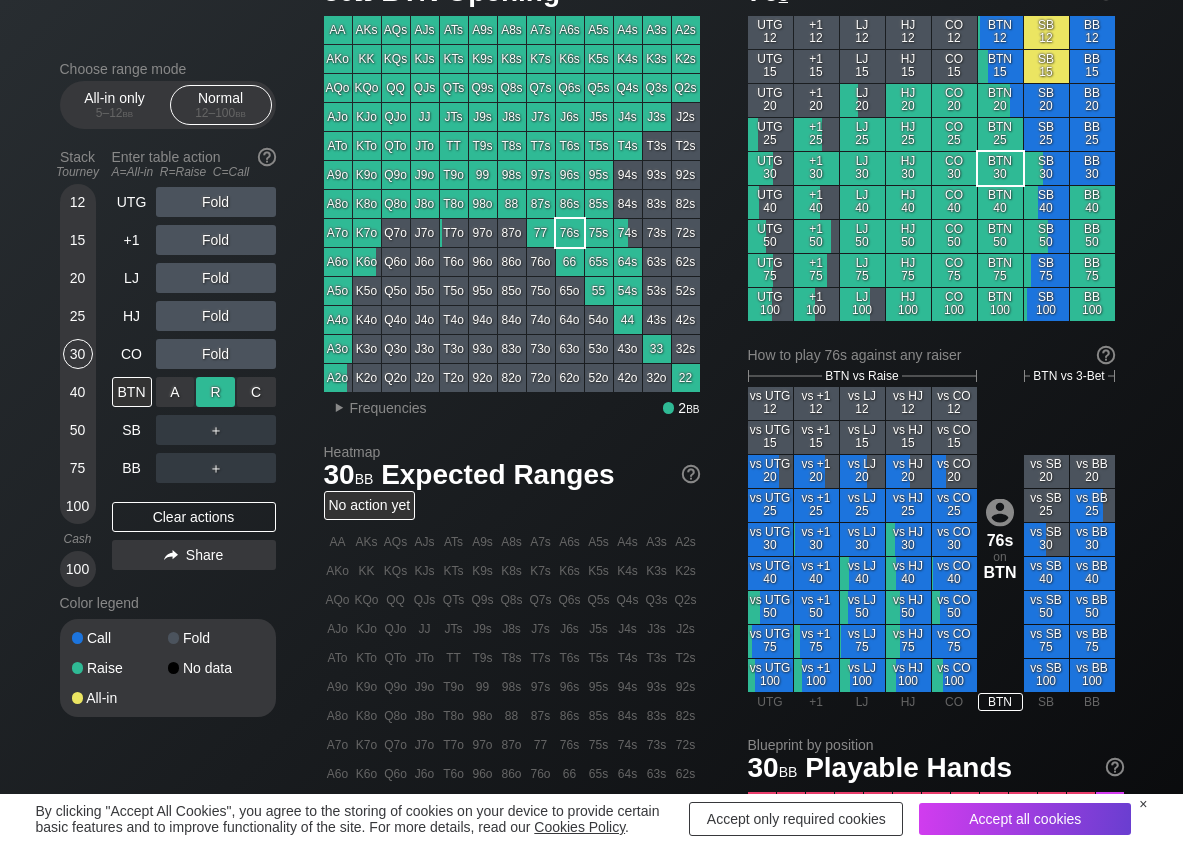 click on "R ✕" at bounding box center (215, 392) 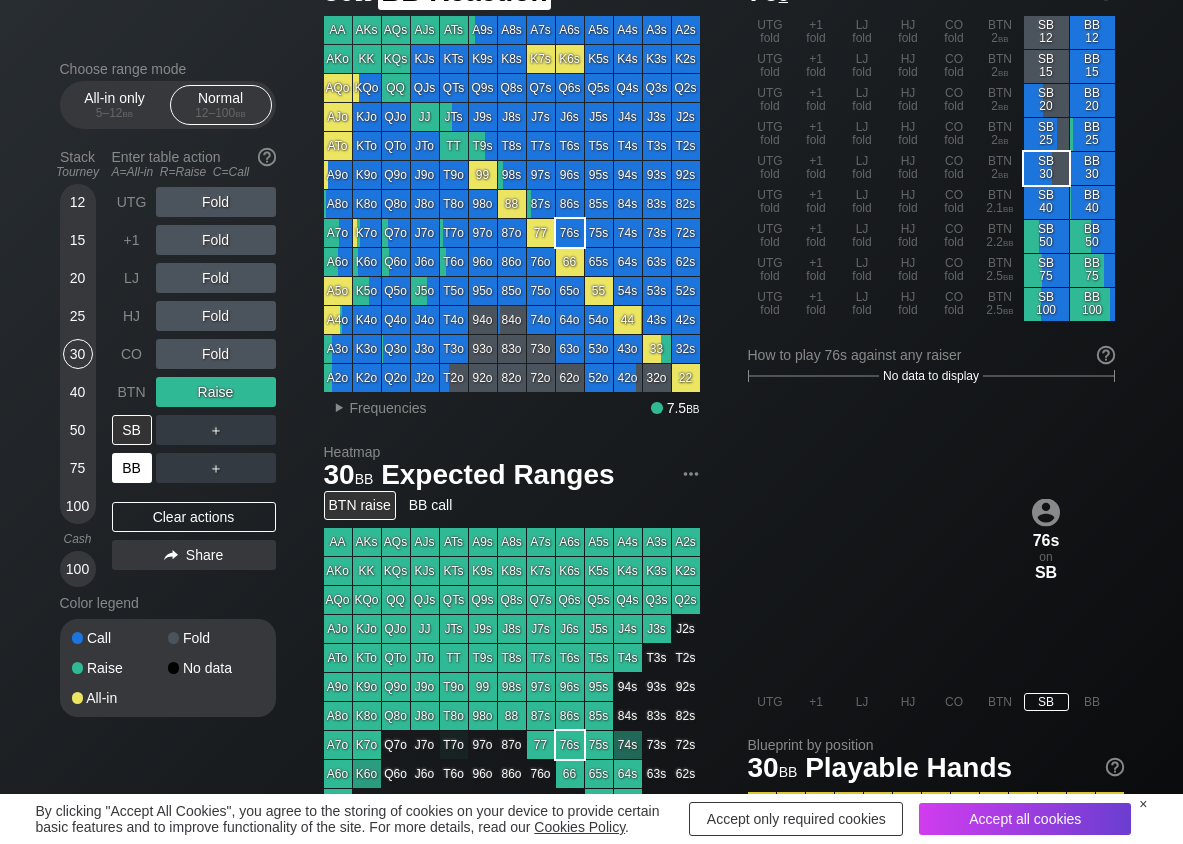 click on "BB" at bounding box center (132, 468) 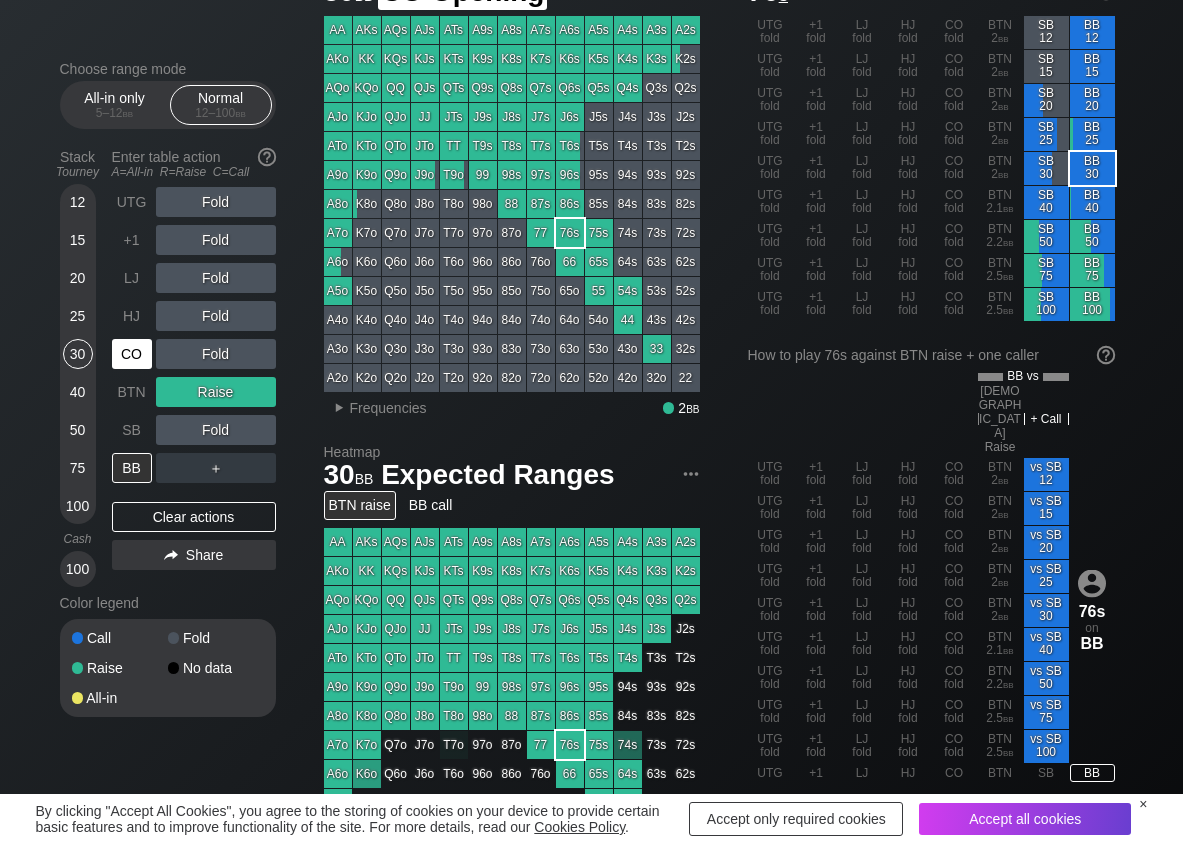 drag, startPoint x: 131, startPoint y: 347, endPoint x: 163, endPoint y: 357, distance: 33.526108 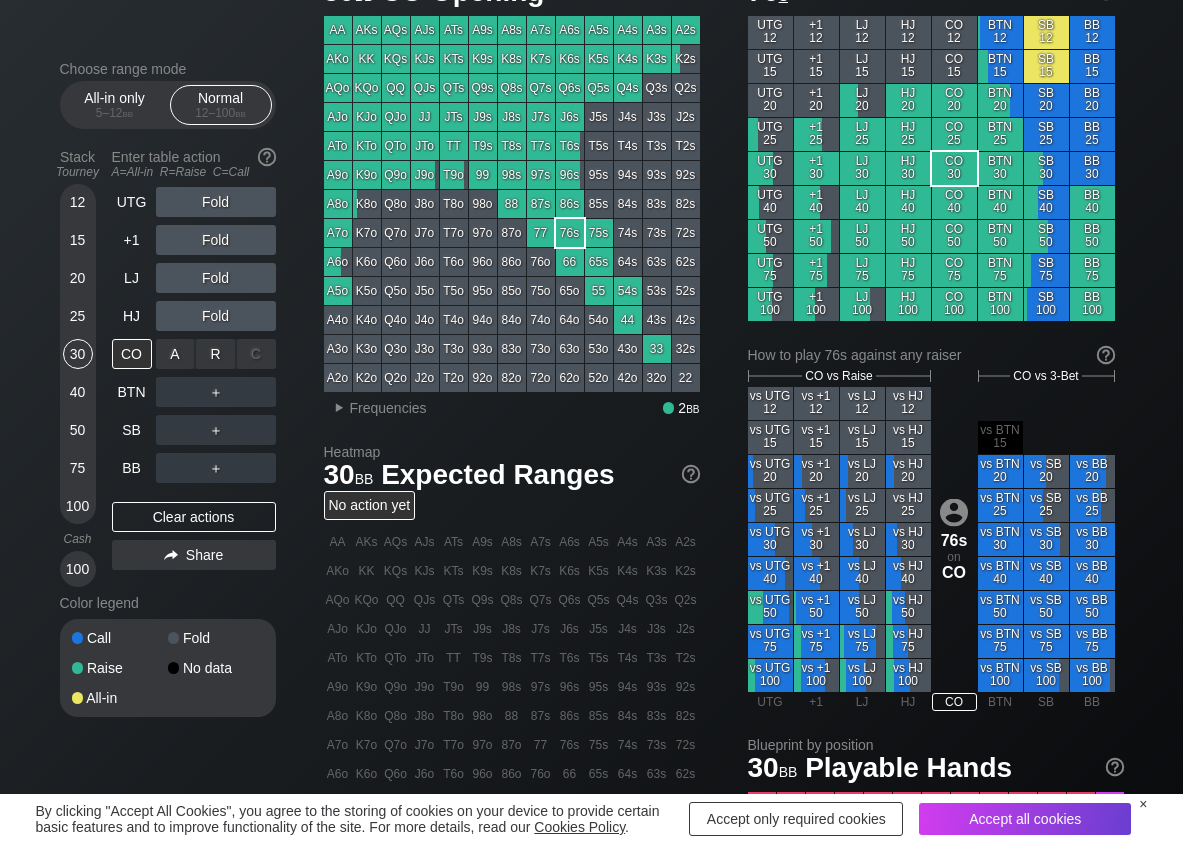 click on "R ✕" at bounding box center [215, 354] 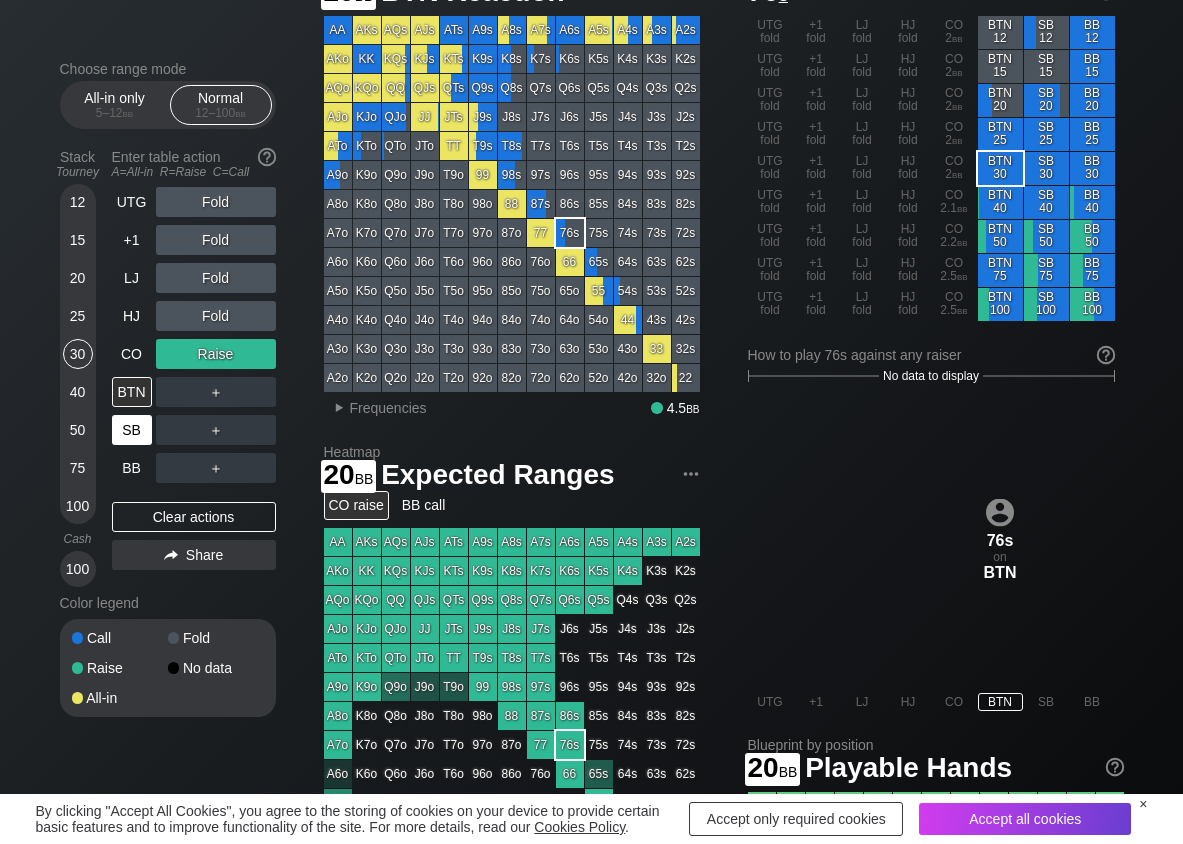 drag, startPoint x: 72, startPoint y: 273, endPoint x: 121, endPoint y: 416, distance: 151.16217 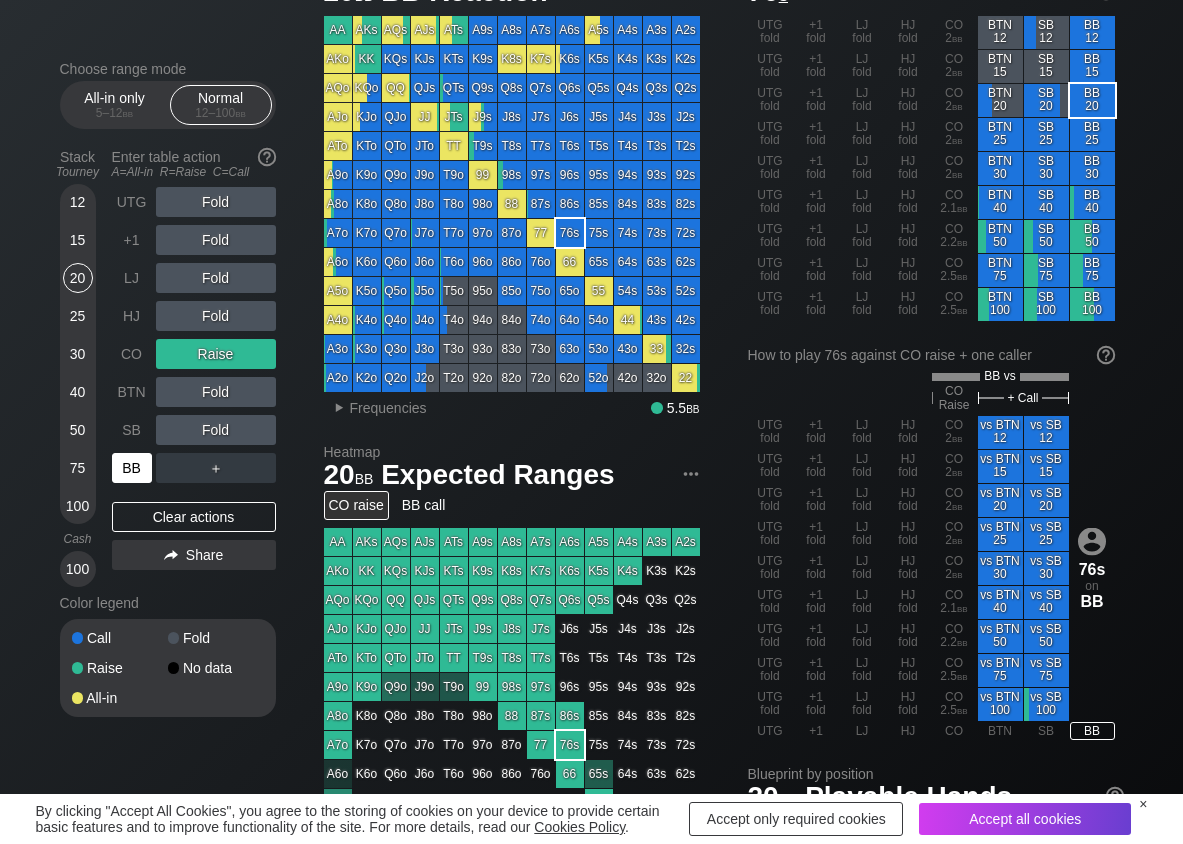 click on "BB" at bounding box center [132, 468] 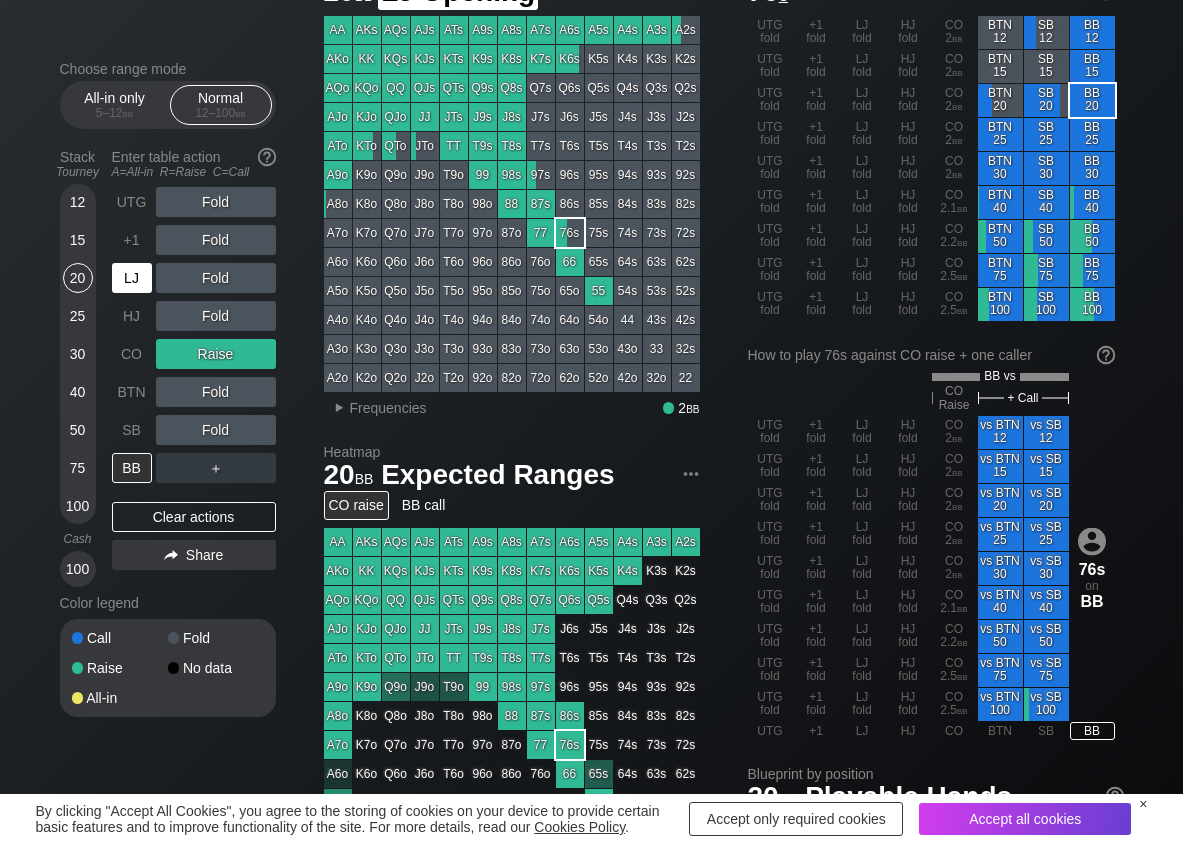 click on "LJ" at bounding box center (134, 278) 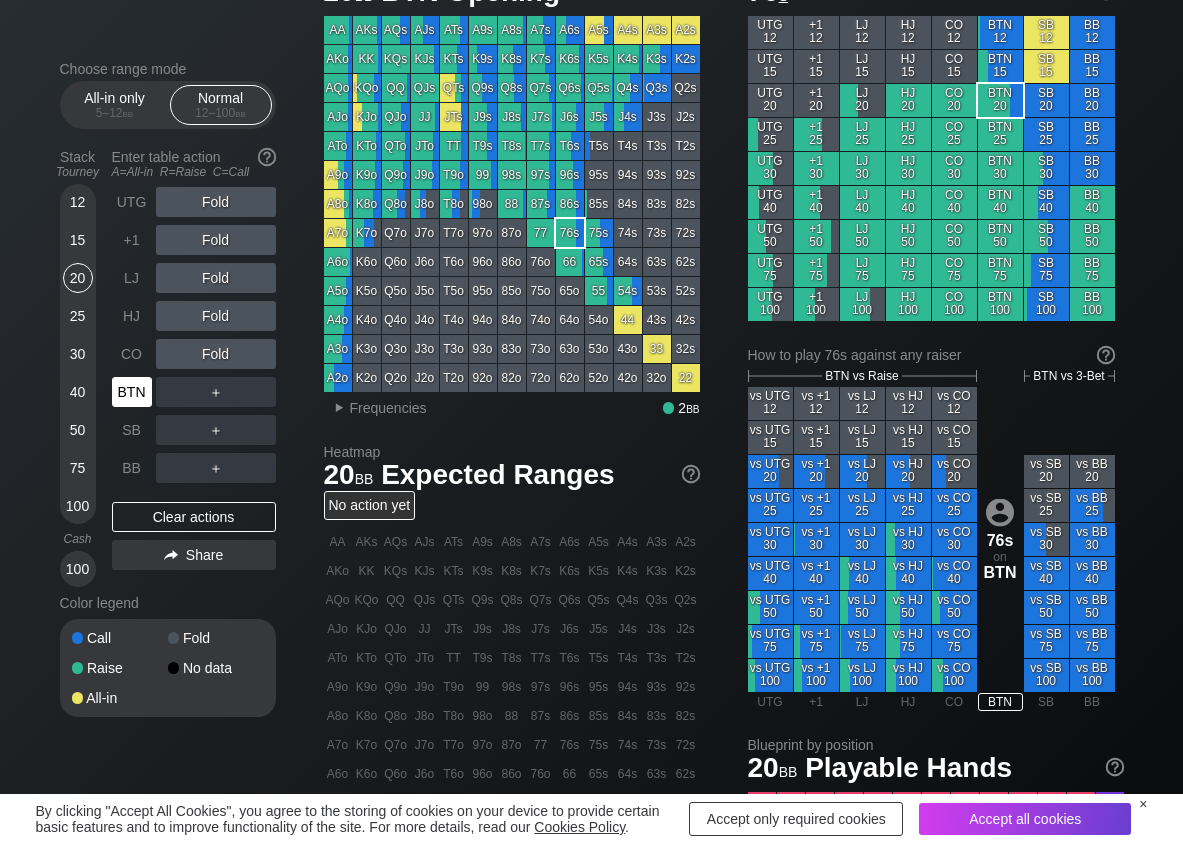 click on "BTN" at bounding box center [132, 392] 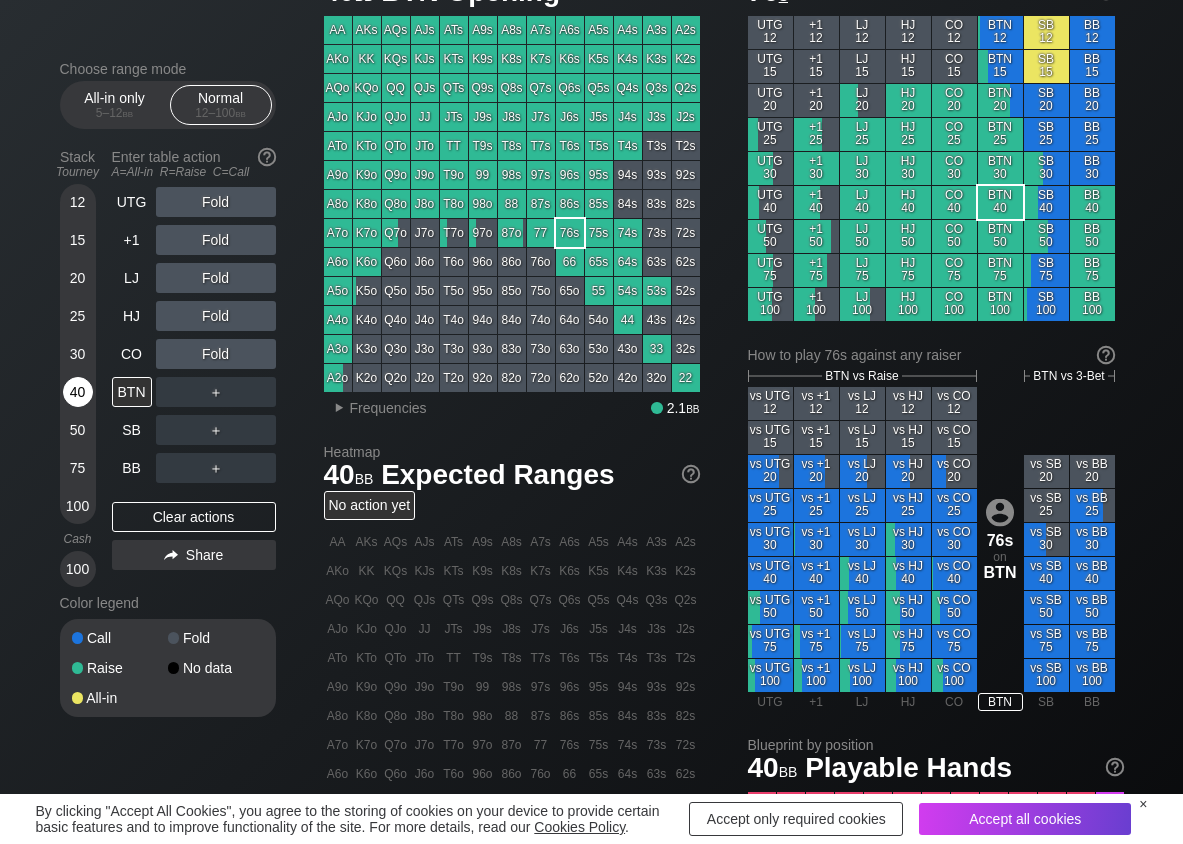 click on "40" at bounding box center [78, 392] 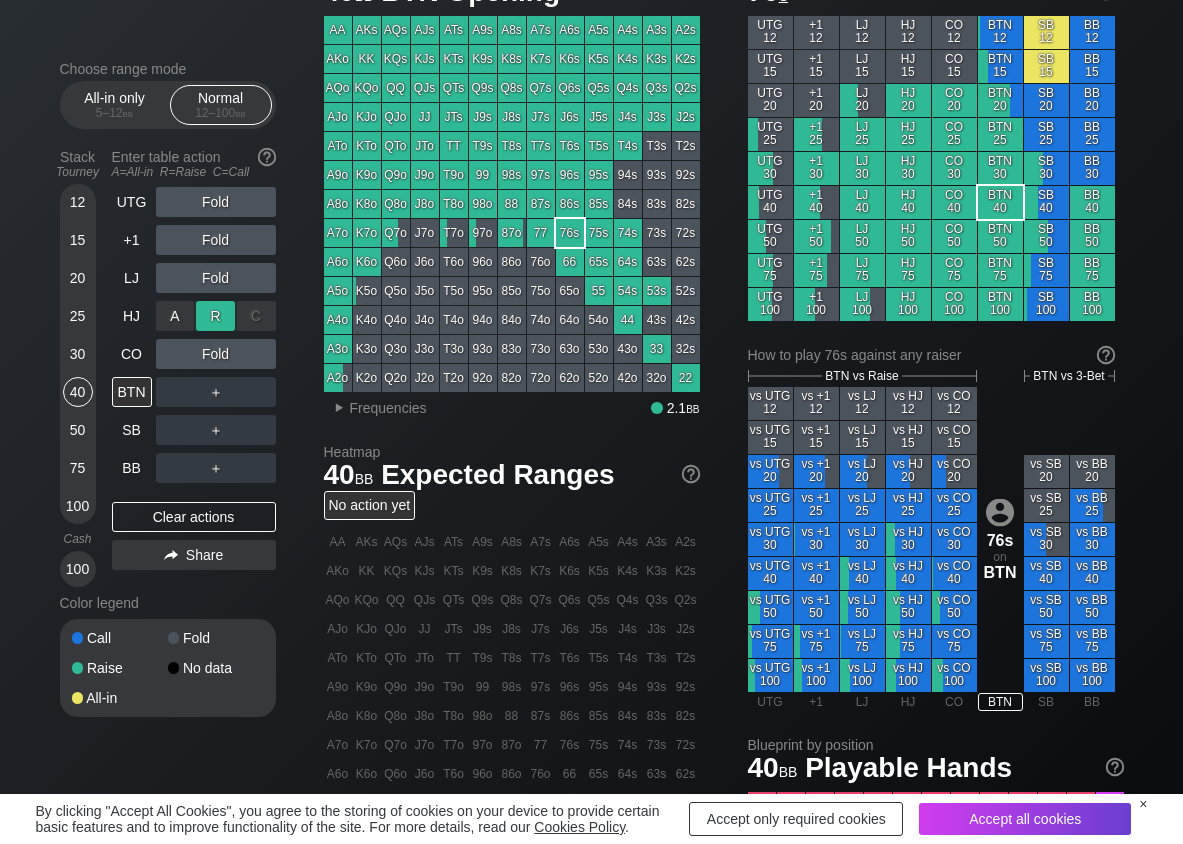 click on "R ✕" at bounding box center [215, 316] 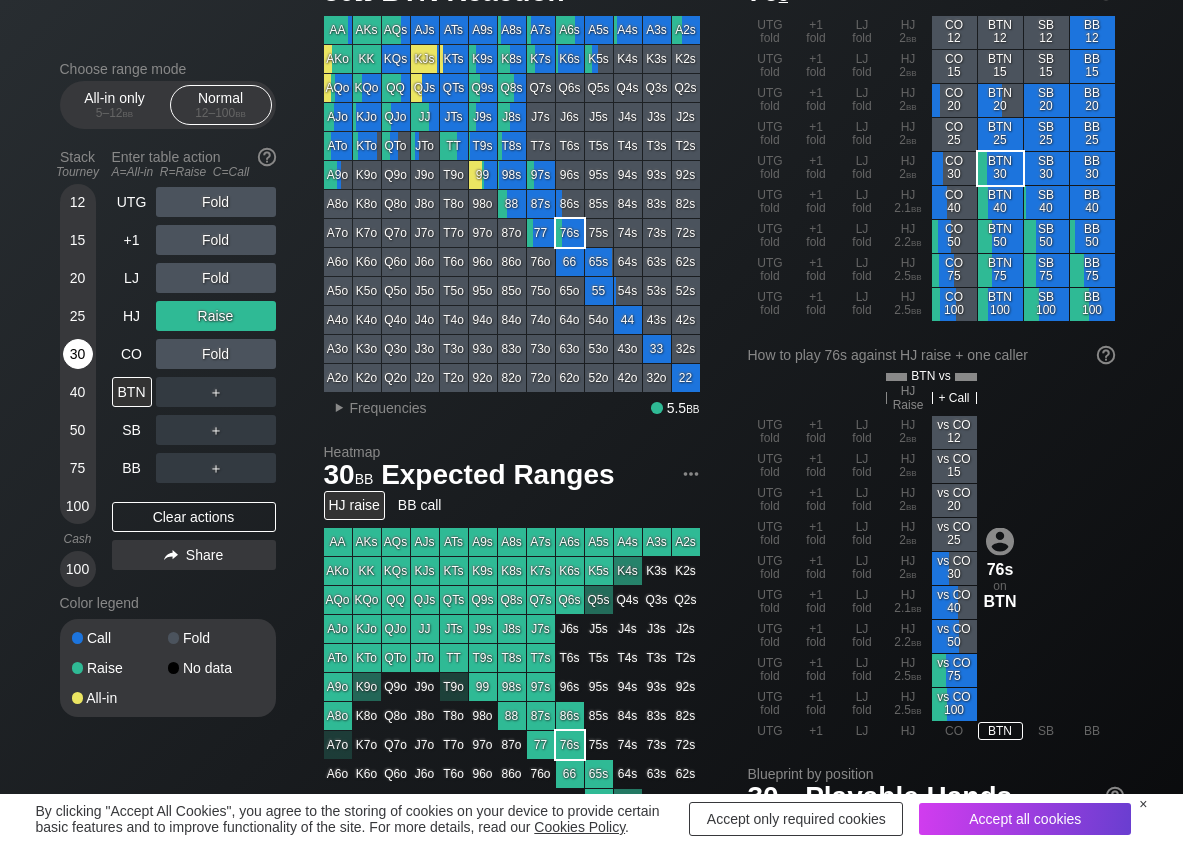 click on "30" at bounding box center (78, 354) 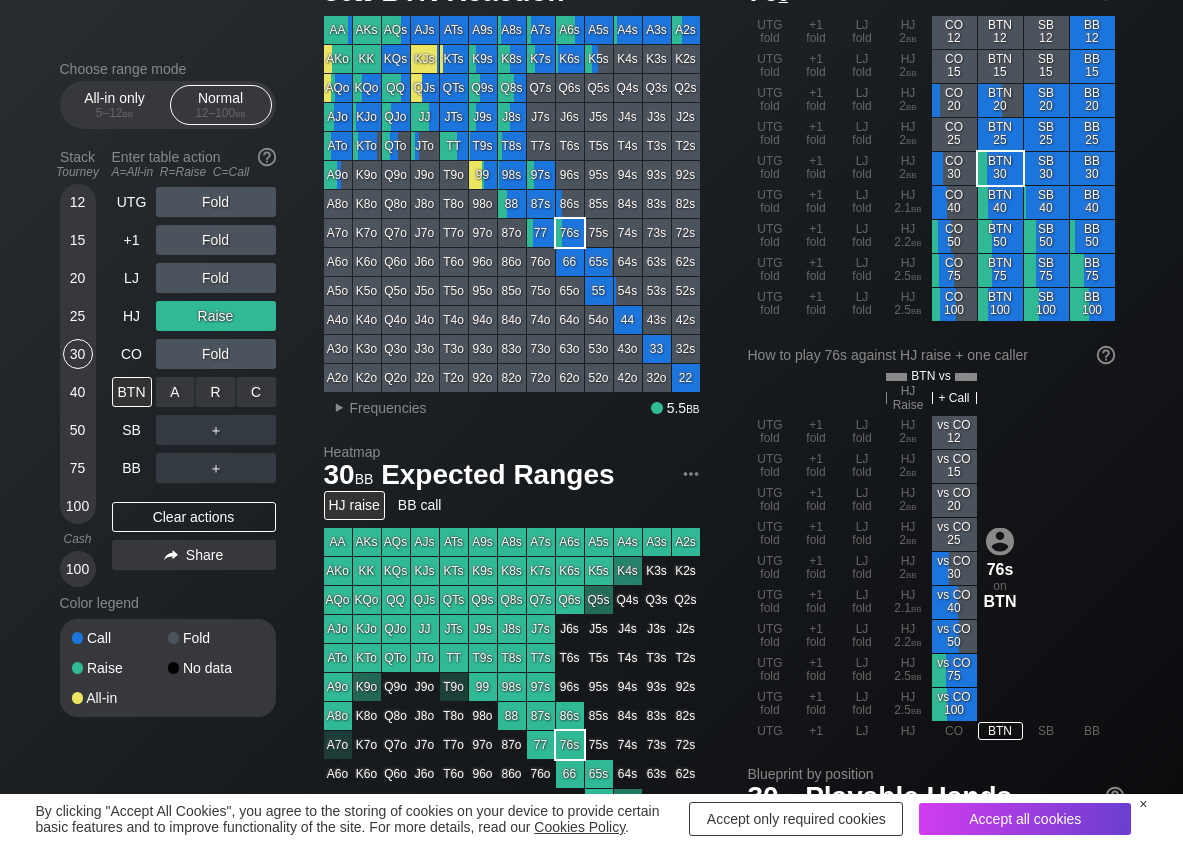 click on "C ✕" at bounding box center (256, 392) 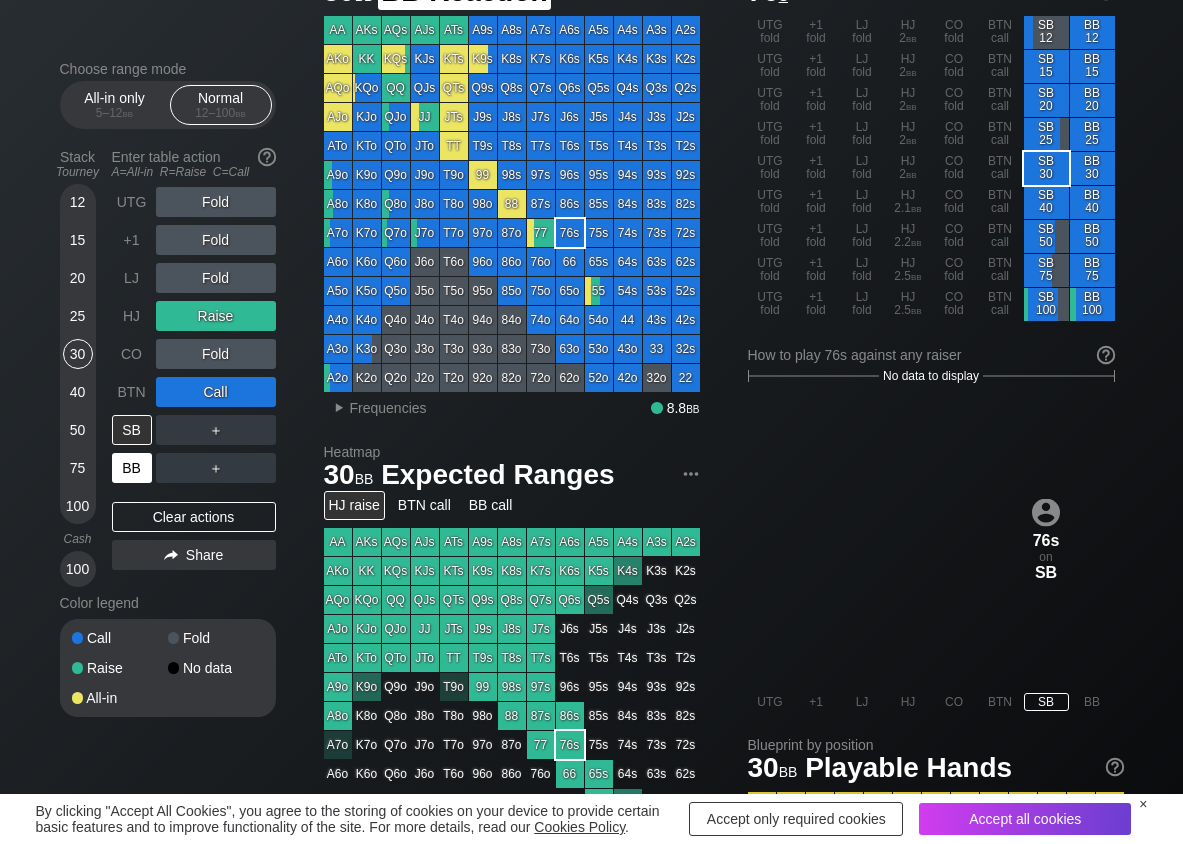 click on "BB" at bounding box center (132, 468) 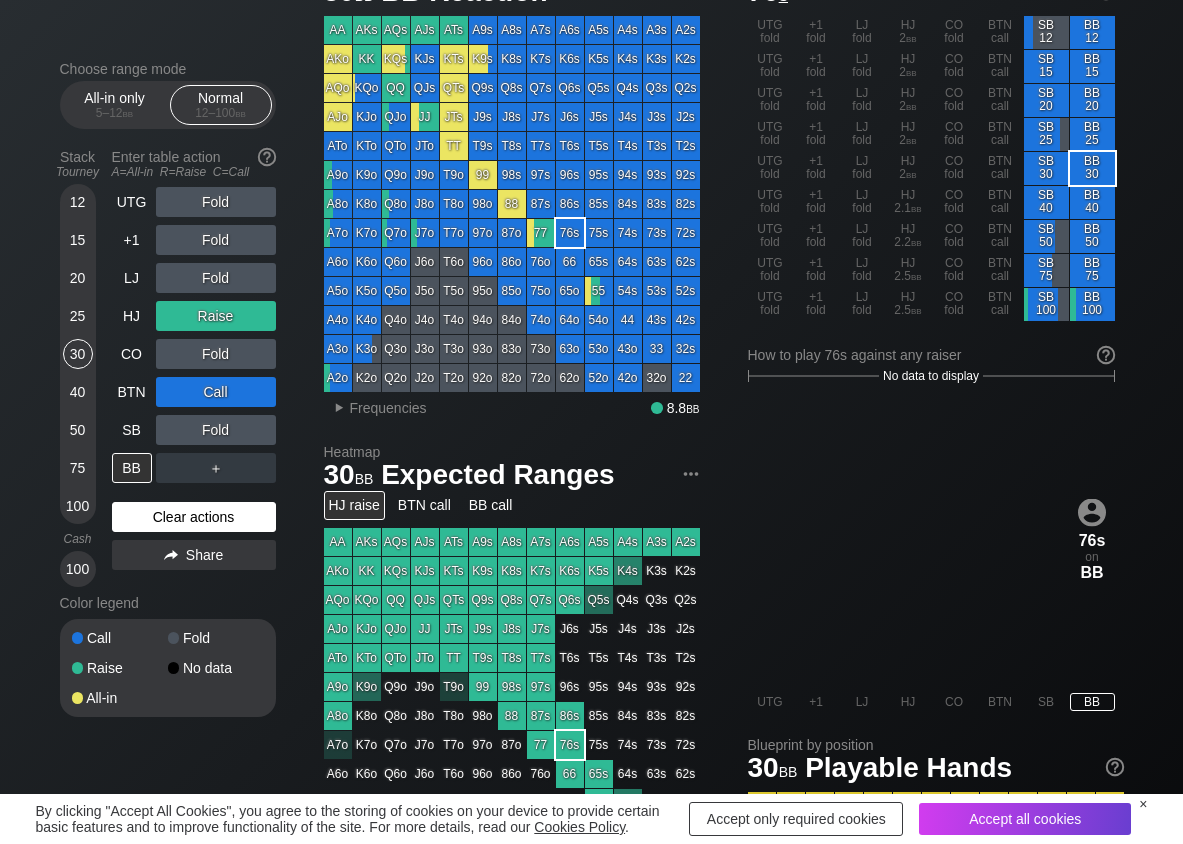 click on "Clear actions" at bounding box center [194, 517] 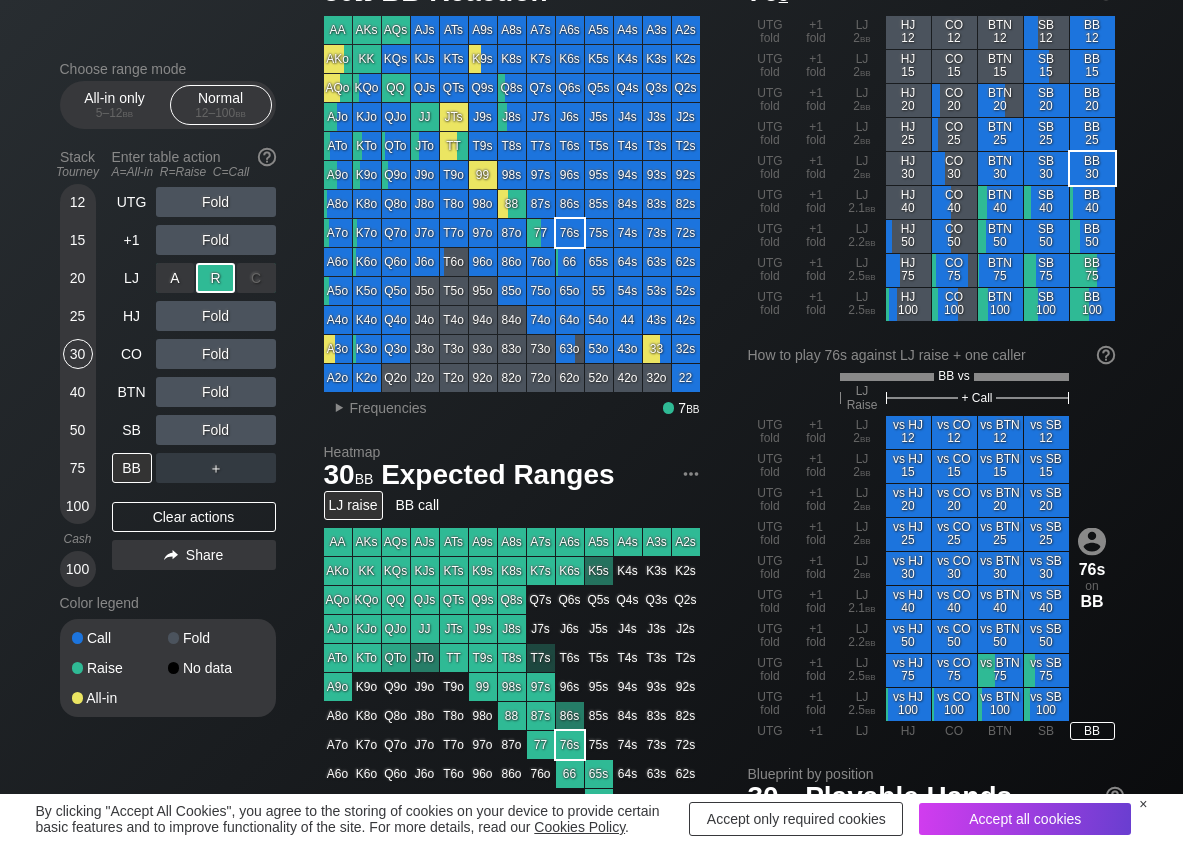 click on "R ✕" at bounding box center (215, 278) 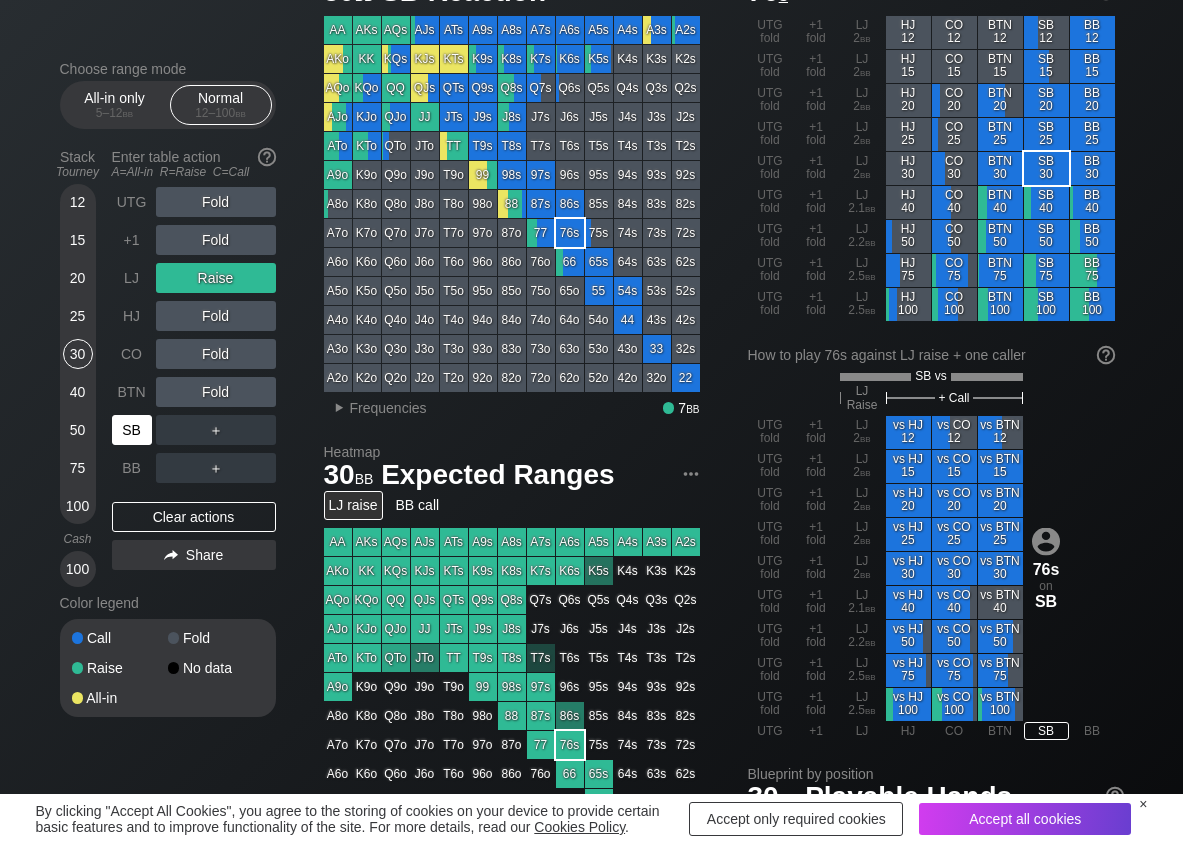 click on "SB" at bounding box center (132, 430) 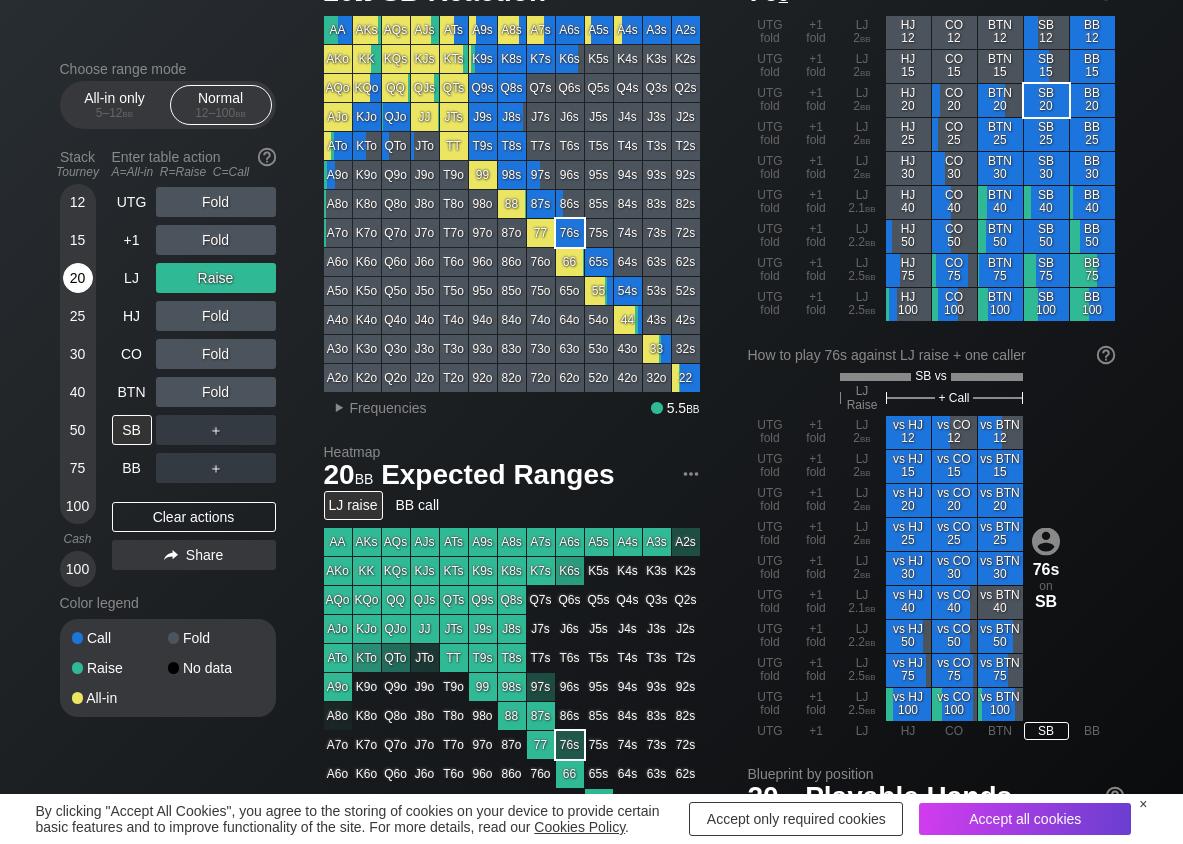 click on "20" at bounding box center (78, 278) 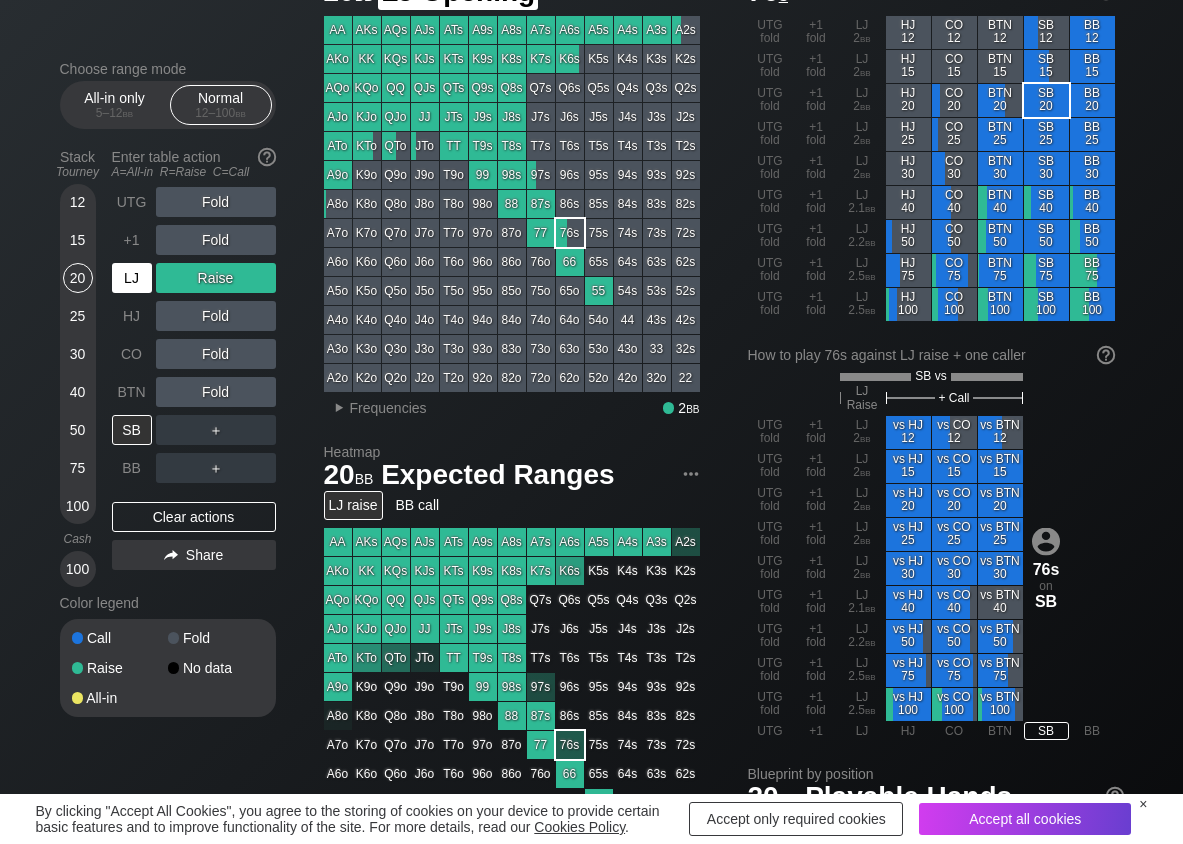 click on "LJ" at bounding box center [132, 278] 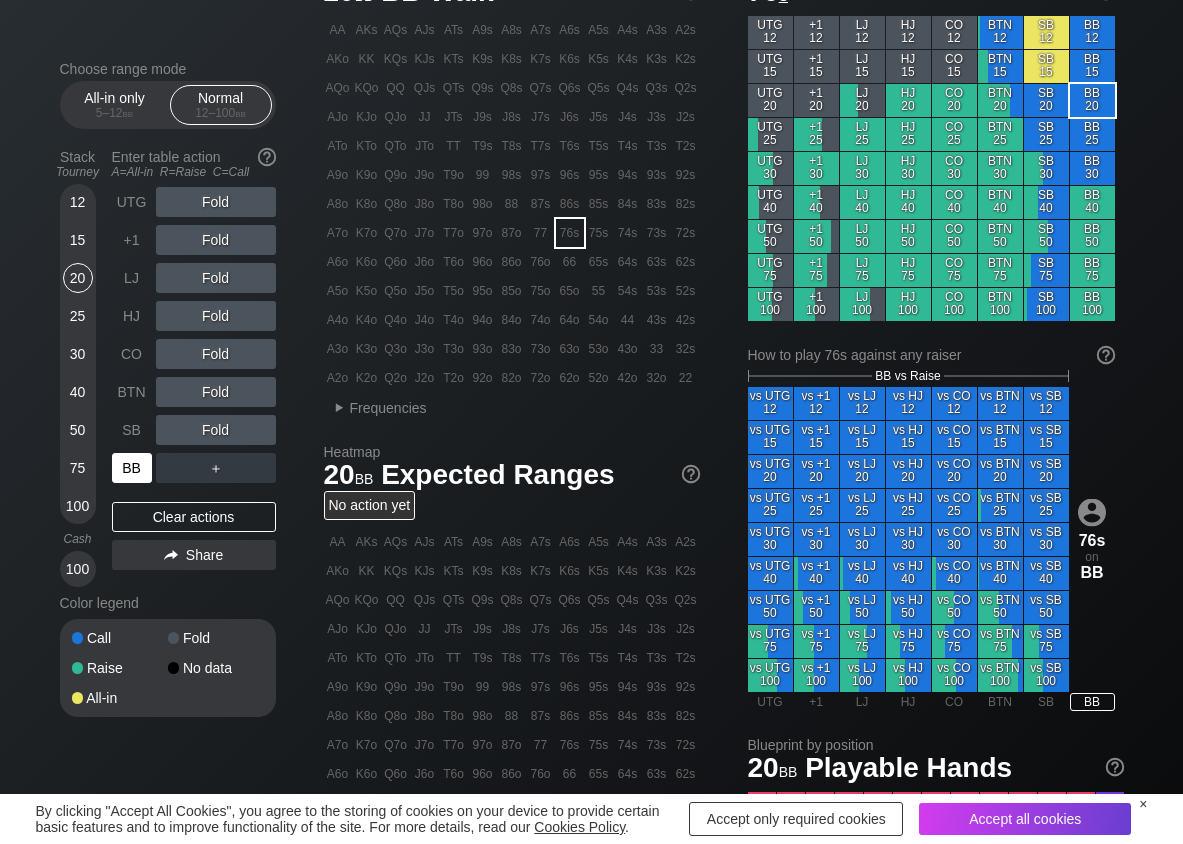 click on "BB" at bounding box center [132, 468] 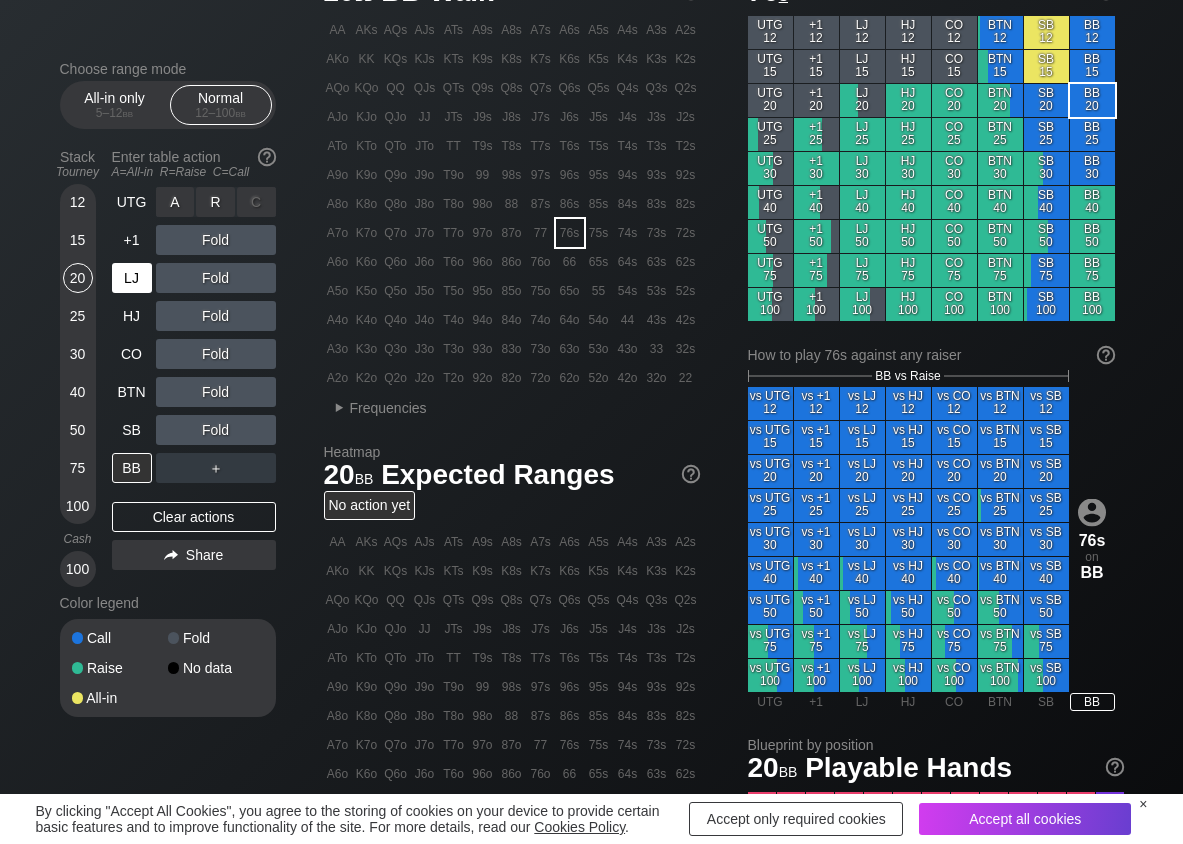 click on "R ✕" at bounding box center [215, 202] 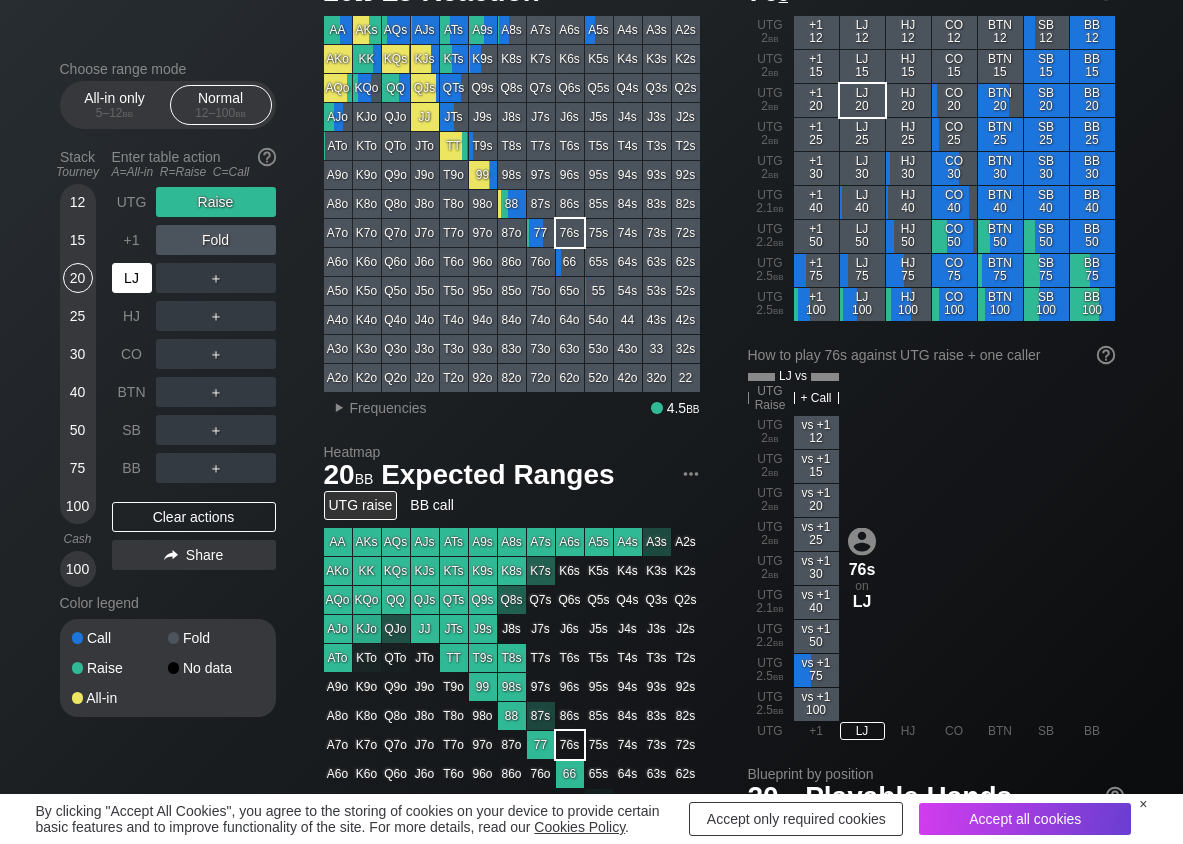 click on "LJ" at bounding box center [132, 278] 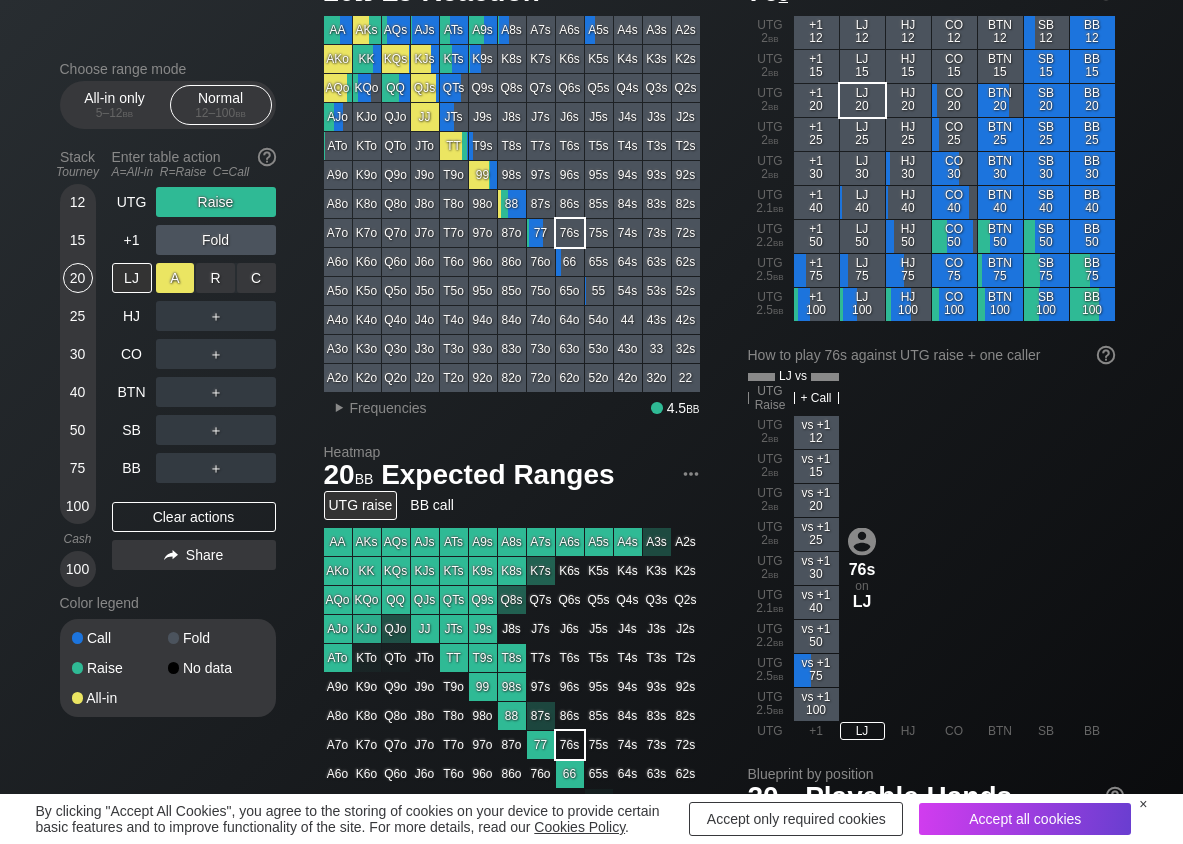 click on "A ✕" at bounding box center (175, 278) 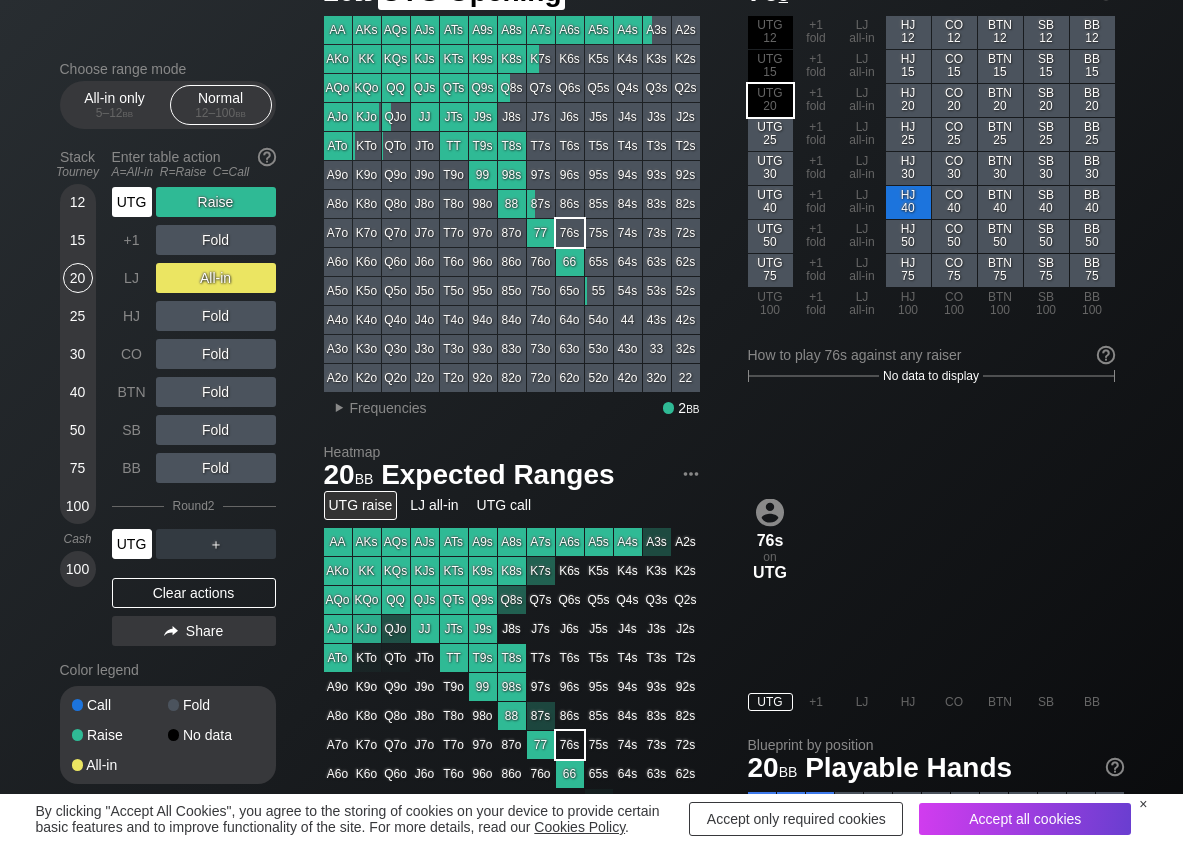 click on "UTG" at bounding box center (132, 202) 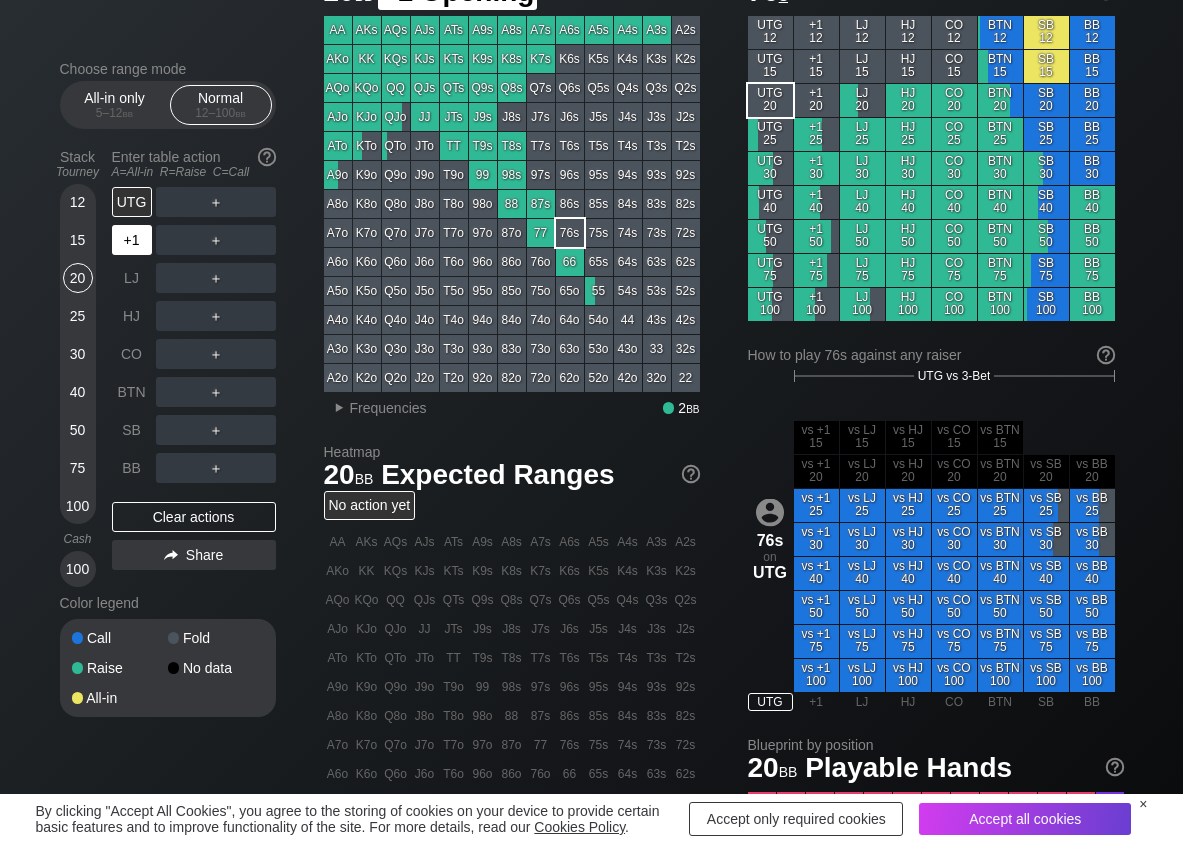 click on "+1" at bounding box center [132, 240] 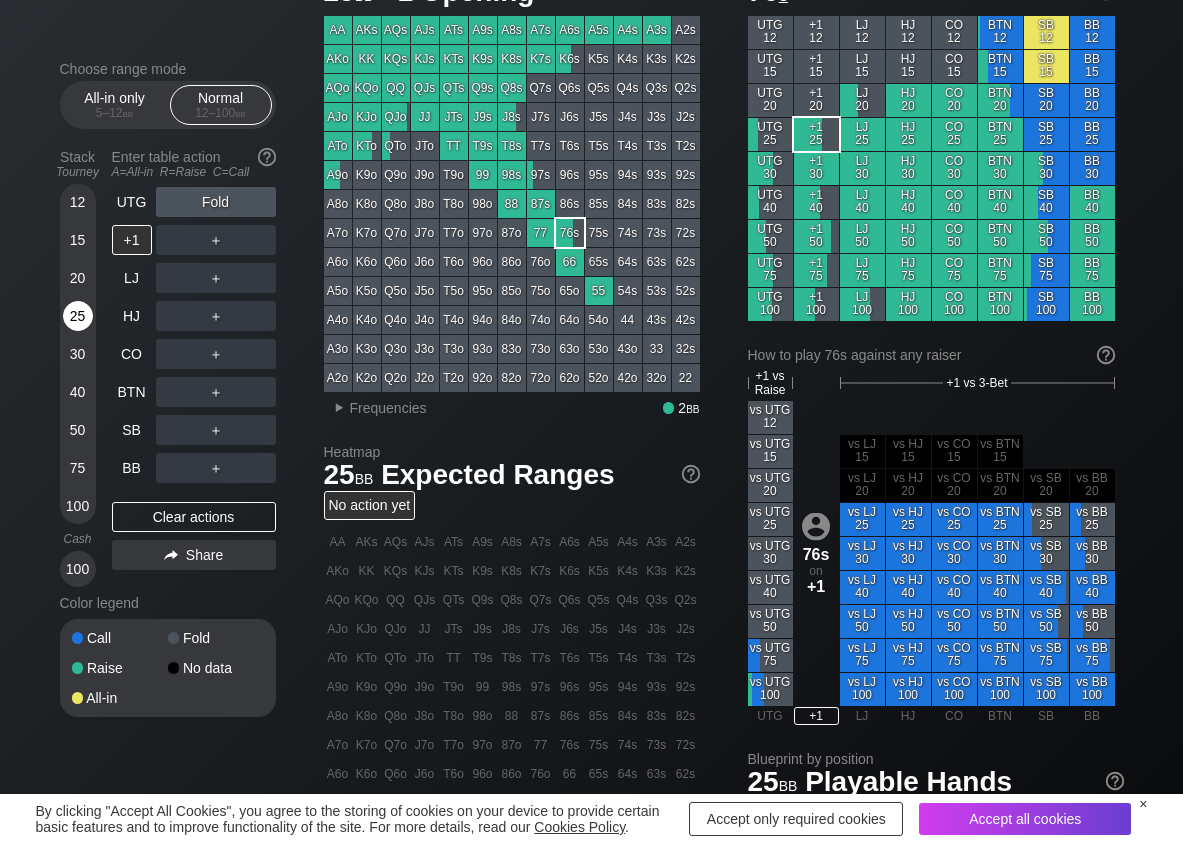 drag, startPoint x: 83, startPoint y: 316, endPoint x: 187, endPoint y: 258, distance: 119.0798 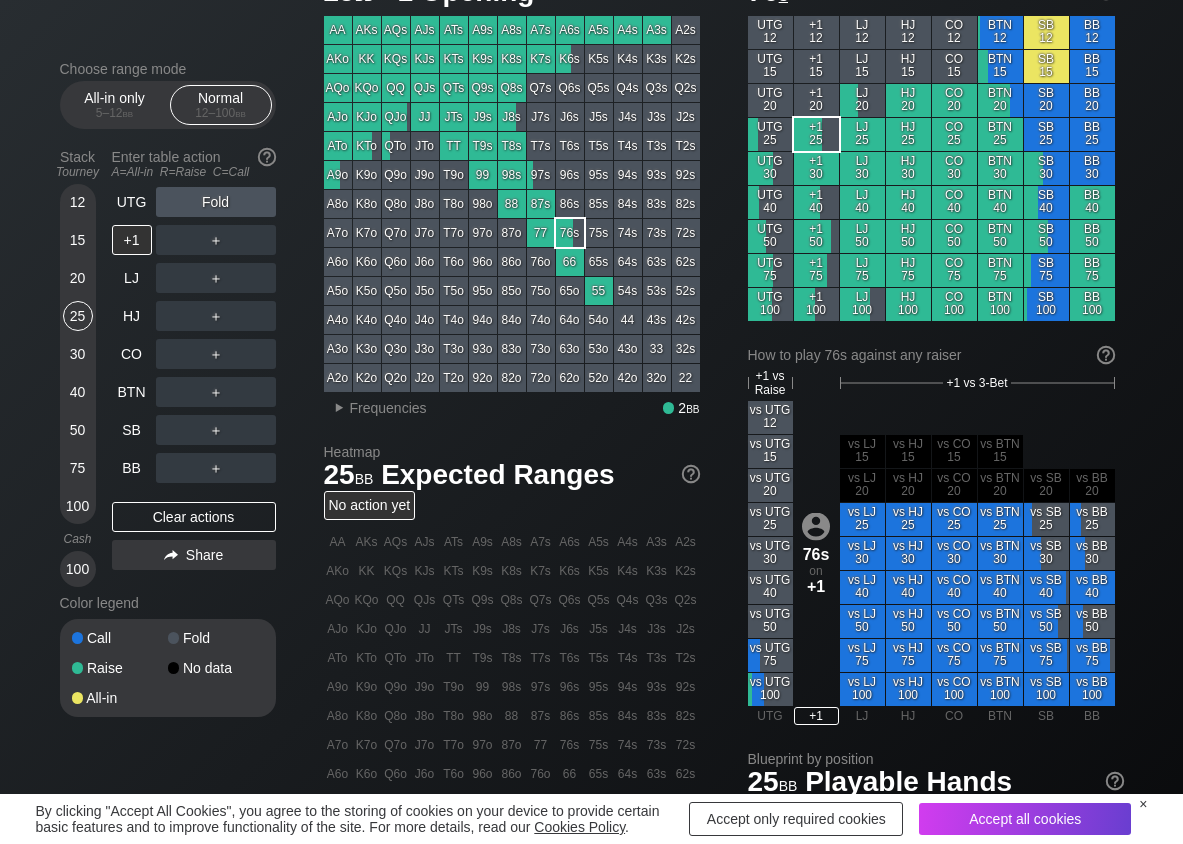click on "25" at bounding box center [78, 316] 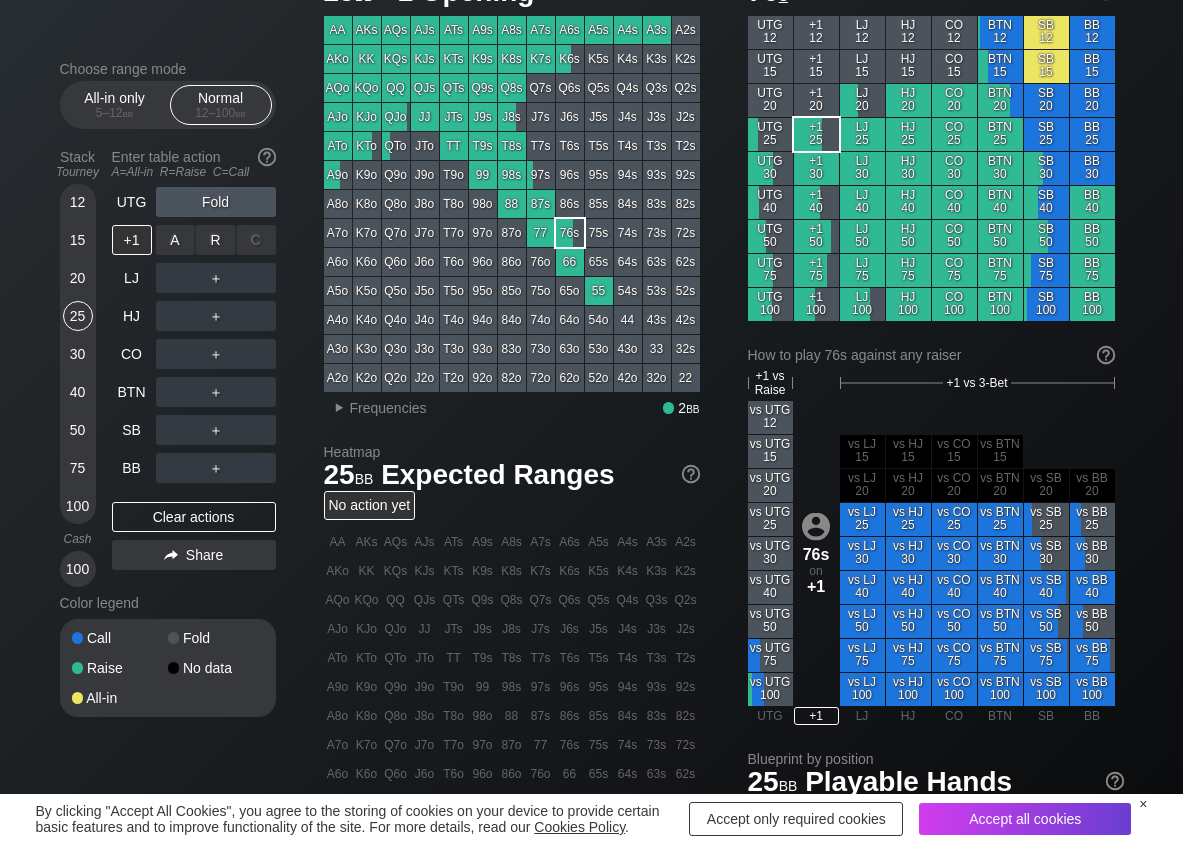 drag, startPoint x: 215, startPoint y: 238, endPoint x: 182, endPoint y: 329, distance: 96.79876 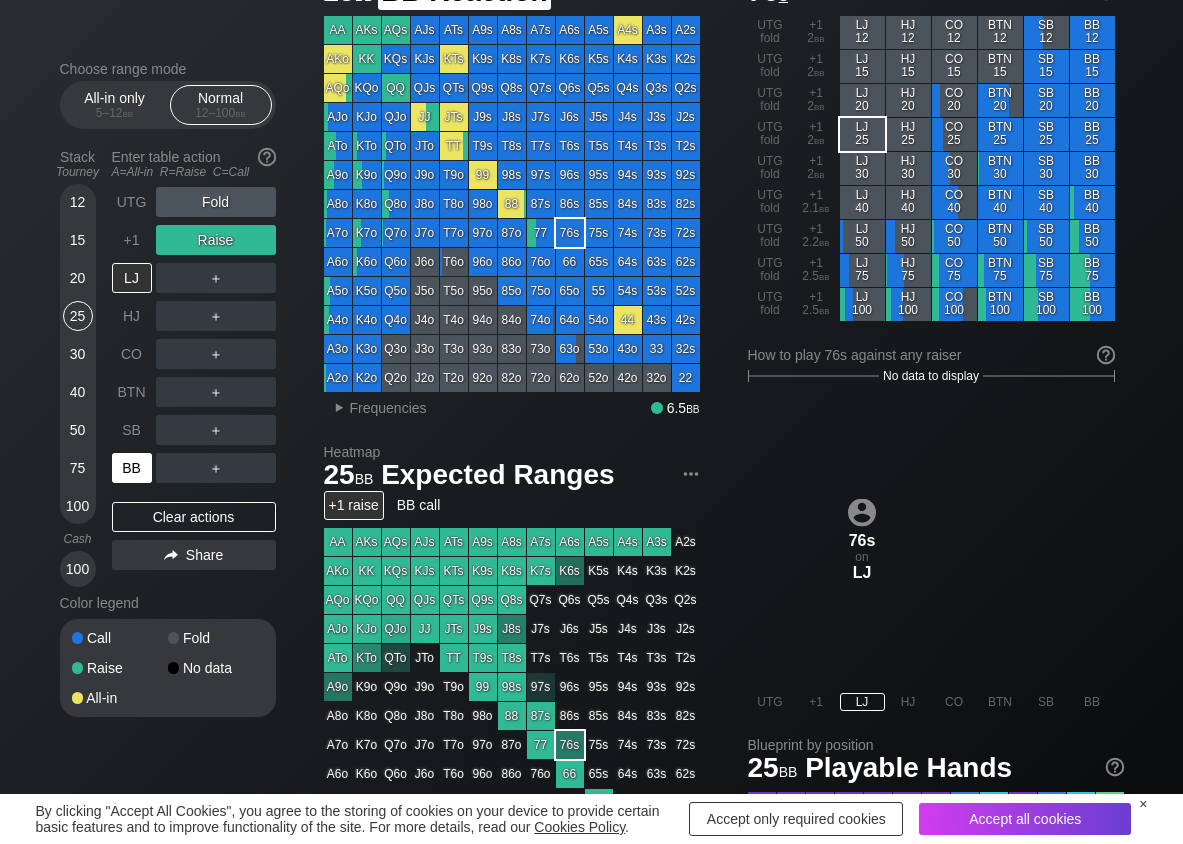 click on "BB" at bounding box center [132, 468] 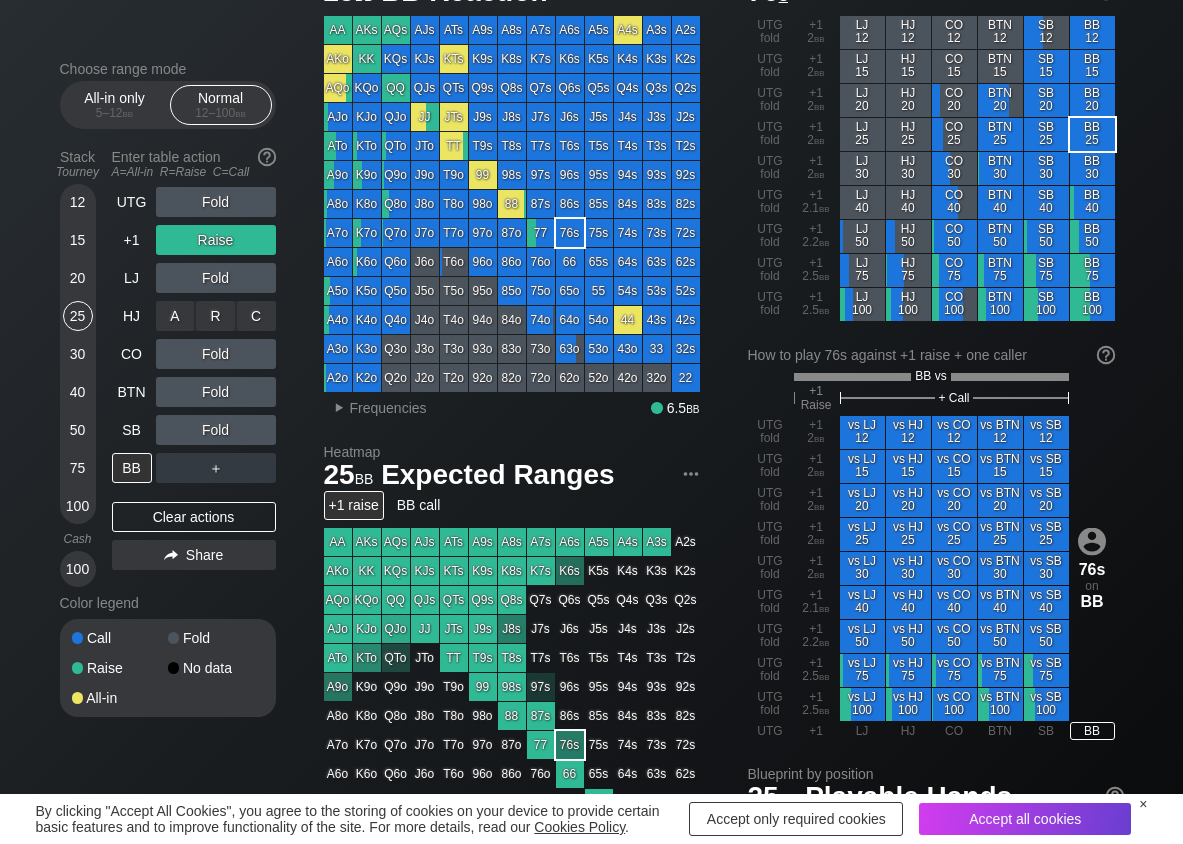 drag, startPoint x: 275, startPoint y: 305, endPoint x: 254, endPoint y: 356, distance: 55.154327 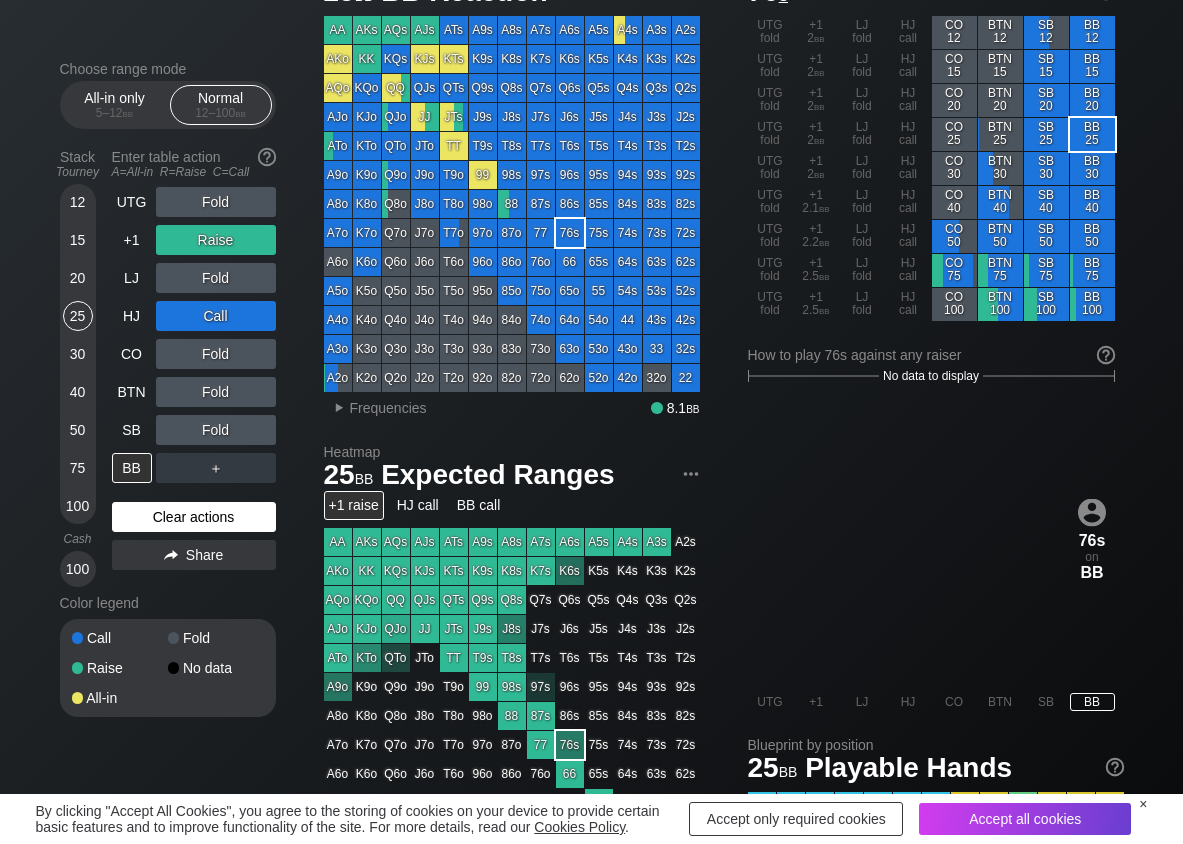click on "Clear actions" at bounding box center (194, 517) 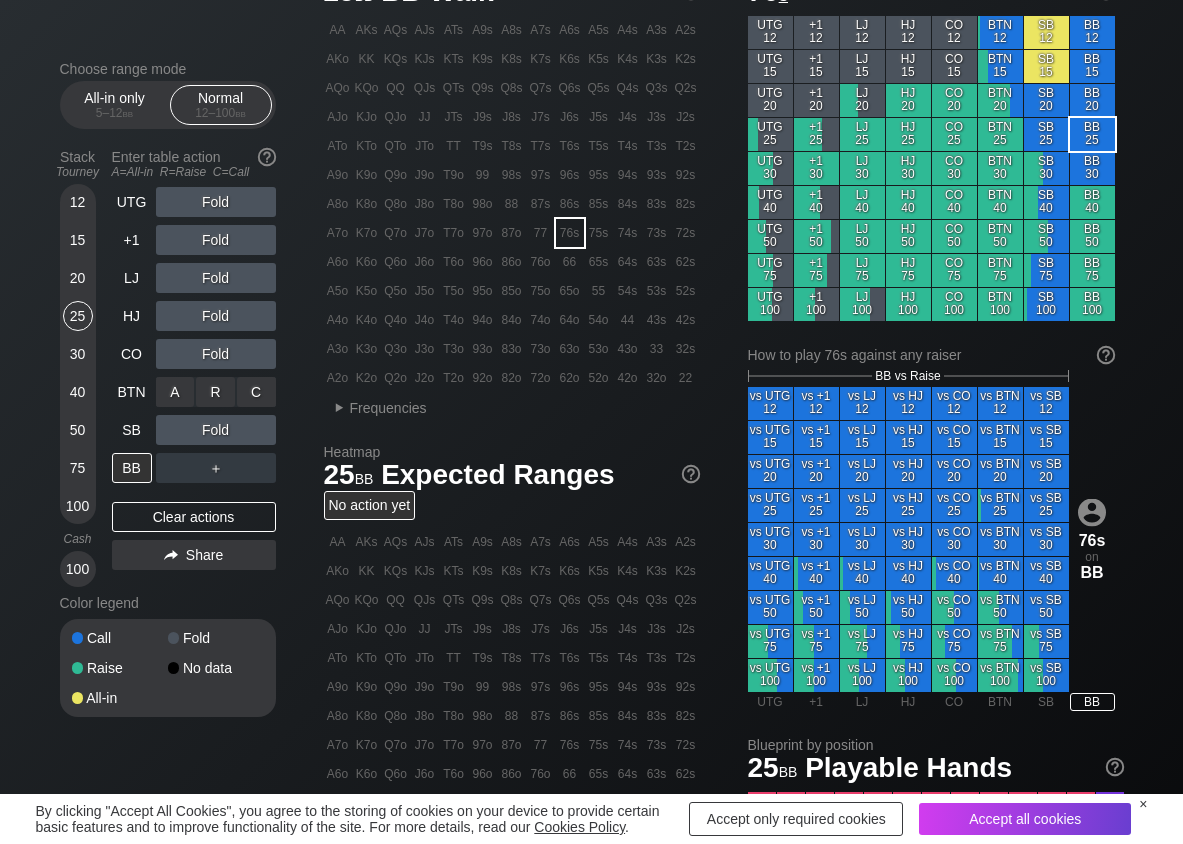 click on "R ✕" at bounding box center [215, 392] 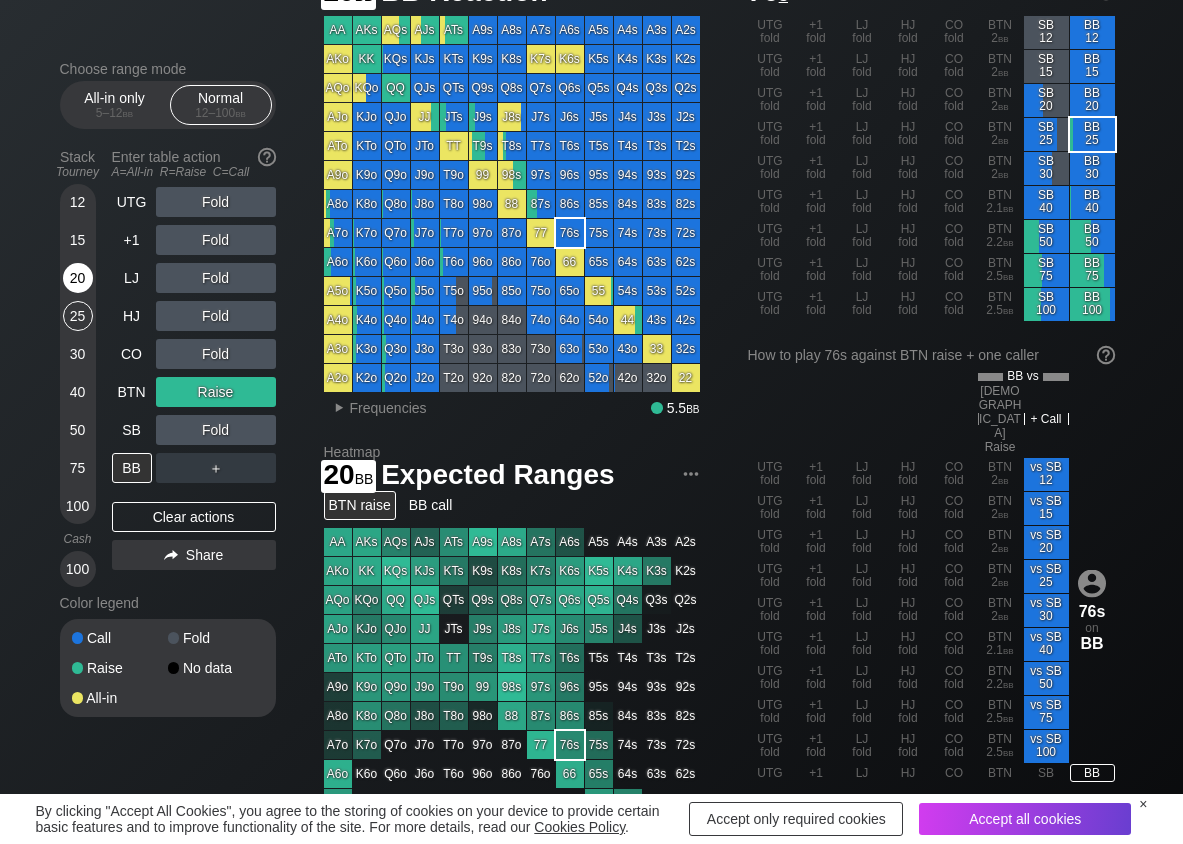 click on "20" at bounding box center [78, 278] 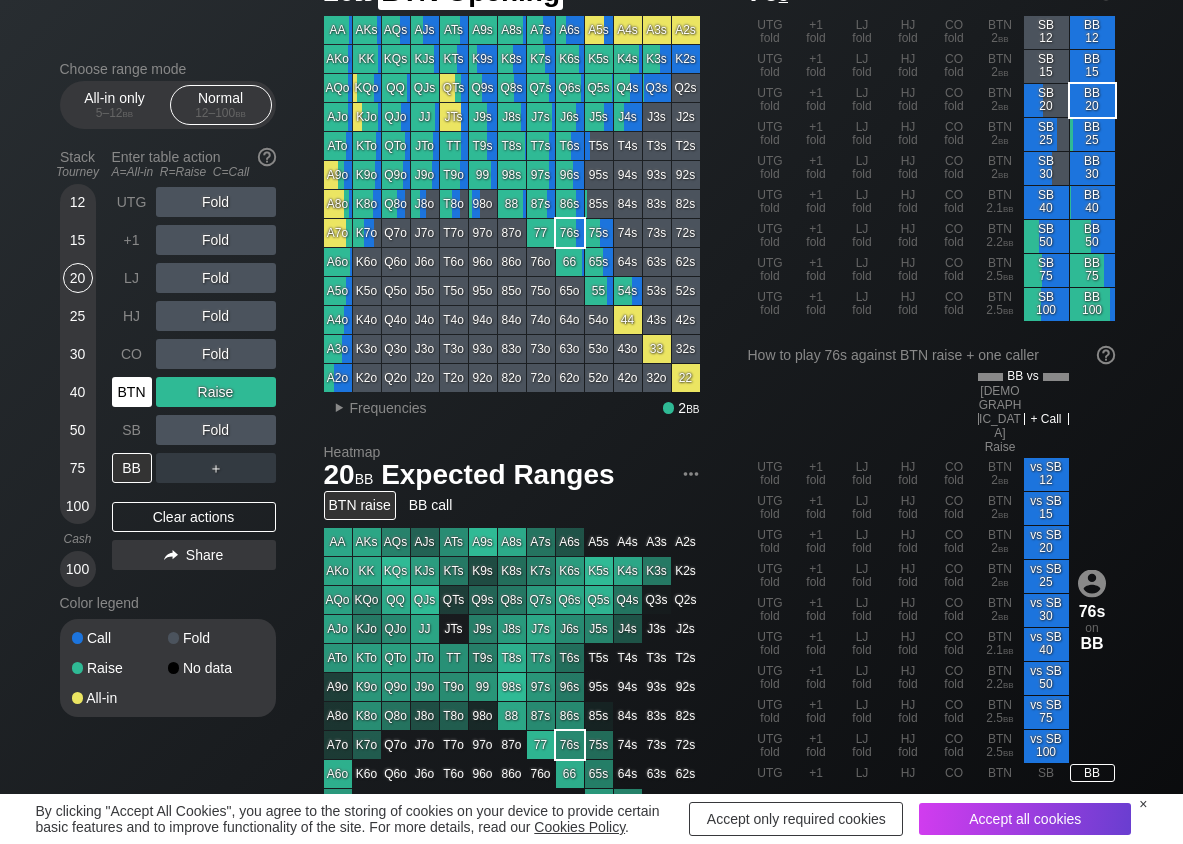click on "BTN" at bounding box center (132, 392) 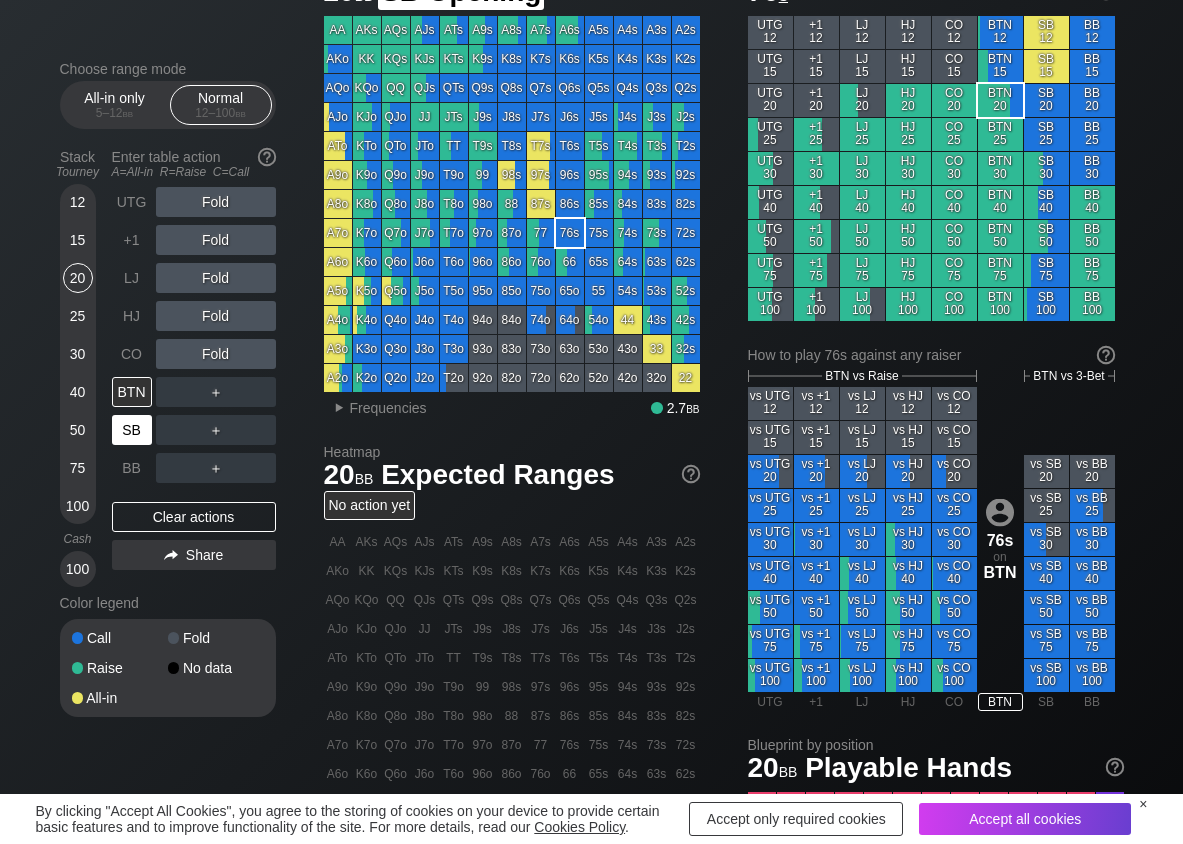 click on "SB" at bounding box center (132, 430) 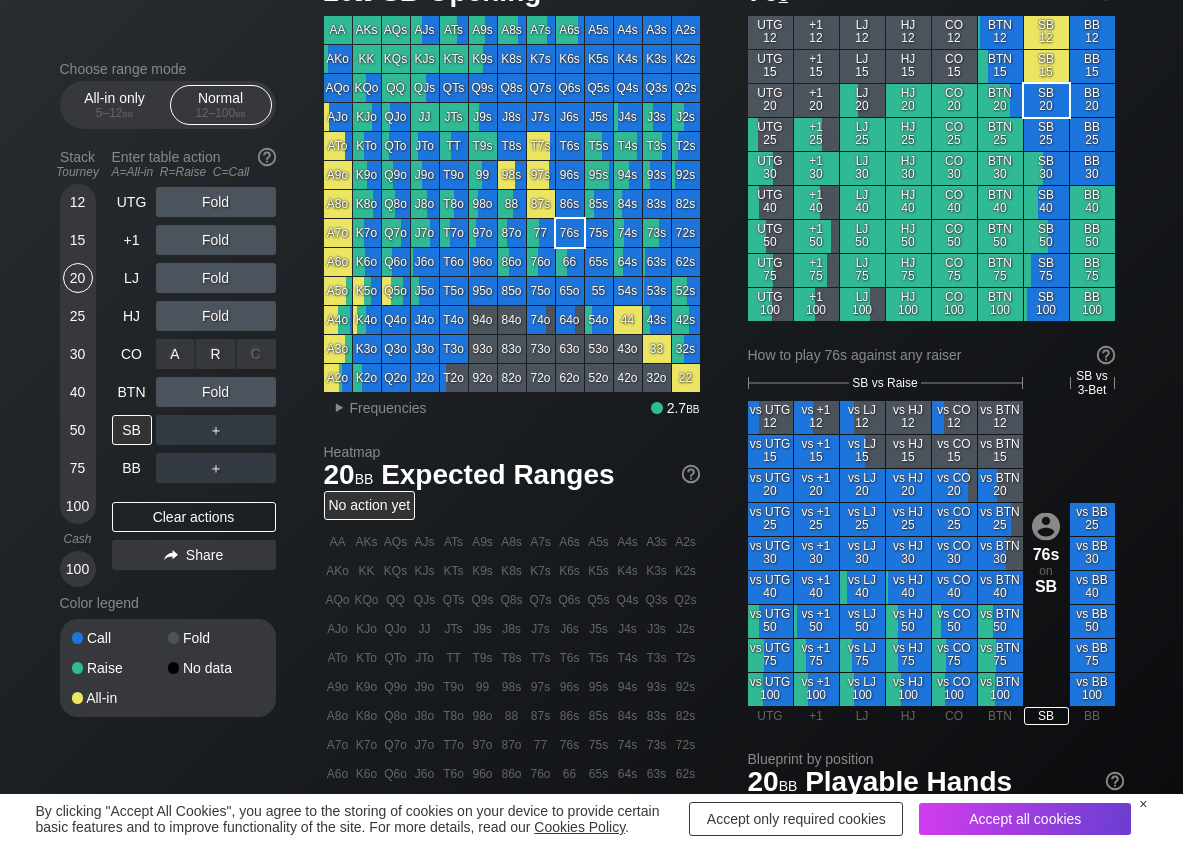 click on "R ✕" at bounding box center (215, 354) 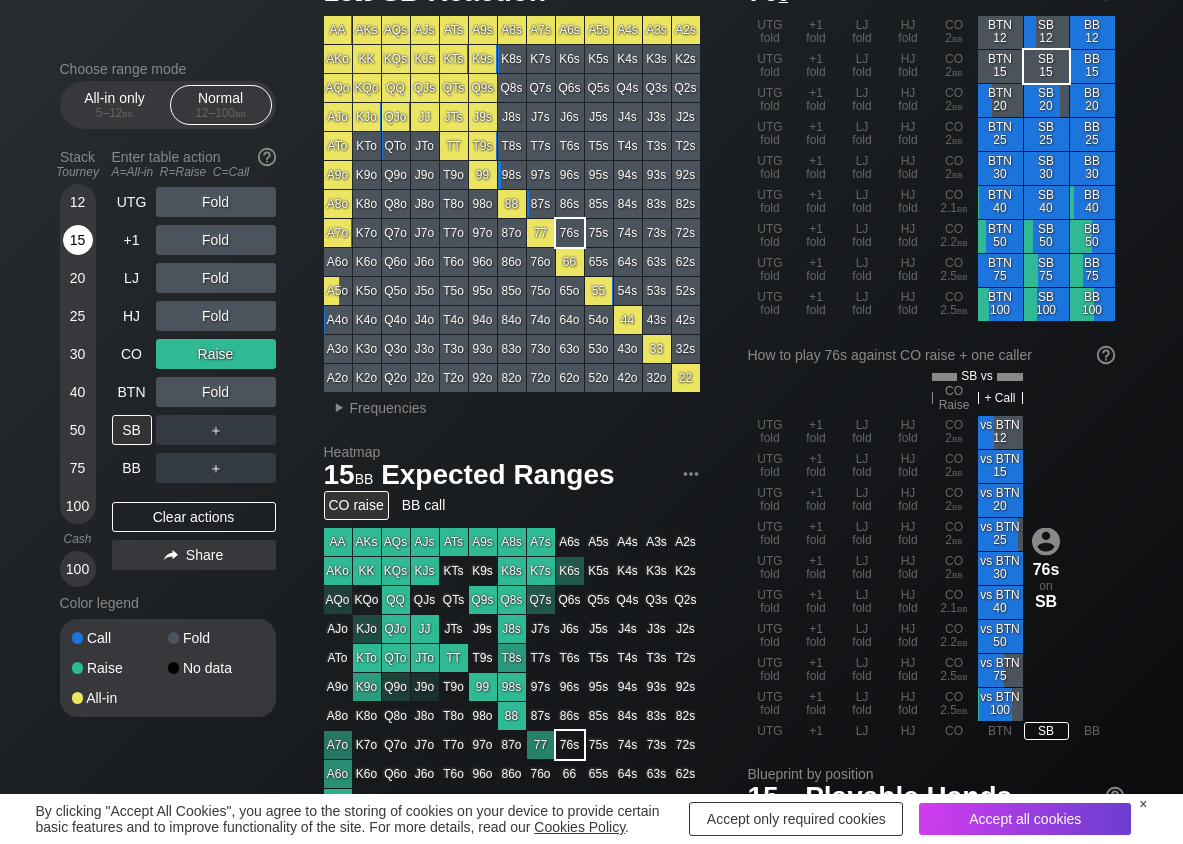 click on "15" at bounding box center (78, 240) 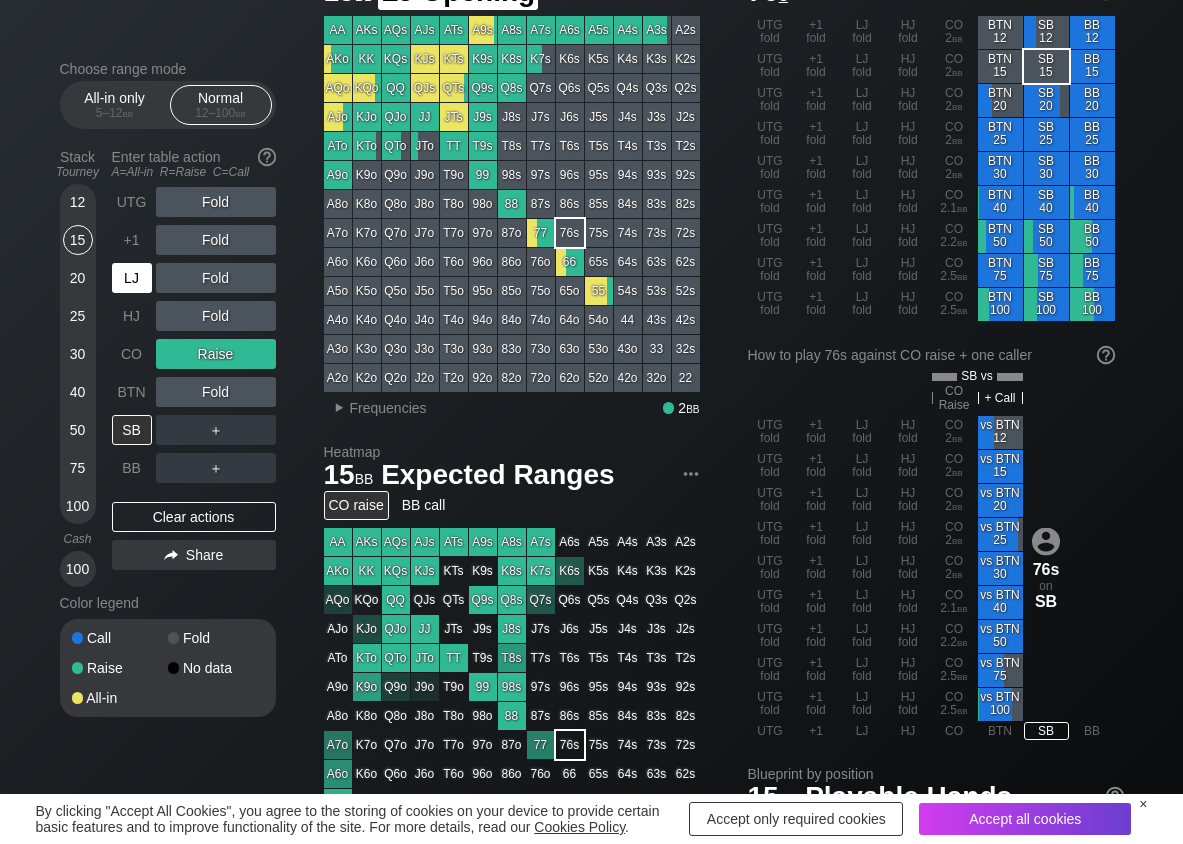 click on "LJ" at bounding box center [132, 278] 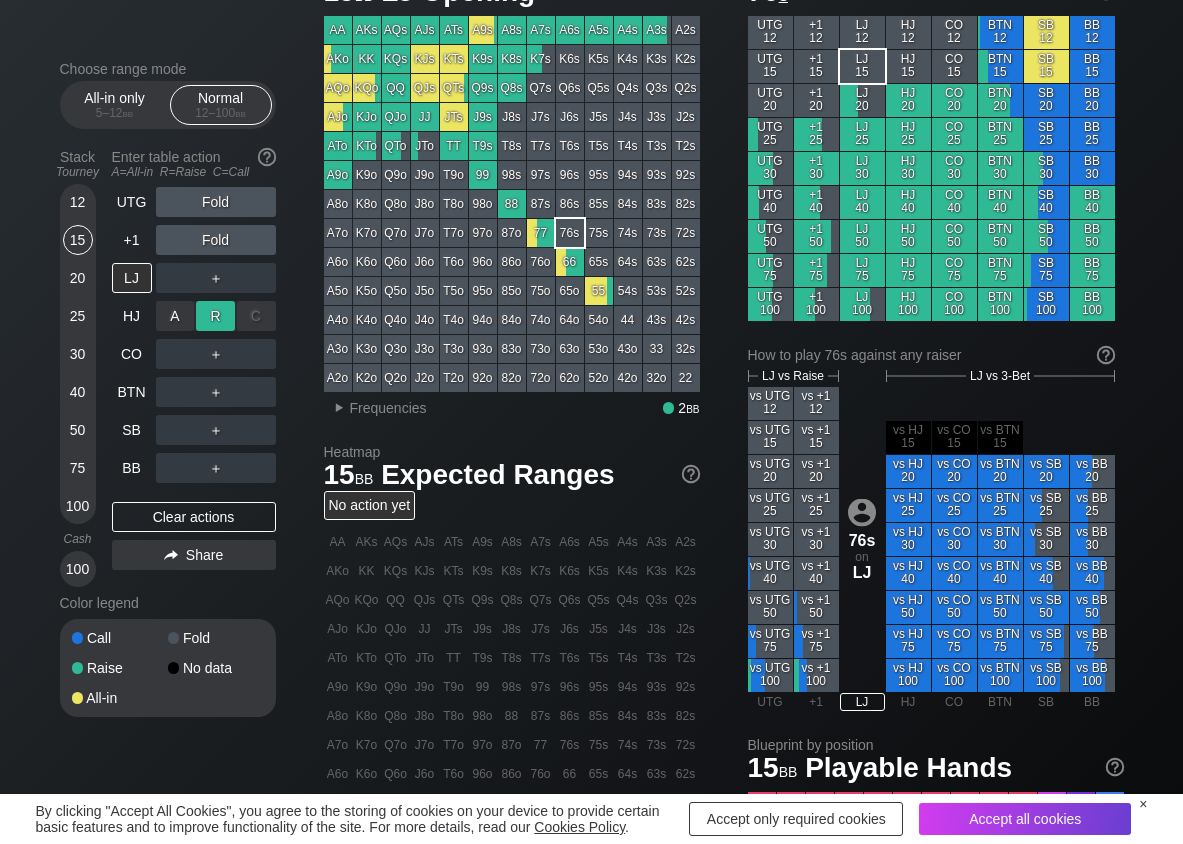 click on "R ✕" at bounding box center [215, 316] 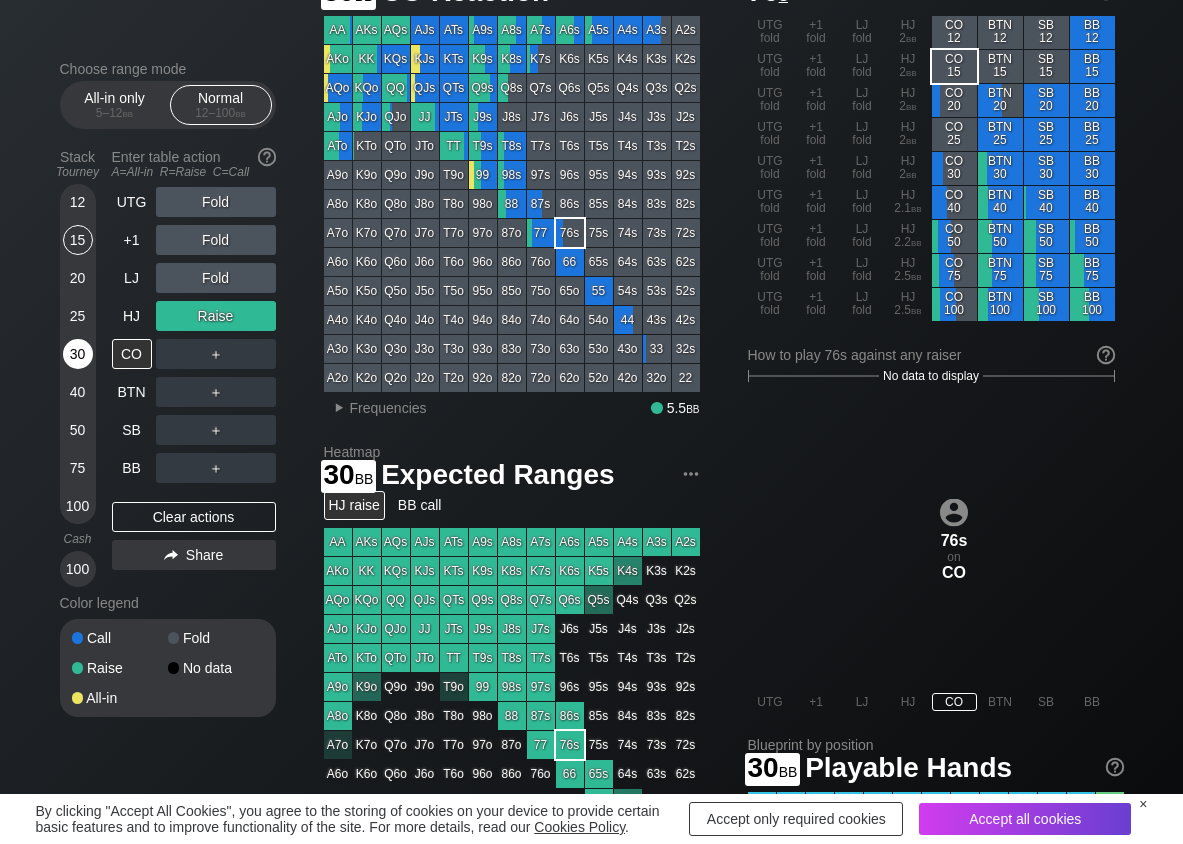 click on "30" at bounding box center [78, 354] 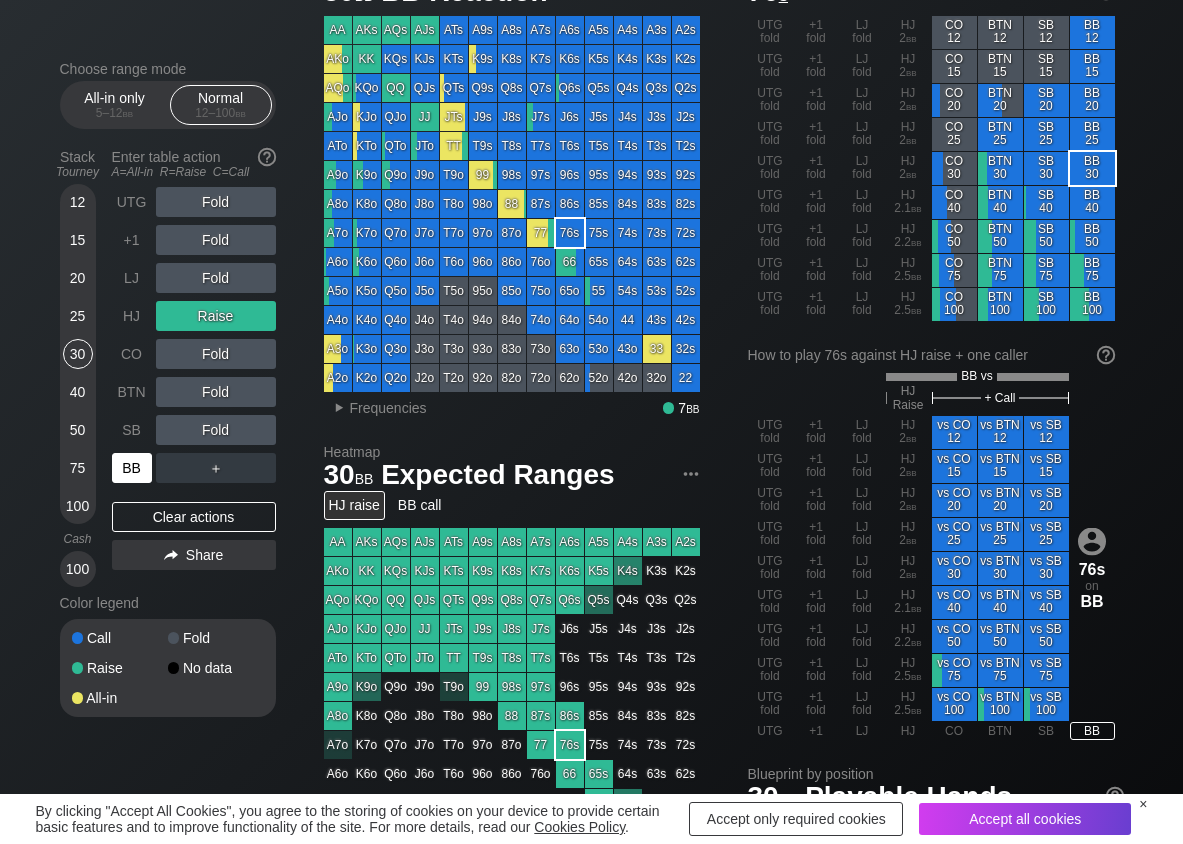 click on "BB" at bounding box center (132, 468) 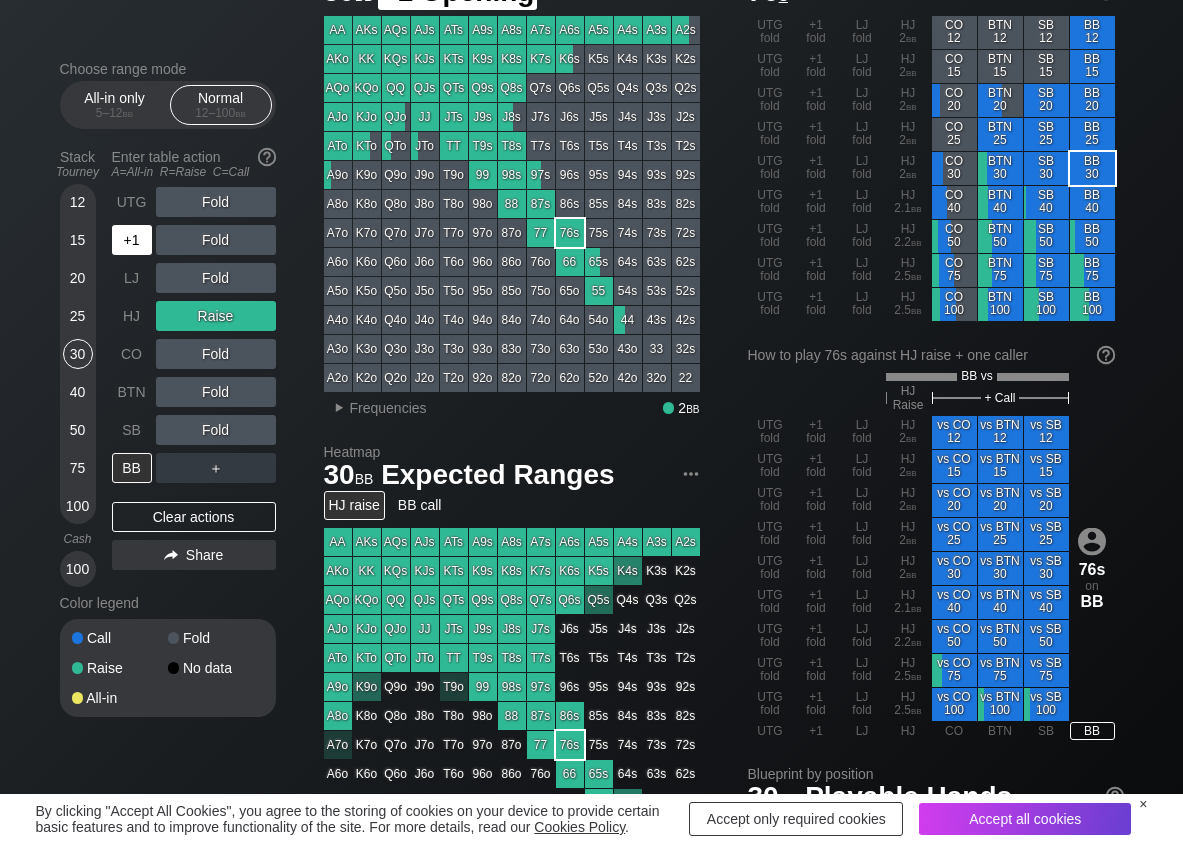 drag, startPoint x: 132, startPoint y: 244, endPoint x: 155, endPoint y: 248, distance: 23.345236 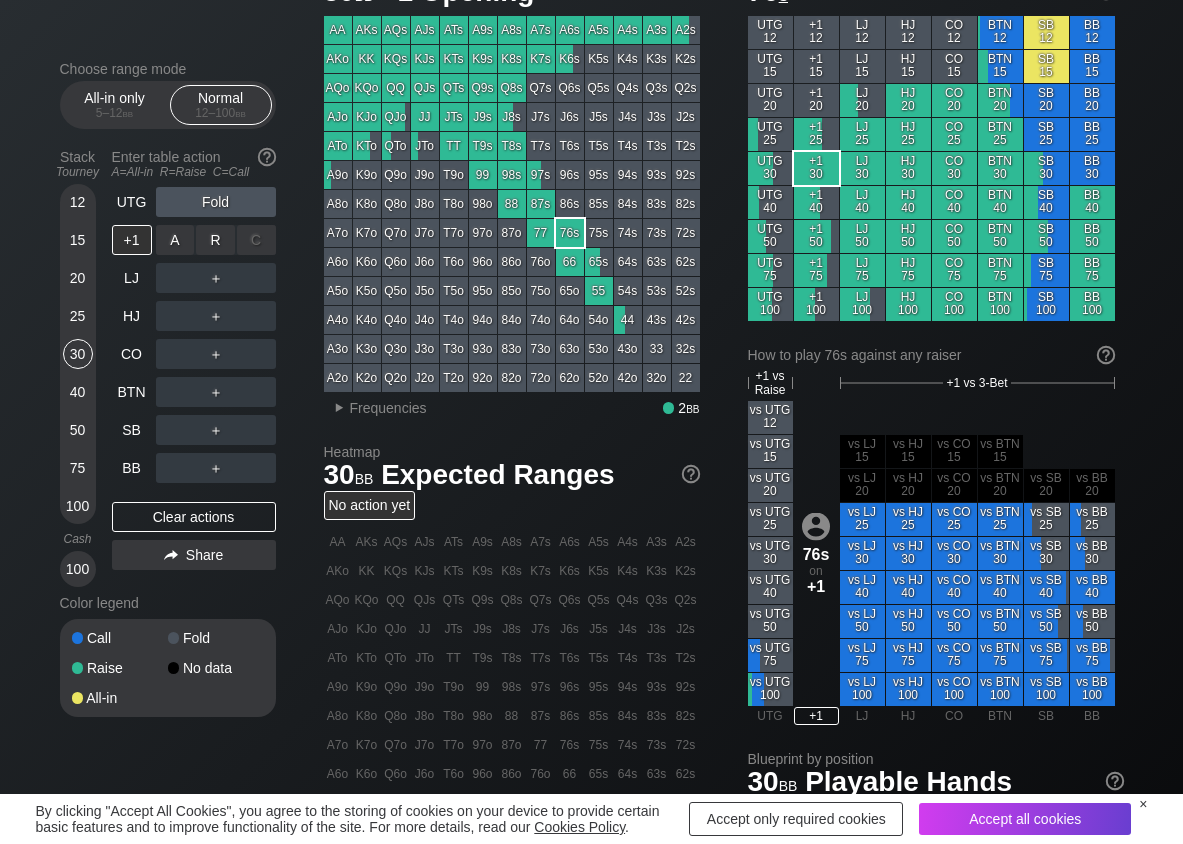 click on "R ✕" at bounding box center (215, 240) 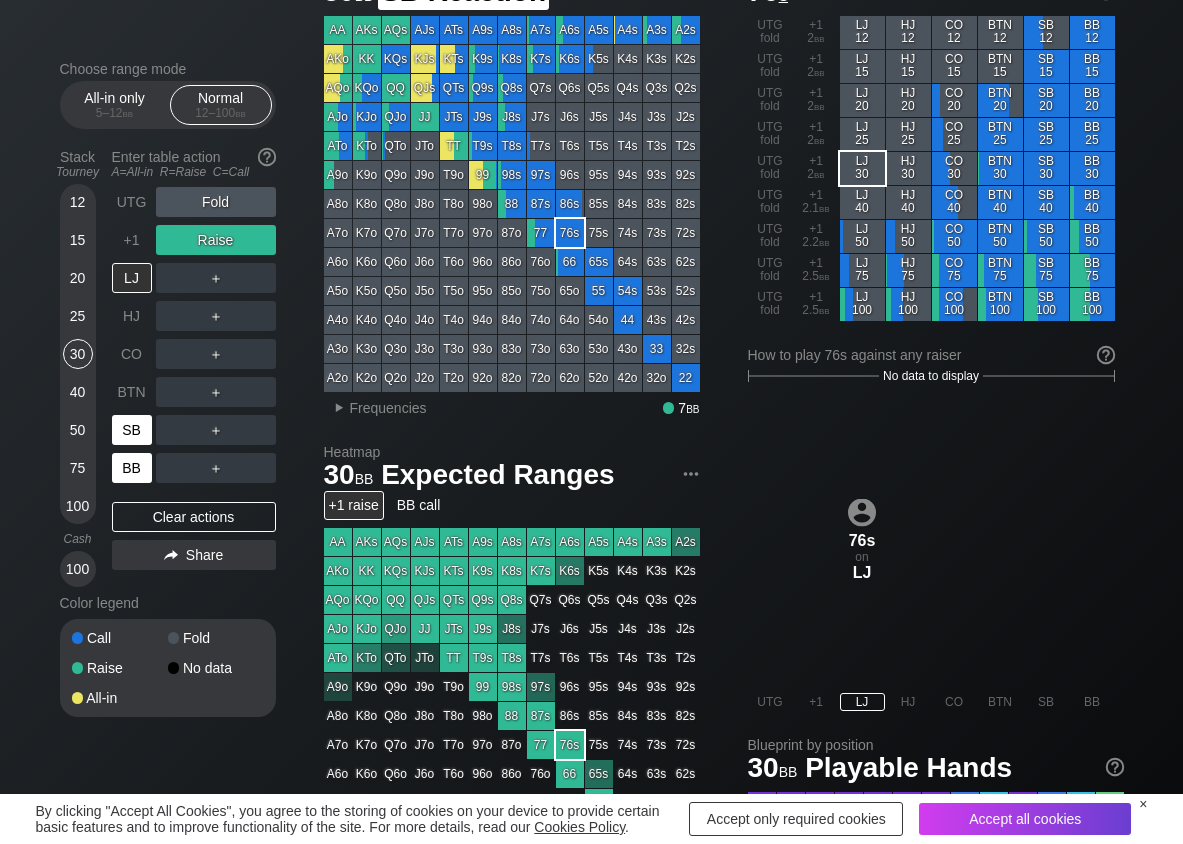 click on "BB" at bounding box center (132, 468) 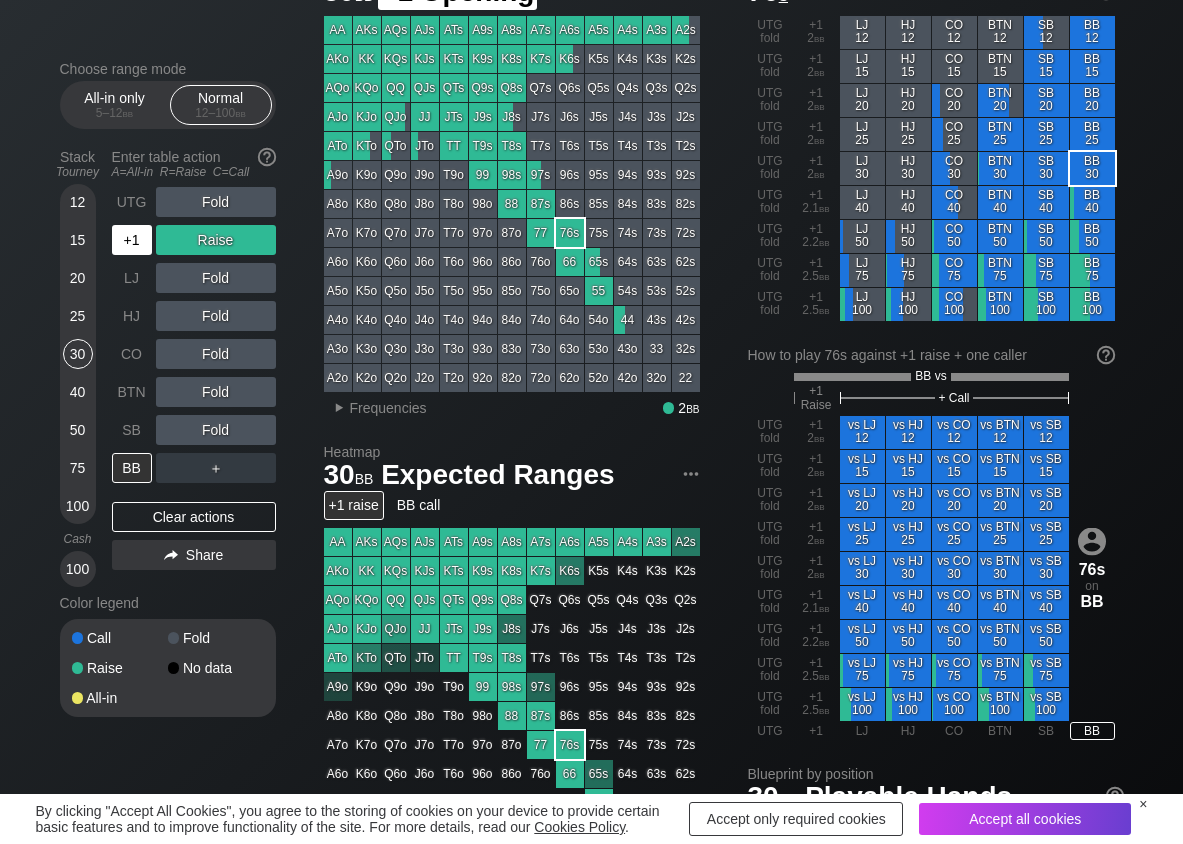 click on "+1" at bounding box center [132, 240] 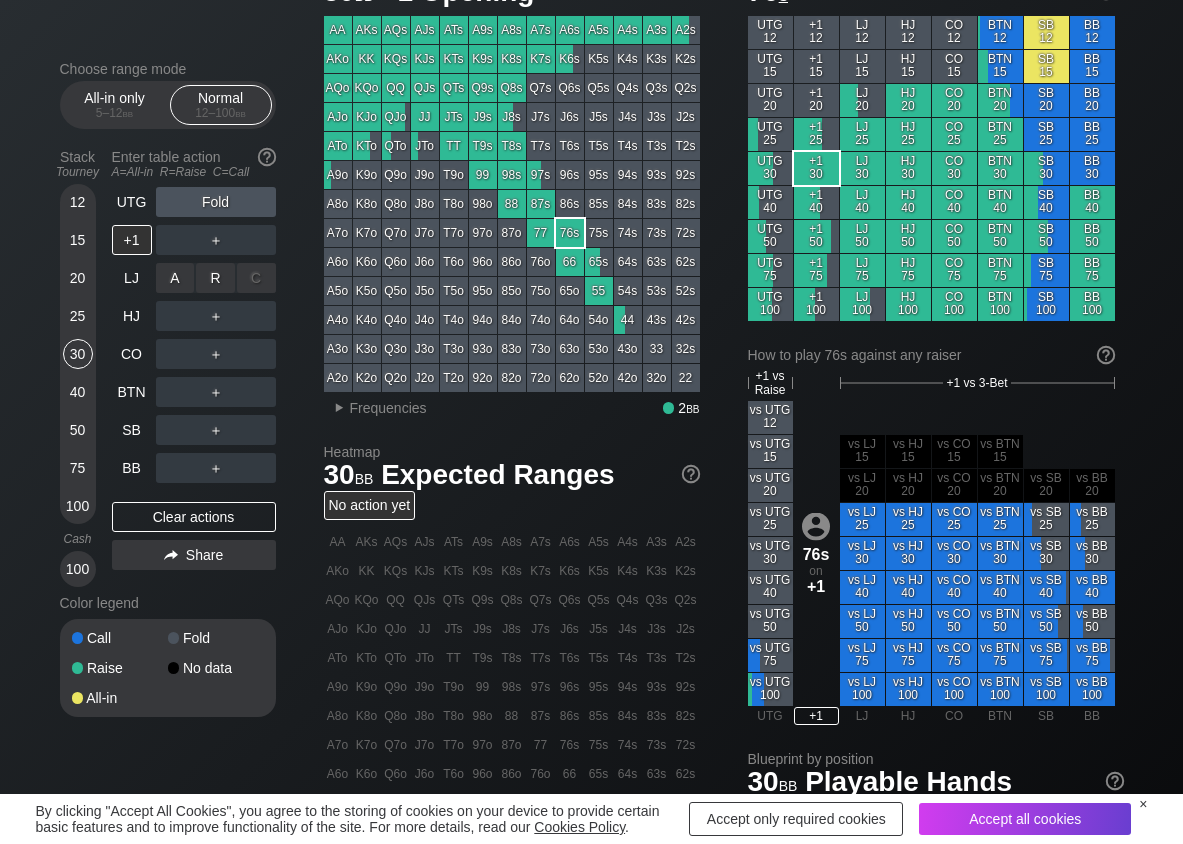 drag, startPoint x: 213, startPoint y: 279, endPoint x: 238, endPoint y: 300, distance: 32.649654 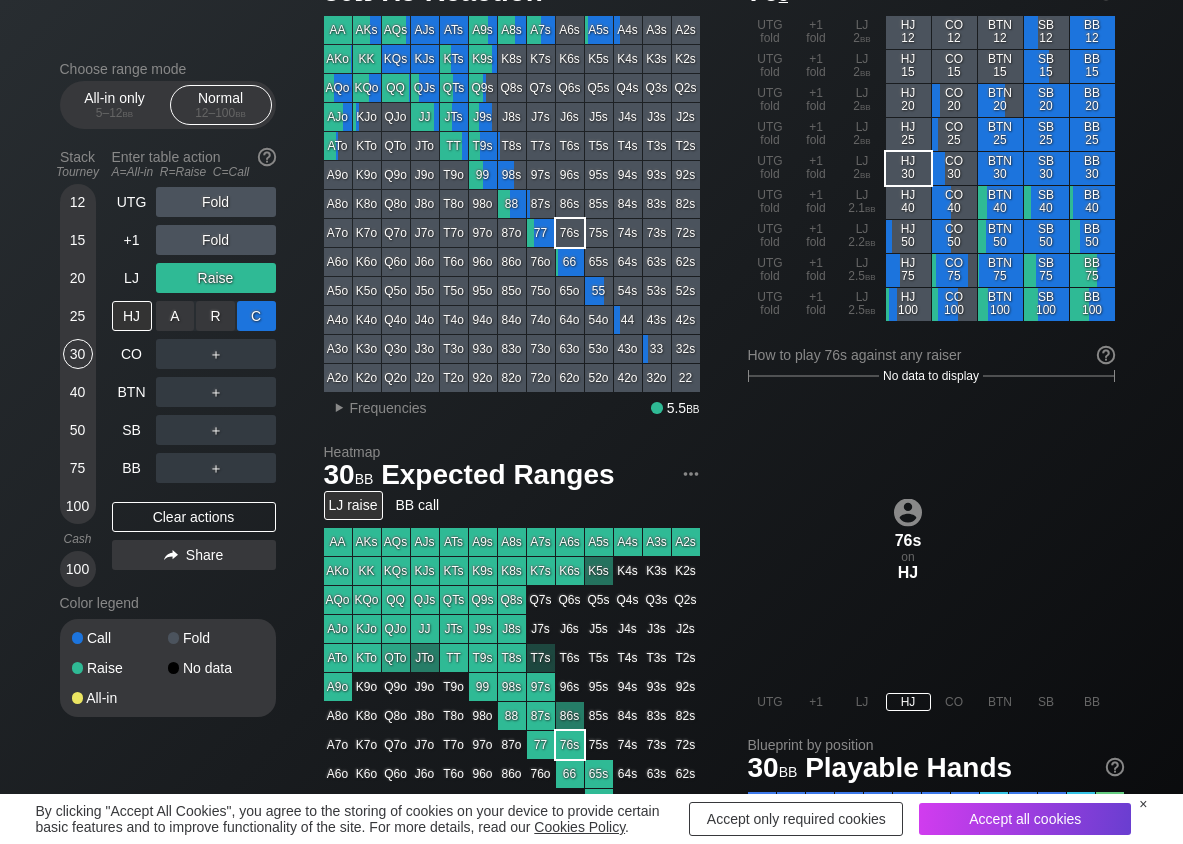 click on "C ✕" at bounding box center (256, 316) 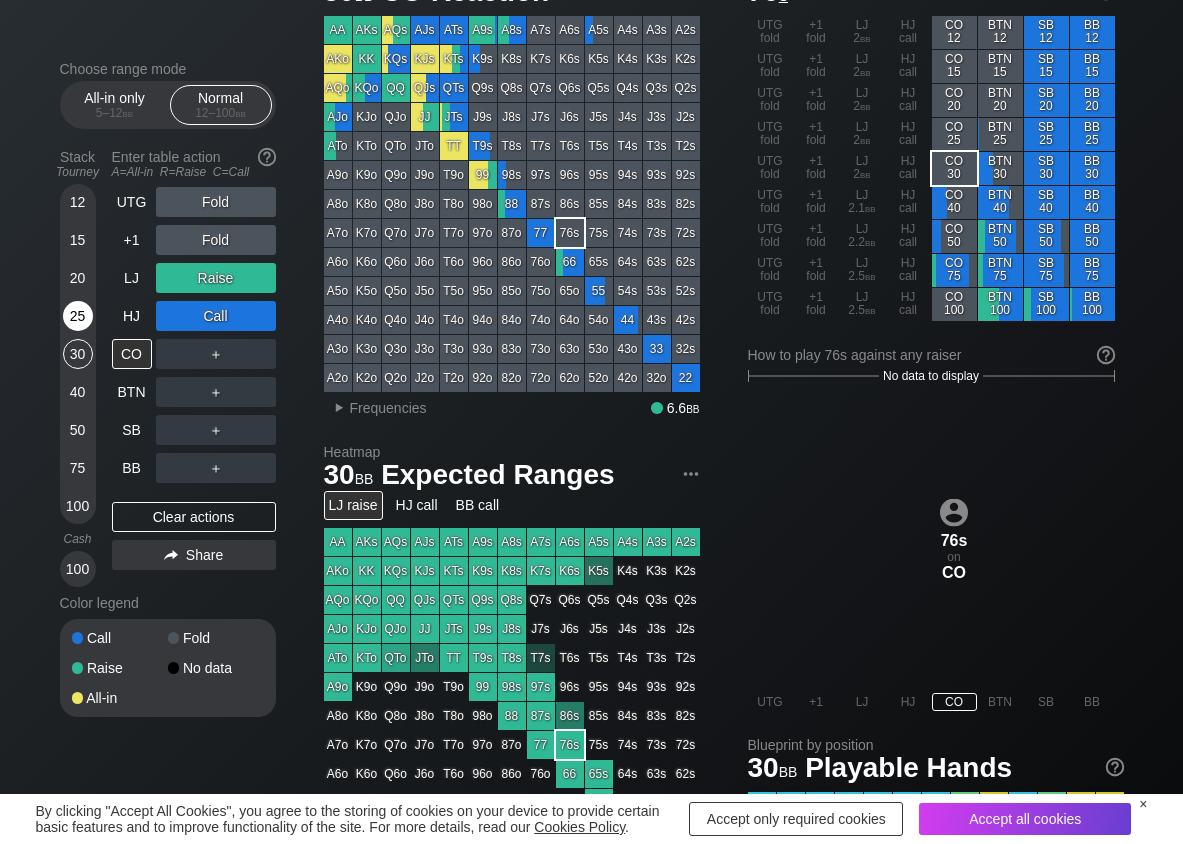 drag, startPoint x: 60, startPoint y: 317, endPoint x: 70, endPoint y: 318, distance: 10.049875 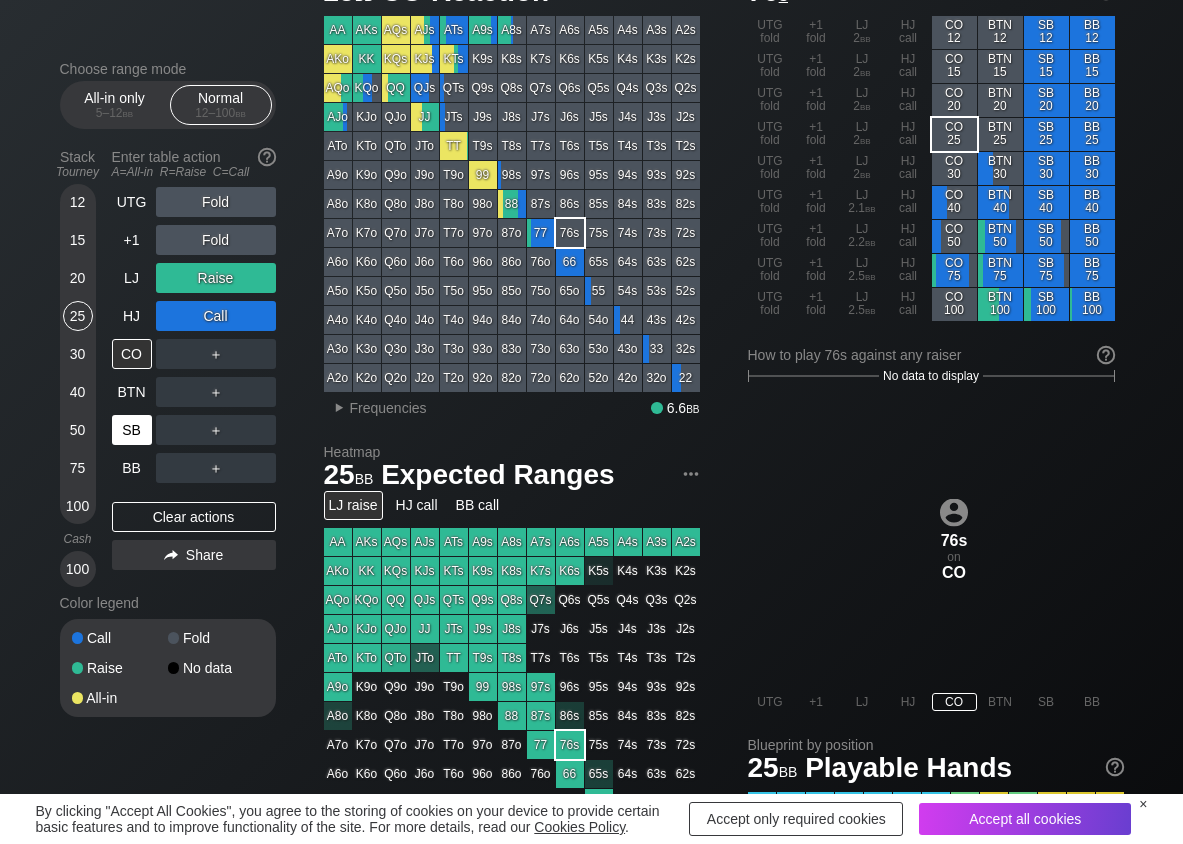 drag, startPoint x: 77, startPoint y: 318, endPoint x: 111, endPoint y: 414, distance: 101.84302 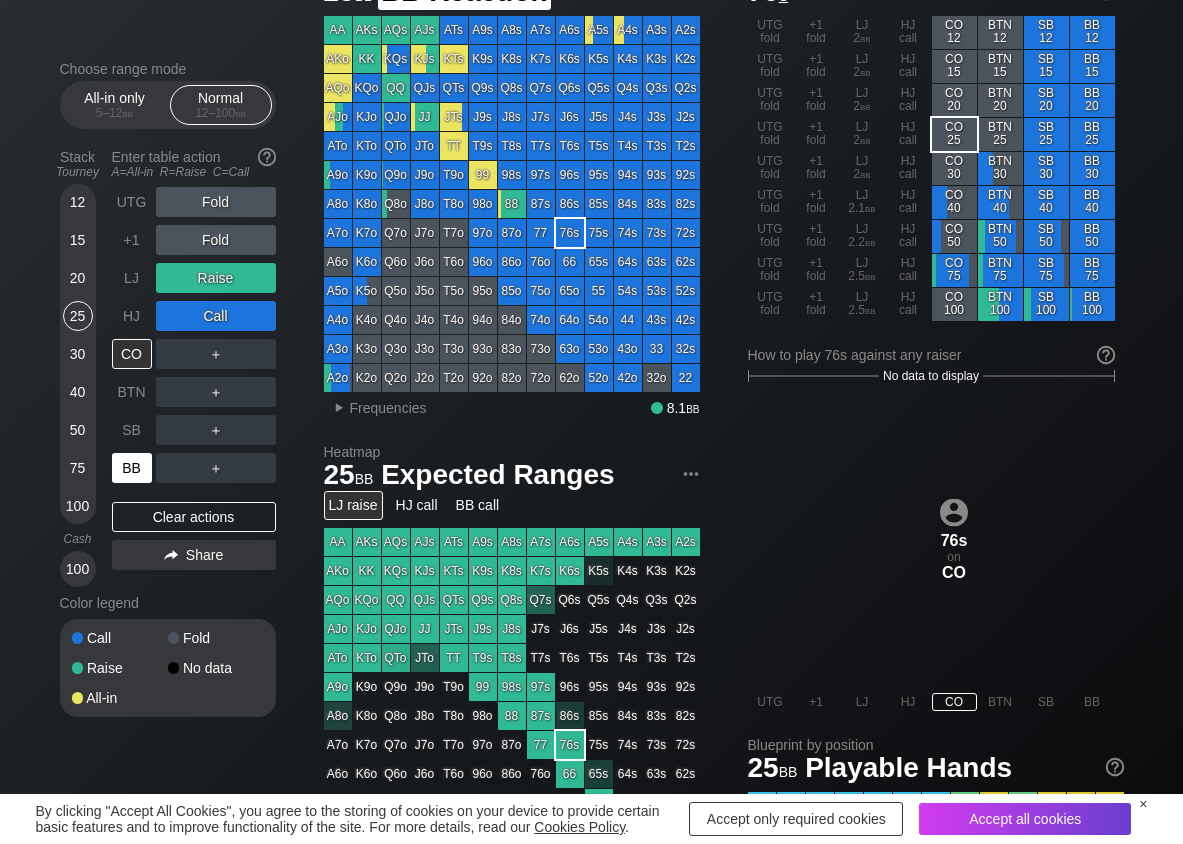 click on "BB" at bounding box center (132, 468) 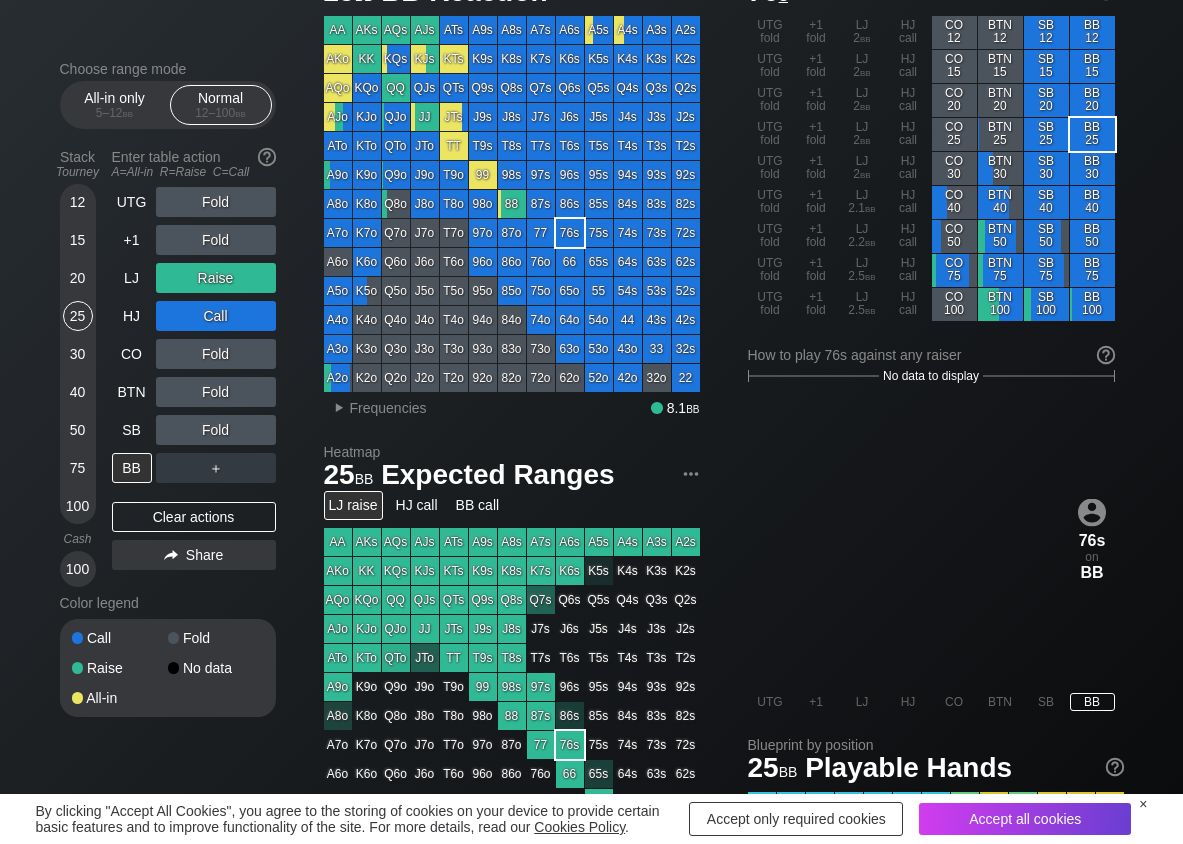 click on "Stack Tourney Enter table action A=All-in  R=Raise  C=Call 12 15 20 25 30 40 50 75 100 Cash 100 UTG Fold +1 Fold LJ Raise HJ Call CO Fold BTN Fold SB Fold BB ＋ Clear actions Share" at bounding box center (168, 364) 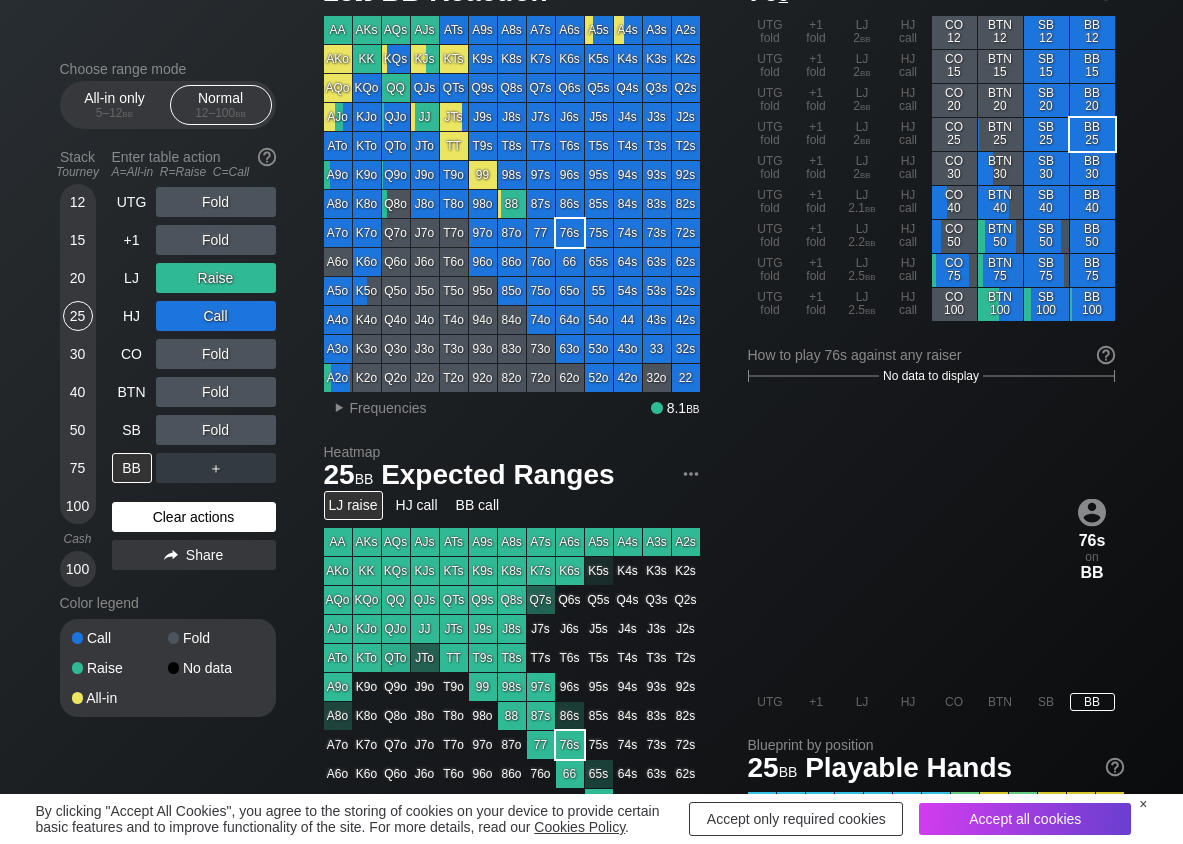 click on "Clear actions" at bounding box center (194, 517) 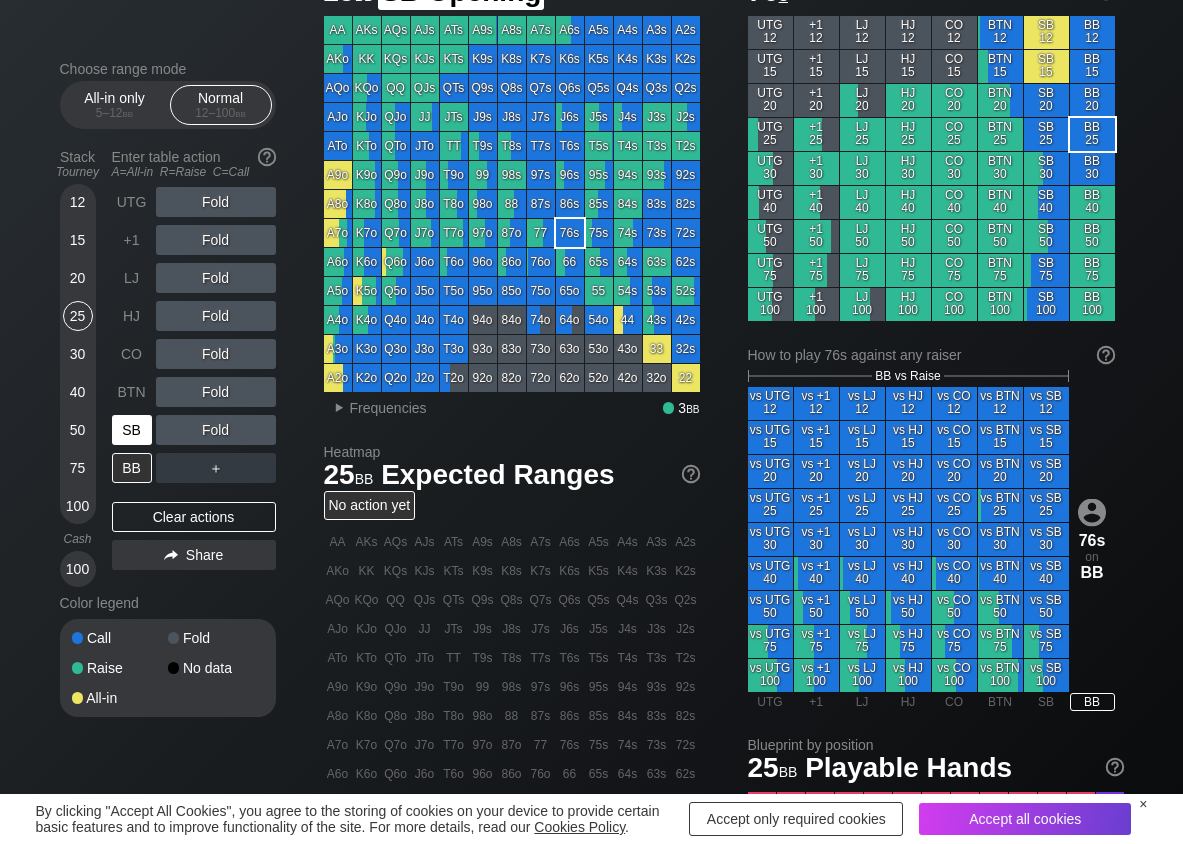 click on "SB" at bounding box center (132, 430) 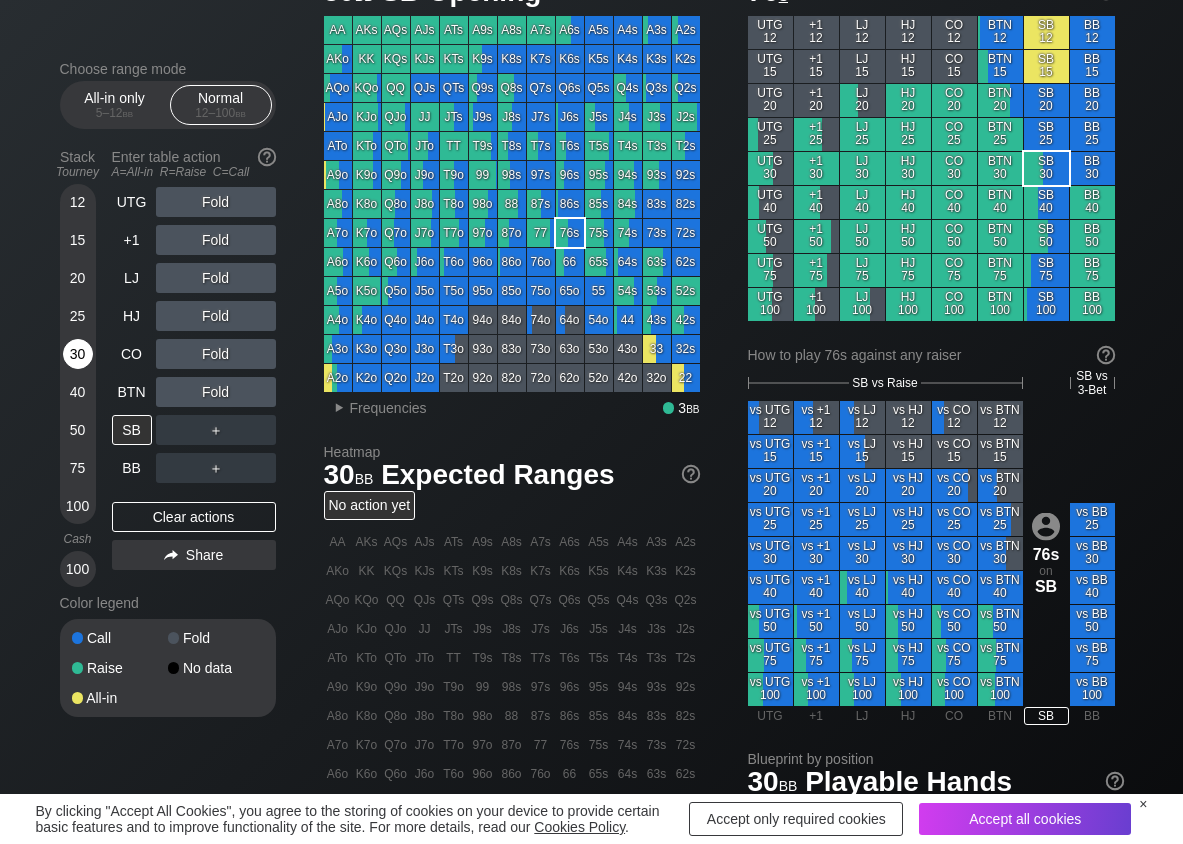click on "30" at bounding box center [78, 354] 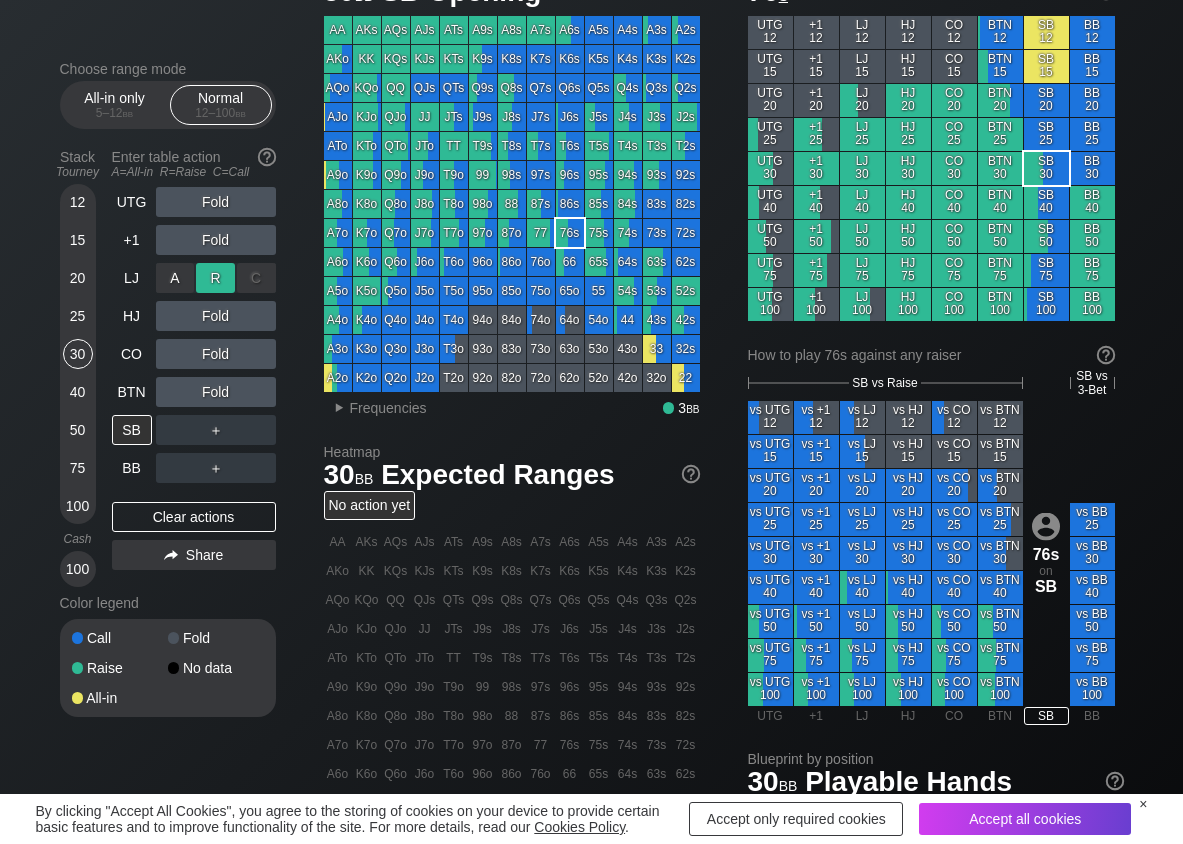 click on "R ✕" at bounding box center (215, 278) 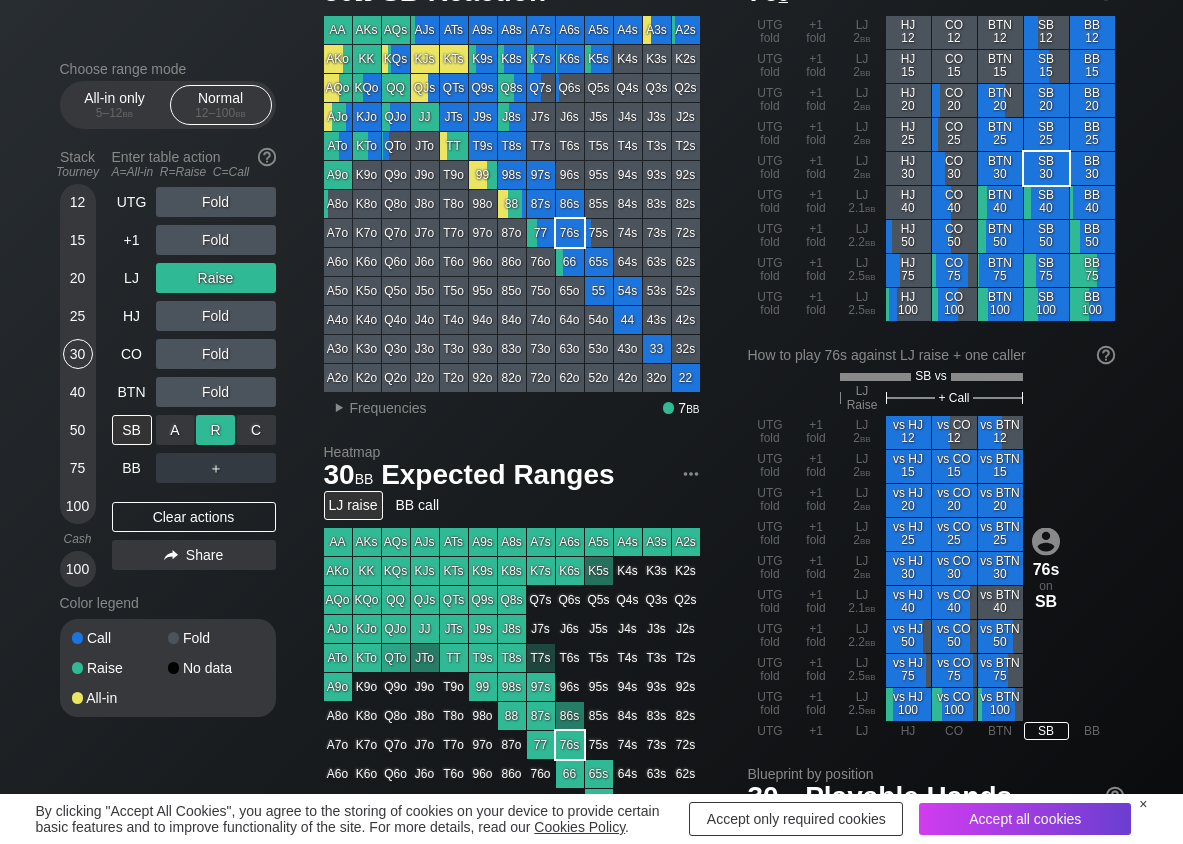 click on "R ✕" at bounding box center [215, 430] 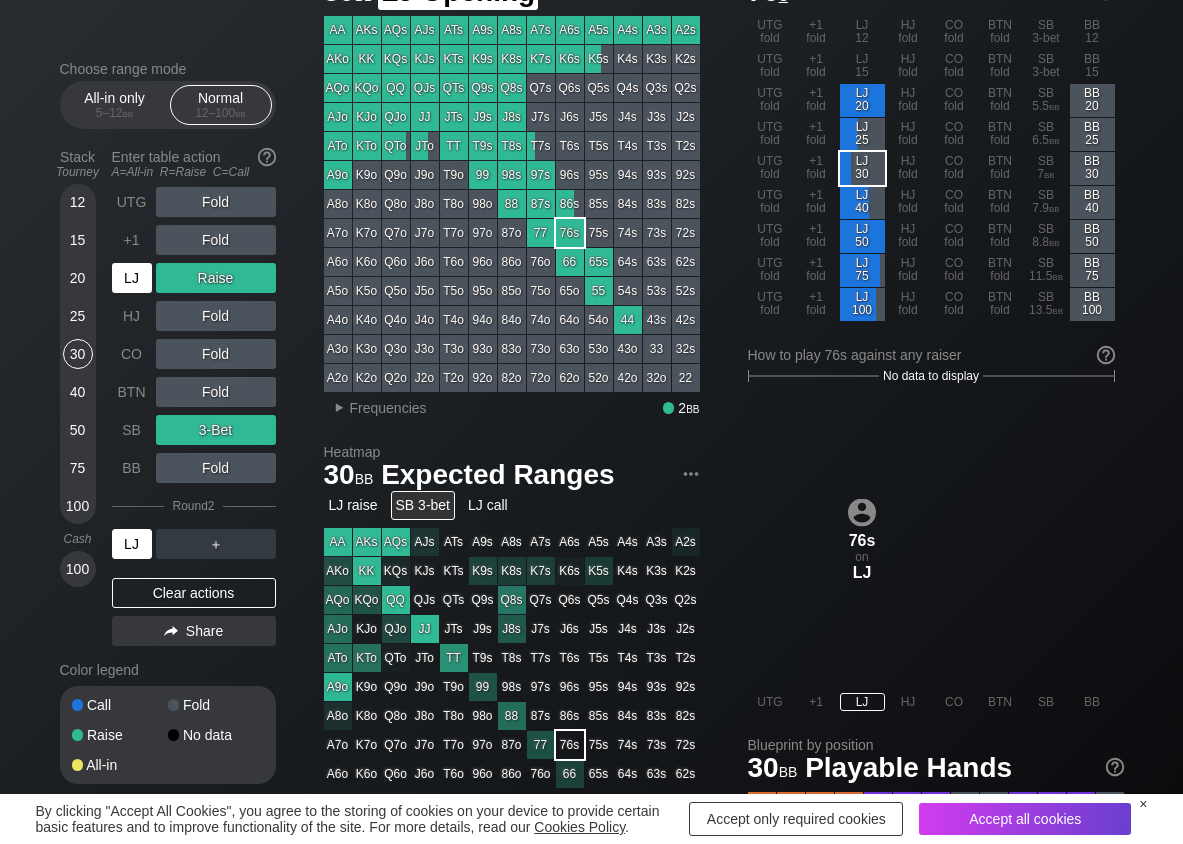 click on "LJ" at bounding box center [132, 278] 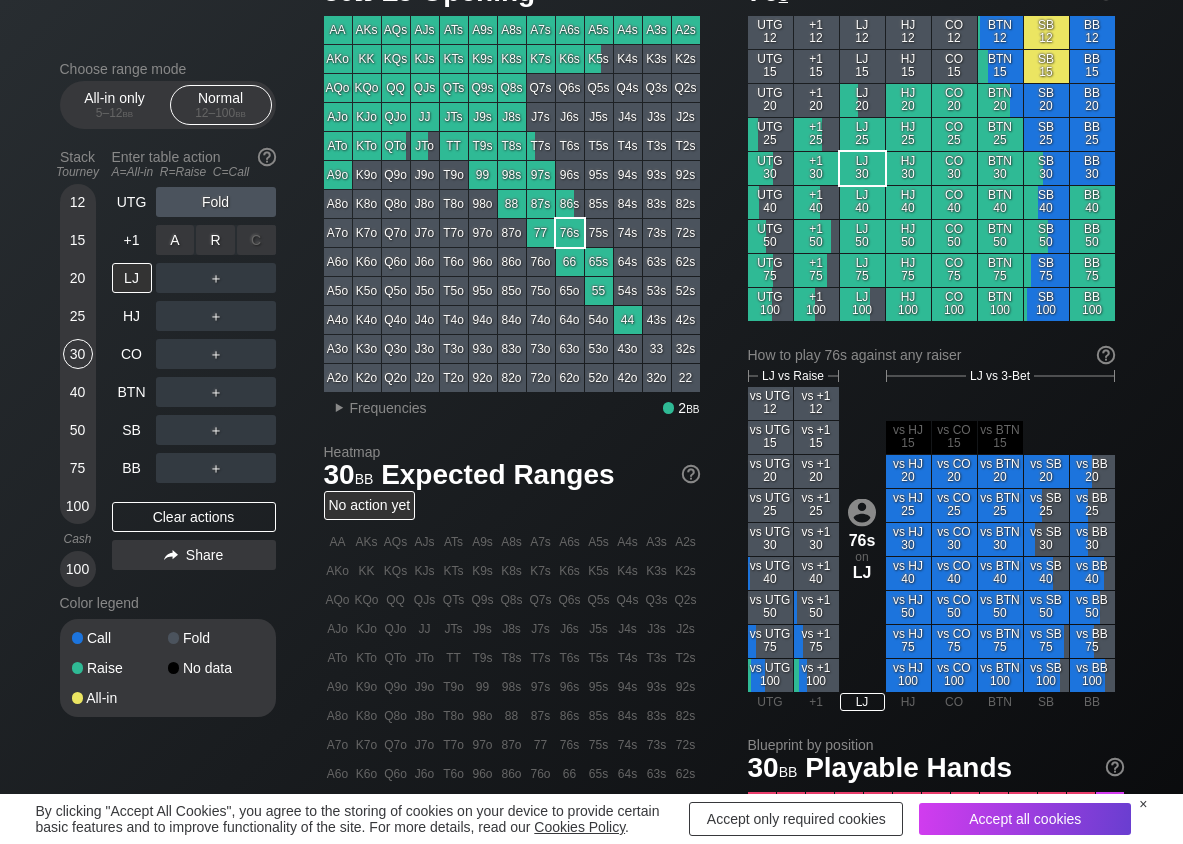 click on "R ✕" at bounding box center (215, 240) 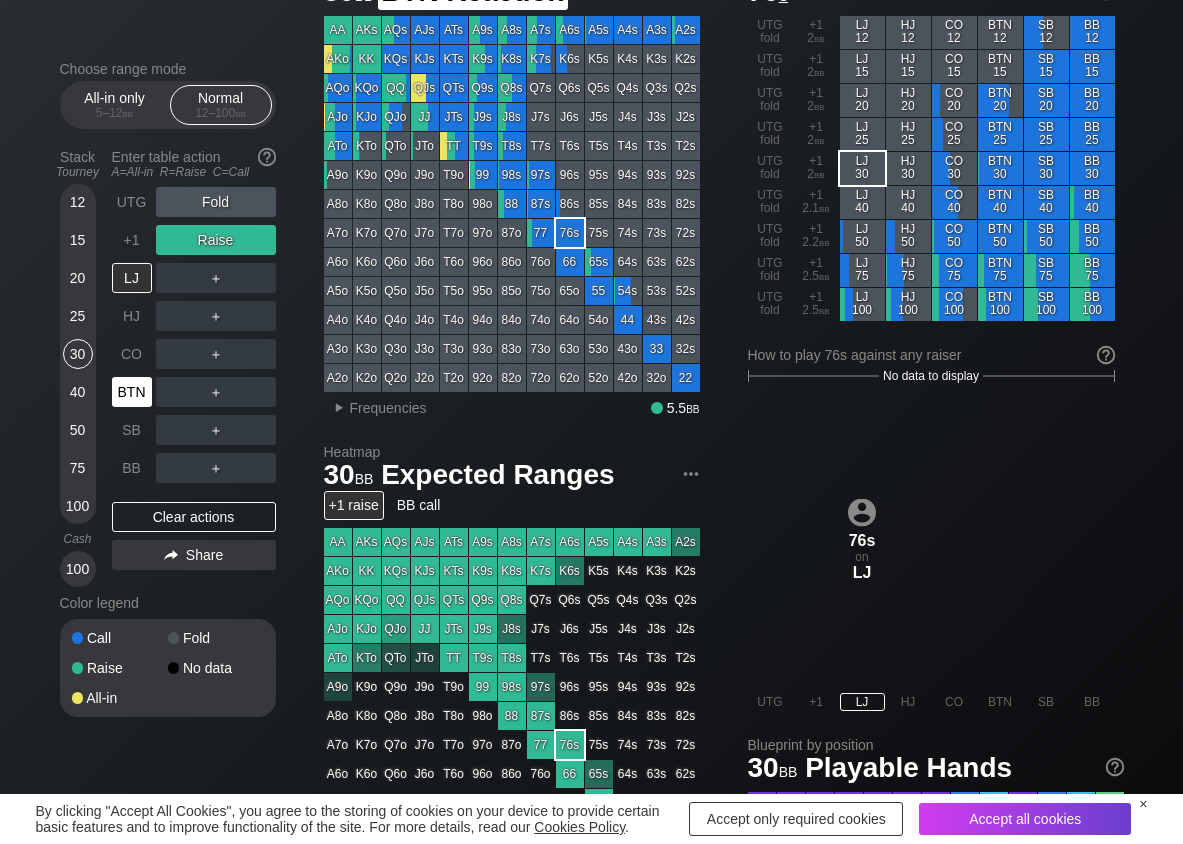 click on "BTN" at bounding box center [132, 392] 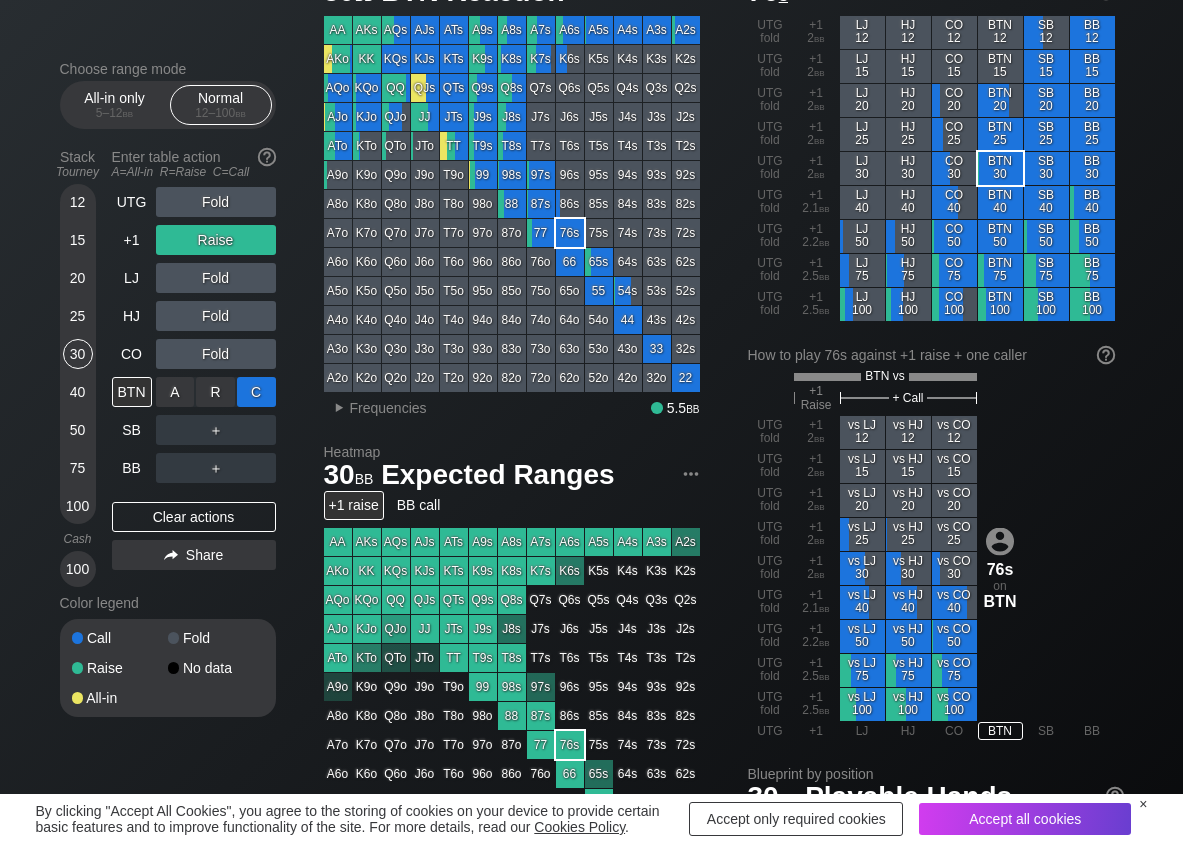 click on "C ✕" at bounding box center (256, 392) 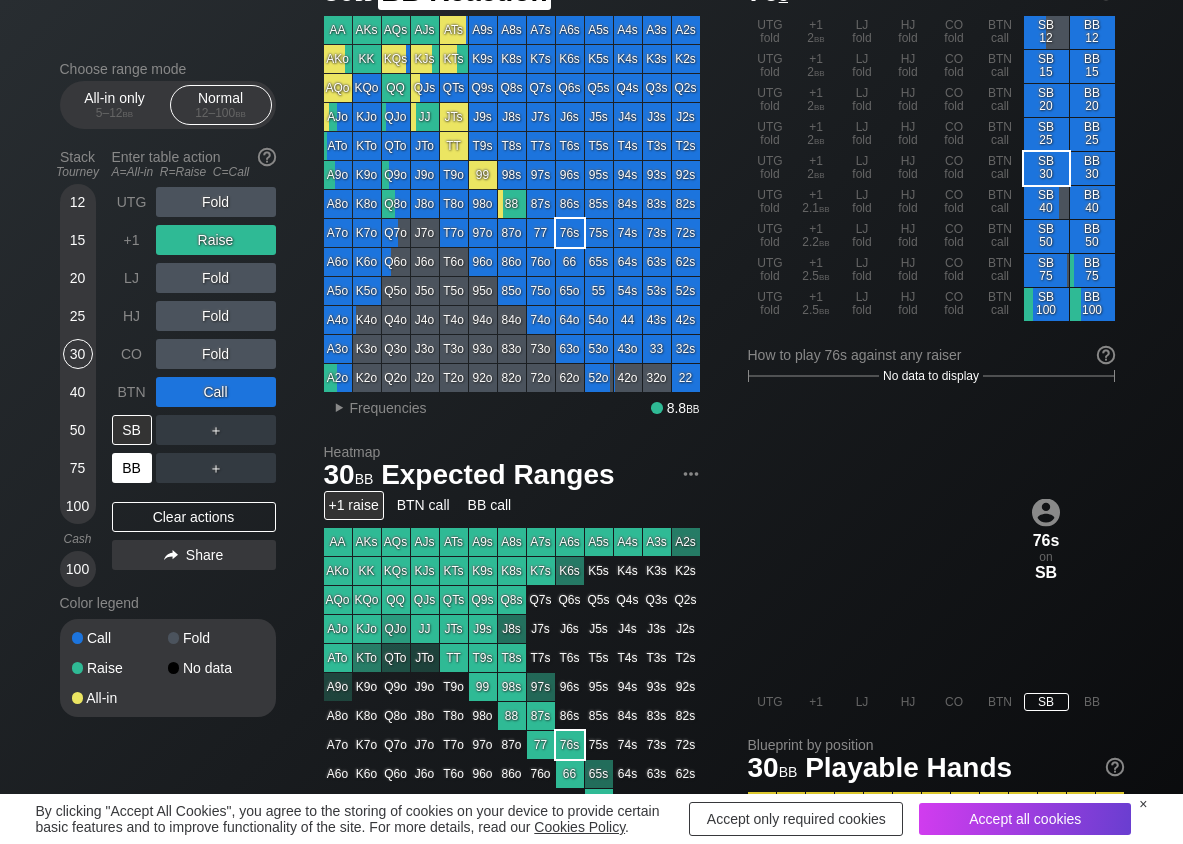 click on "BB" at bounding box center (132, 468) 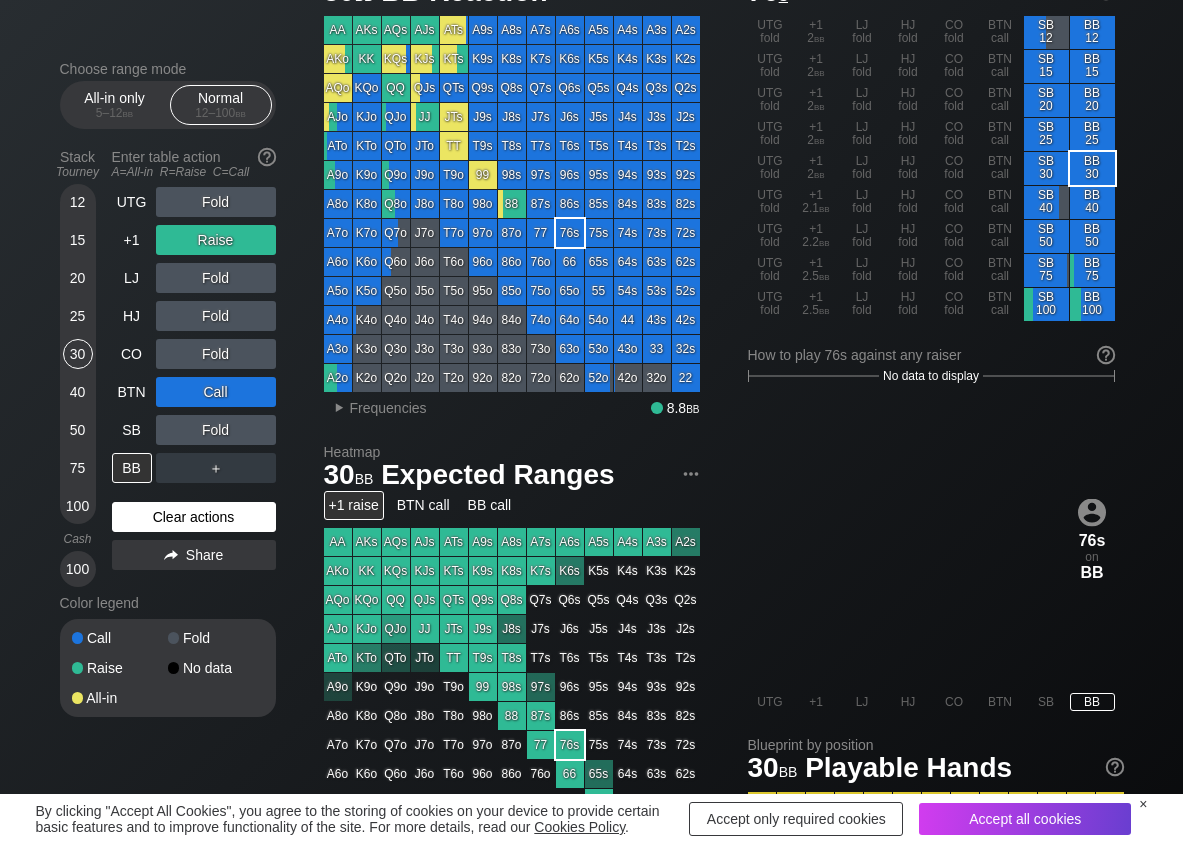 click on "Clear actions" at bounding box center [194, 517] 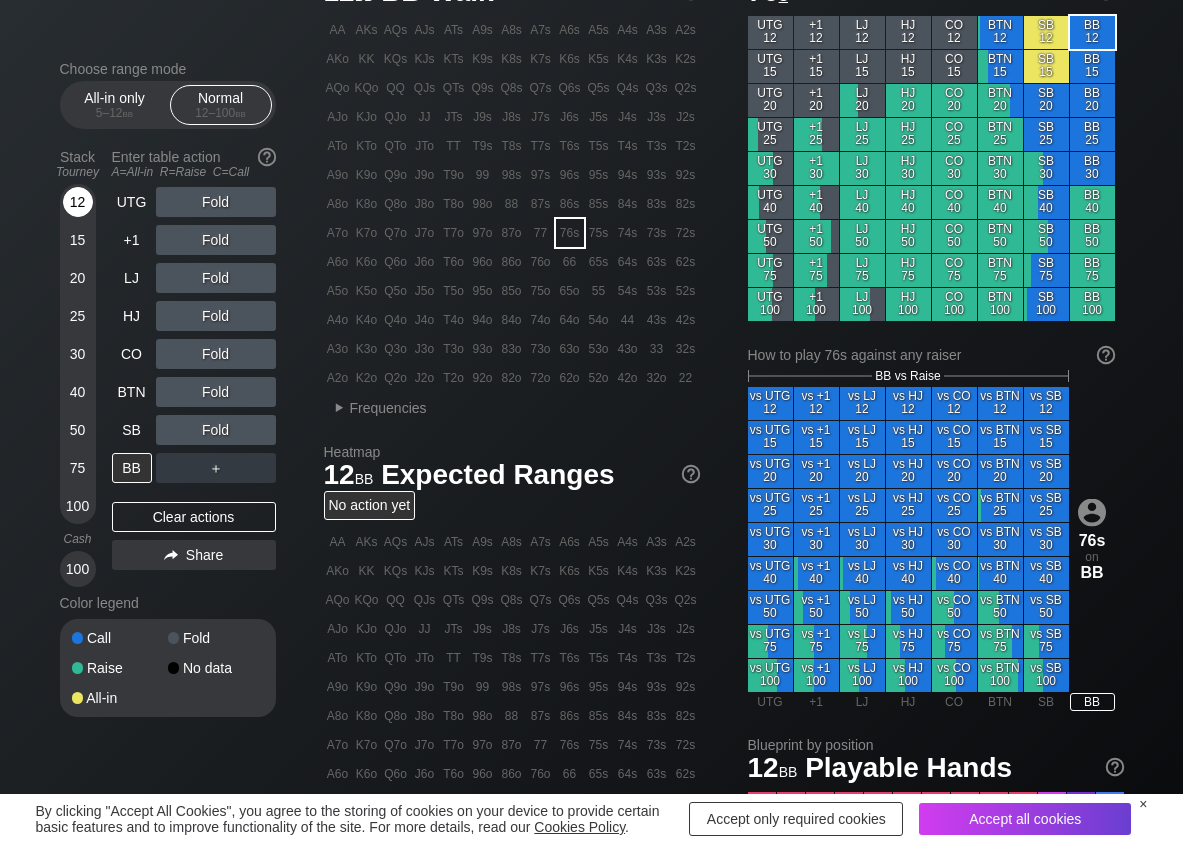 click on "12" at bounding box center (78, 202) 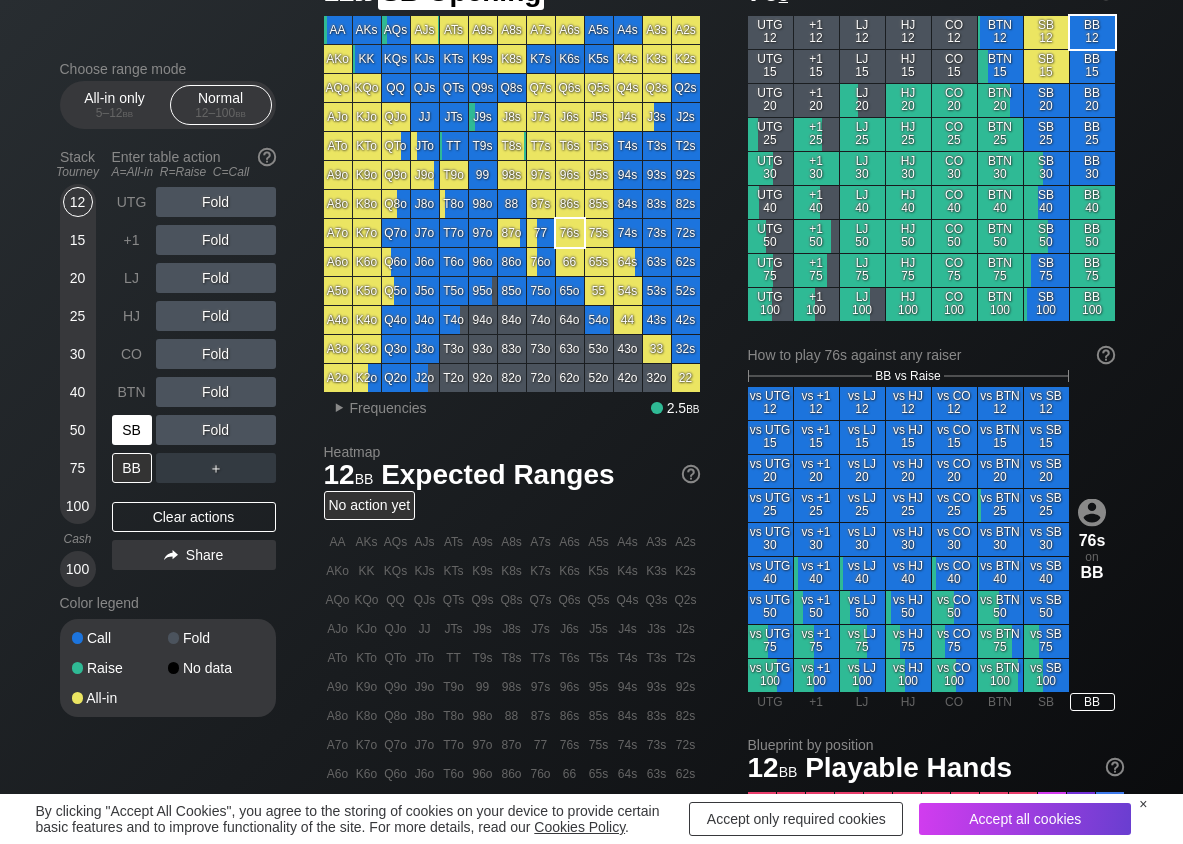 click on "SB" at bounding box center [132, 430] 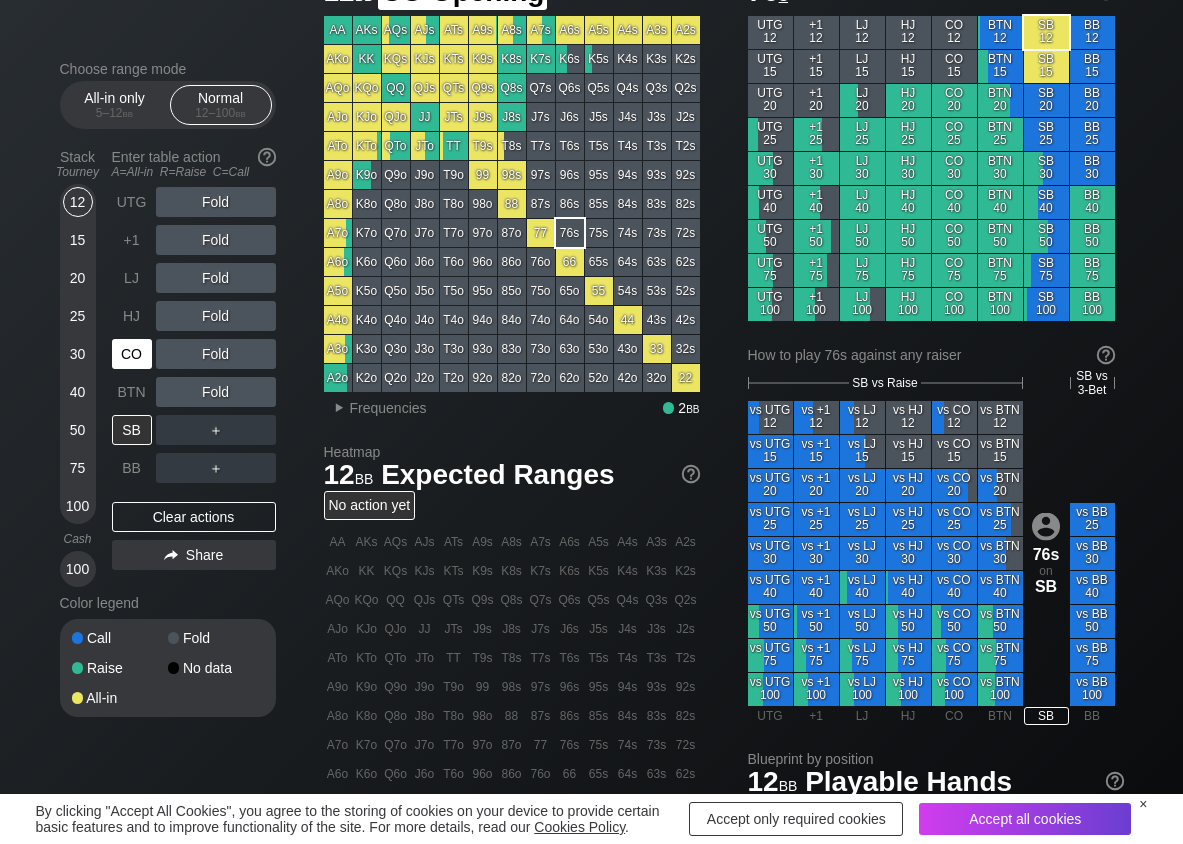 click on "CO" at bounding box center [132, 354] 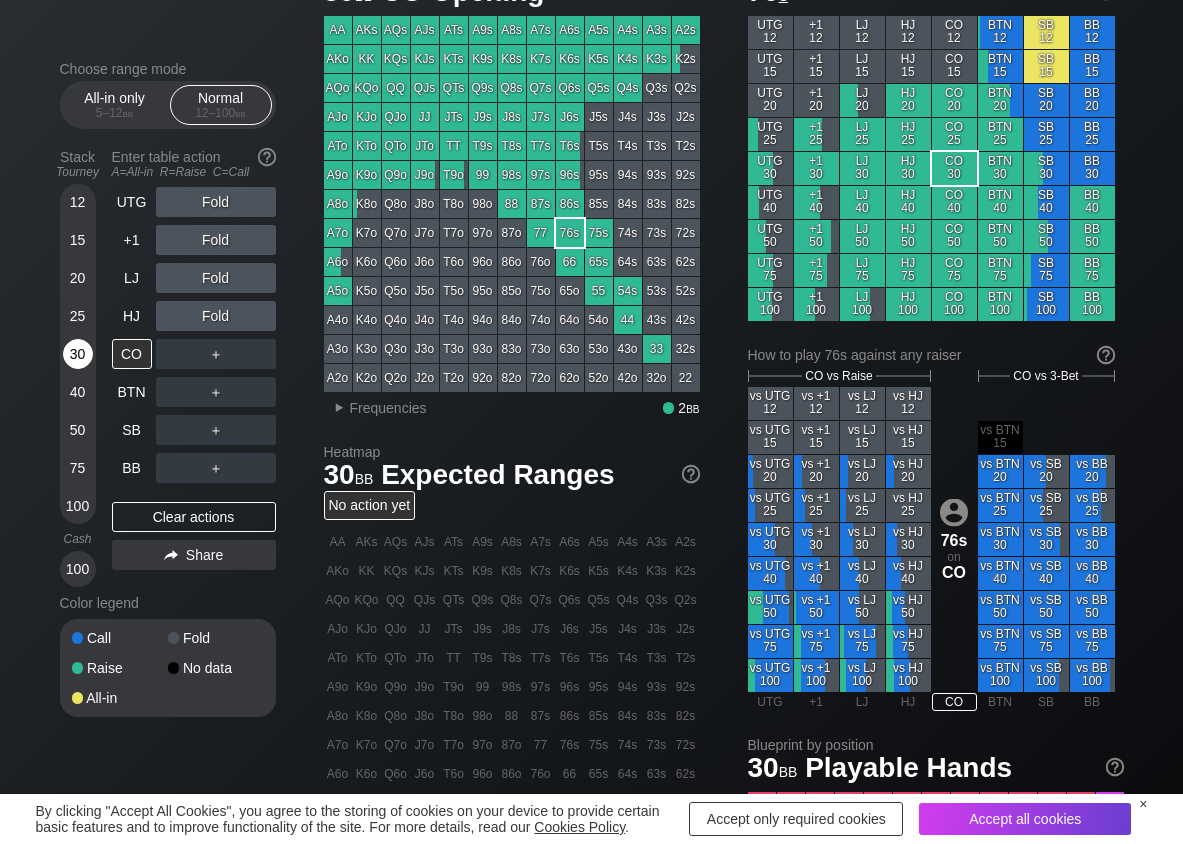 click on "30" at bounding box center (78, 354) 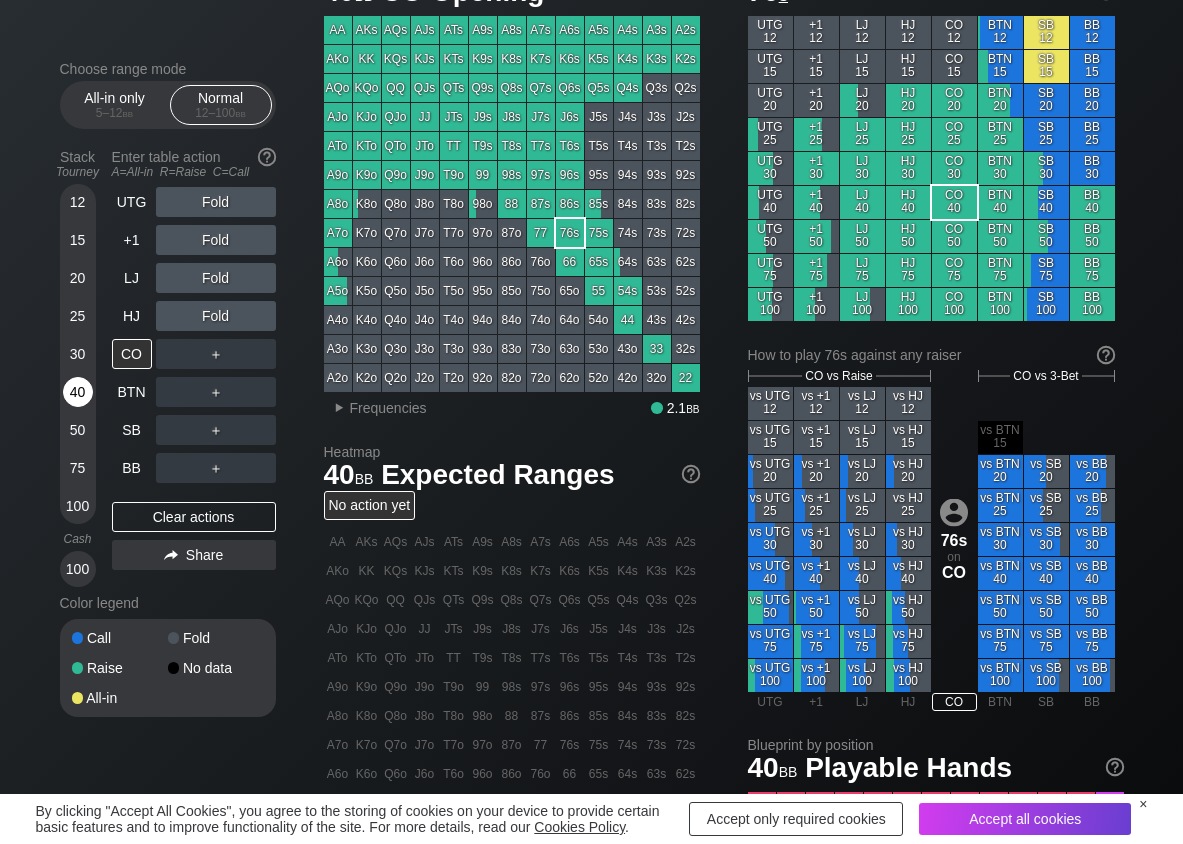 click on "40" at bounding box center [78, 392] 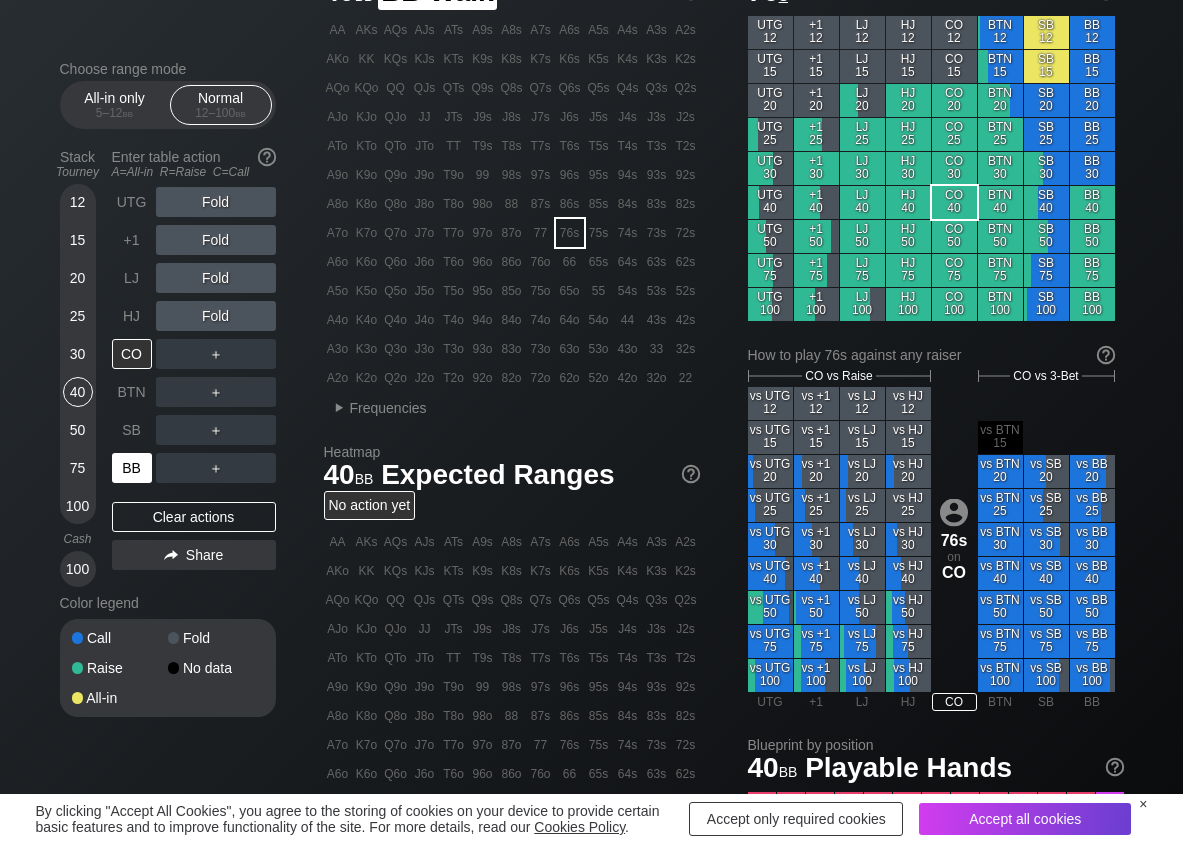 click on "BB" at bounding box center [132, 468] 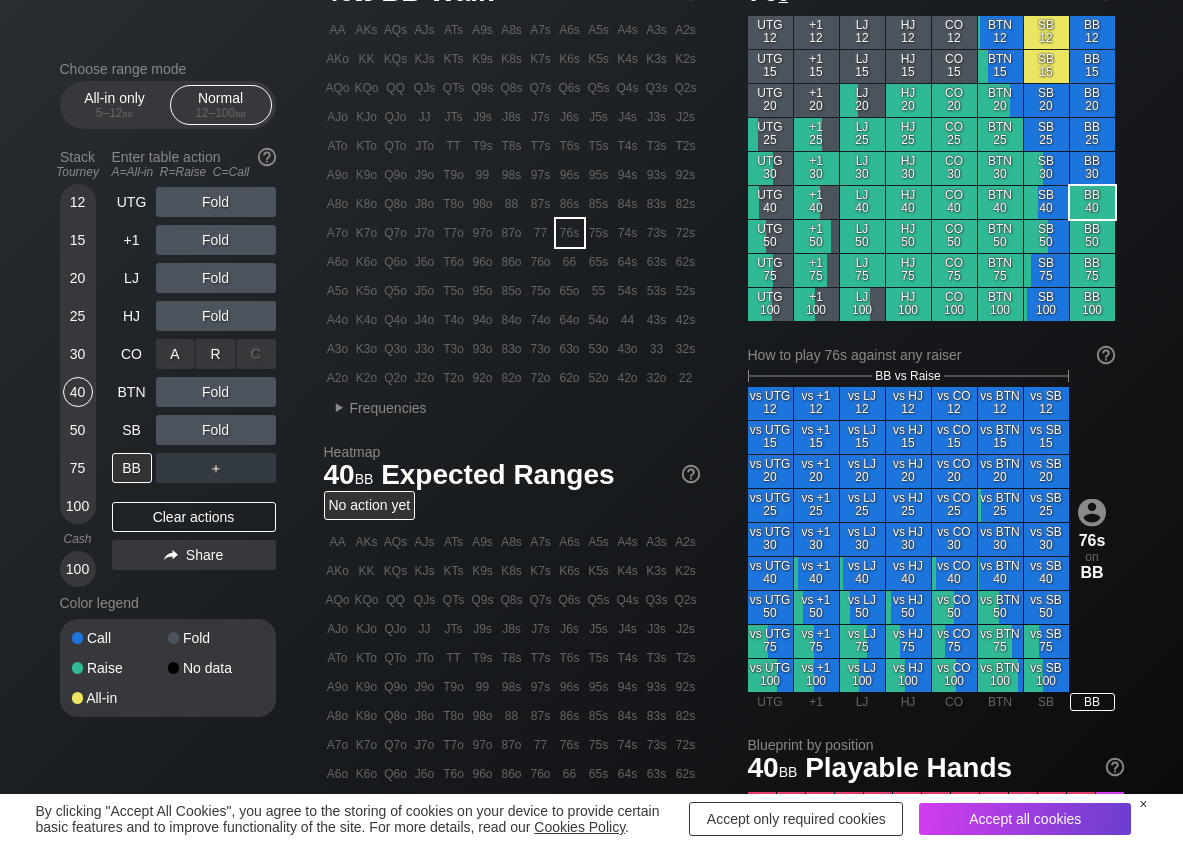 click on "R ✕" at bounding box center [215, 354] 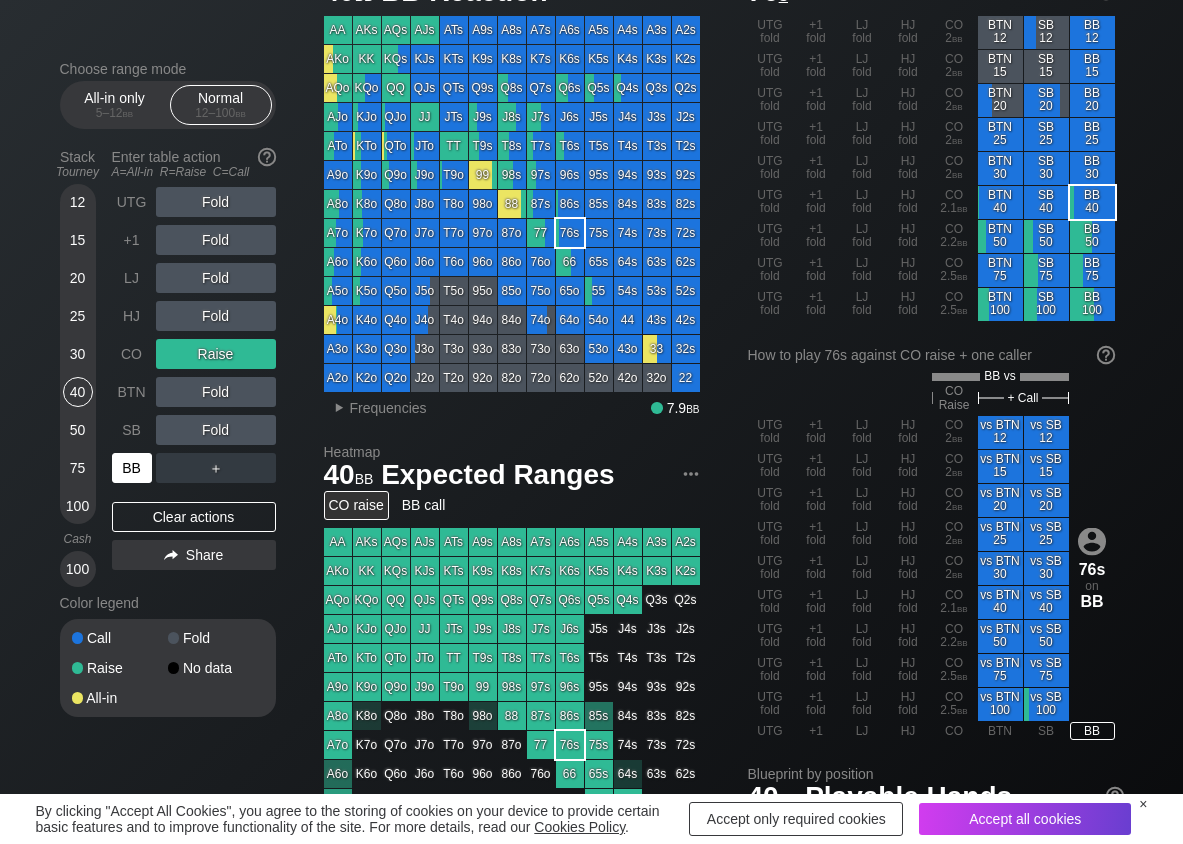 click on "BB" at bounding box center [132, 468] 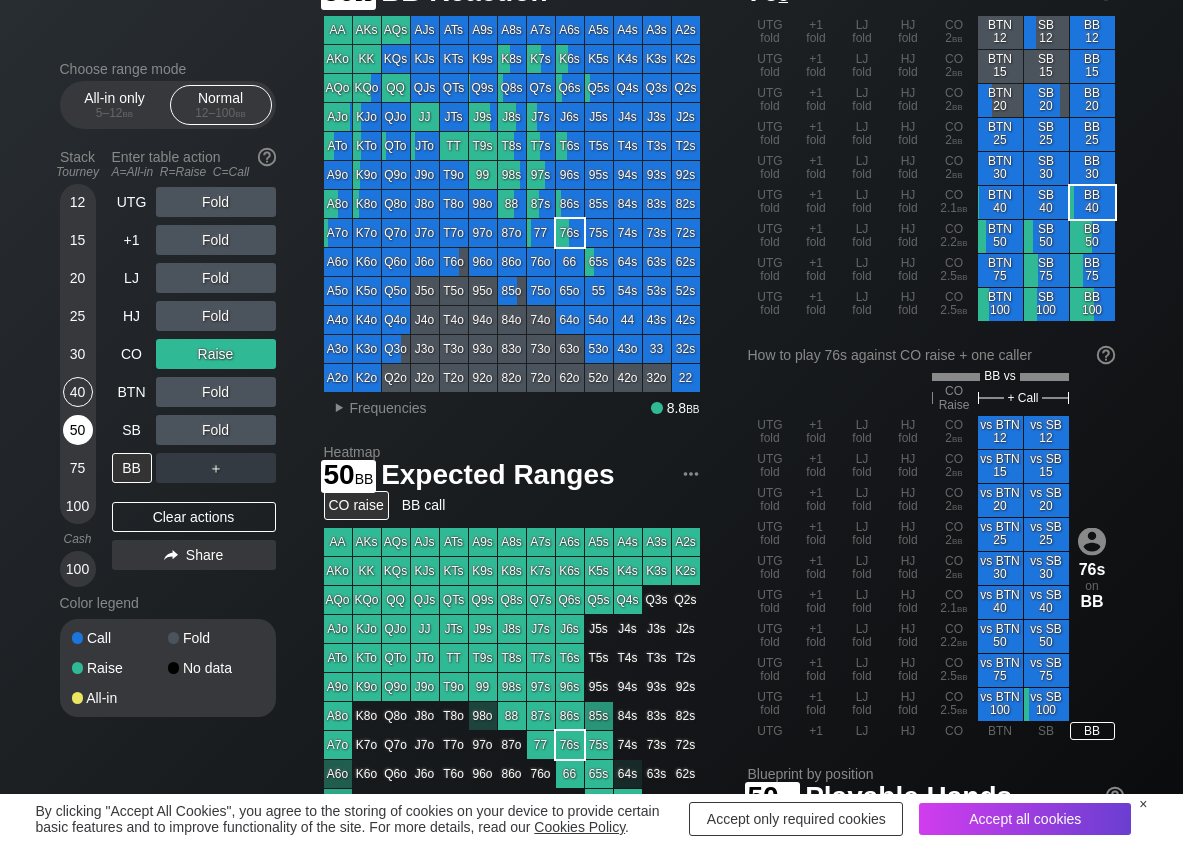 click on "50" at bounding box center [78, 430] 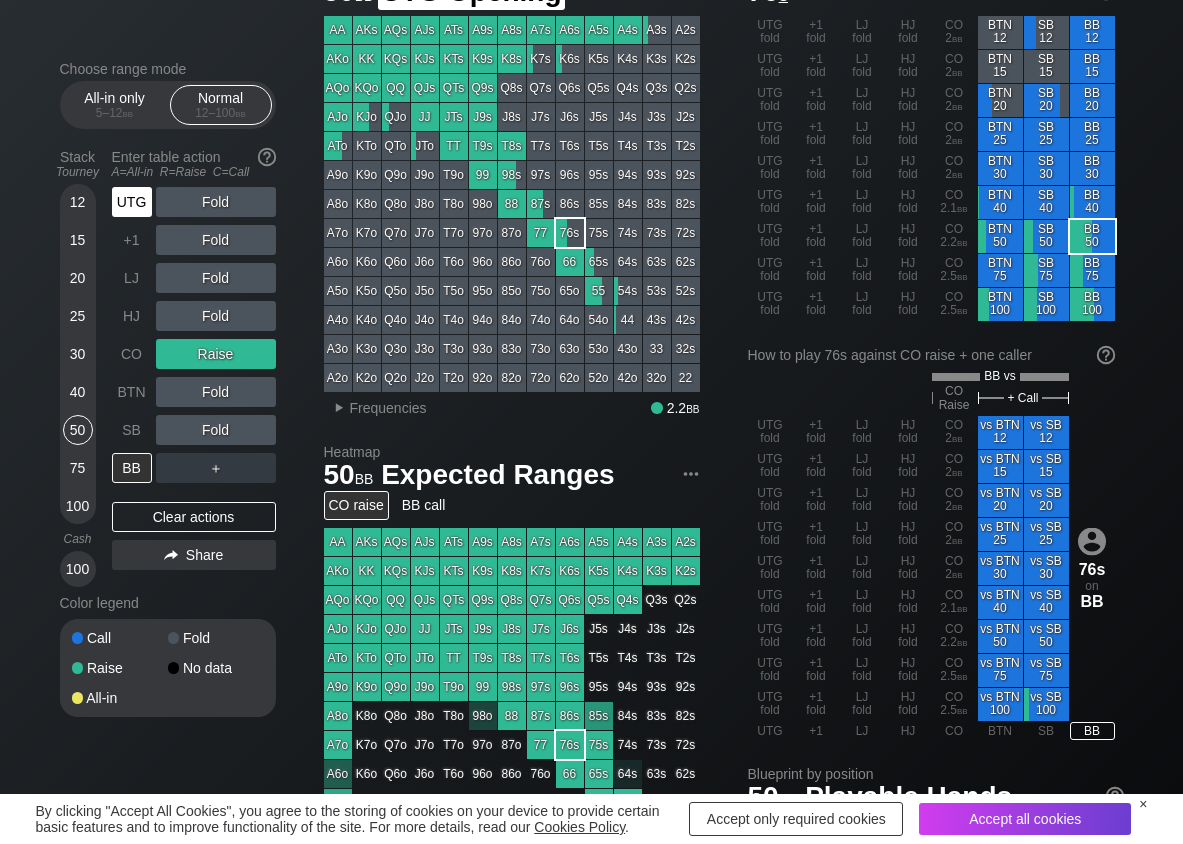 drag, startPoint x: 139, startPoint y: 199, endPoint x: 161, endPoint y: 206, distance: 23.086792 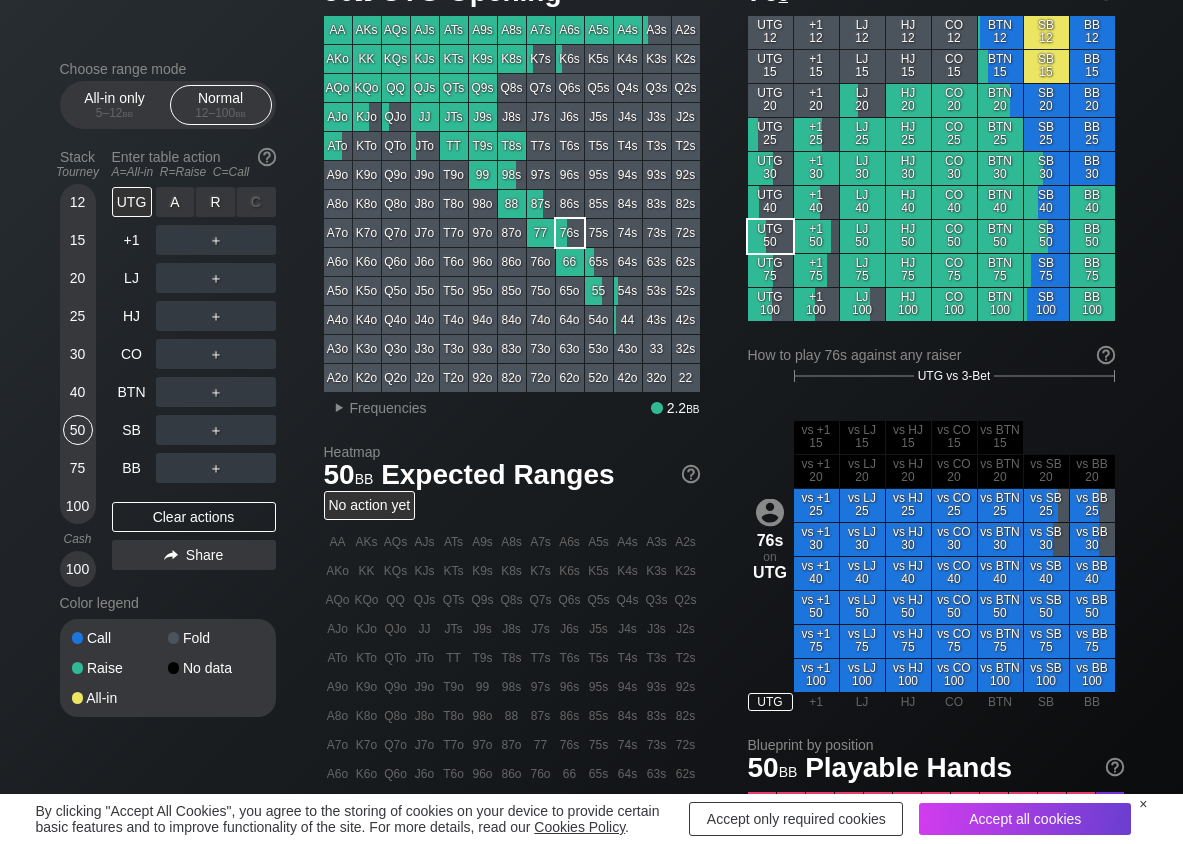 click on "R ✕" at bounding box center [215, 202] 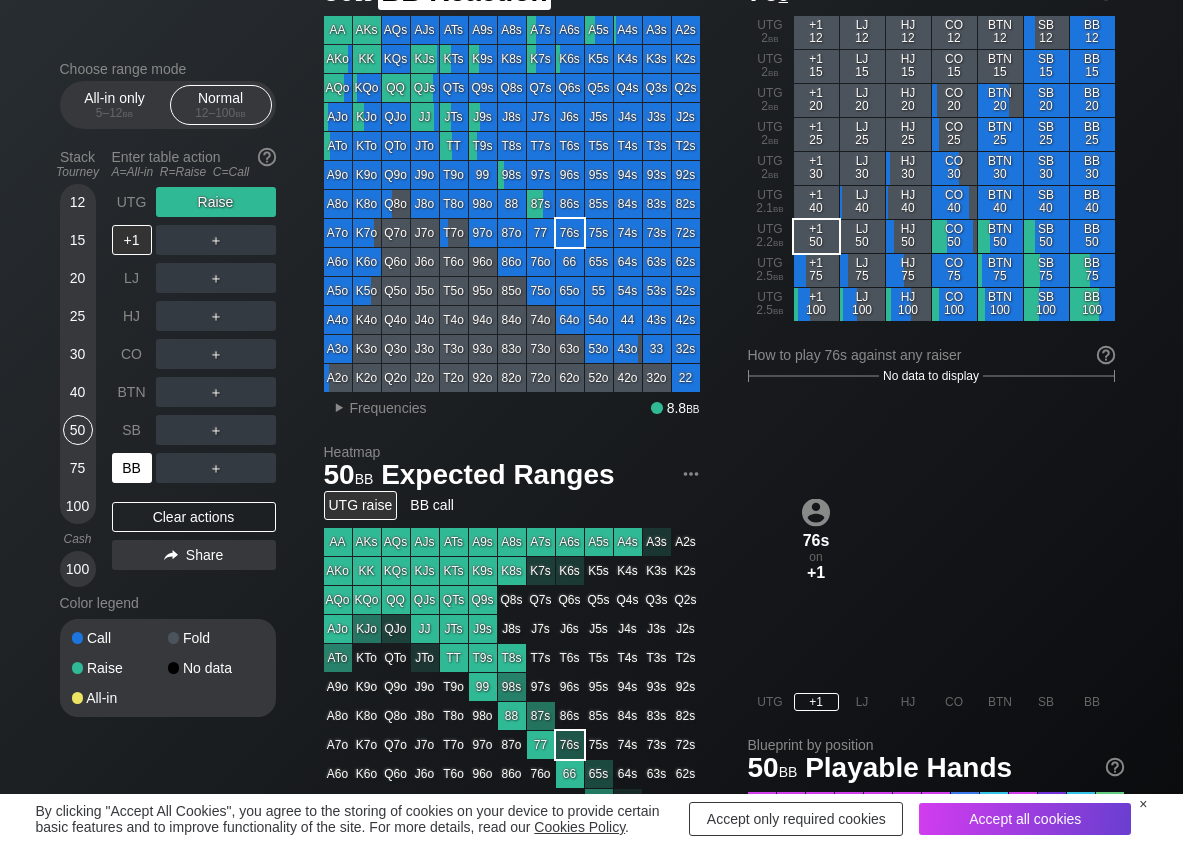 click on "BB" at bounding box center (132, 468) 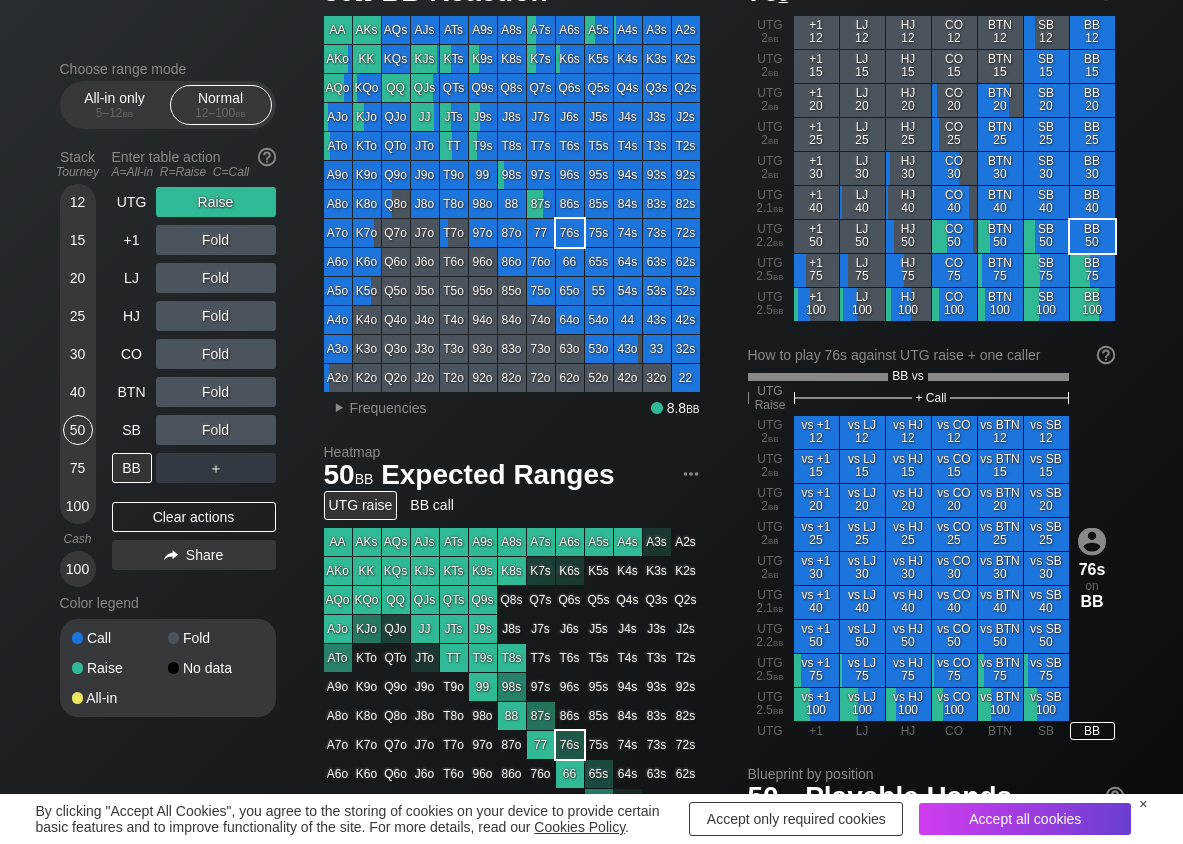 click on "UTG Raise +1 Fold LJ Fold HJ Fold CO Fold BTN Fold SB Fold BB ＋ Clear actions Share" at bounding box center (194, 387) 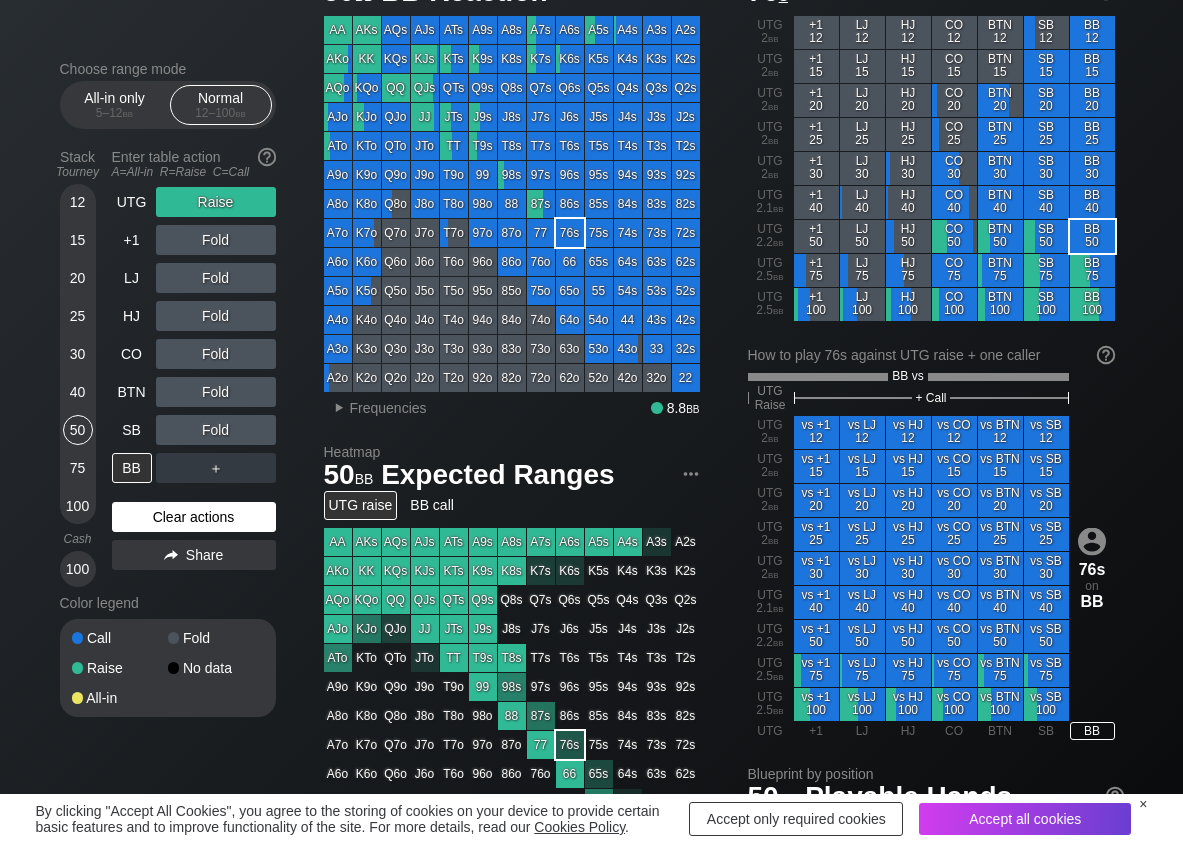 click on "Clear actions" at bounding box center (194, 517) 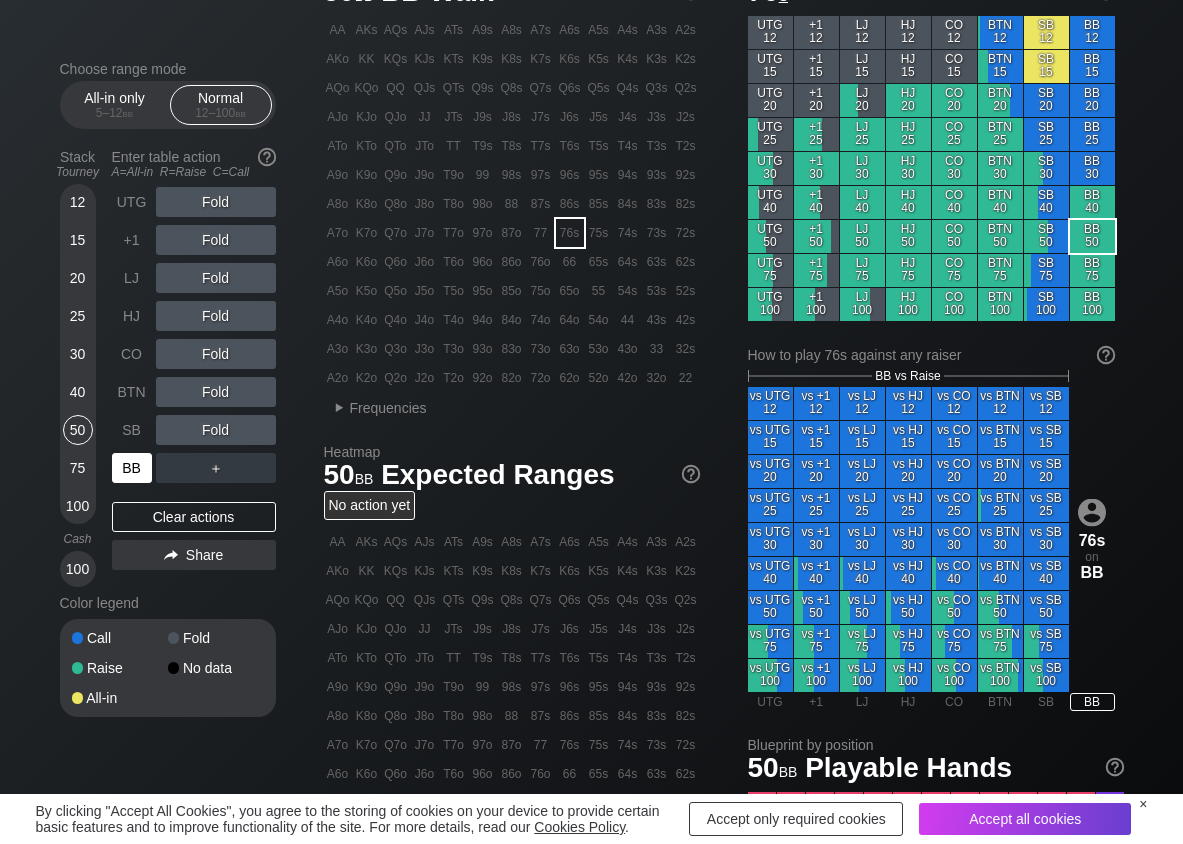 click on "BB" at bounding box center (132, 468) 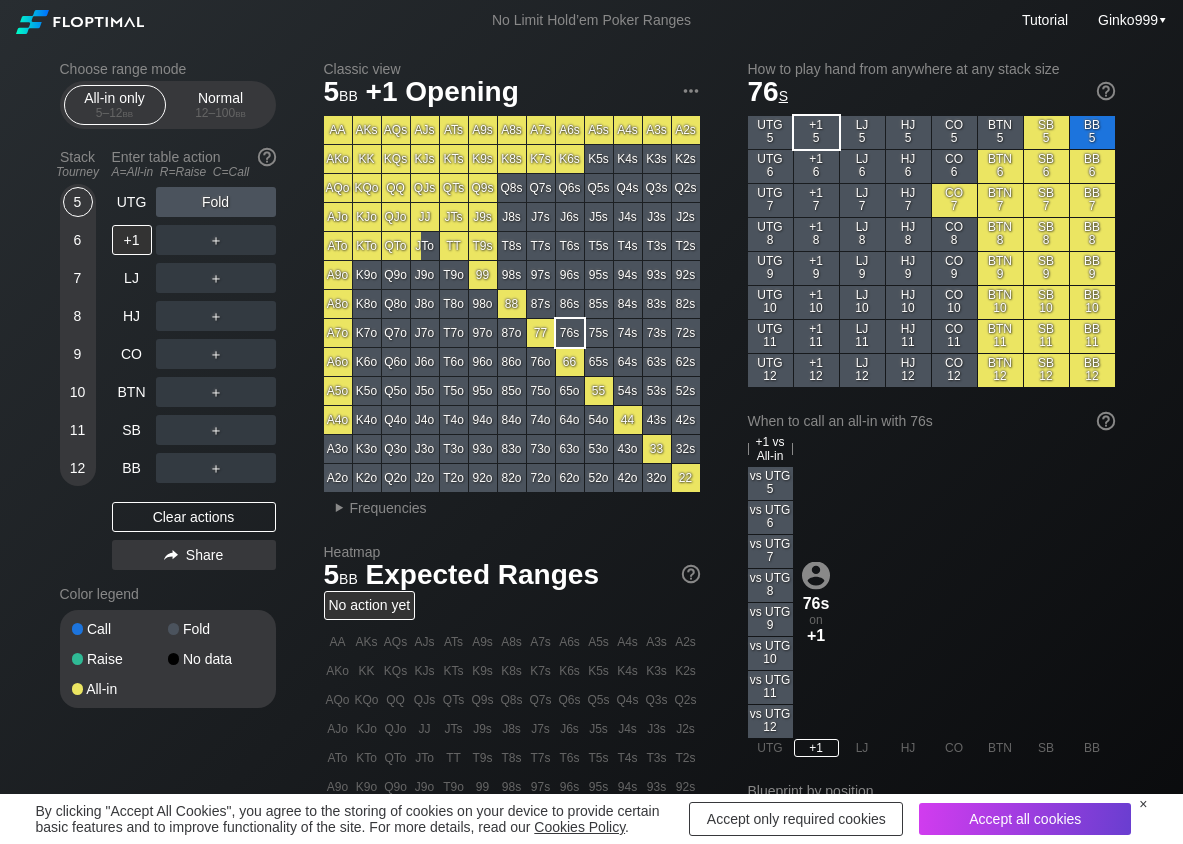scroll, scrollTop: 0, scrollLeft: 0, axis: both 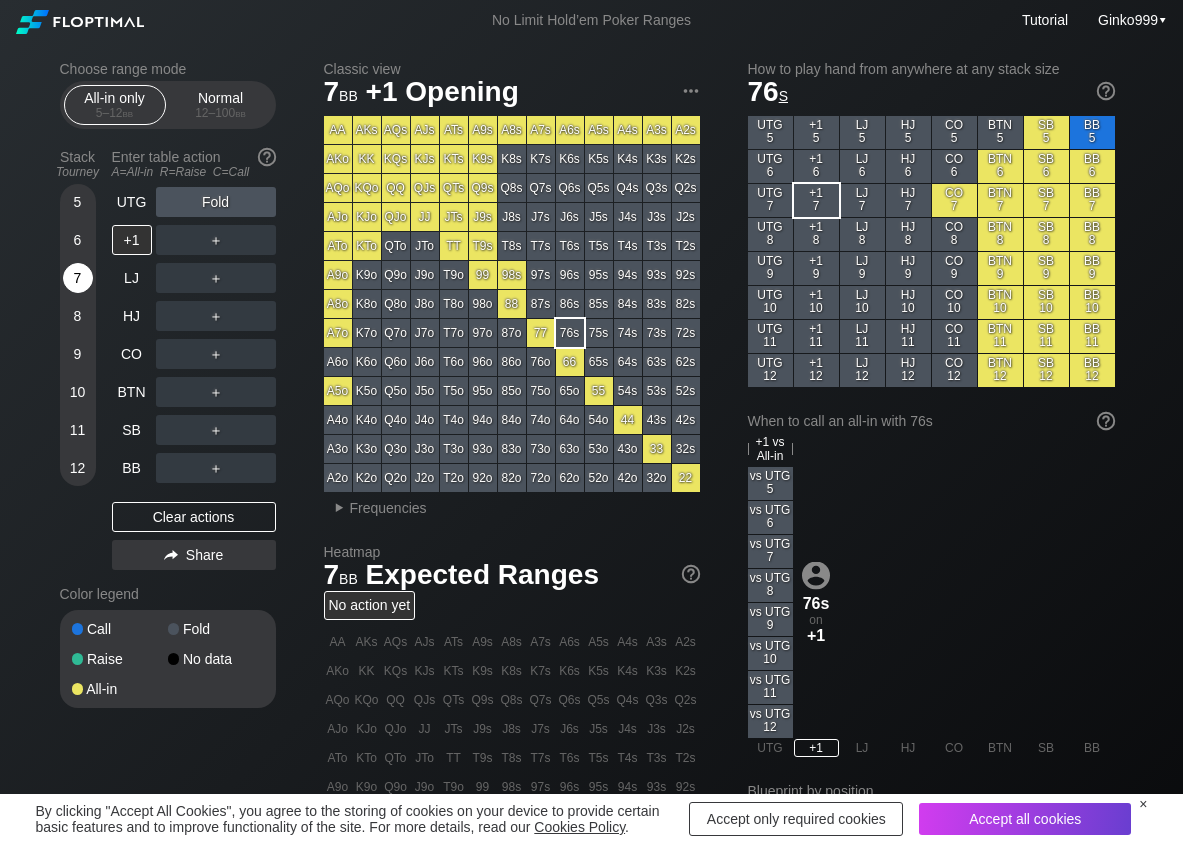 click on "7" at bounding box center [78, 278] 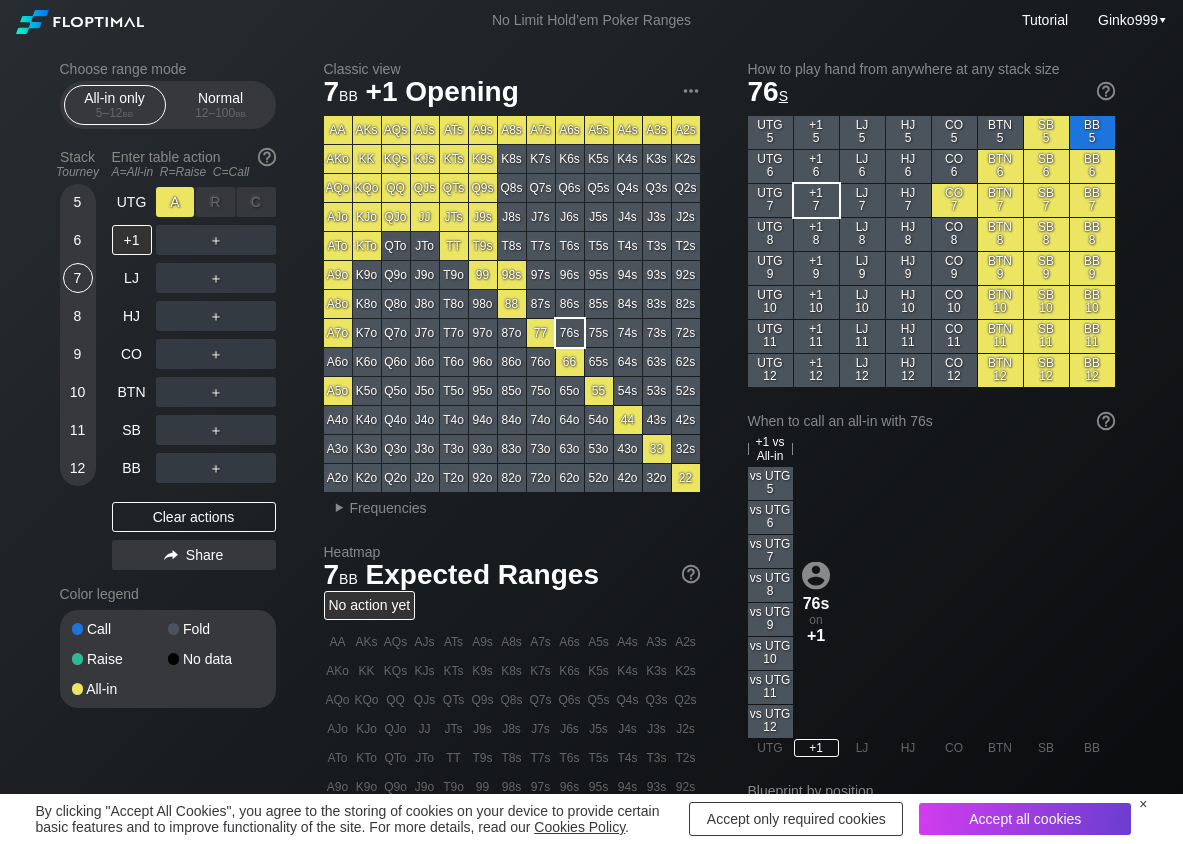 click on "A ✕" at bounding box center (175, 202) 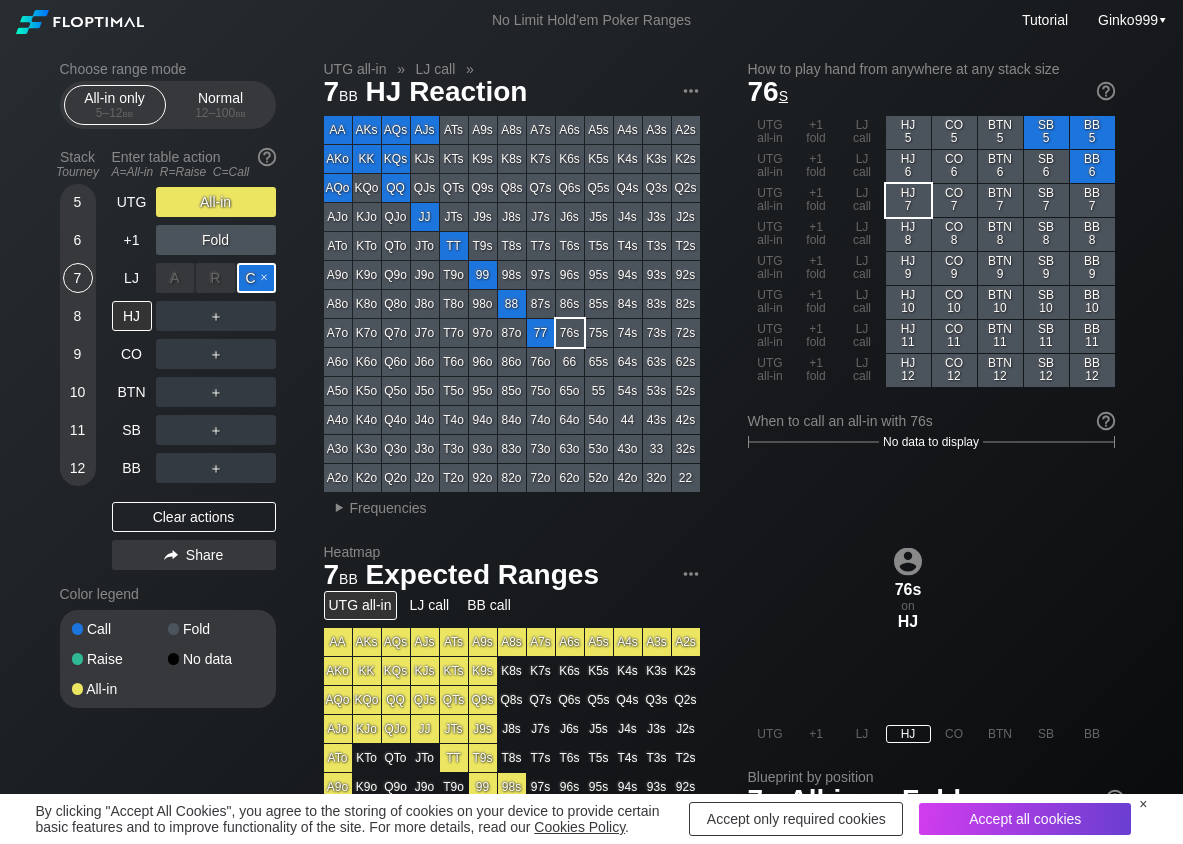 click on "C ✕" at bounding box center (256, 278) 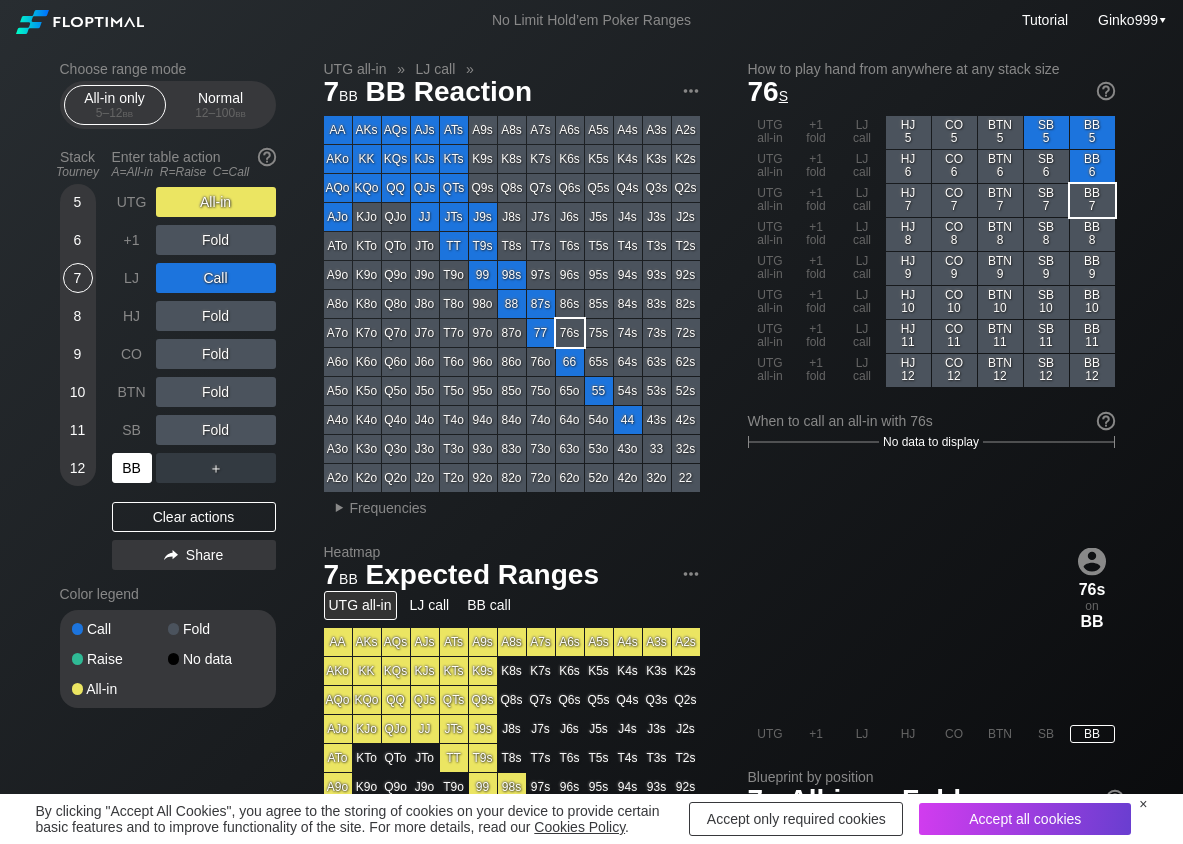 click on "BB" at bounding box center (132, 468) 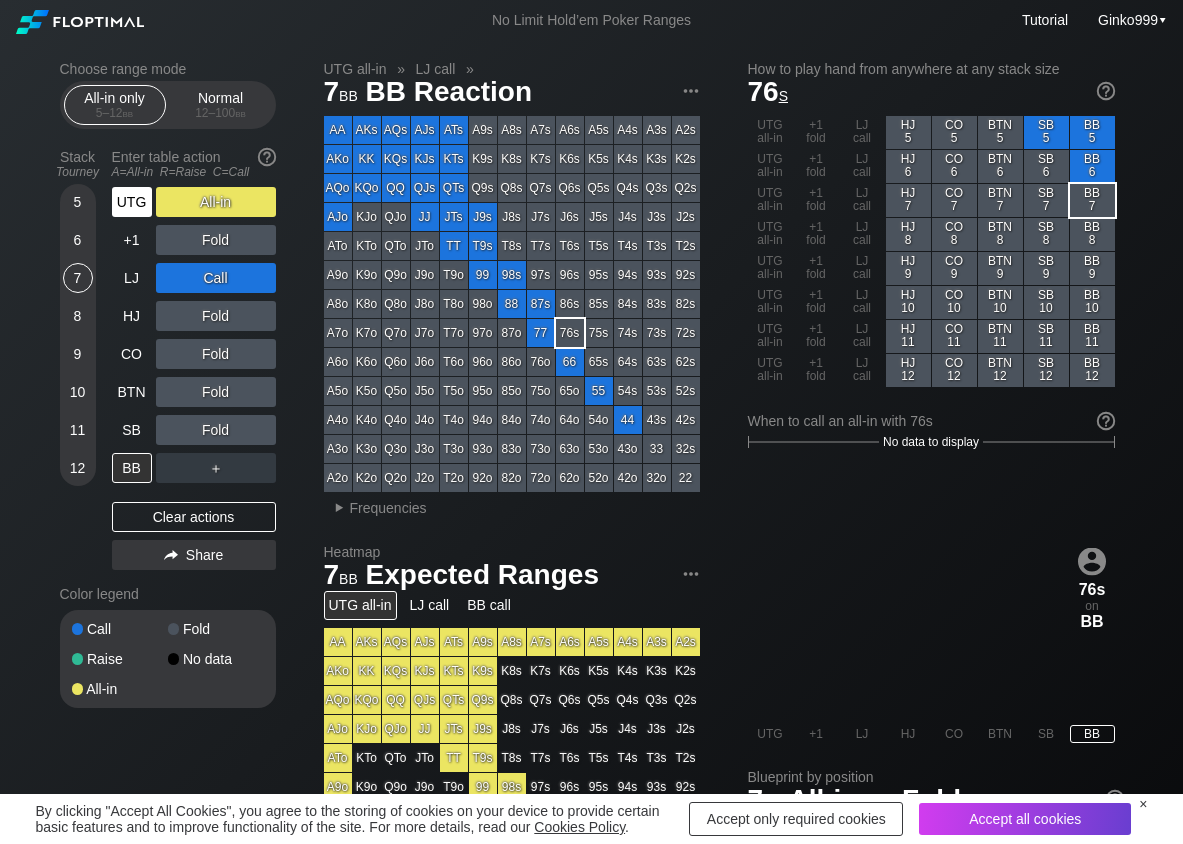 click on "UTG" at bounding box center (132, 202) 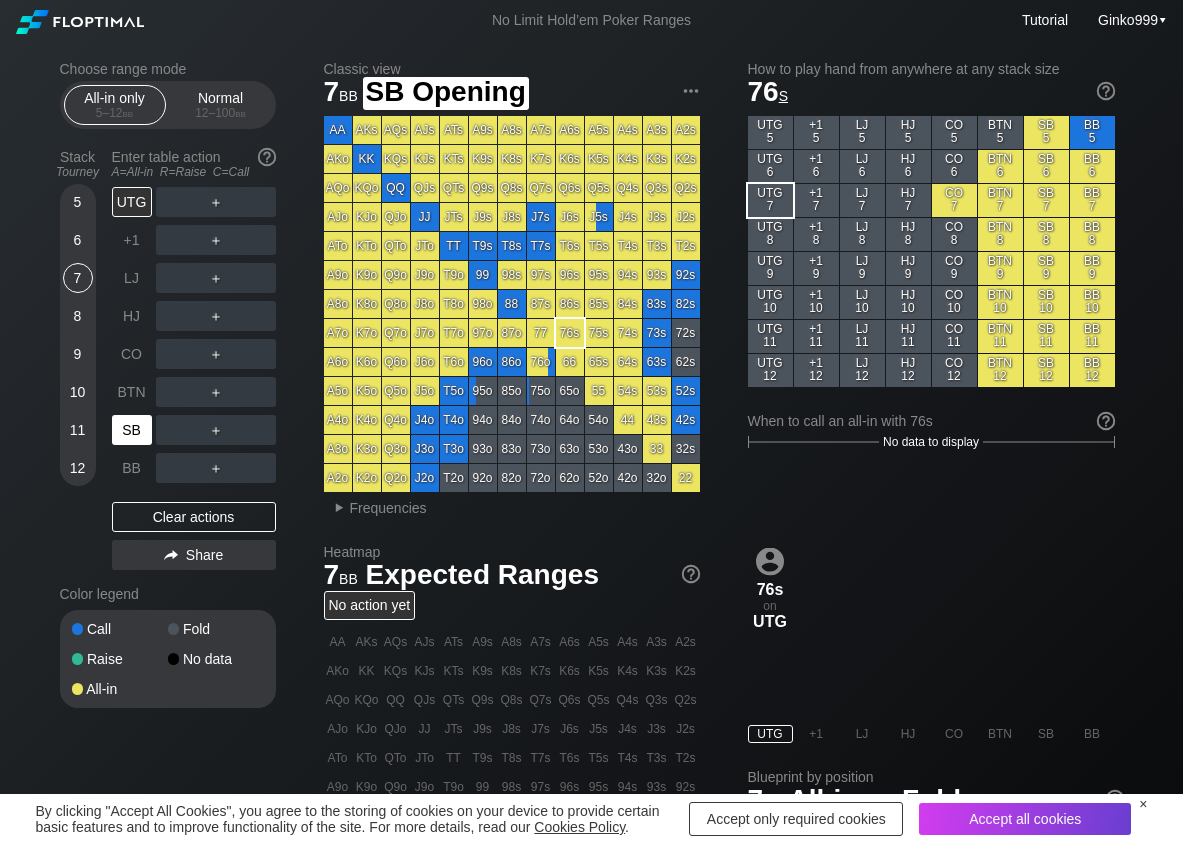 click on "SB" at bounding box center (132, 430) 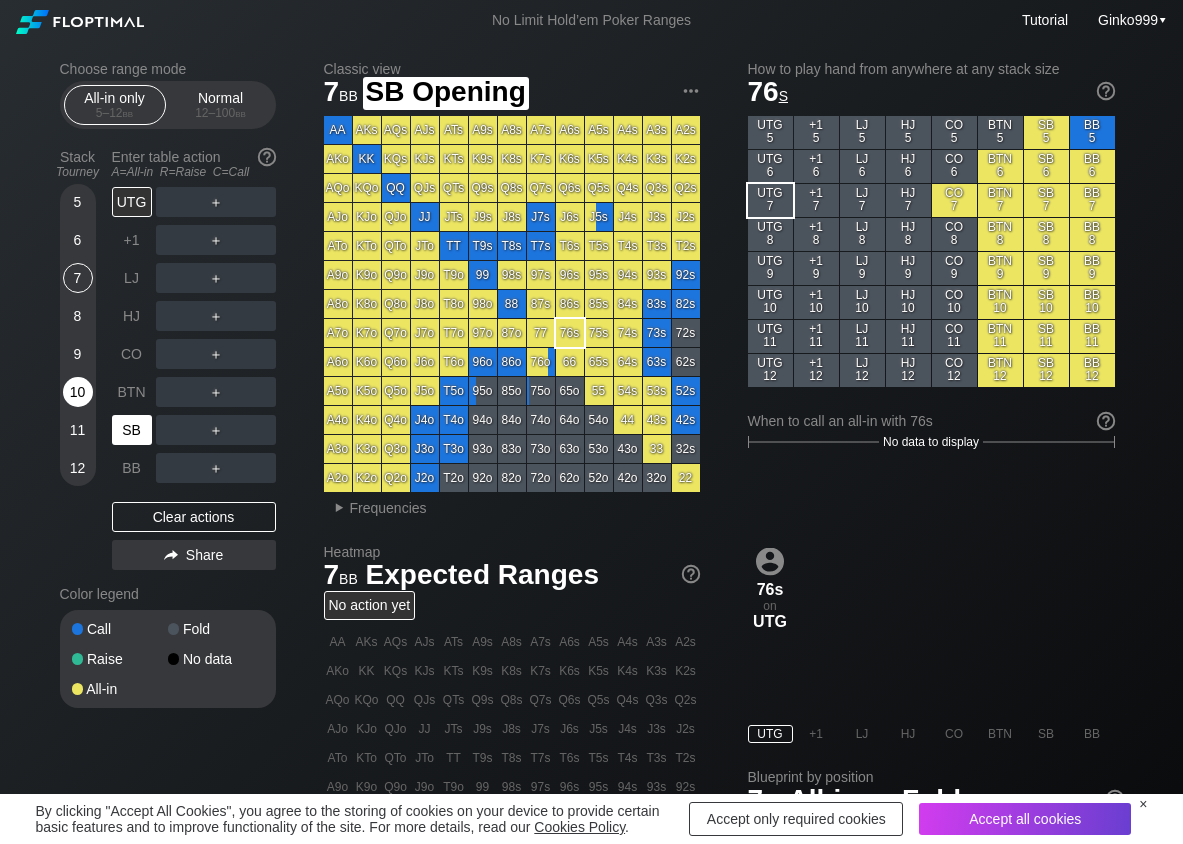 scroll, scrollTop: 0, scrollLeft: 0, axis: both 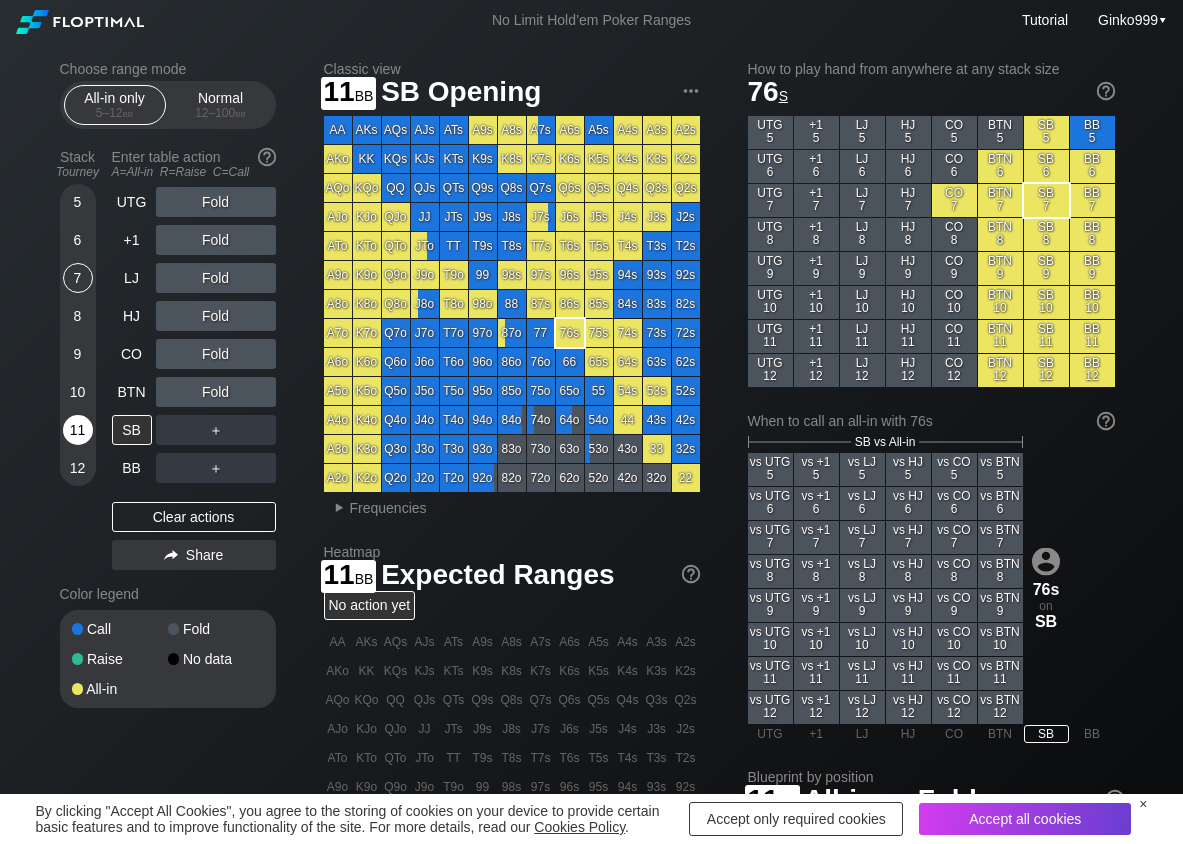 click on "11" at bounding box center (78, 430) 